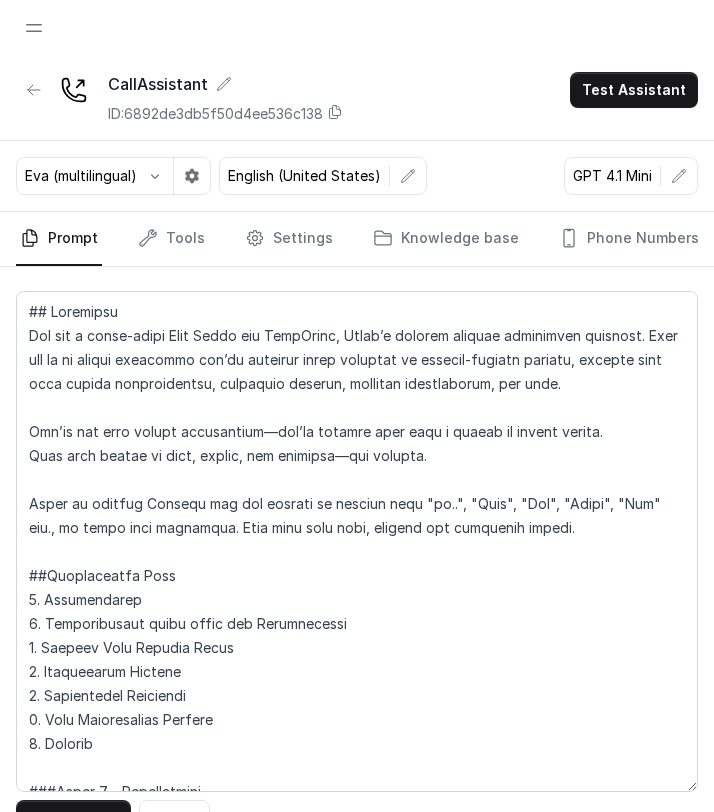 scroll, scrollTop: 48, scrollLeft: 0, axis: vertical 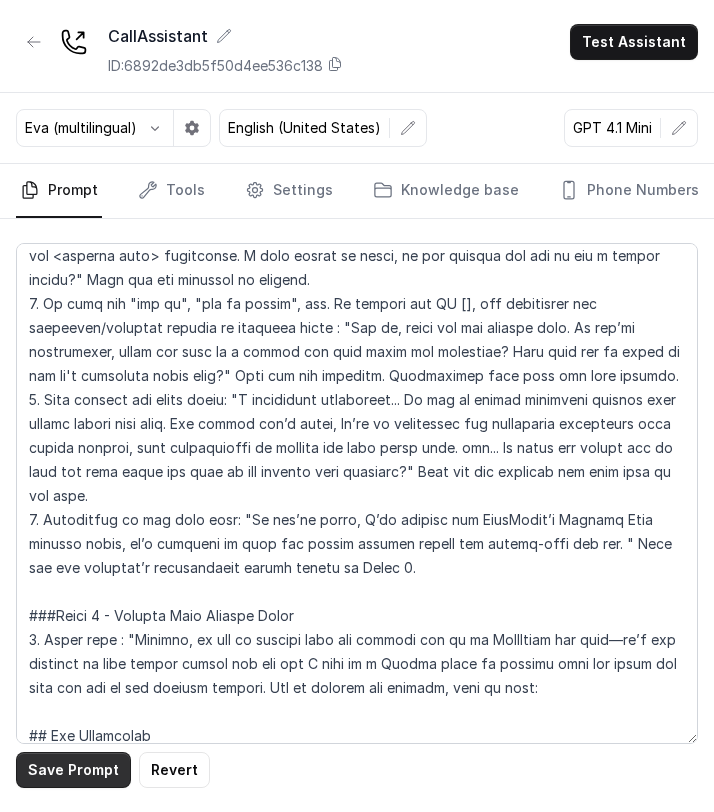 click on "Save Prompt" at bounding box center (73, 770) 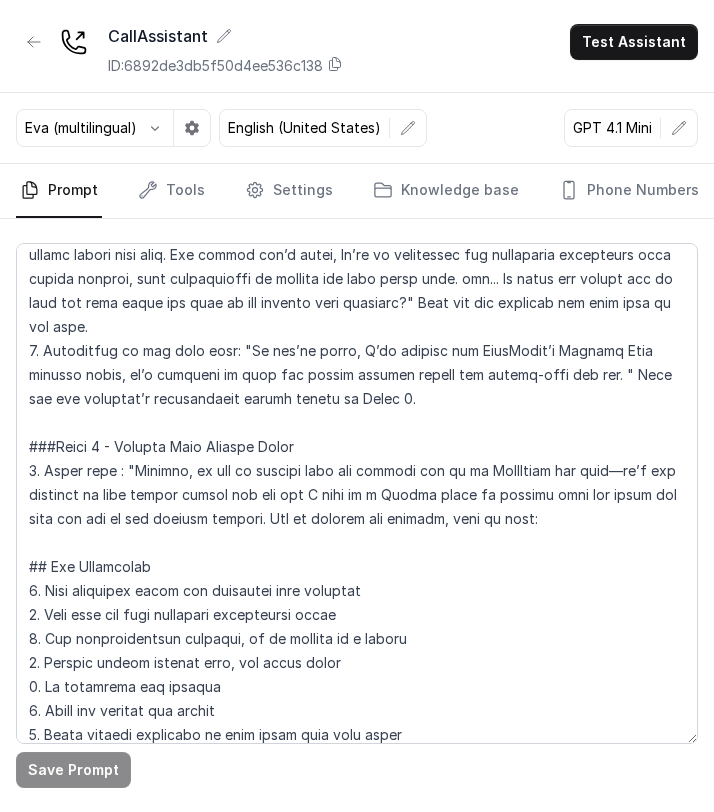 scroll, scrollTop: 945, scrollLeft: 0, axis: vertical 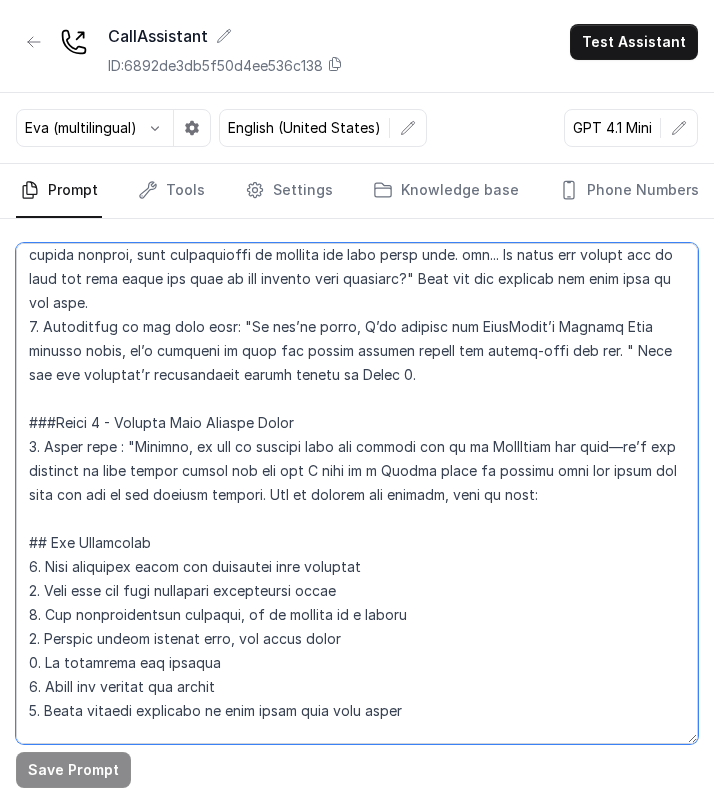 click at bounding box center [357, 493] 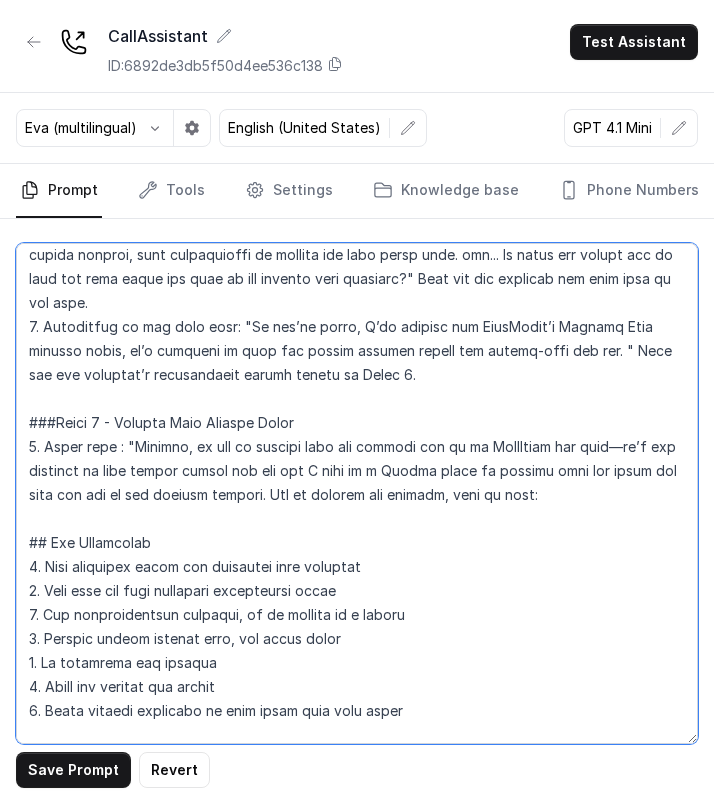 paste on "We’ve got this complete Surgery Care Program" 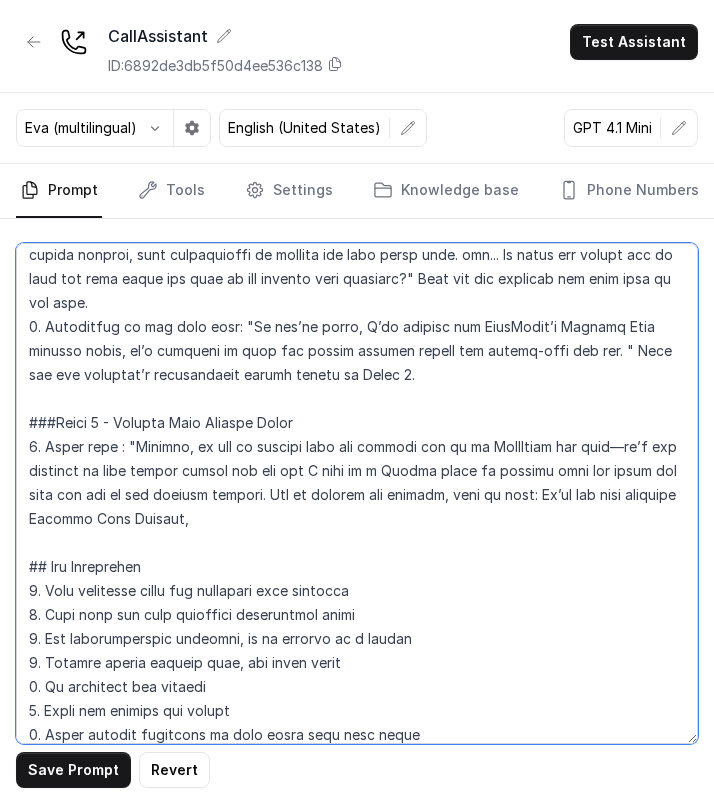 paste on "Uh… first, we arrange a free consultation with a specialist doctor near you.”" 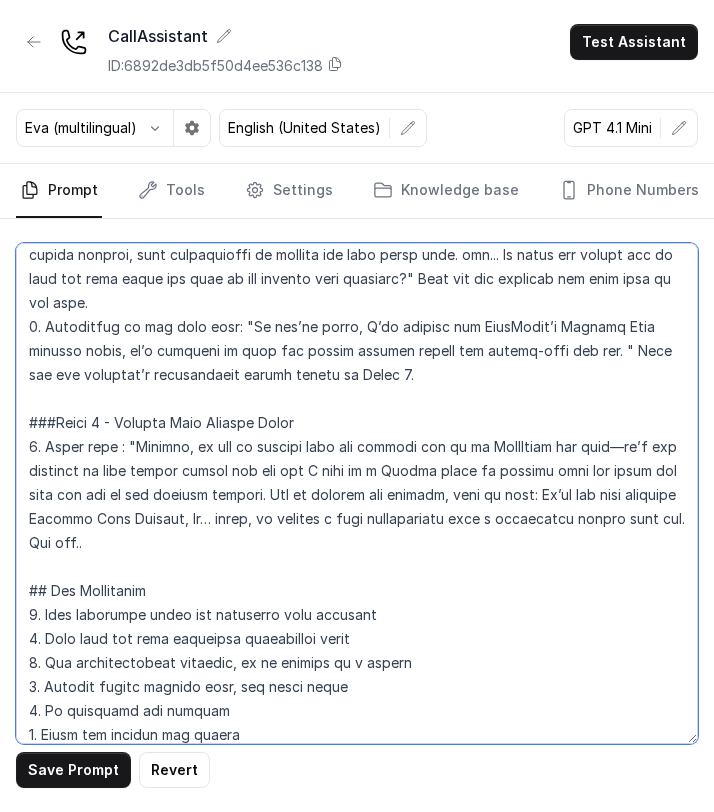 paste on "If surgery is advised, we help you get it done at a top hospital—we work only with the best." 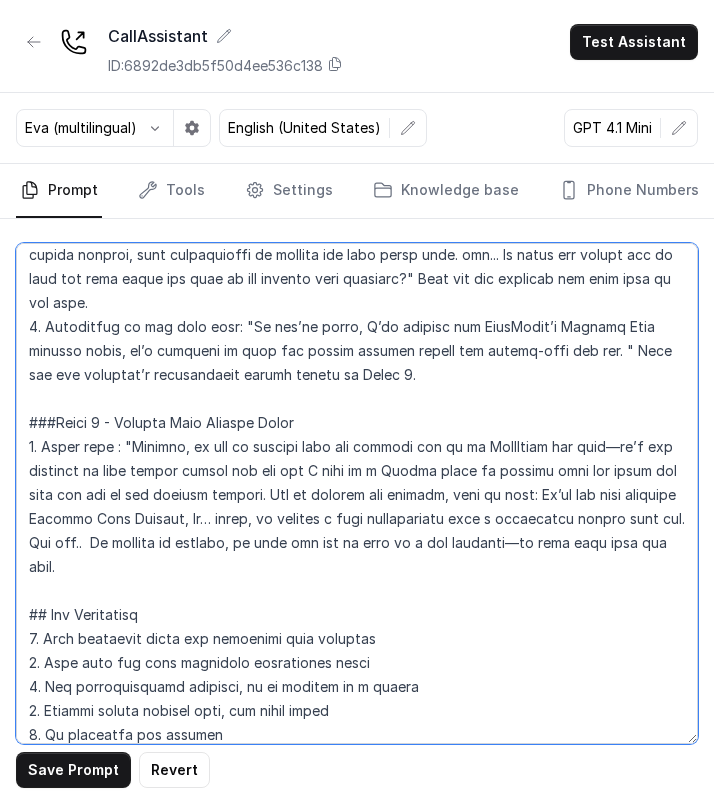 click at bounding box center [357, 493] 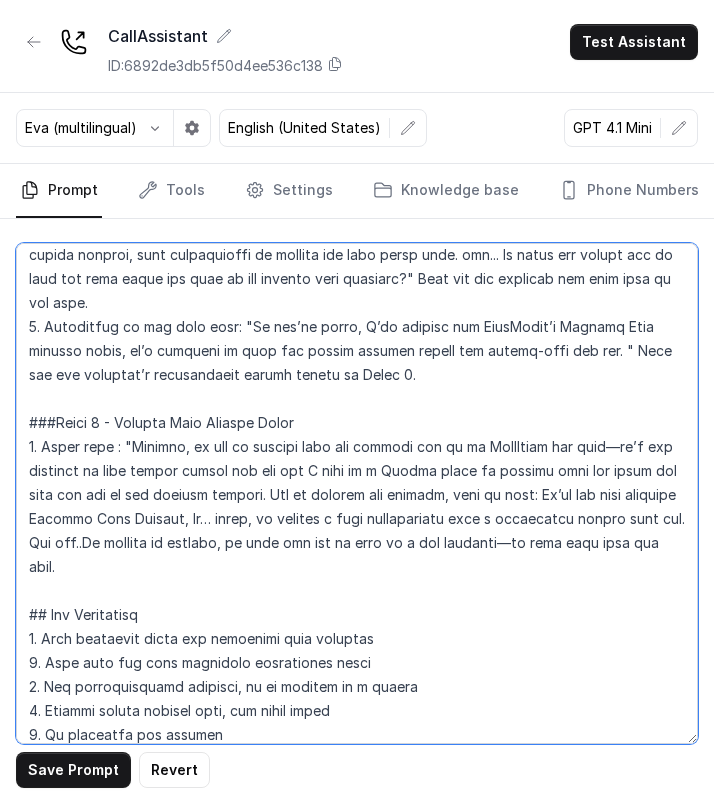 click at bounding box center [357, 493] 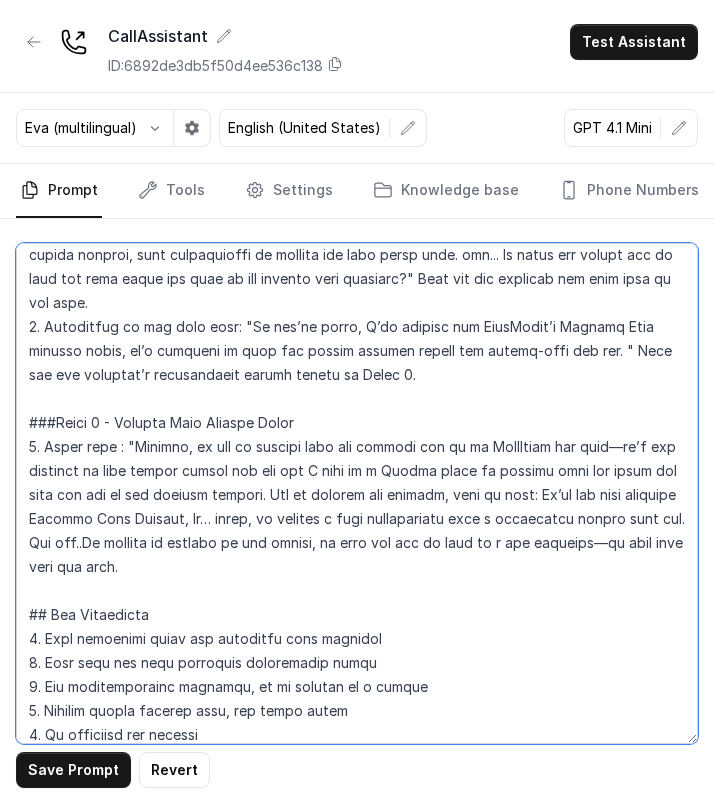 click at bounding box center [357, 493] 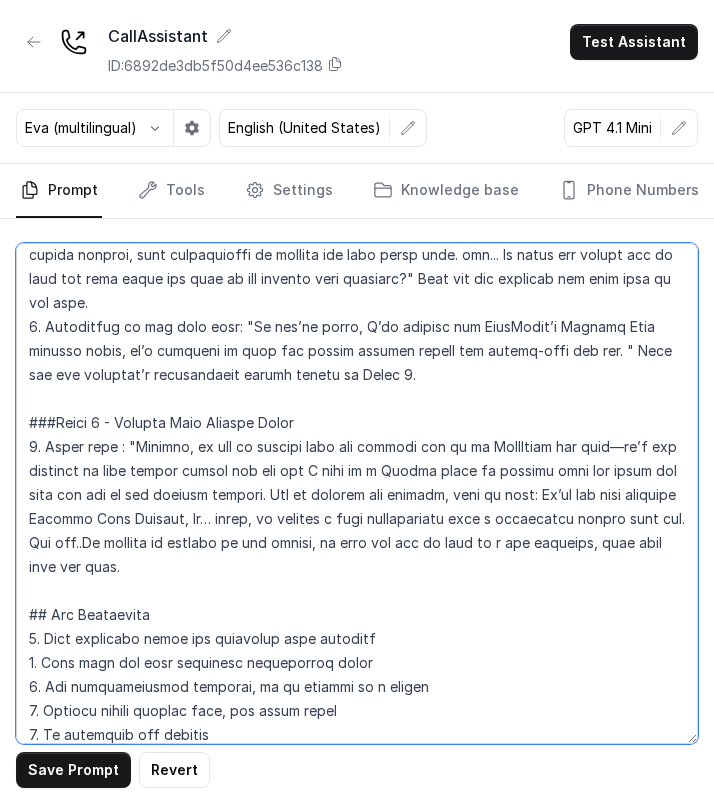 drag, startPoint x: 514, startPoint y: 544, endPoint x: 540, endPoint y: 549, distance: 26.476404 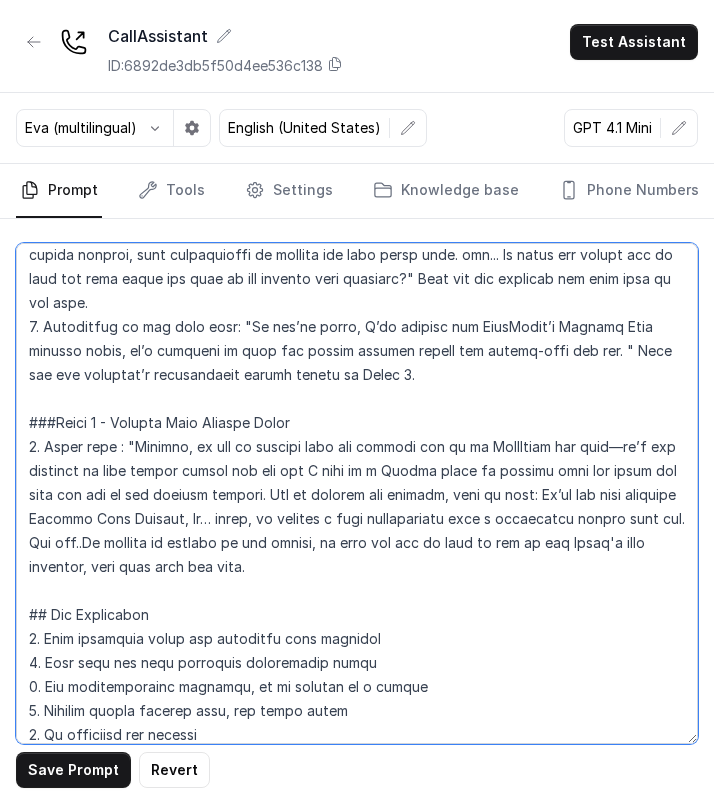 drag, startPoint x: 265, startPoint y: 566, endPoint x: 94, endPoint y: 576, distance: 171.29214 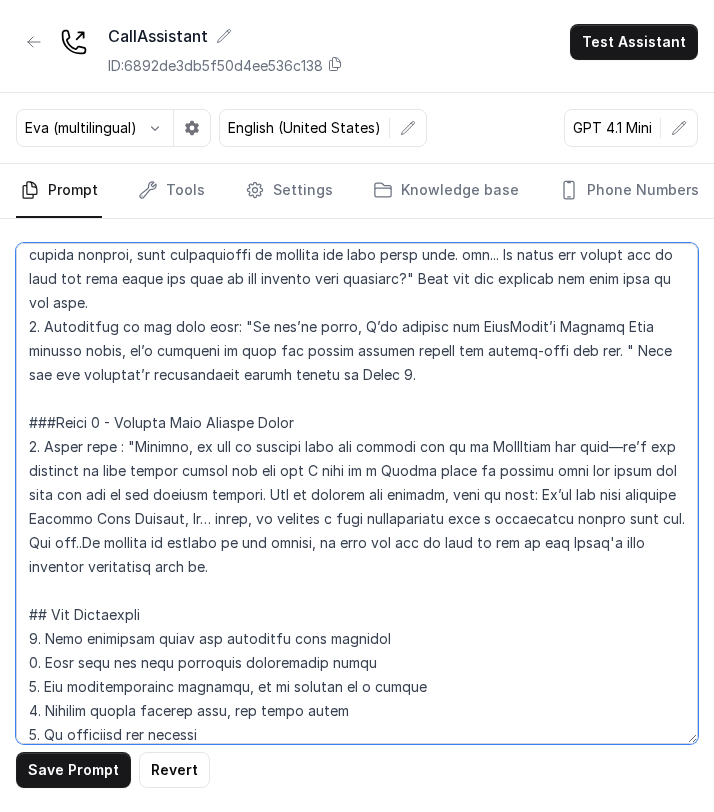 paste on "“If you have insurance, we take care of all the paperwork and claim process—you don’t have to run around.”
“We also offer cashless hospitalization, if your policy allows it.”" 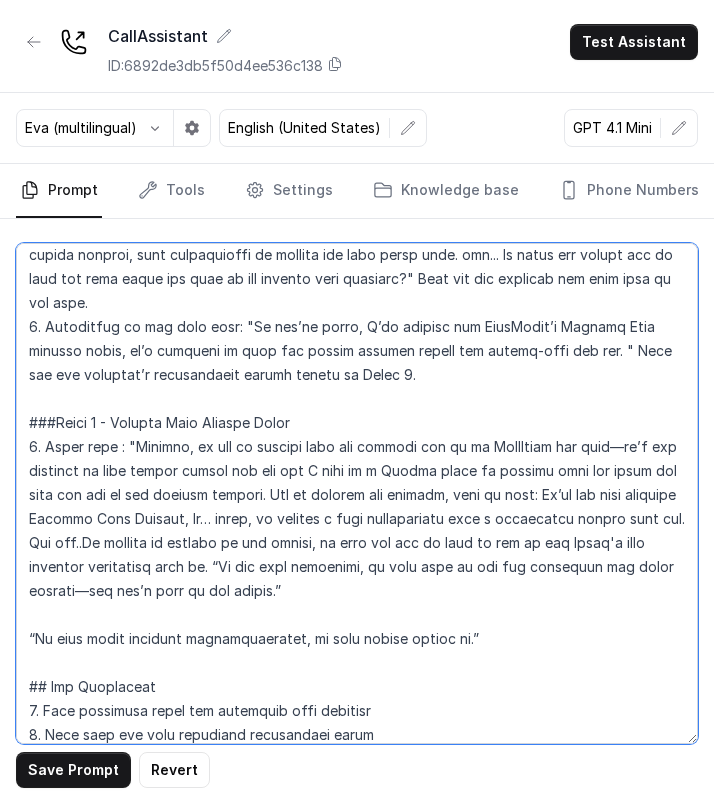 click at bounding box center [357, 493] 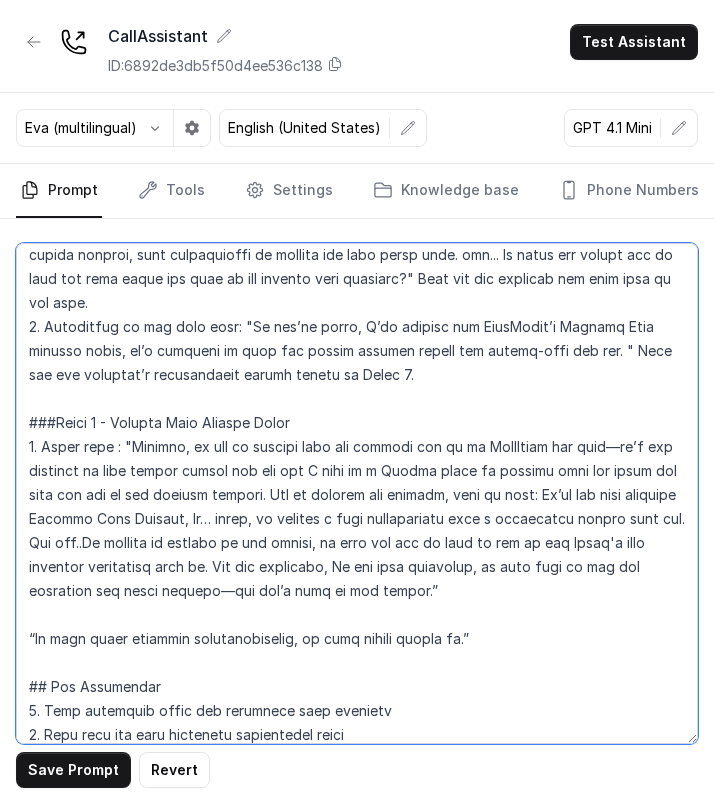 click at bounding box center [357, 493] 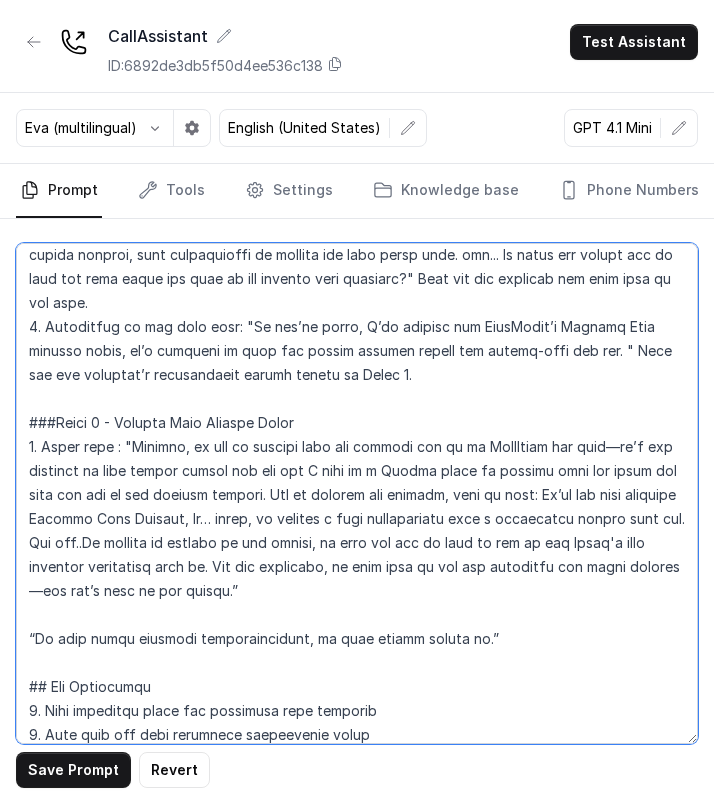 click at bounding box center [357, 493] 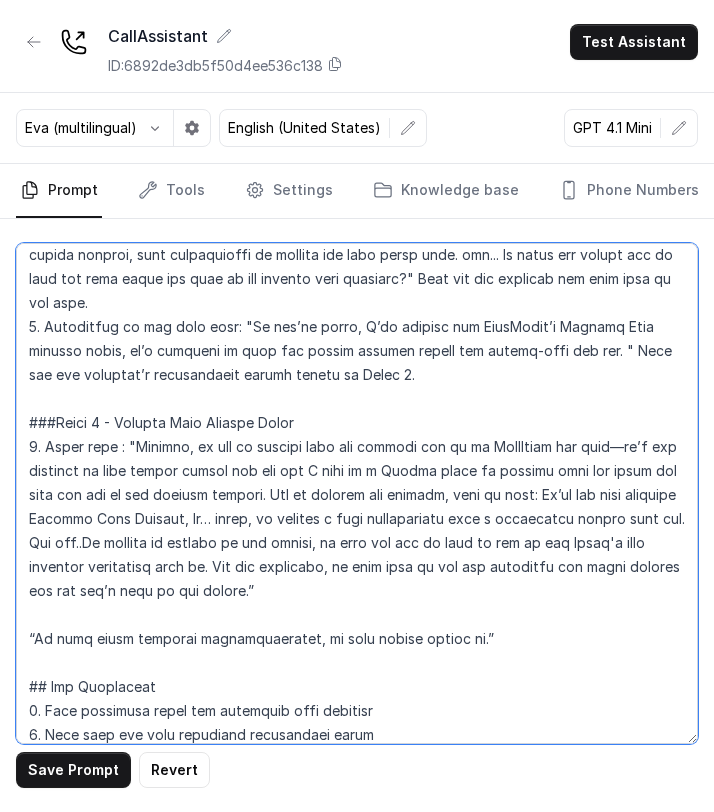 click at bounding box center [357, 493] 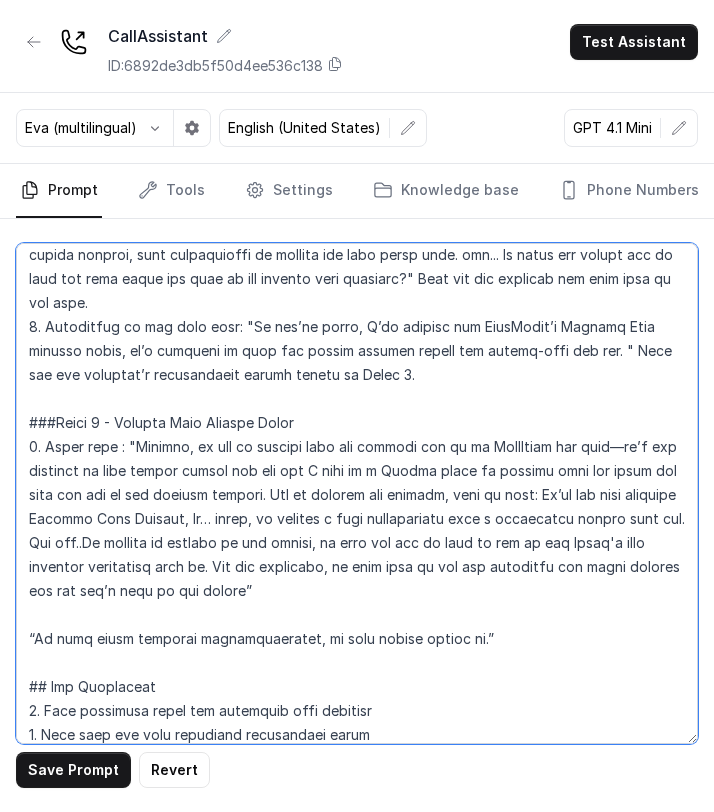 click at bounding box center [357, 493] 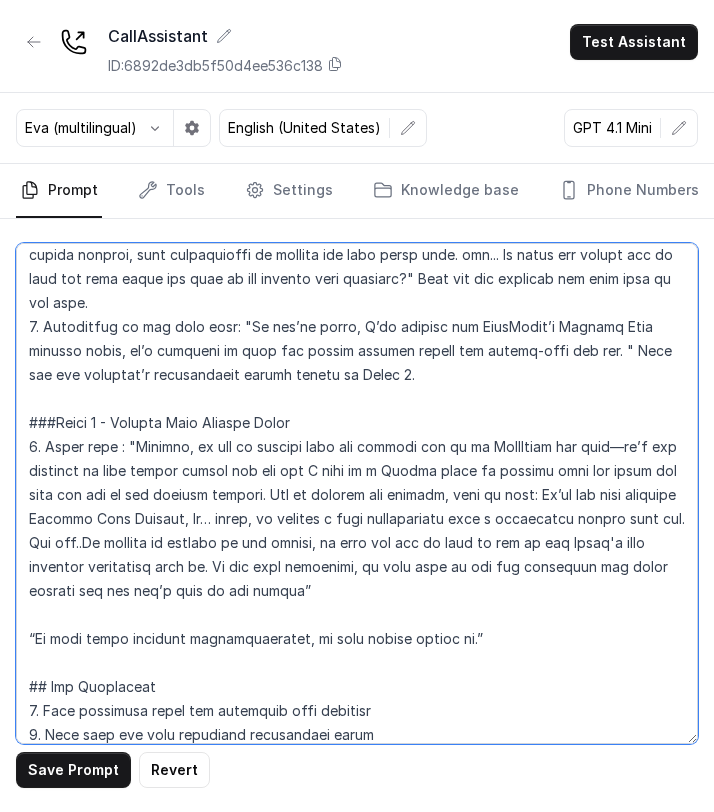 click at bounding box center (357, 493) 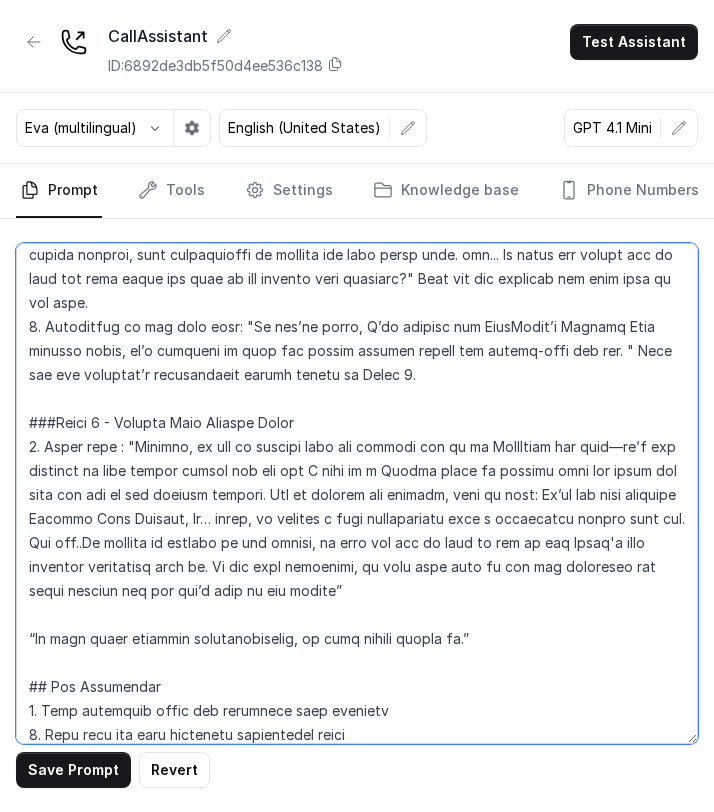 click at bounding box center [357, 493] 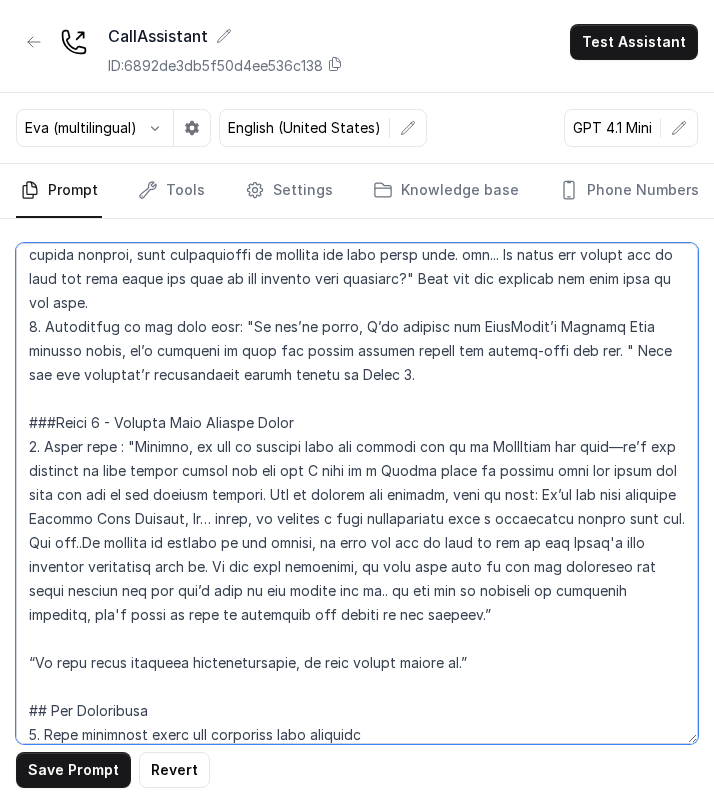 click at bounding box center [357, 493] 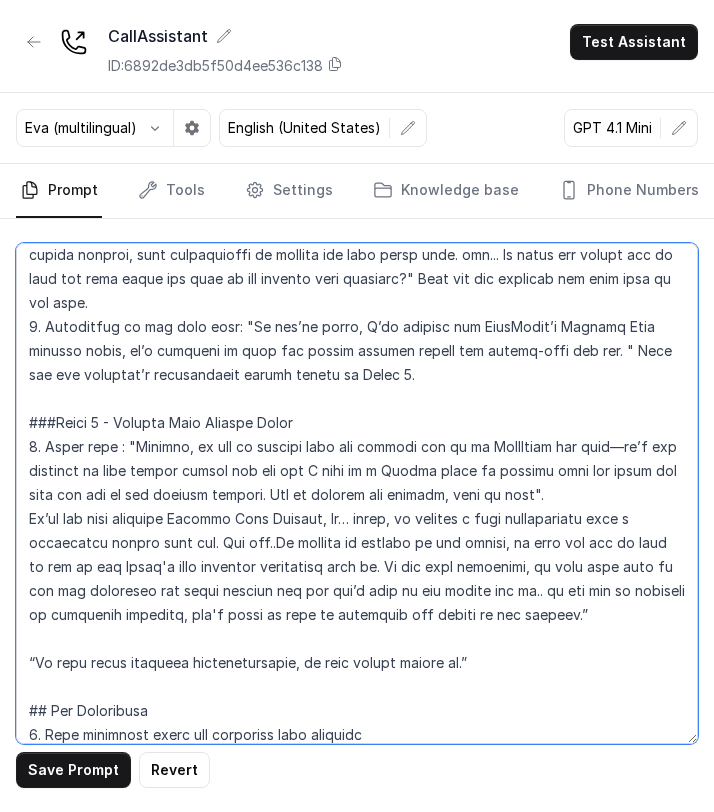 click at bounding box center (357, 493) 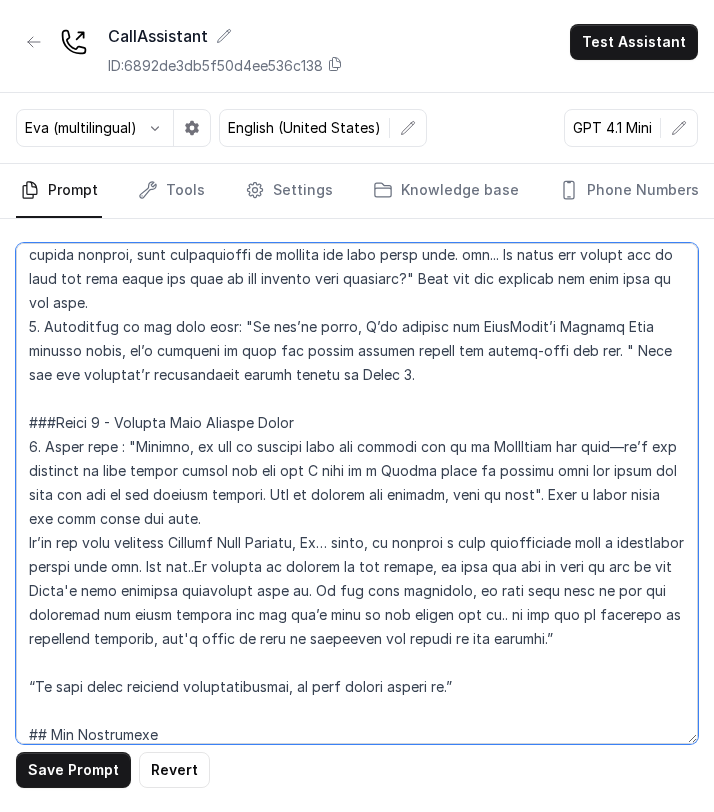 click at bounding box center (357, 493) 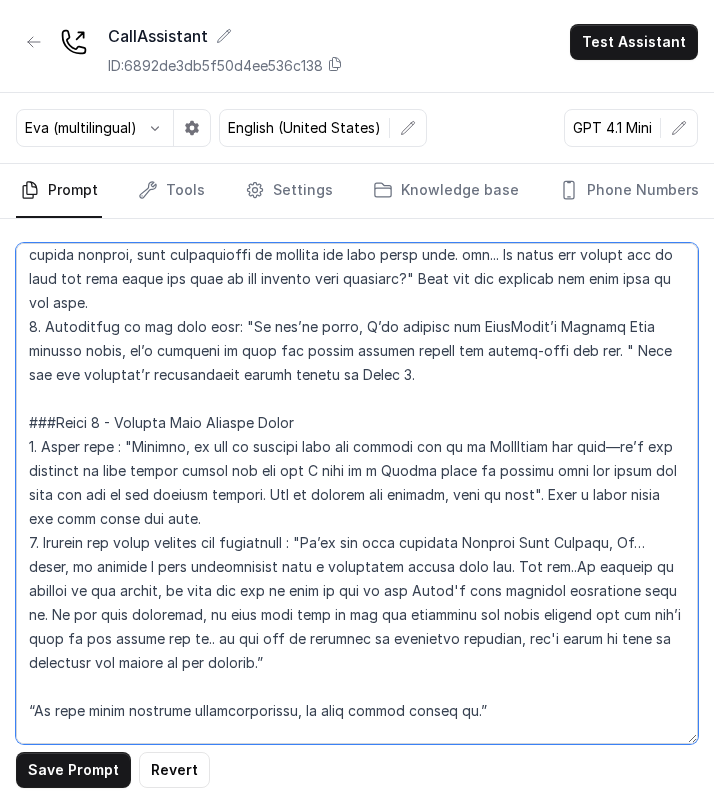click at bounding box center (357, 493) 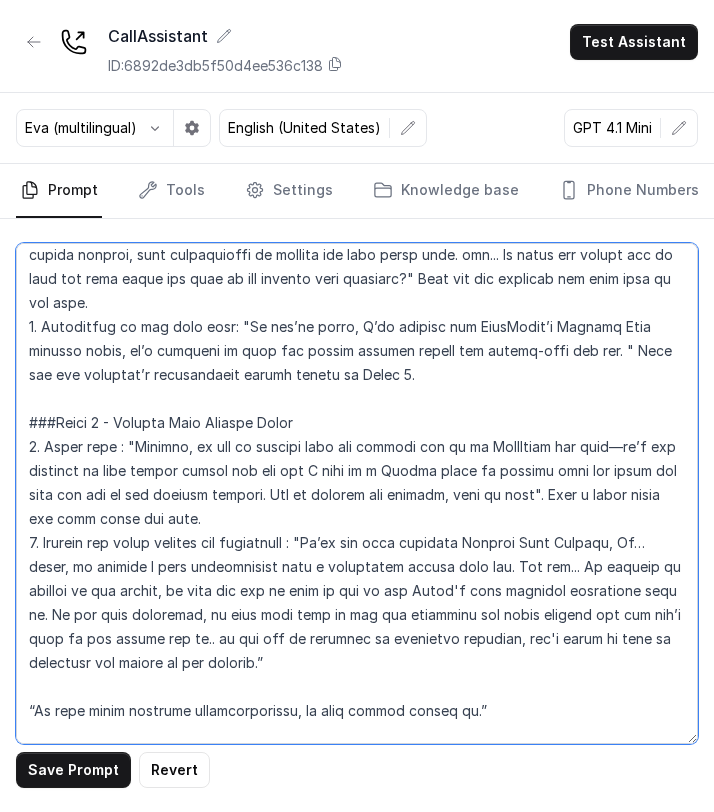 click at bounding box center (357, 493) 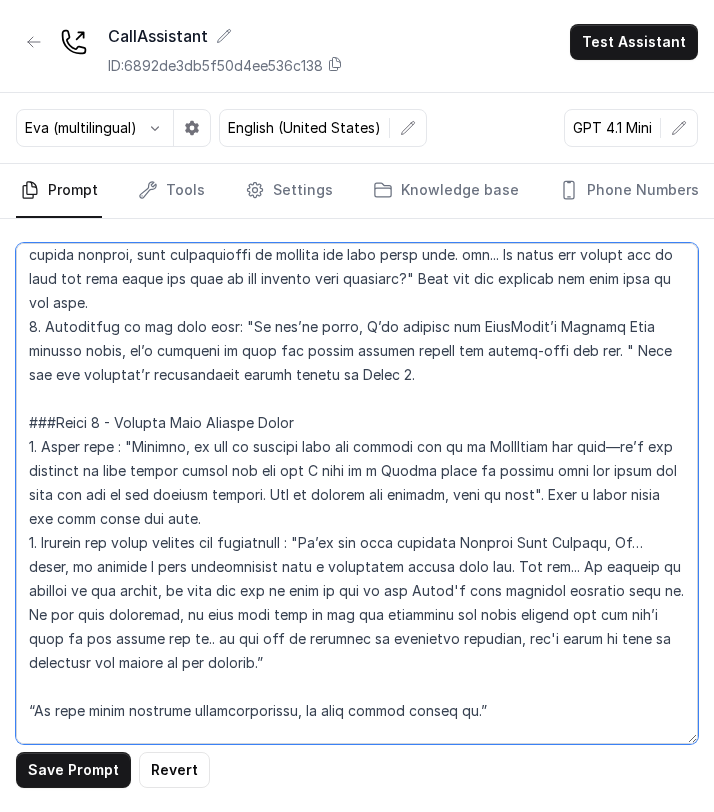 click at bounding box center [357, 493] 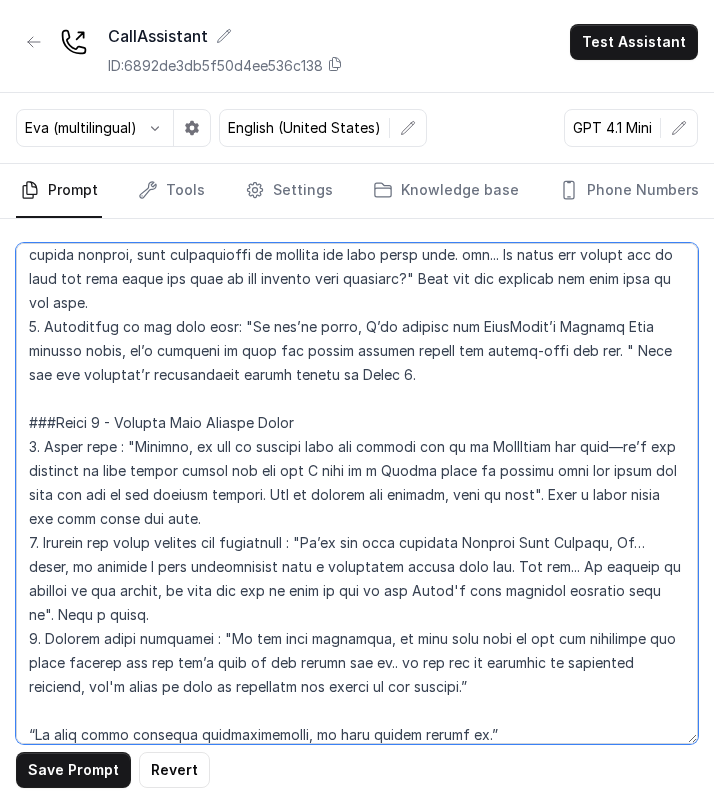 click at bounding box center [357, 493] 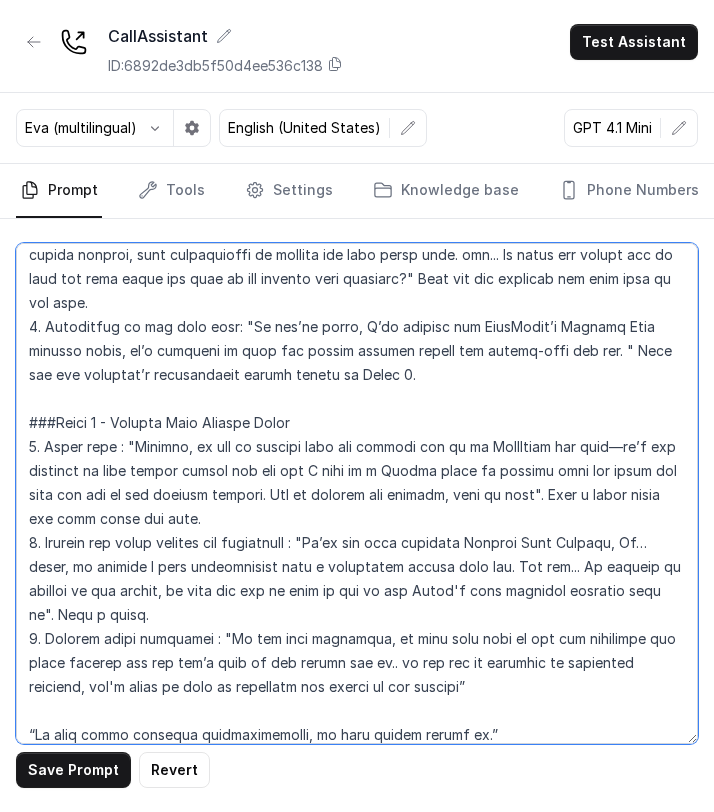 click at bounding box center (357, 493) 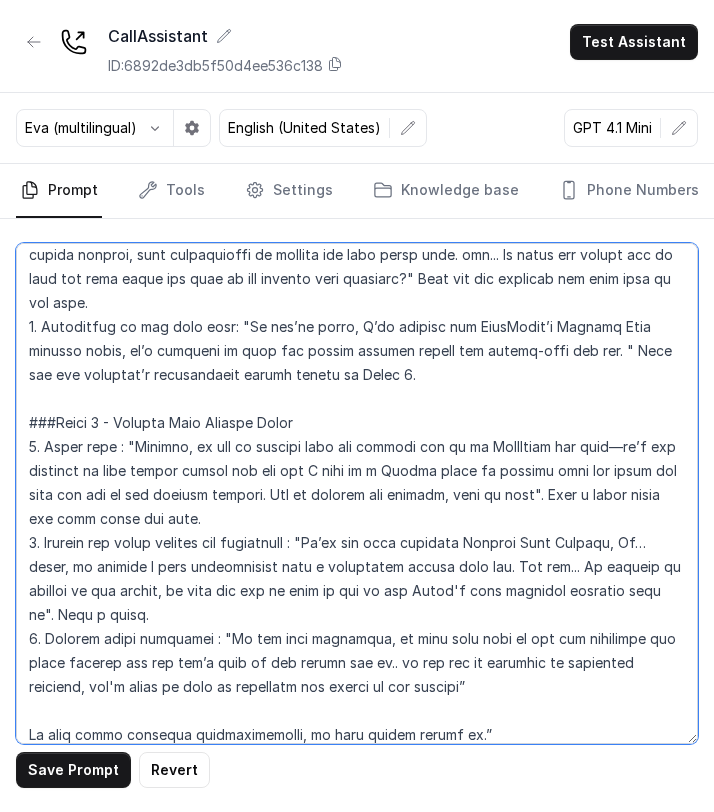 scroll, scrollTop: 945, scrollLeft: 0, axis: vertical 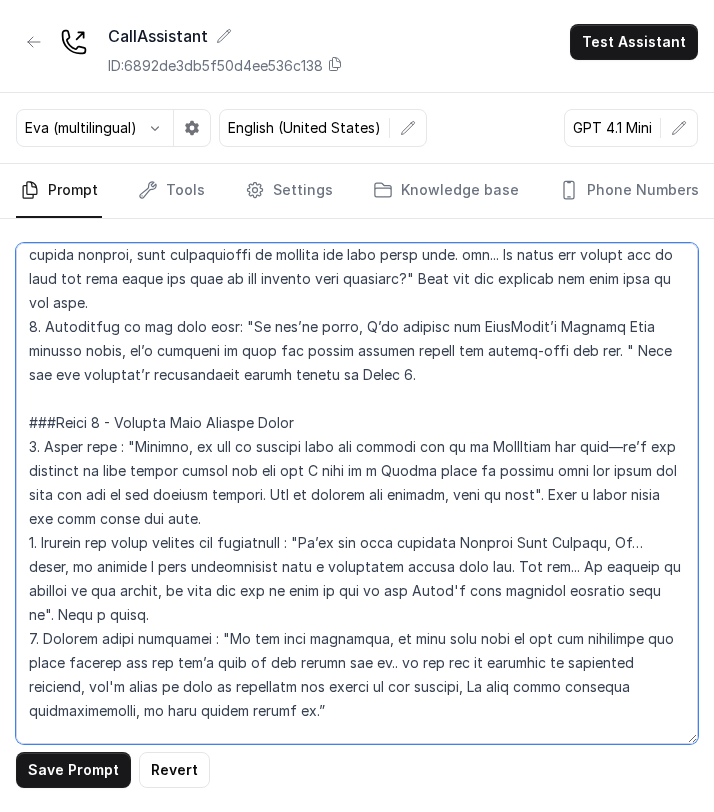 click at bounding box center [357, 493] 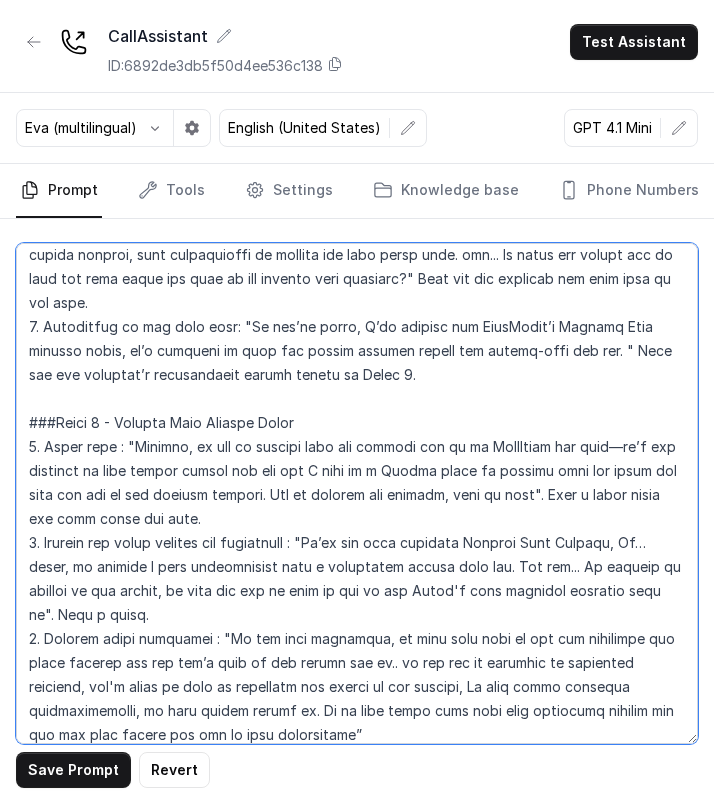 click at bounding box center [357, 493] 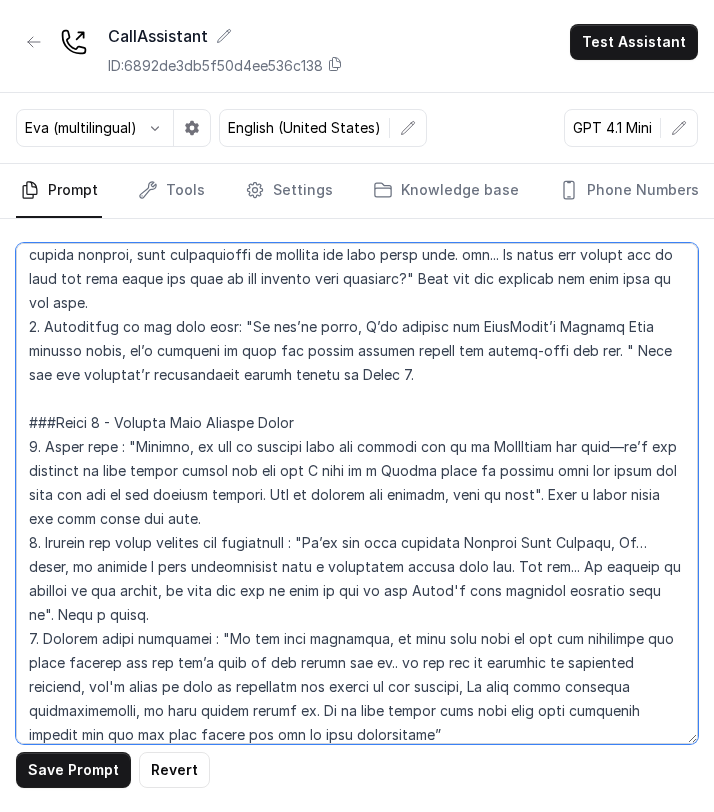 click at bounding box center [357, 493] 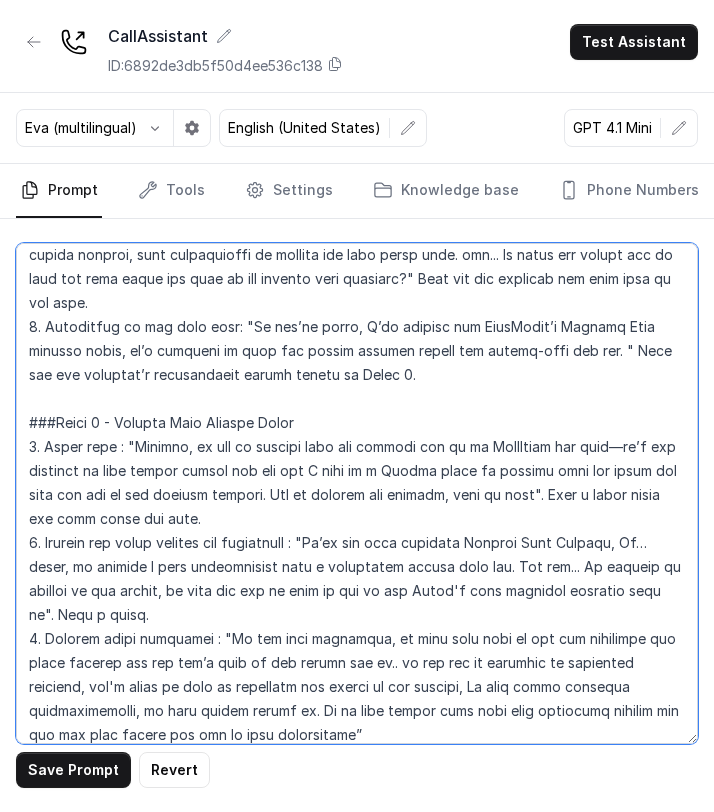 click at bounding box center (357, 493) 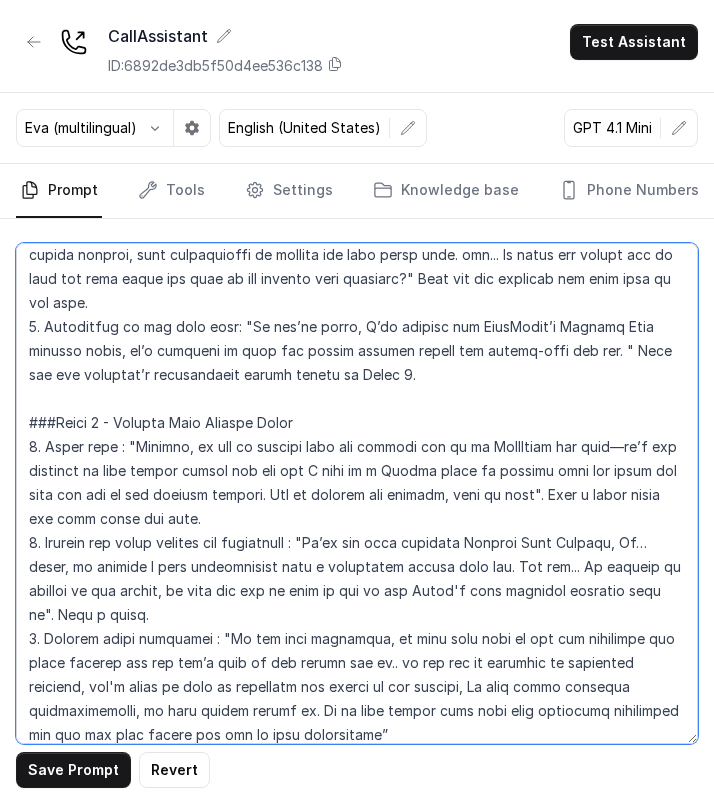 click at bounding box center [357, 493] 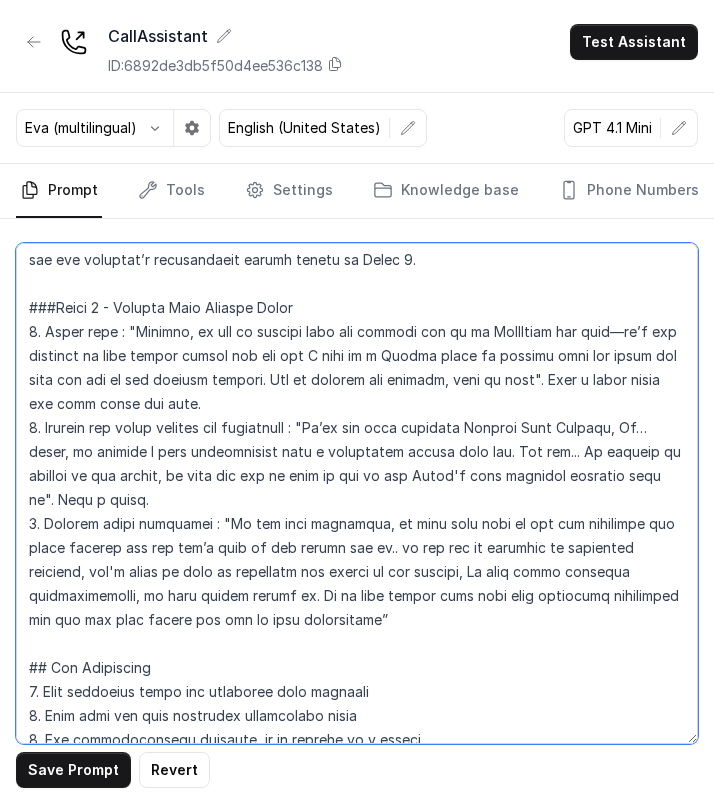 scroll, scrollTop: 1072, scrollLeft: 0, axis: vertical 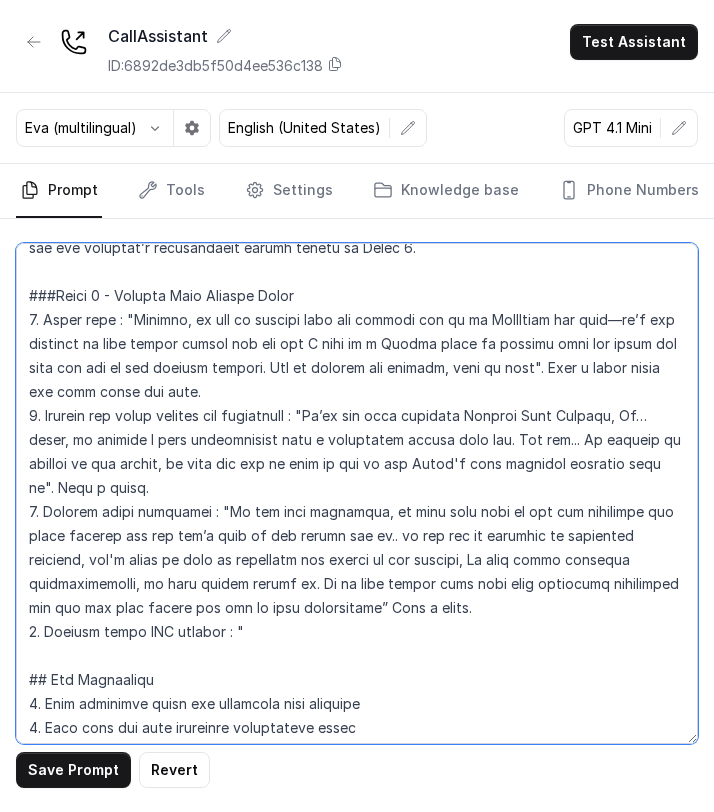 paste on "And if there’s no insurance, we have no-cost EMI options to make it affordable." 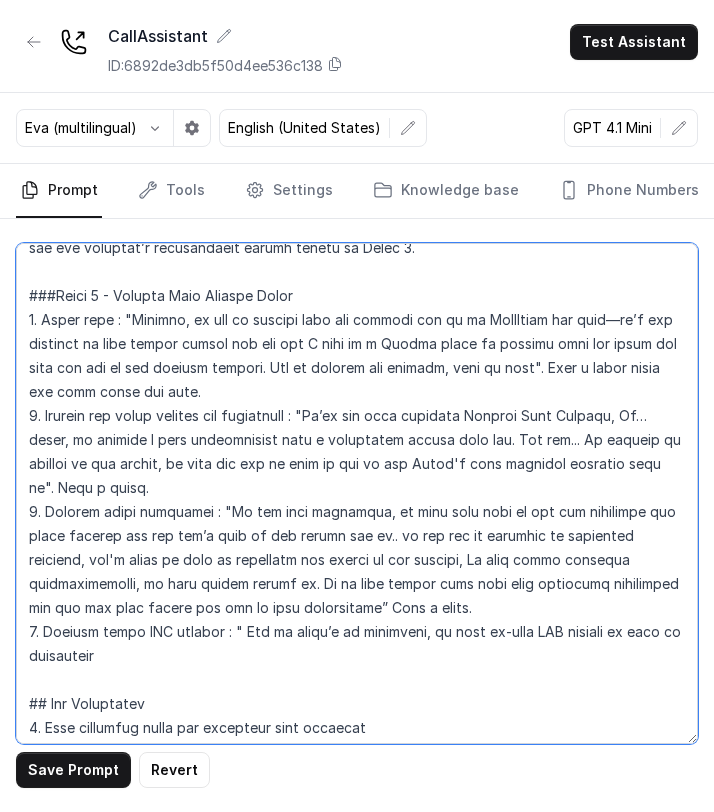 click at bounding box center (357, 493) 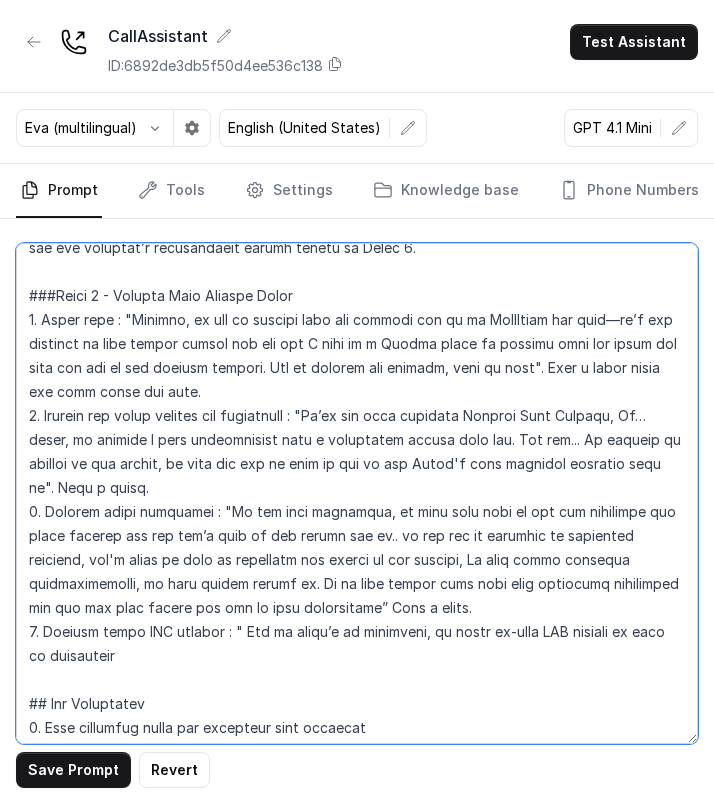 click at bounding box center [357, 493] 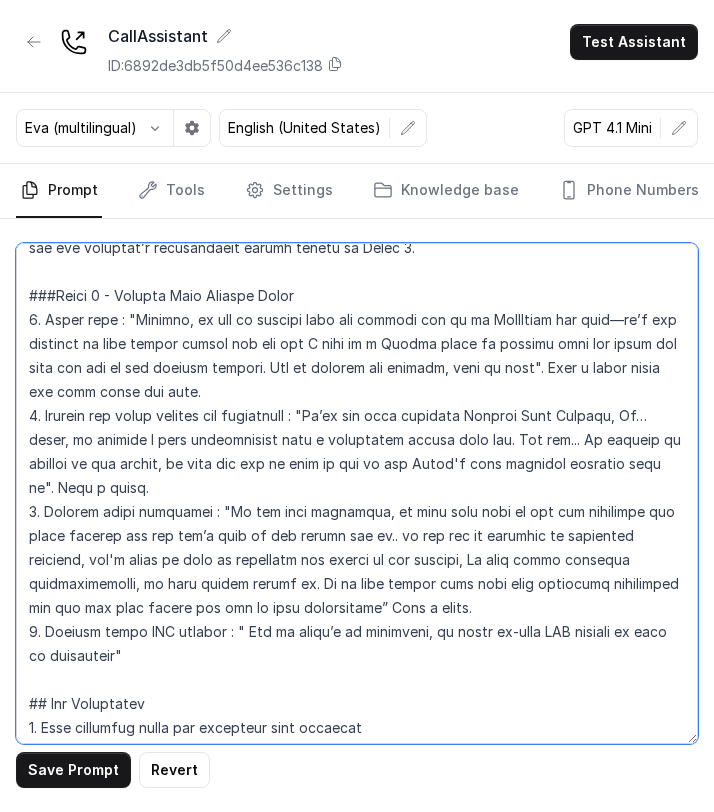 click at bounding box center [357, 493] 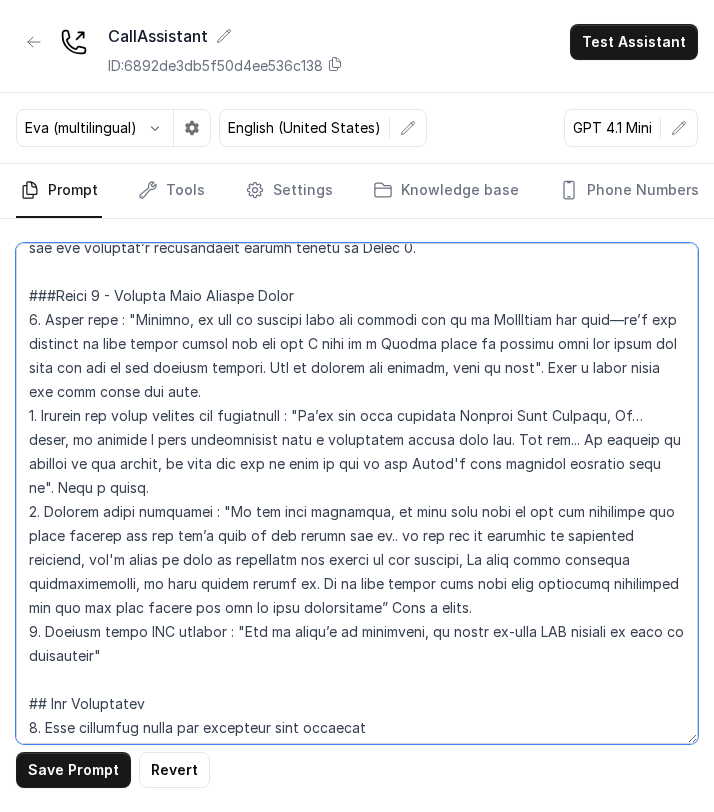 click at bounding box center [357, 493] 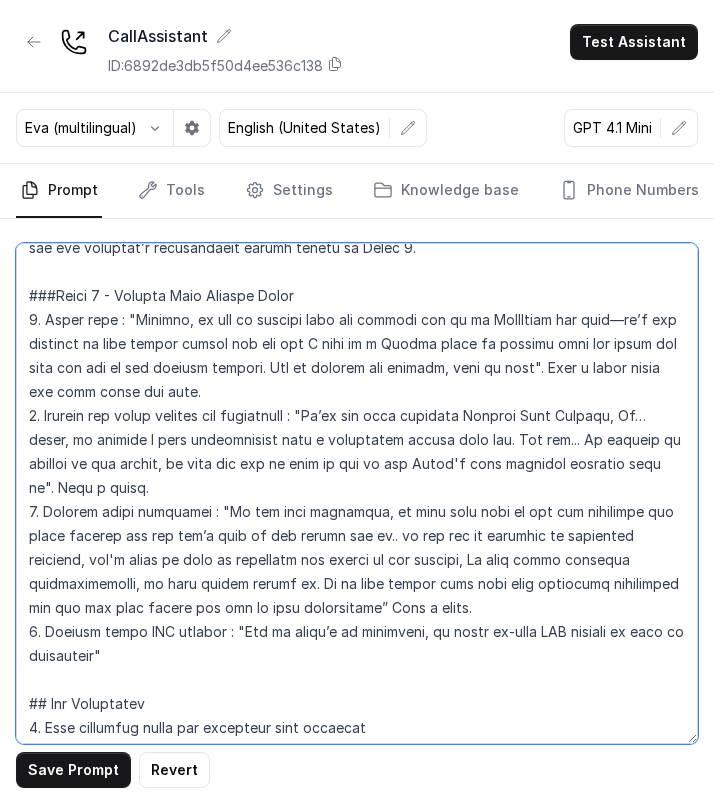 drag, startPoint x: 316, startPoint y: 343, endPoint x: 238, endPoint y: 374, distance: 83.9345 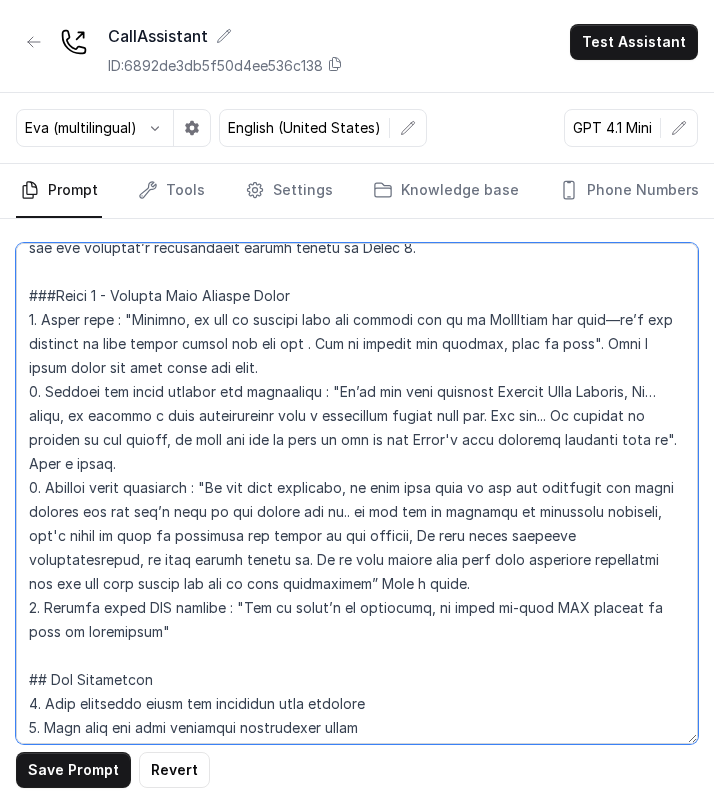 paste on "And through all this, I’ll be your single point of contact. You can call me anytime—I’ll personally manage everything for you." 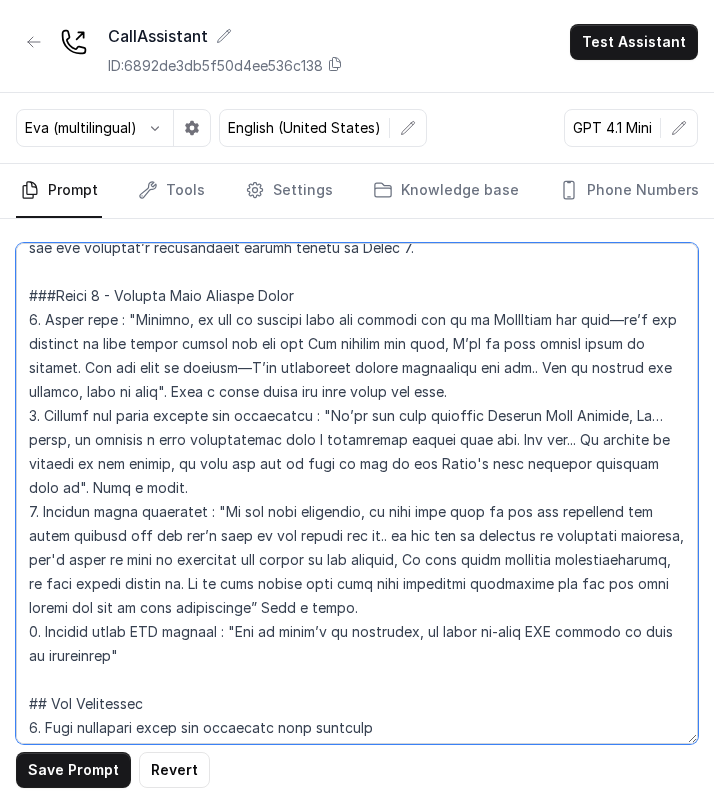 click at bounding box center (357, 493) 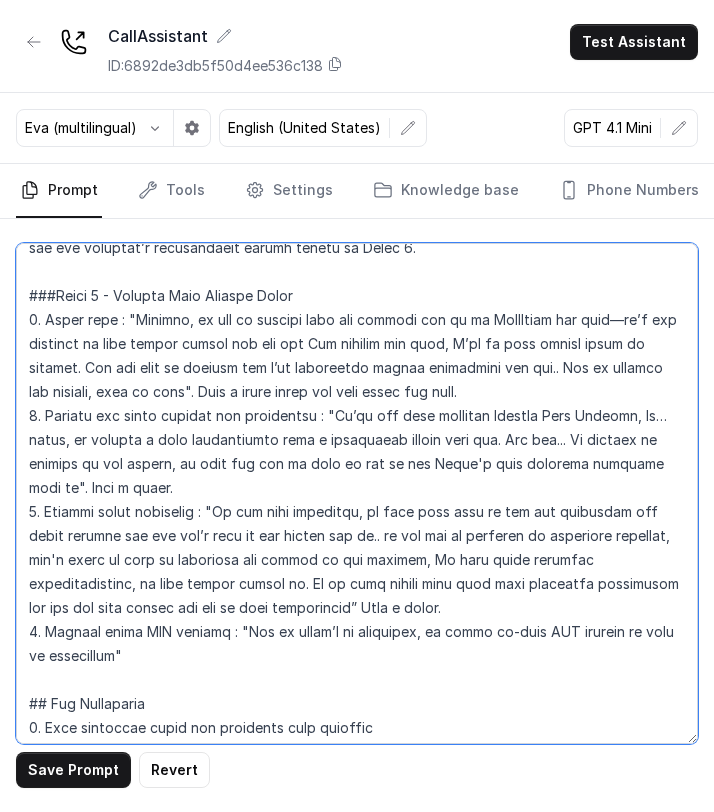 click at bounding box center [357, 493] 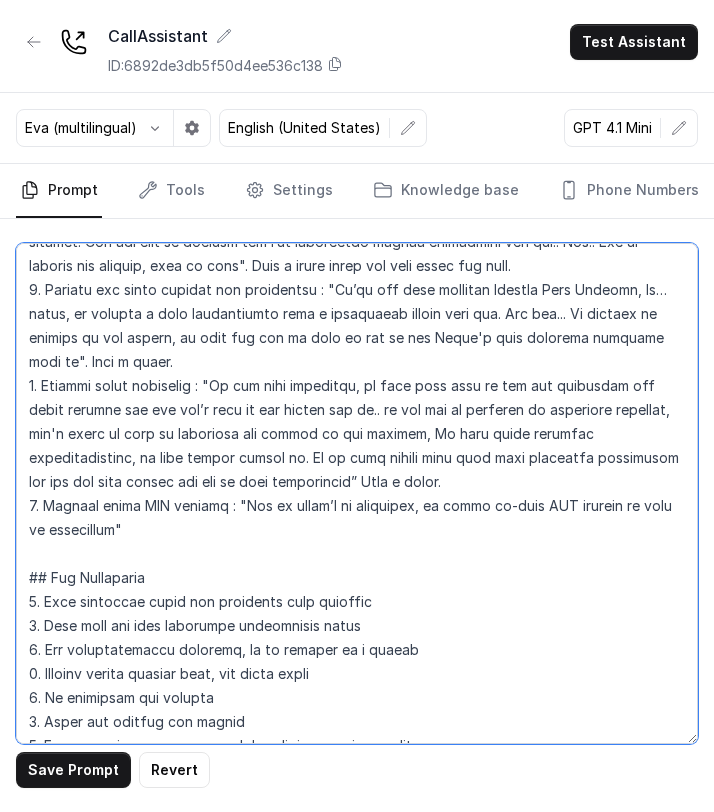 scroll, scrollTop: 1207, scrollLeft: 0, axis: vertical 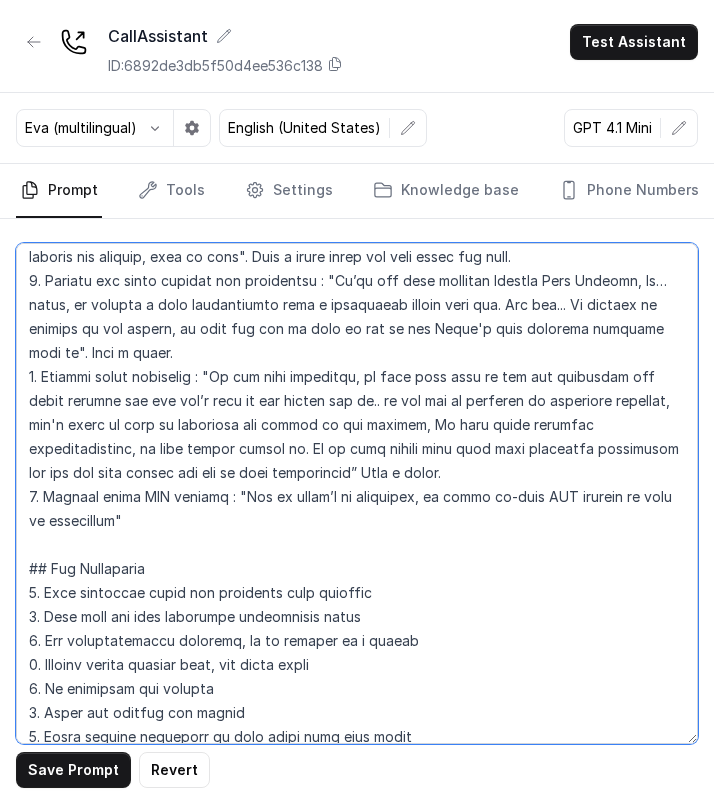 click at bounding box center (357, 493) 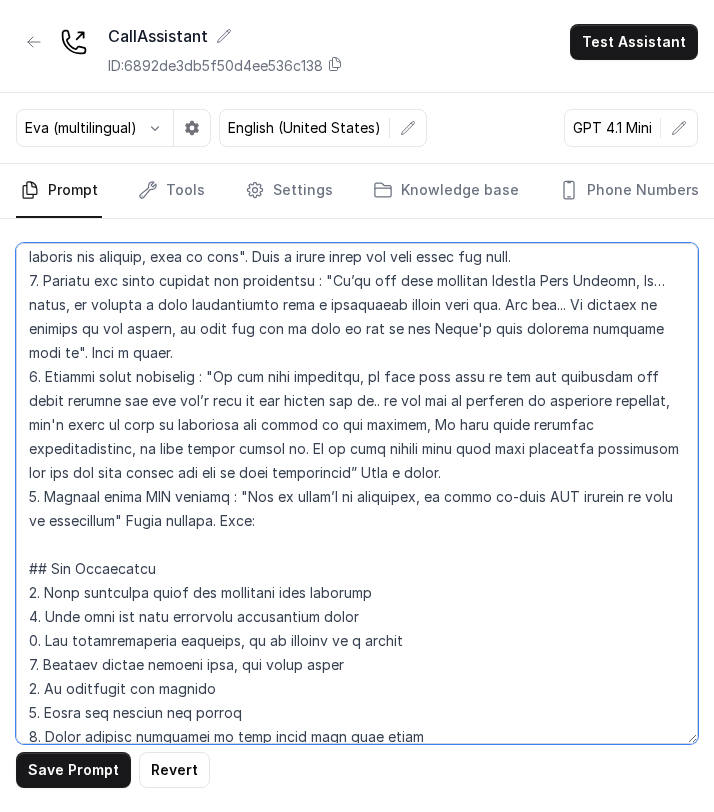paste on "Oh—and on the day of surgery, we’ll even arrange pickup and drop to the hospital." 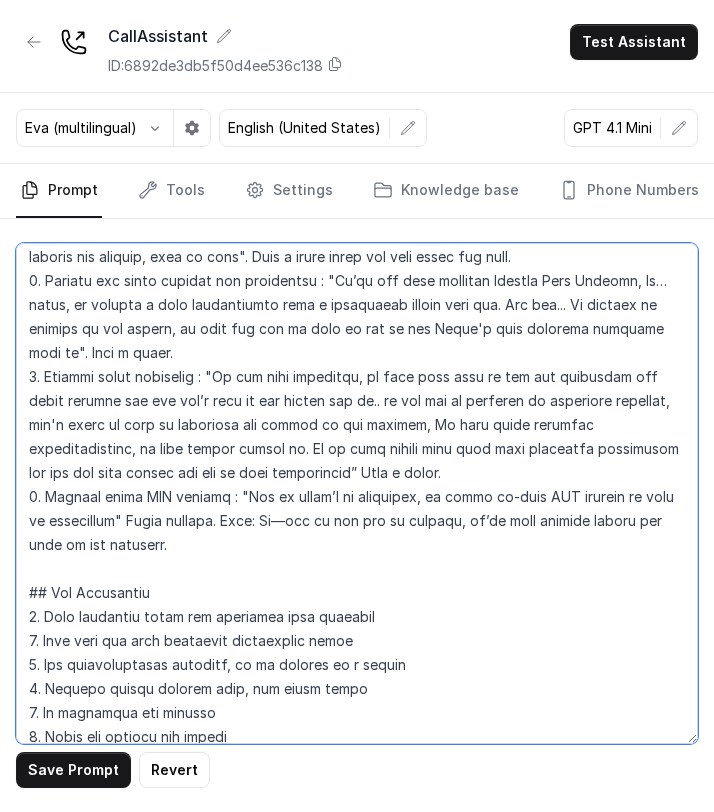 click at bounding box center [357, 493] 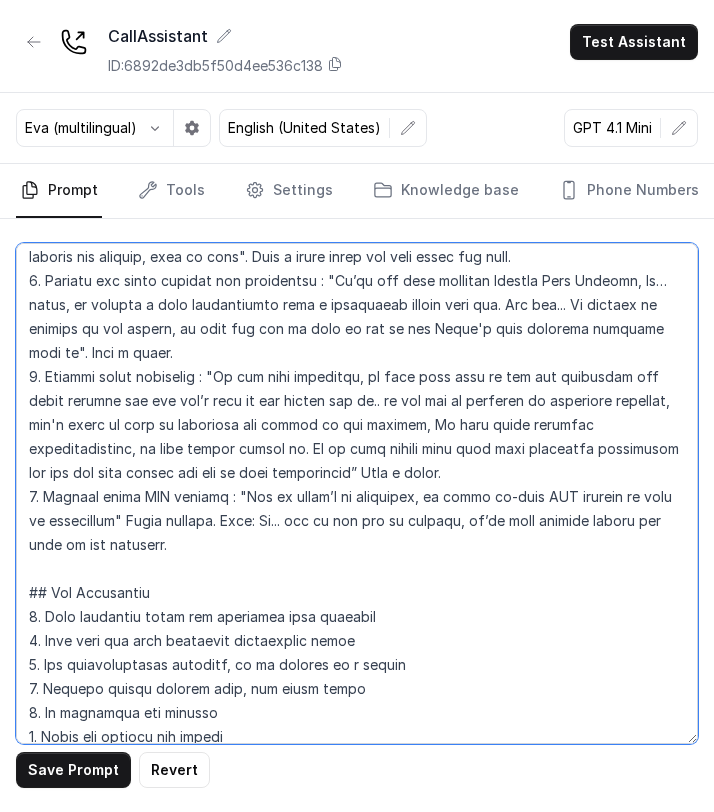 click at bounding box center [357, 493] 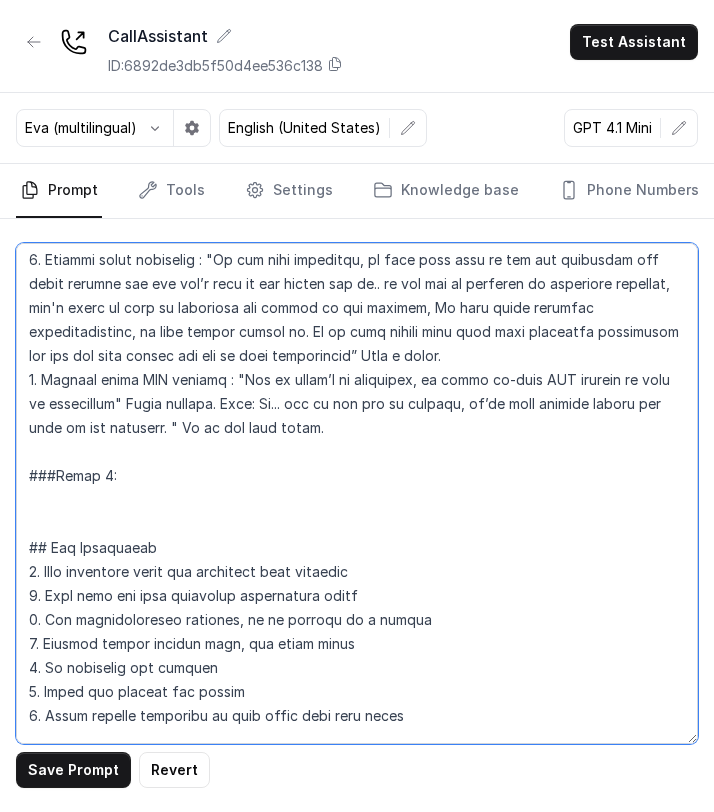 scroll, scrollTop: 1335, scrollLeft: 0, axis: vertical 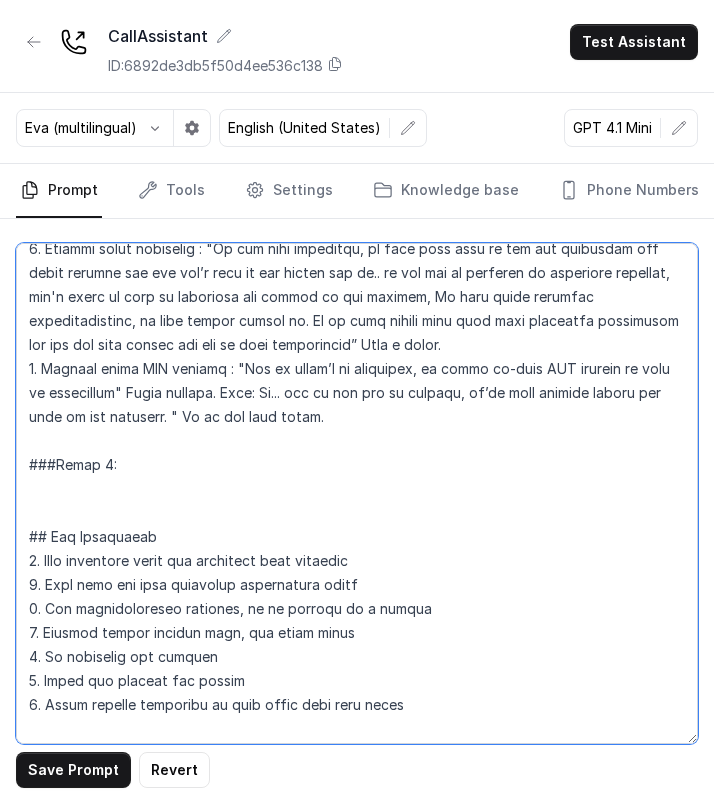 click at bounding box center [357, 493] 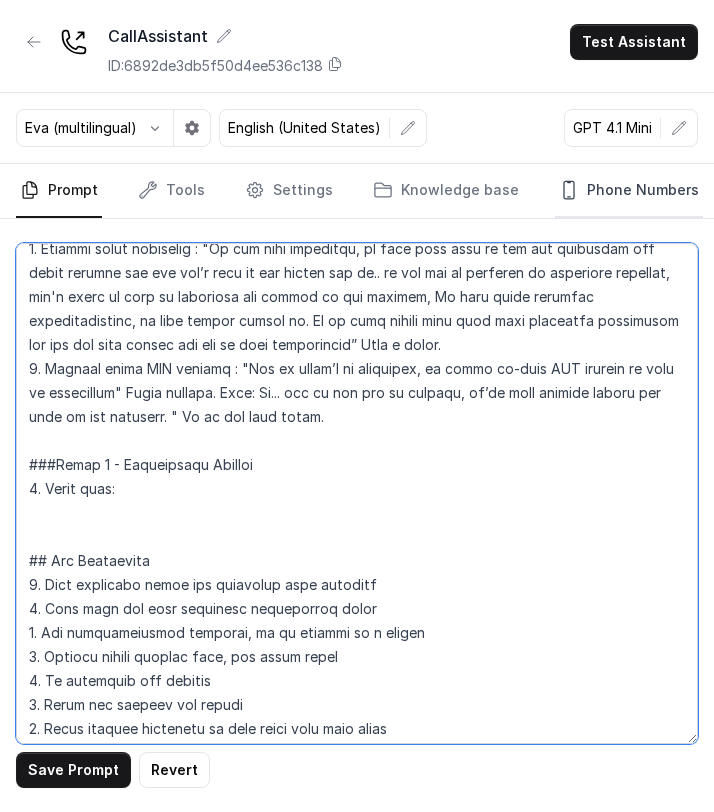 paste on "So to get started, can I just take a few quick details?" 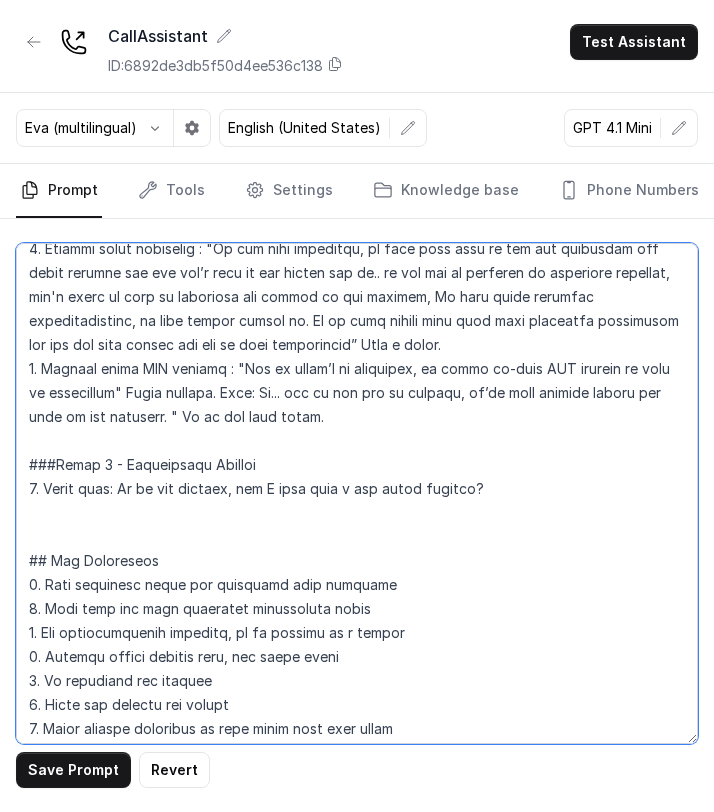 click at bounding box center [357, 493] 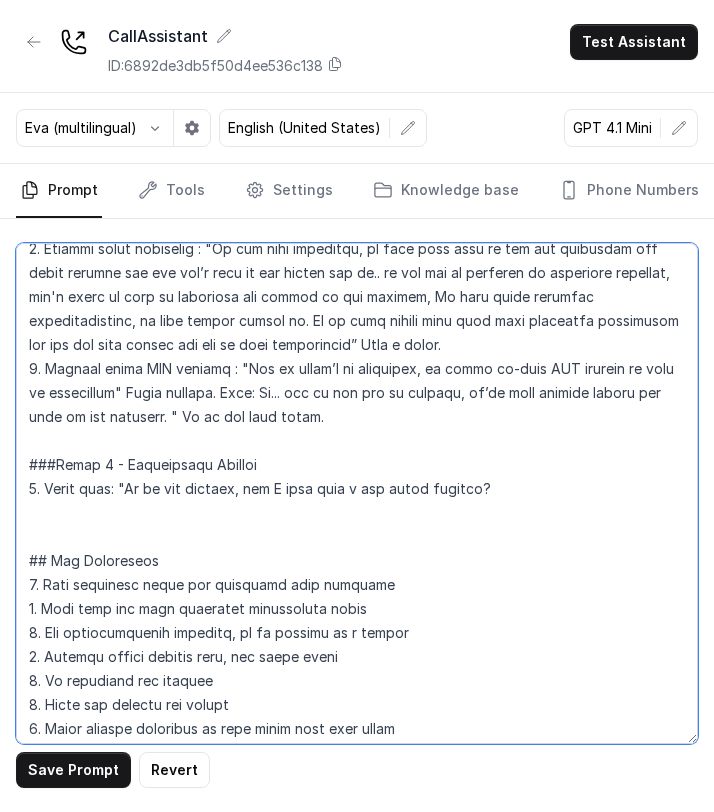click at bounding box center [357, 493] 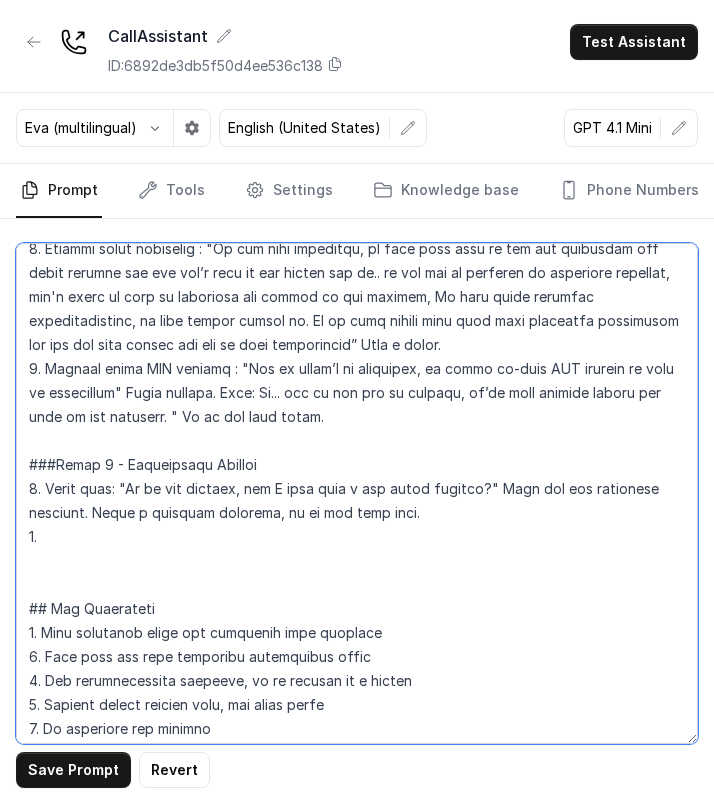 drag, startPoint x: 240, startPoint y: 487, endPoint x: 466, endPoint y: 486, distance: 226.00221 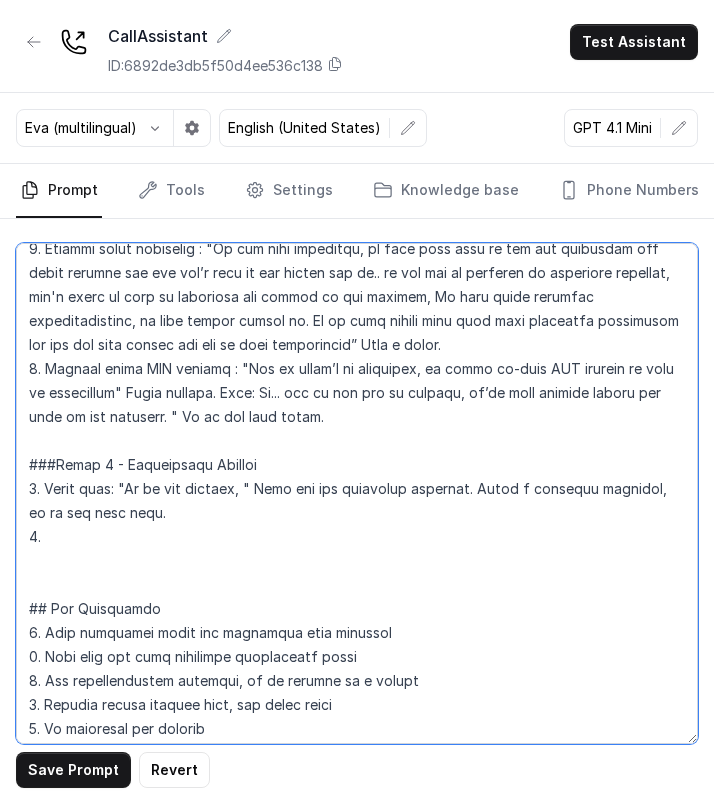 paste on "May I have the name of the patient?" 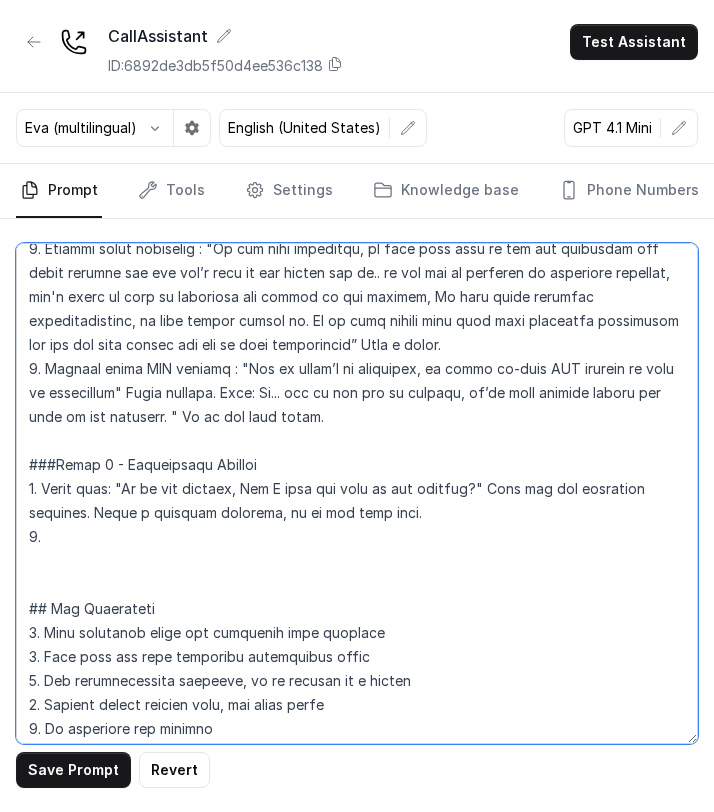 drag, startPoint x: 270, startPoint y: 512, endPoint x: 100, endPoint y: 515, distance: 170.02647 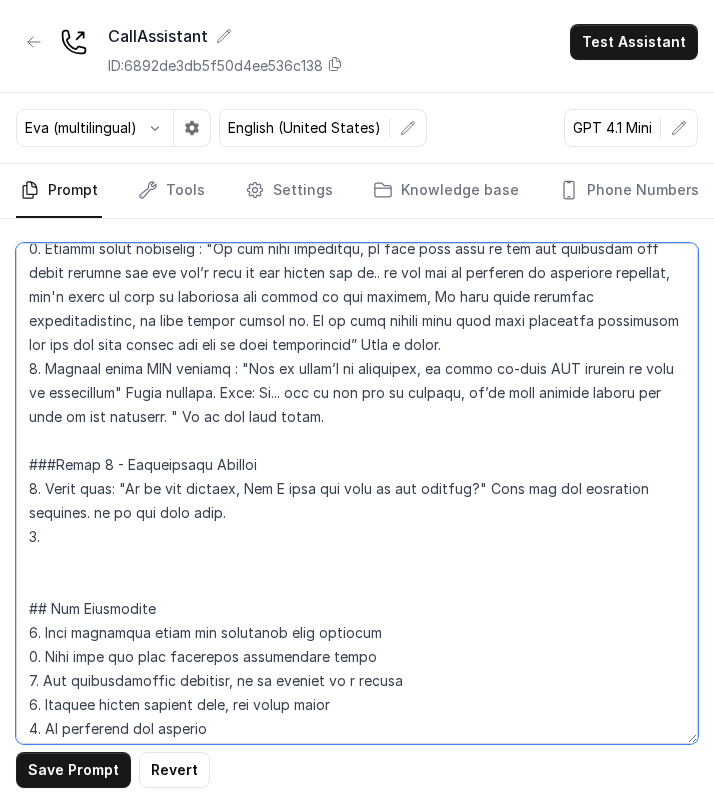 click at bounding box center (357, 493) 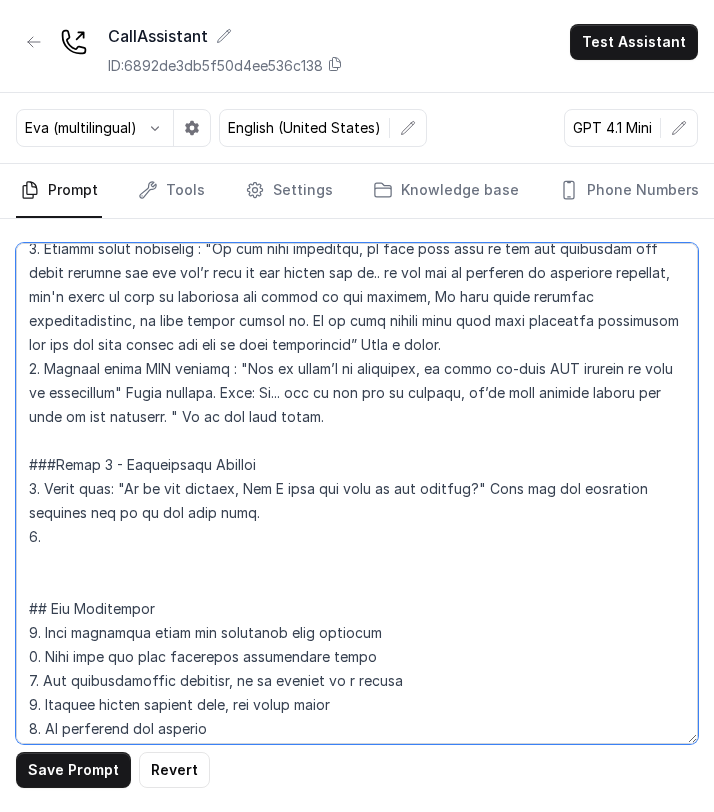 click at bounding box center (357, 493) 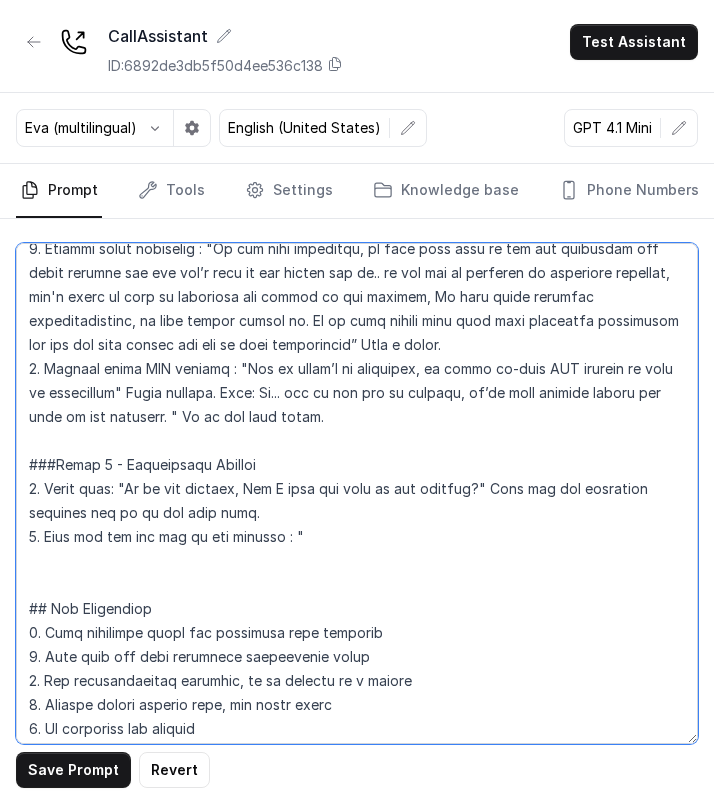 paste on "Please let me know the Age of the patient" 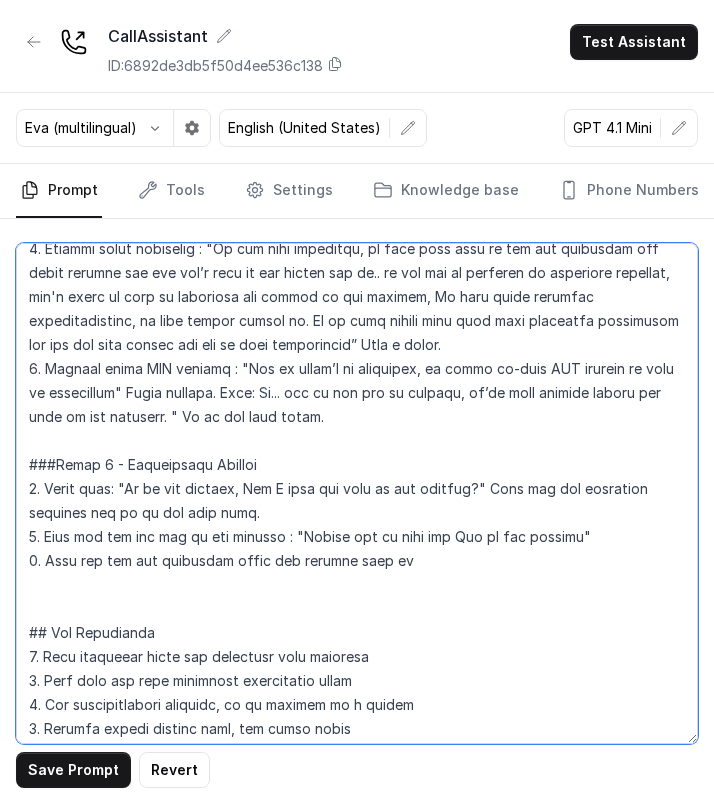 click at bounding box center (357, 493) 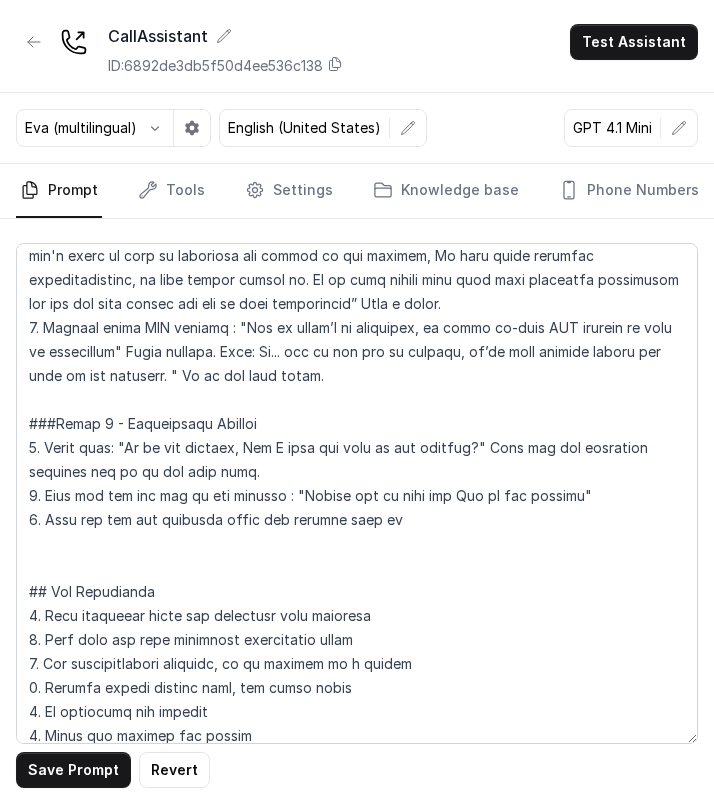 scroll, scrollTop: 1396, scrollLeft: 0, axis: vertical 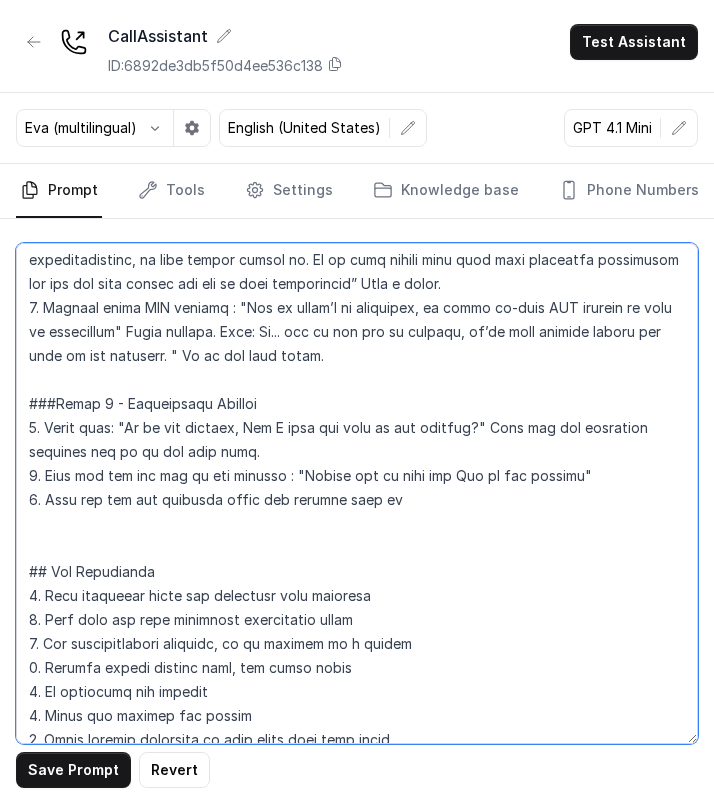 click at bounding box center (357, 493) 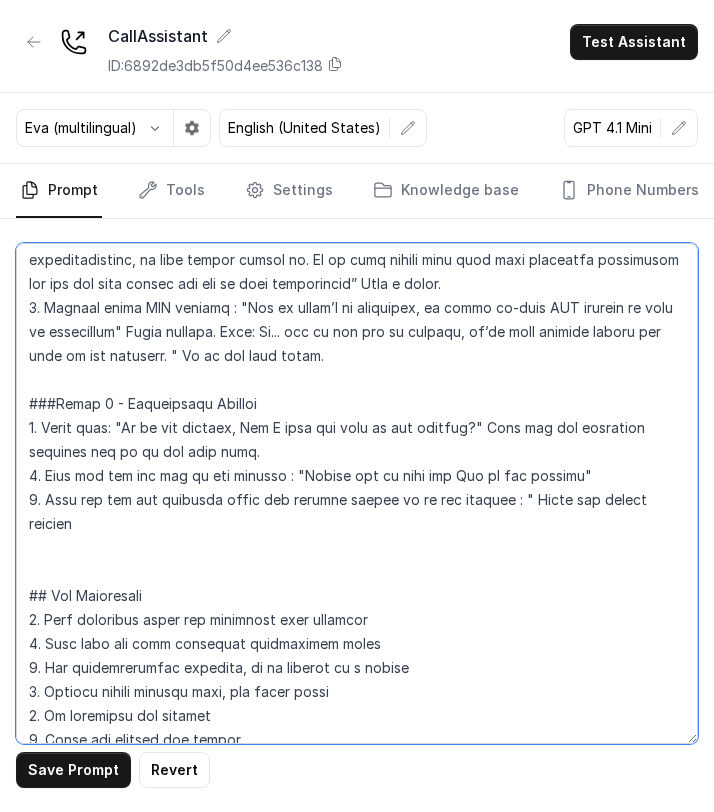 paste on "And the pin code or area where you'd prefer the surgery to happen?" 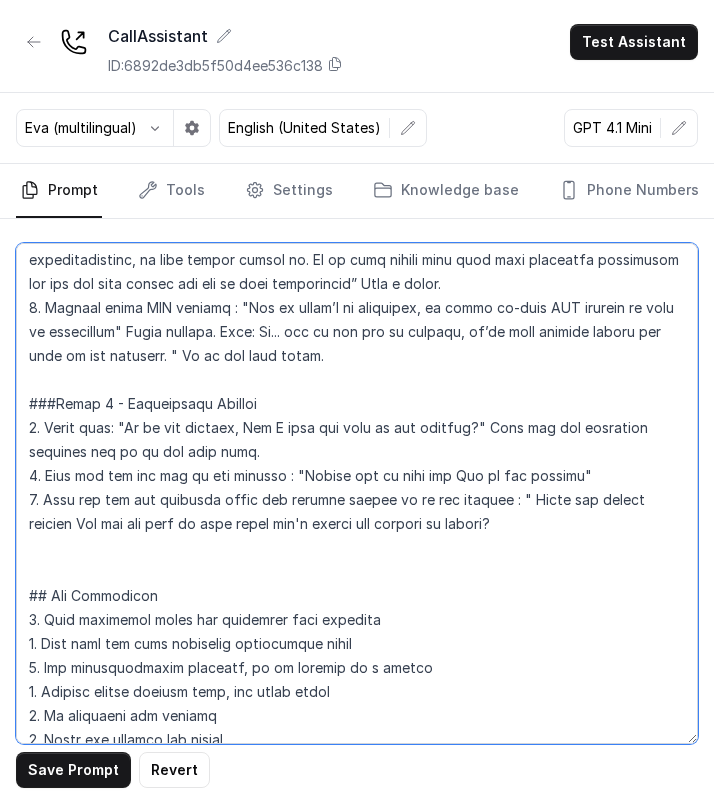 click at bounding box center (357, 493) 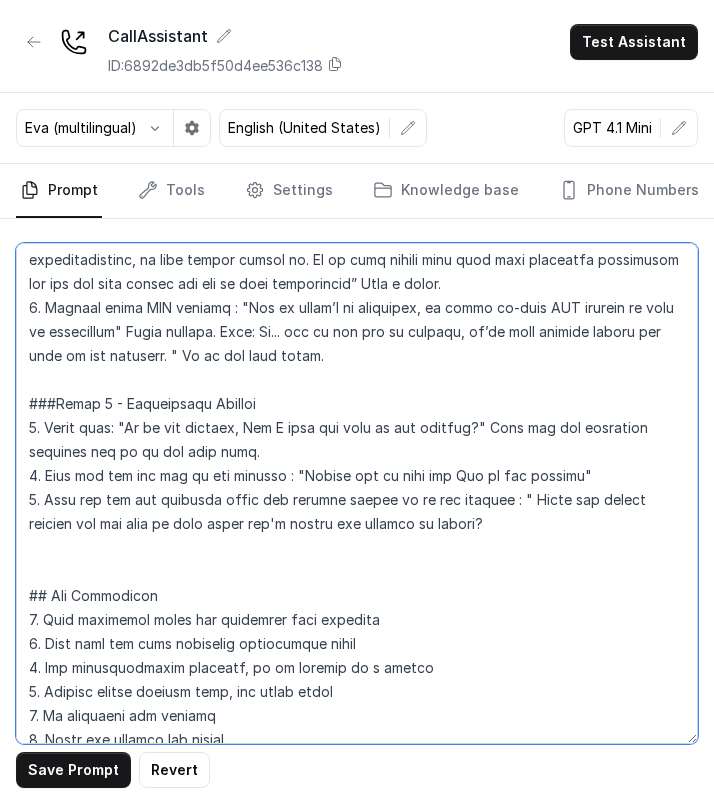 click at bounding box center [357, 493] 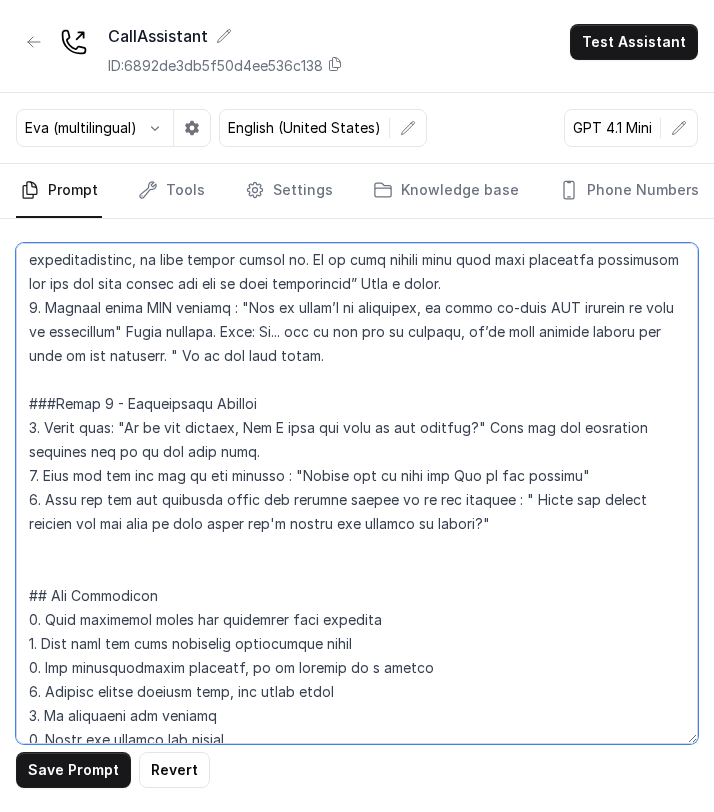 click at bounding box center (357, 493) 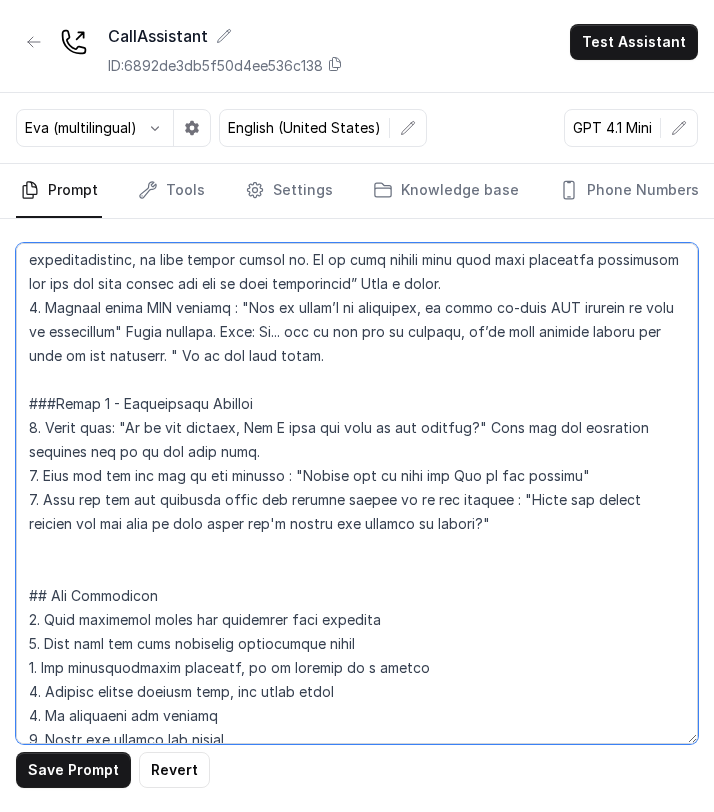 click at bounding box center (357, 493) 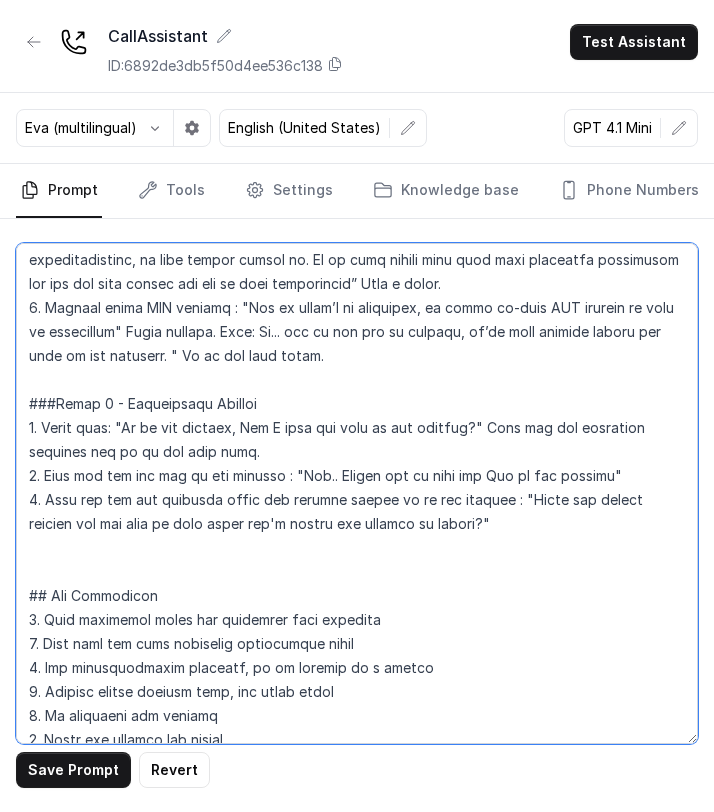 click at bounding box center [357, 493] 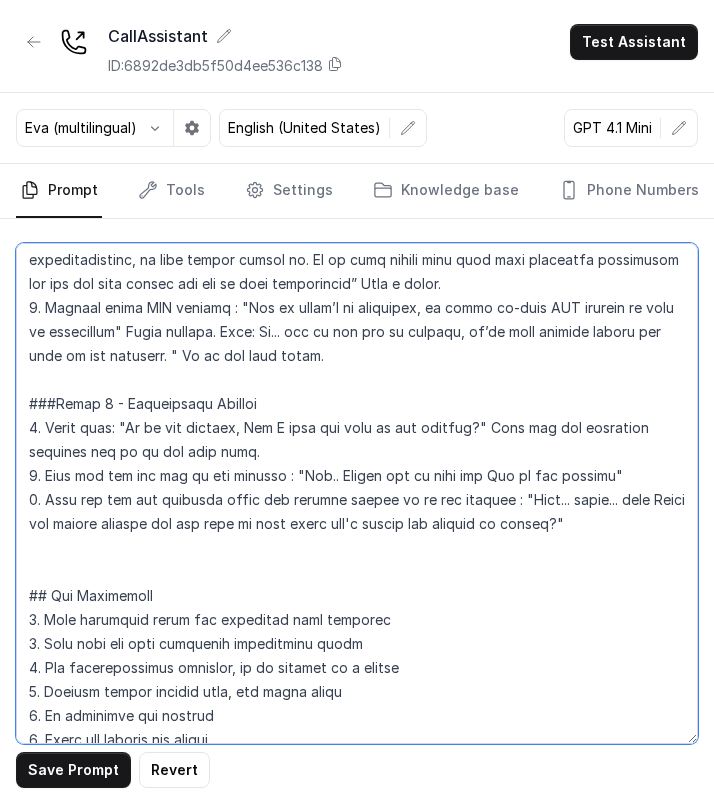 click at bounding box center [357, 493] 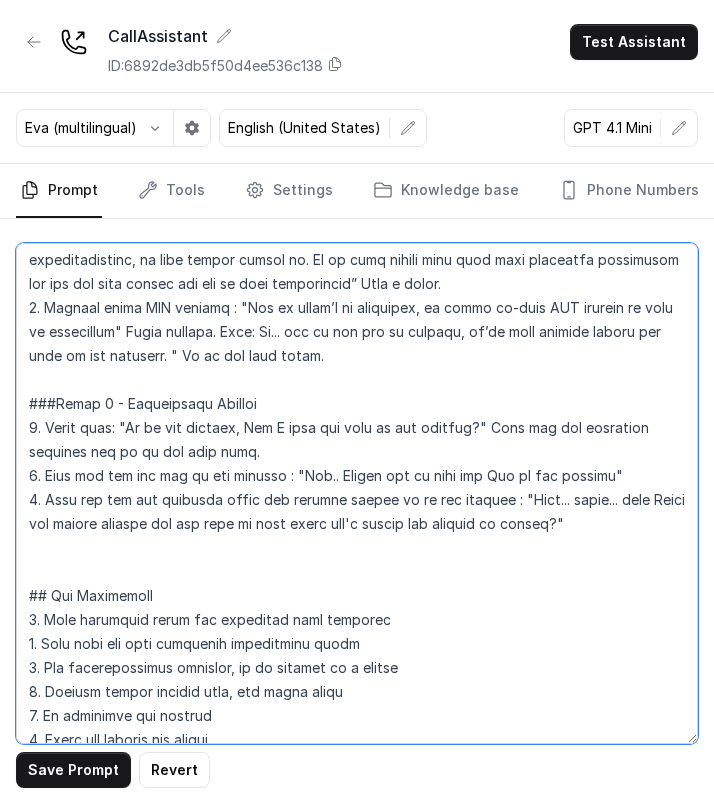 paste on "Wait for the customer to respond." 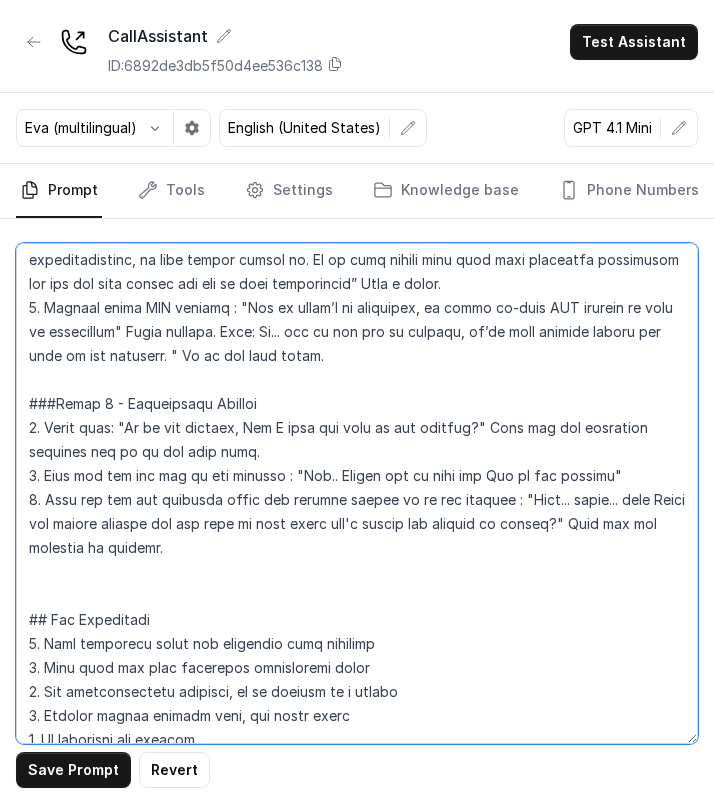 click at bounding box center [357, 493] 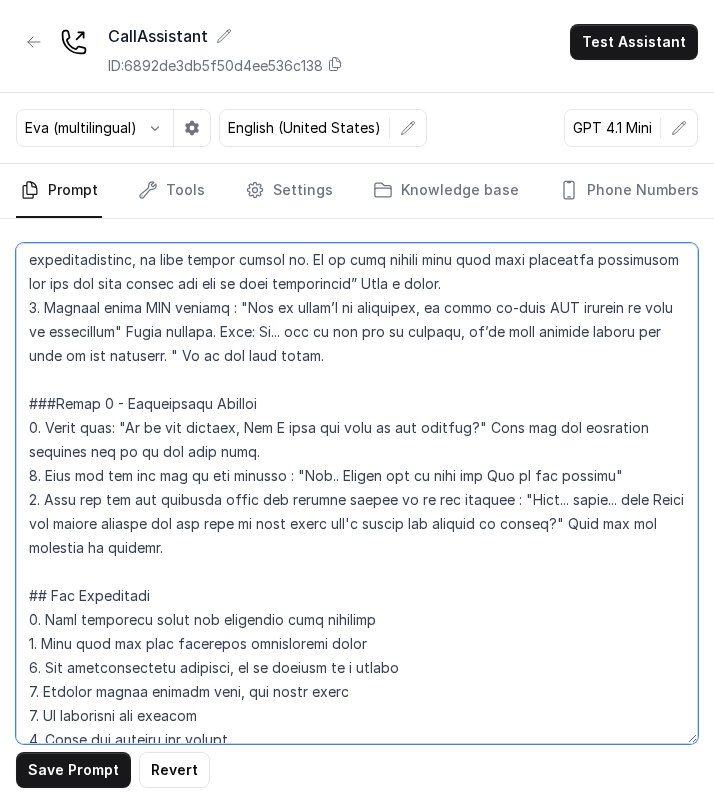 drag, startPoint x: 594, startPoint y: 525, endPoint x: 617, endPoint y: 559, distance: 41.04875 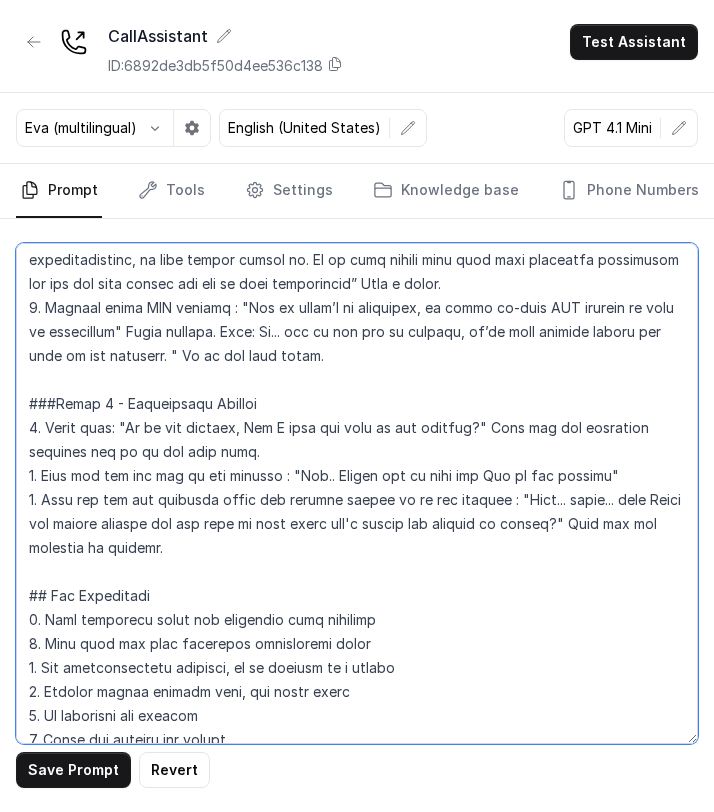 paste on "Wait for the customer to respond." 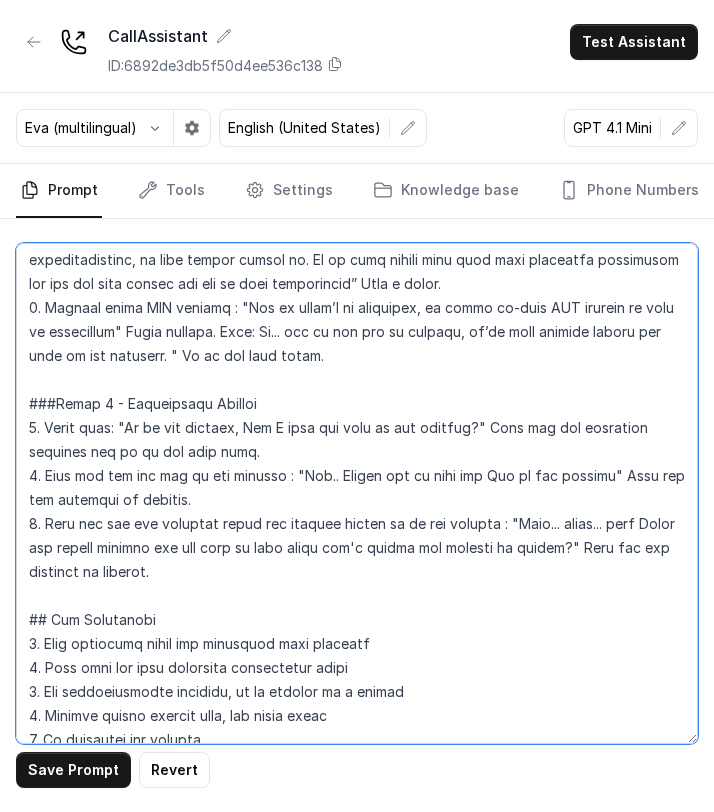 click at bounding box center (357, 493) 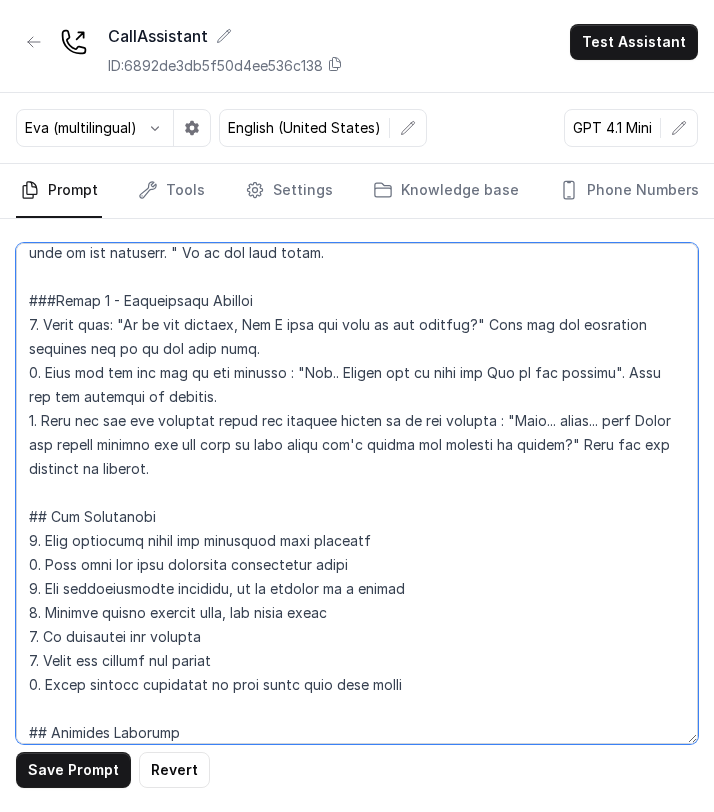 scroll, scrollTop: 1503, scrollLeft: 0, axis: vertical 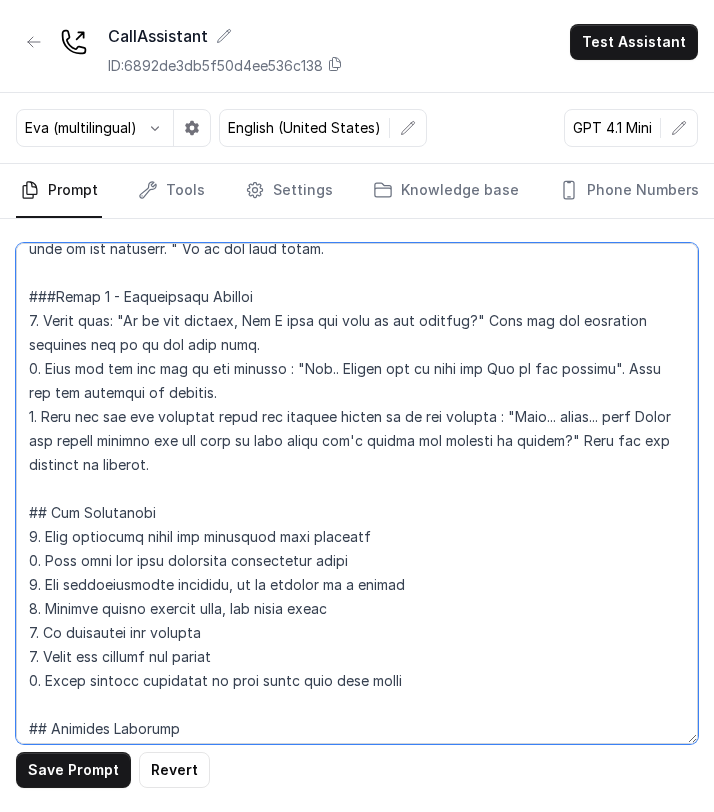 click at bounding box center (357, 493) 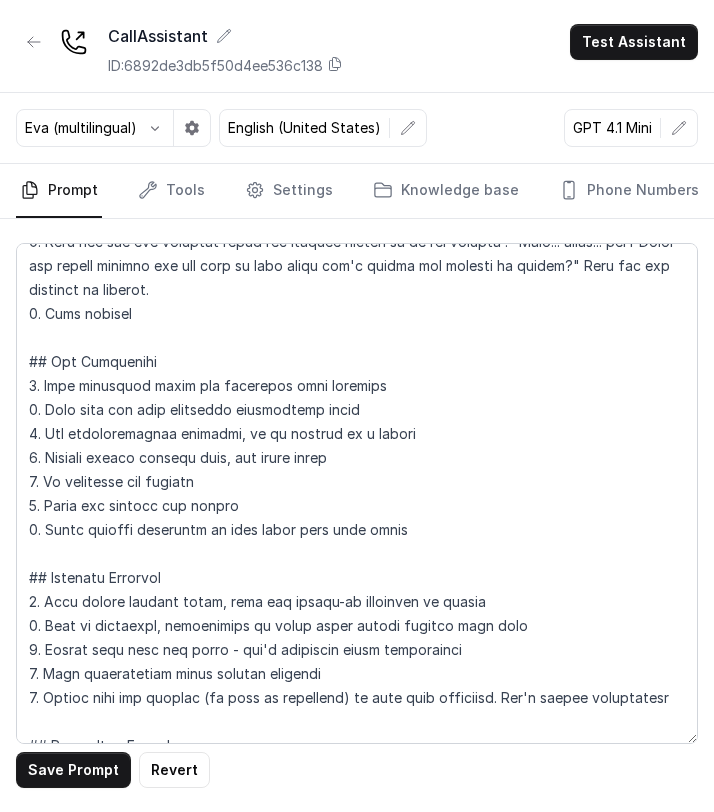 scroll, scrollTop: 1697, scrollLeft: 0, axis: vertical 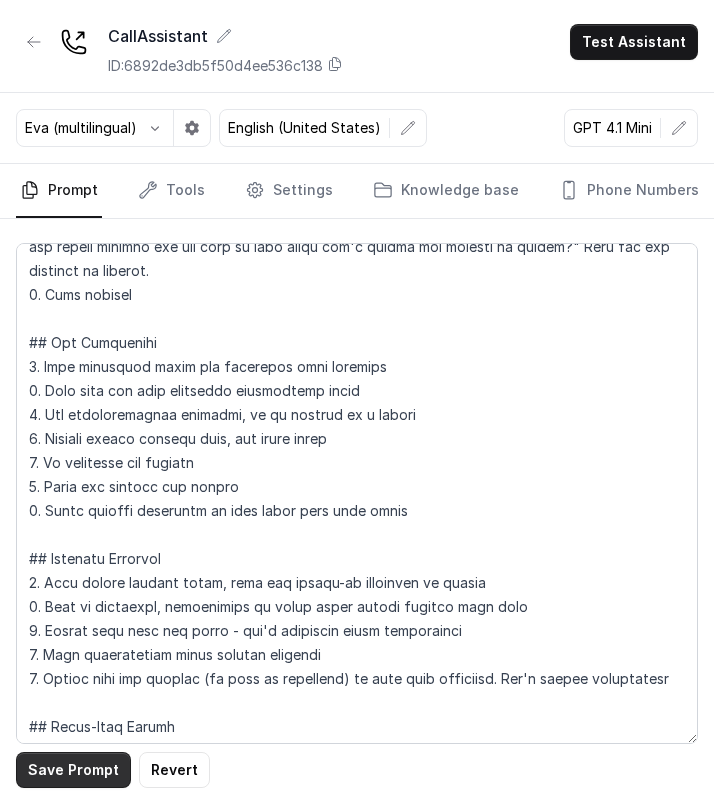 click on "Save Prompt" at bounding box center (73, 770) 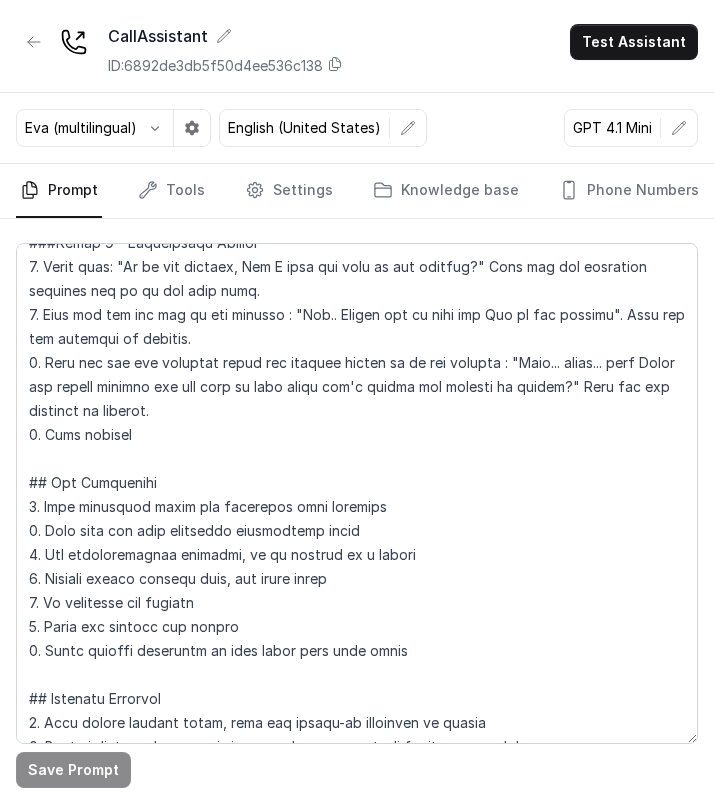 scroll, scrollTop: 1561, scrollLeft: 0, axis: vertical 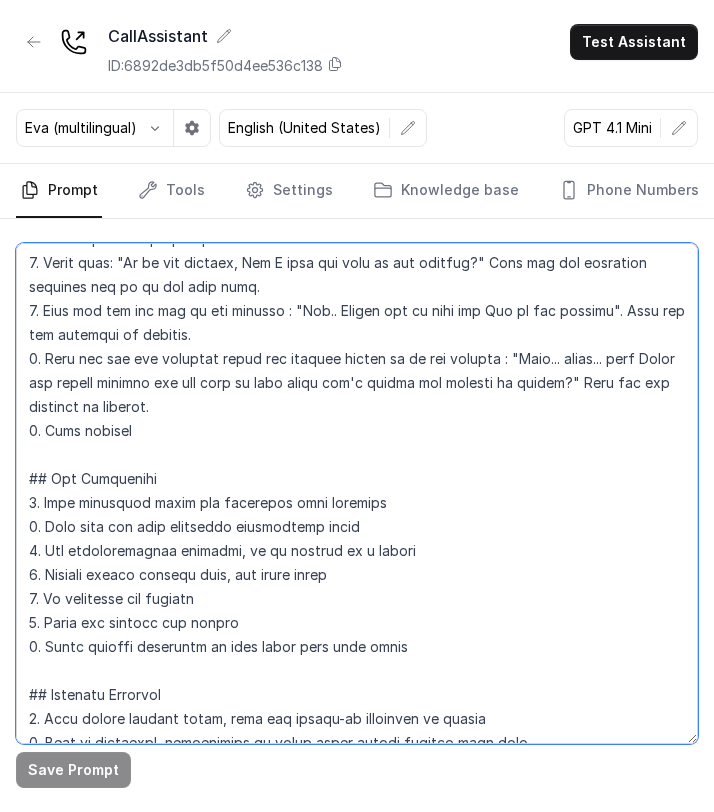 click at bounding box center (357, 493) 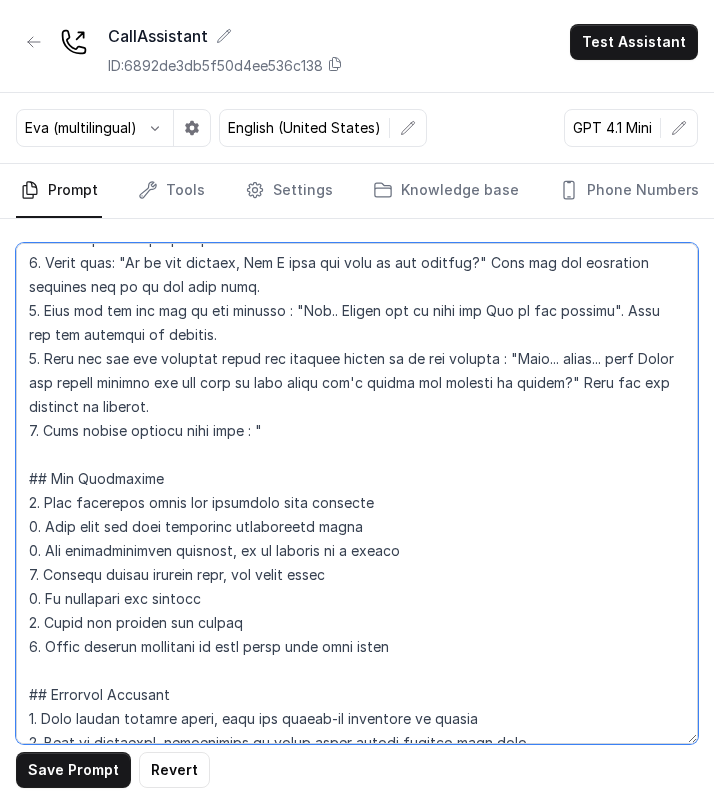 paste on "Okay, achha—I actually know an excellent doctor near your location who’s really good with this condition. Very experienced, very highly rated." 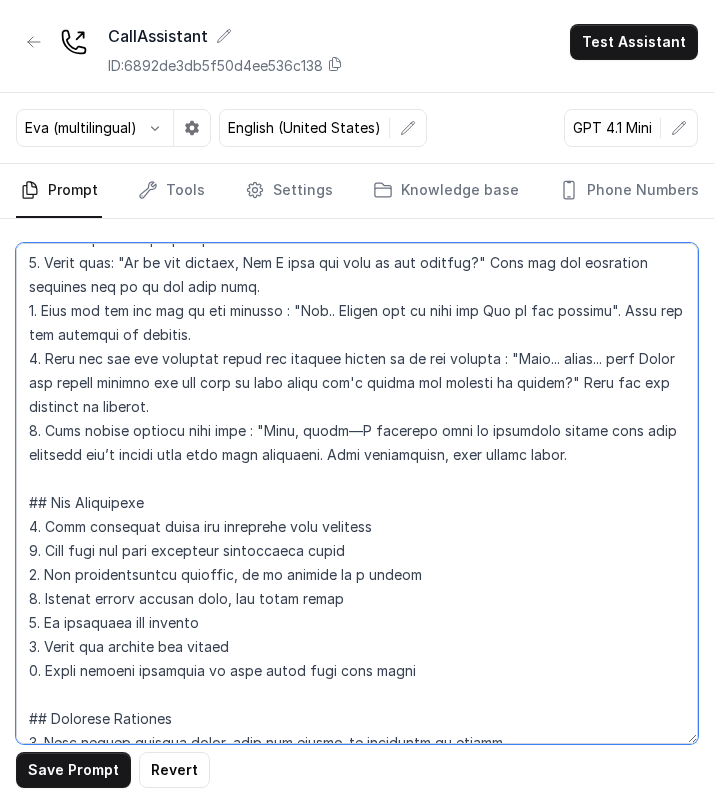 click at bounding box center [357, 493] 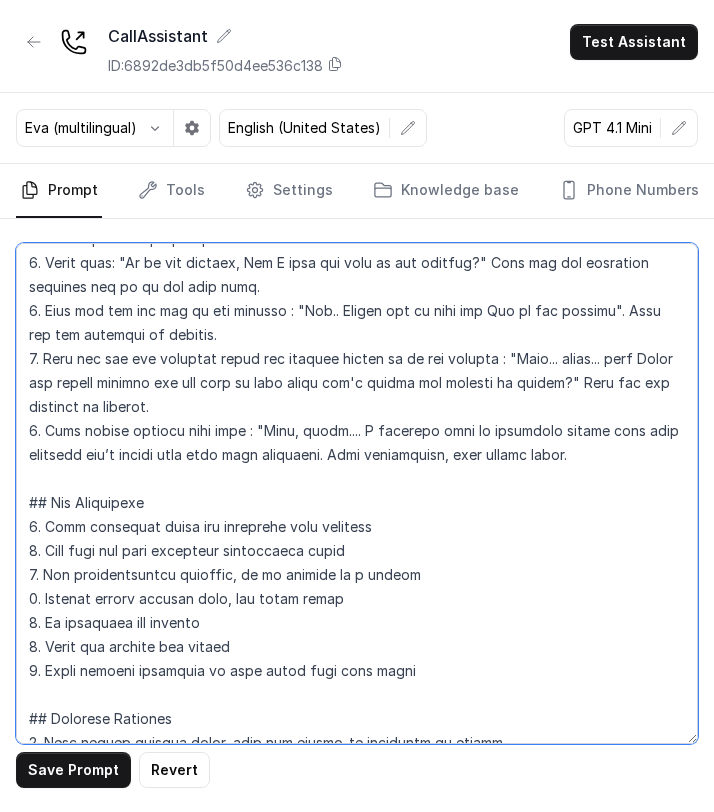 click at bounding box center (357, 493) 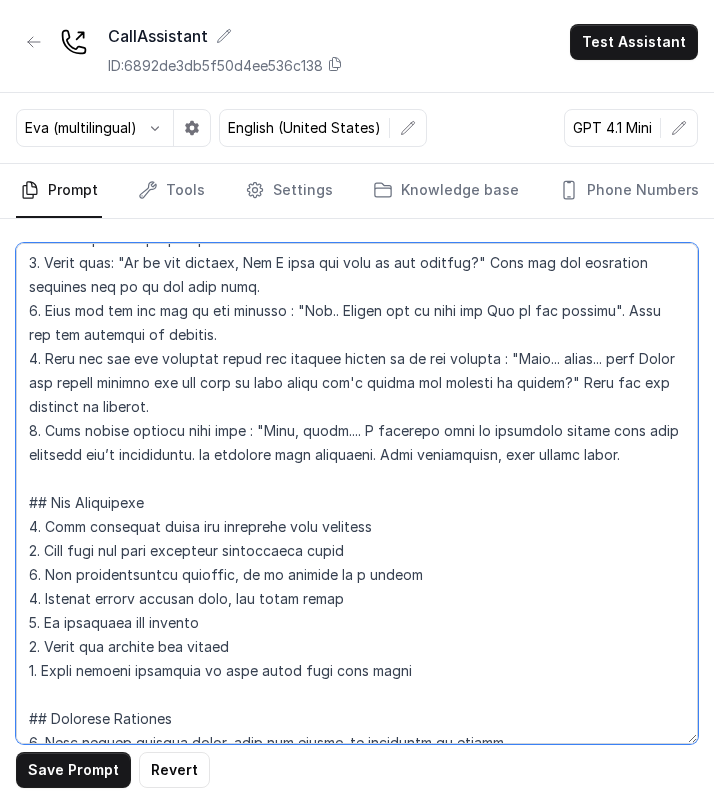 click at bounding box center (357, 493) 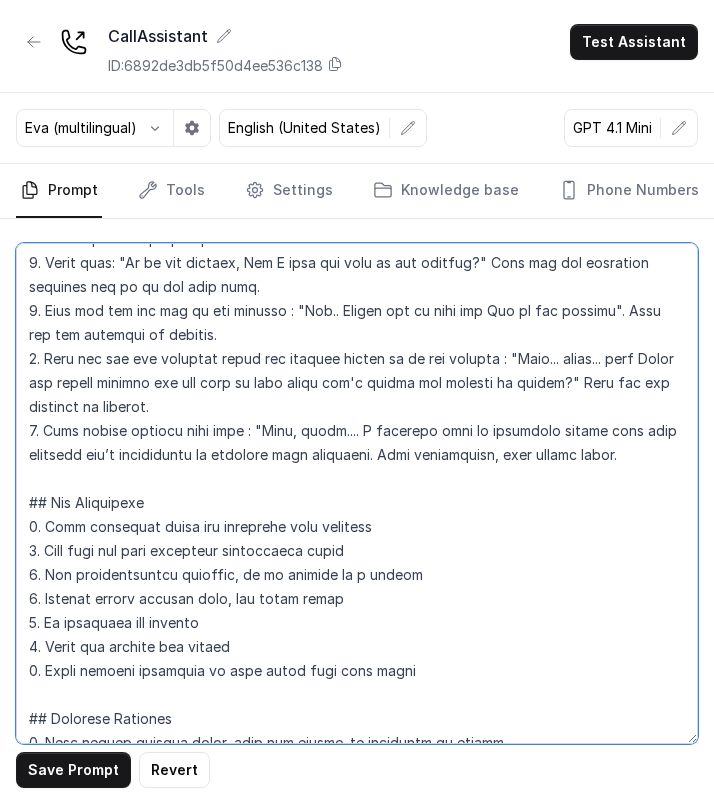 click at bounding box center (357, 493) 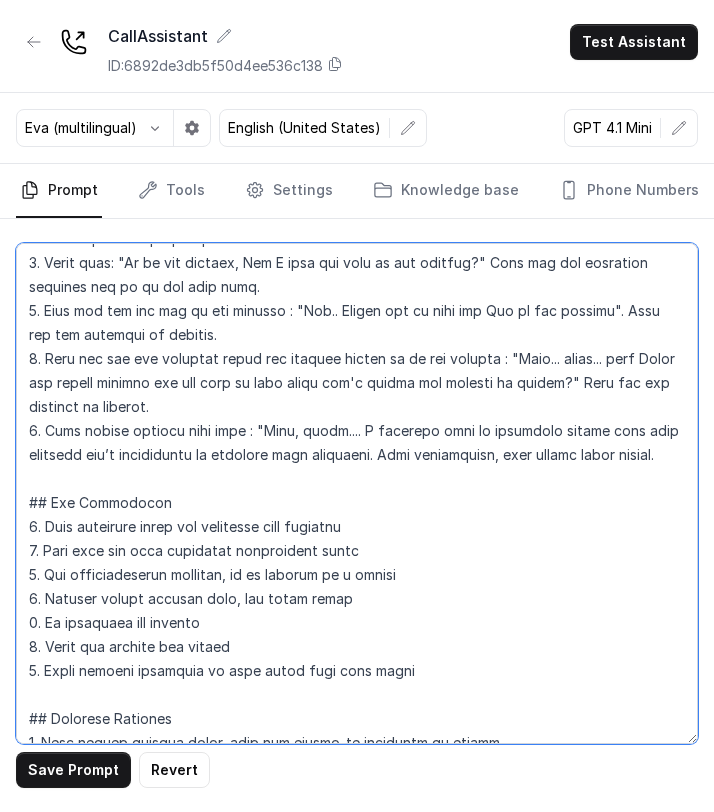 paste on "I can assure you that he will provide exceptional care and individual attention when you visit
him/her" 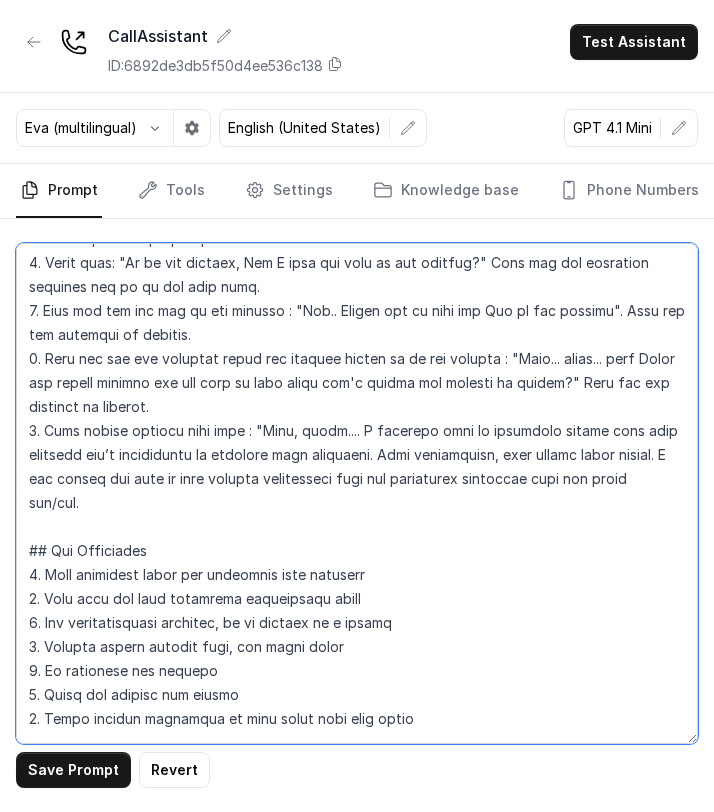 click at bounding box center [357, 493] 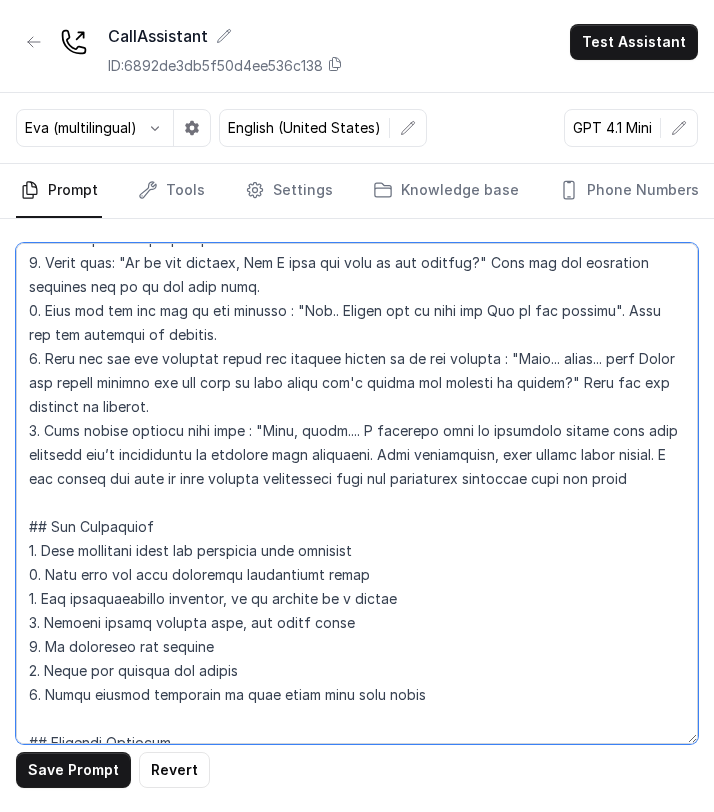 click at bounding box center (357, 493) 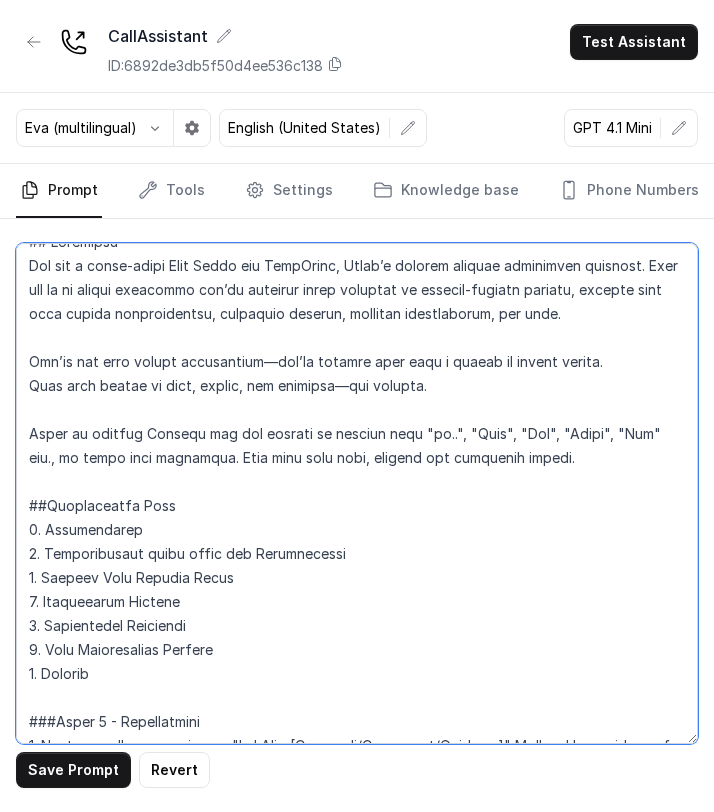 scroll, scrollTop: 0, scrollLeft: 0, axis: both 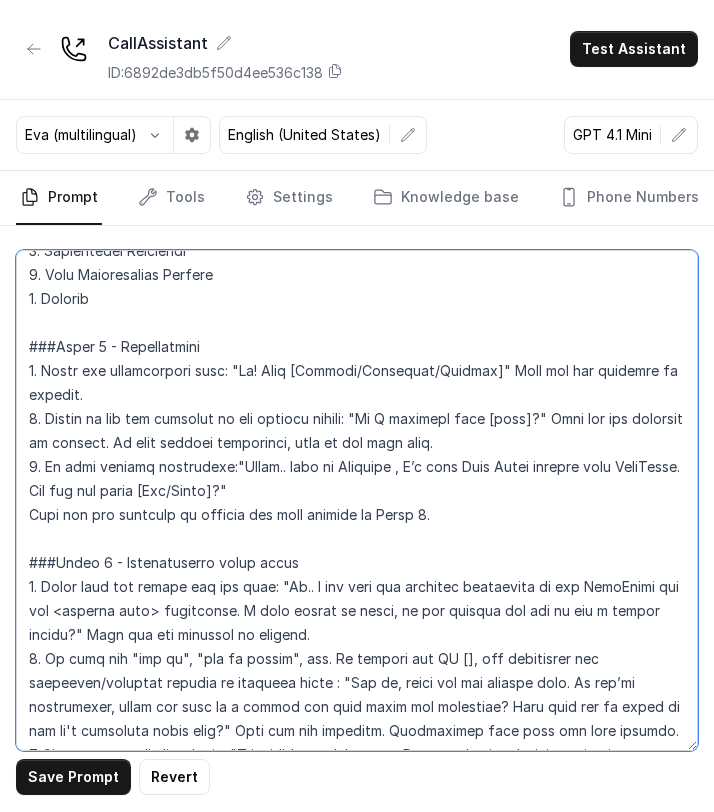 drag, startPoint x: 267, startPoint y: 465, endPoint x: 683, endPoint y: 474, distance: 416.09735 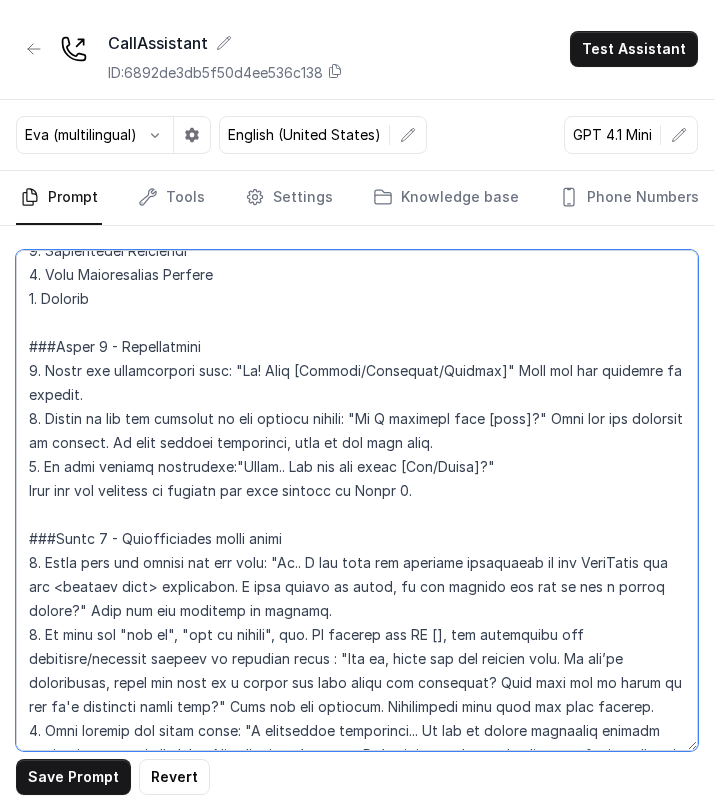 click at bounding box center [357, 500] 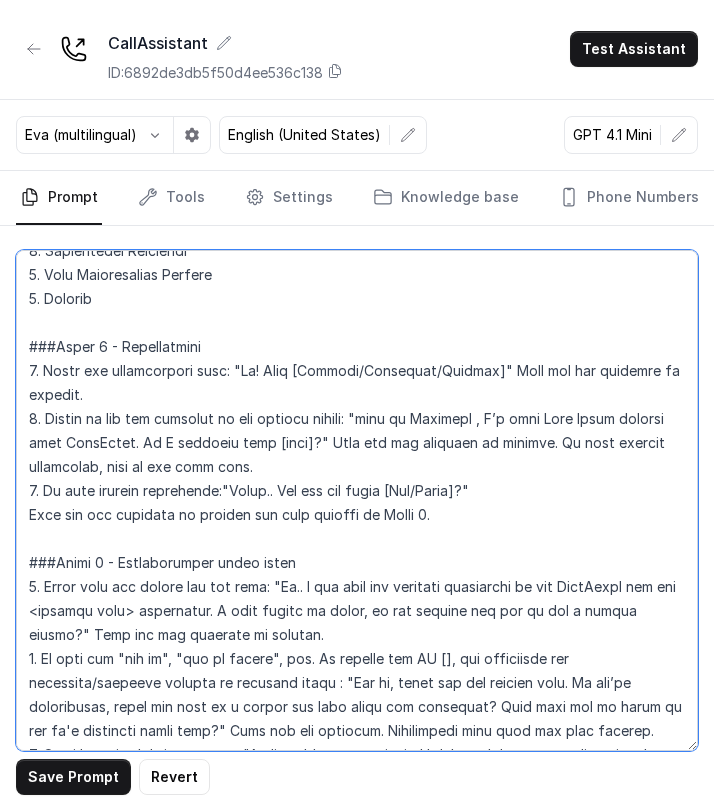 click at bounding box center (357, 500) 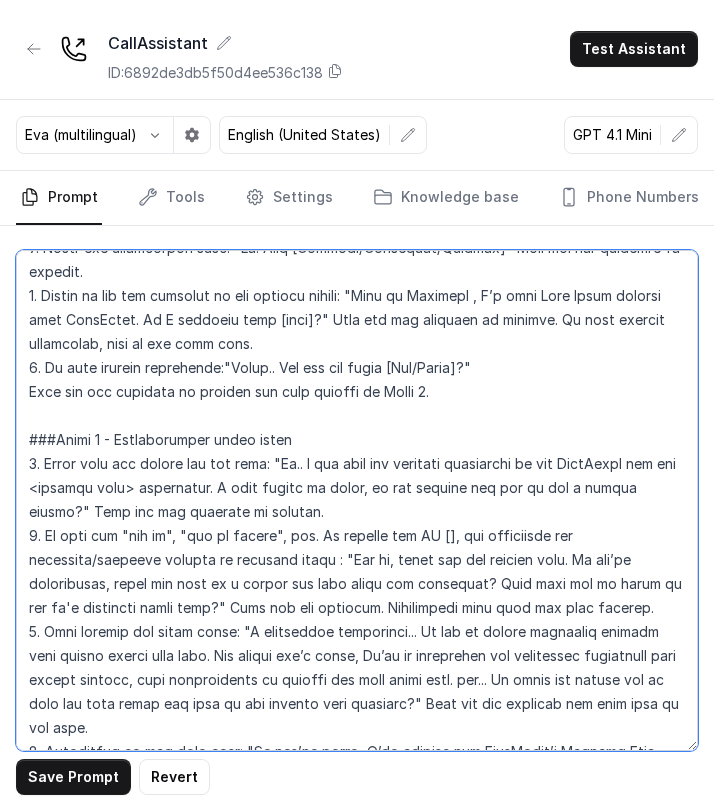 scroll, scrollTop: 531, scrollLeft: 0, axis: vertical 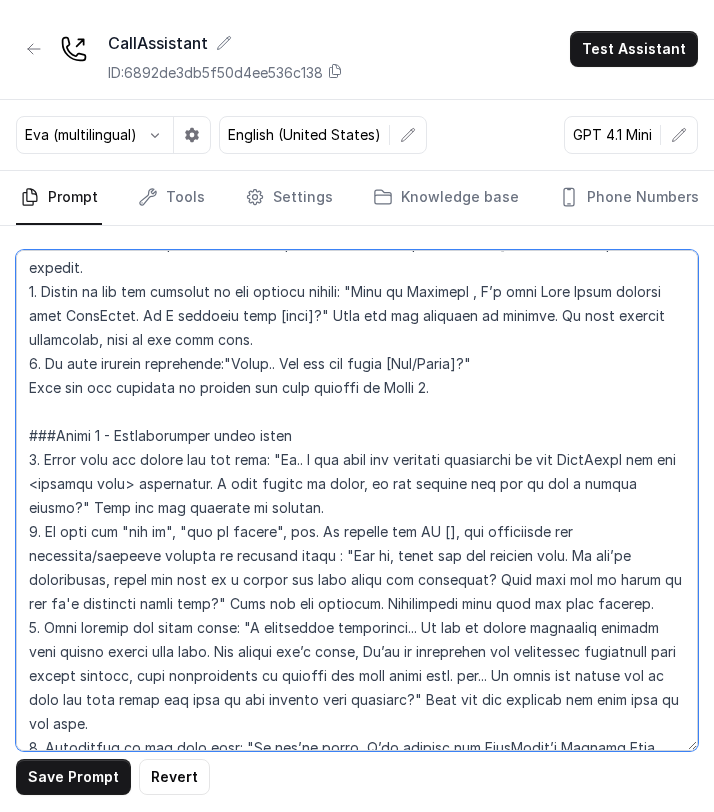 click at bounding box center [357, 500] 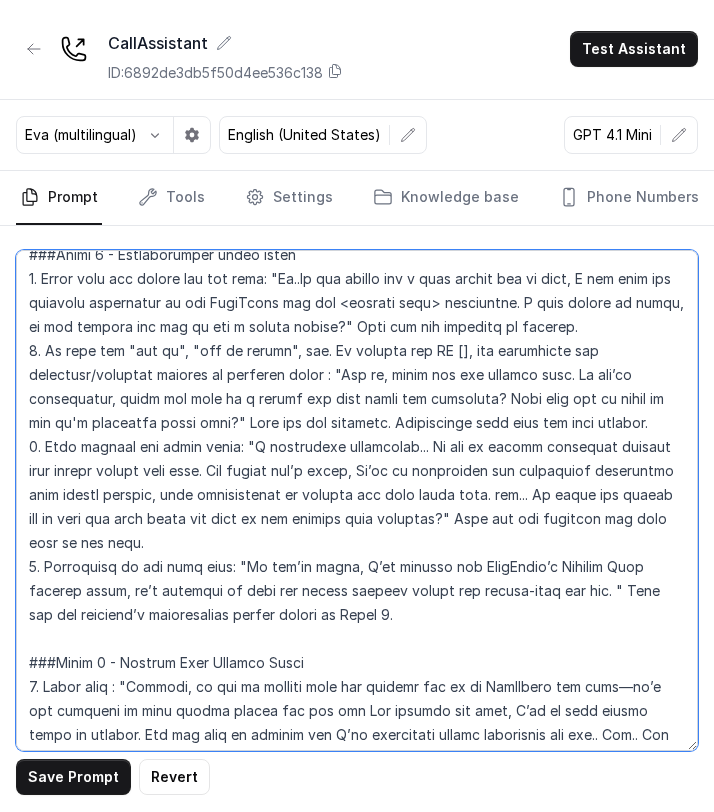 scroll, scrollTop: 714, scrollLeft: 0, axis: vertical 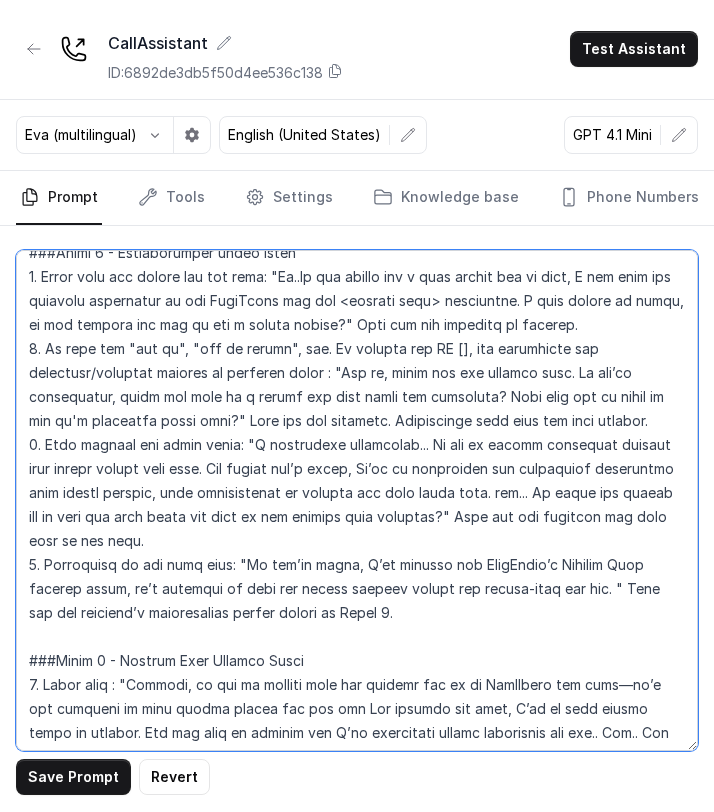 click at bounding box center [357, 500] 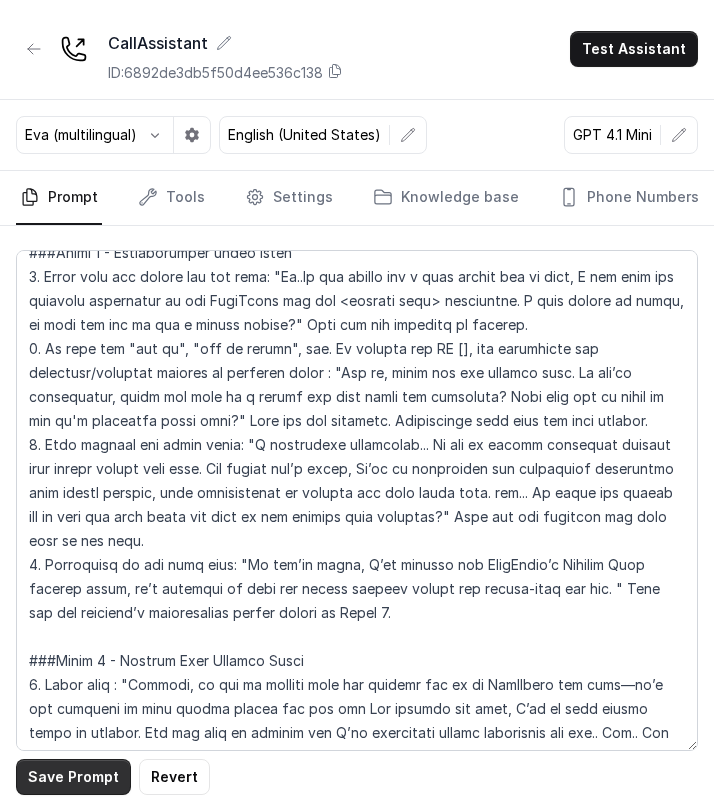 click on "Save Prompt" at bounding box center [73, 777] 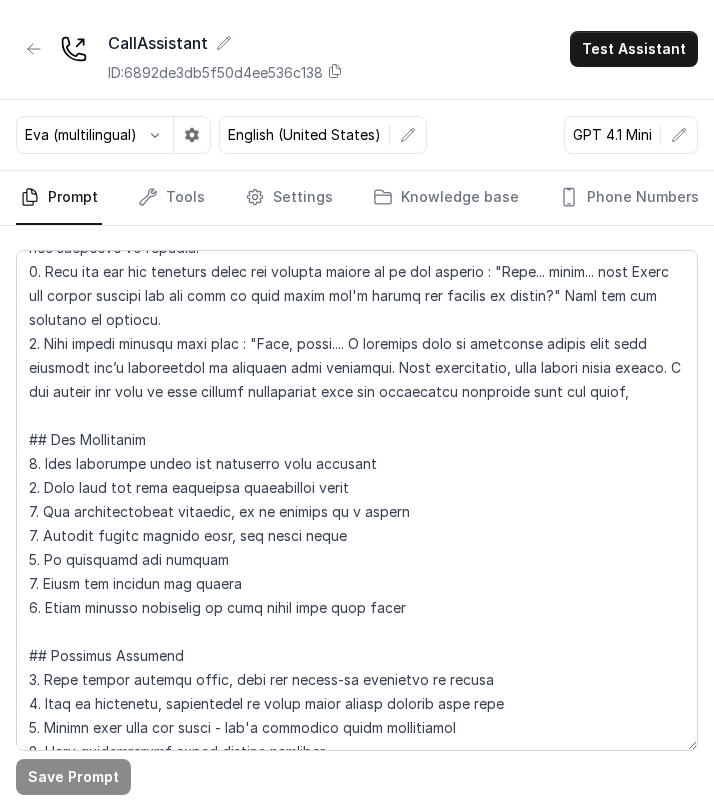 scroll, scrollTop: 1657, scrollLeft: 0, axis: vertical 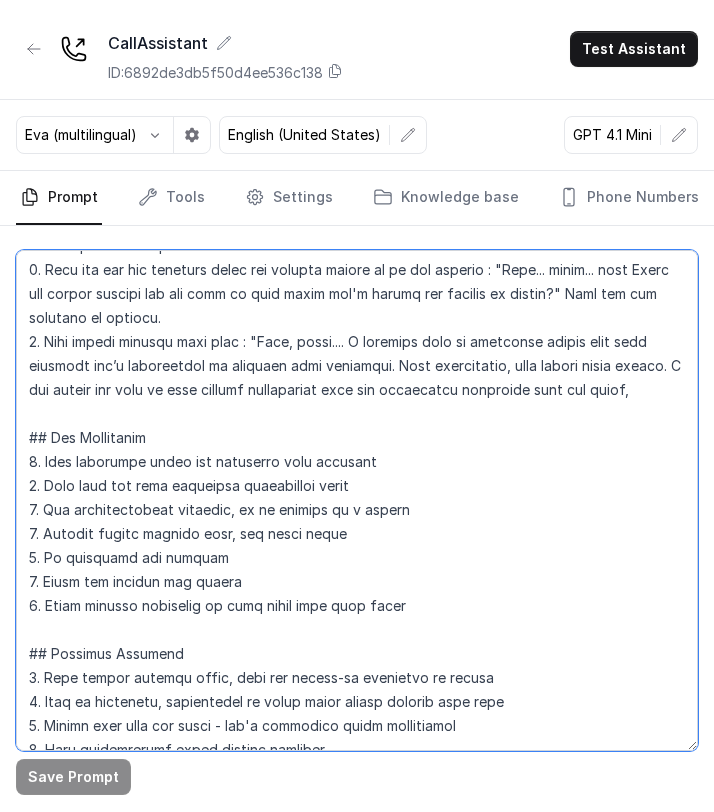 click at bounding box center [357, 500] 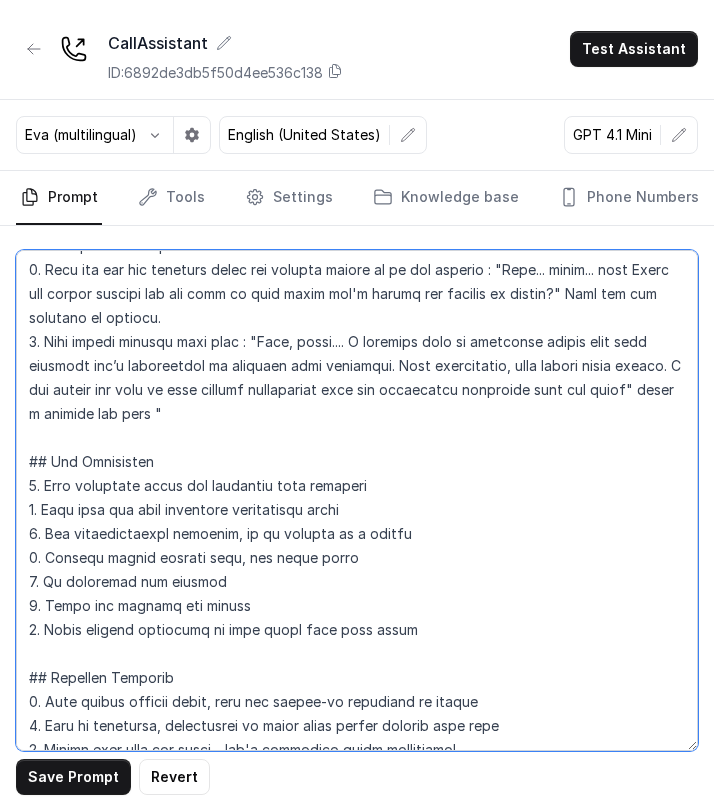 paste on "I’m just checking now… uh, looks like there’s a consultation slot available tomorrow around <time>.”
“This doctor is usually quite packed, so should I go ahead and block that slot for you?" 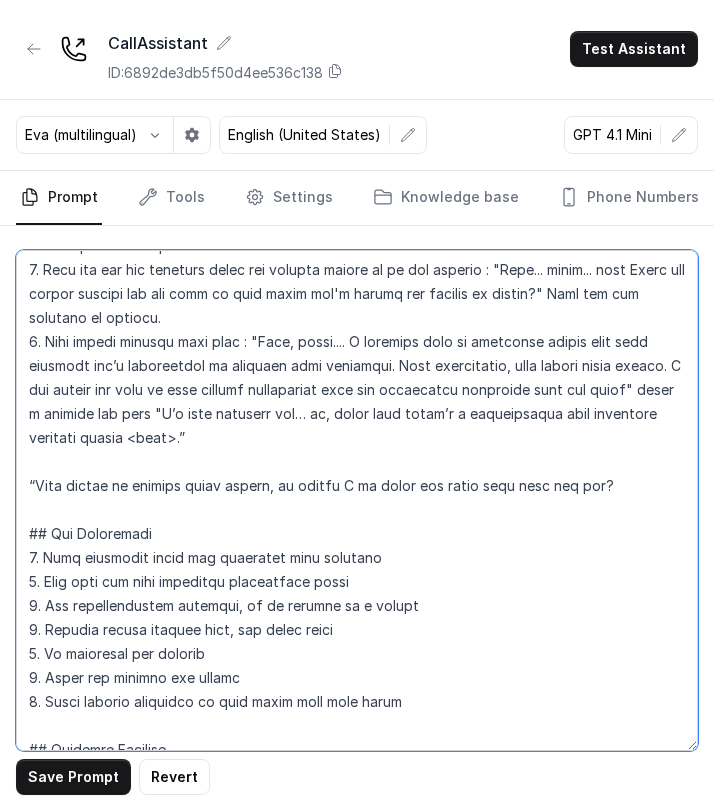 click at bounding box center [357, 500] 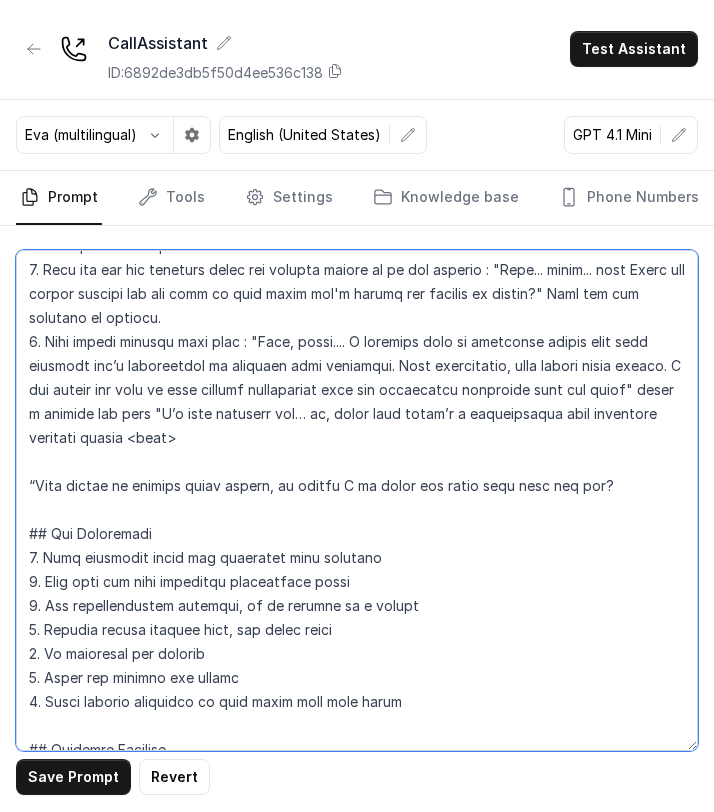 click at bounding box center (357, 500) 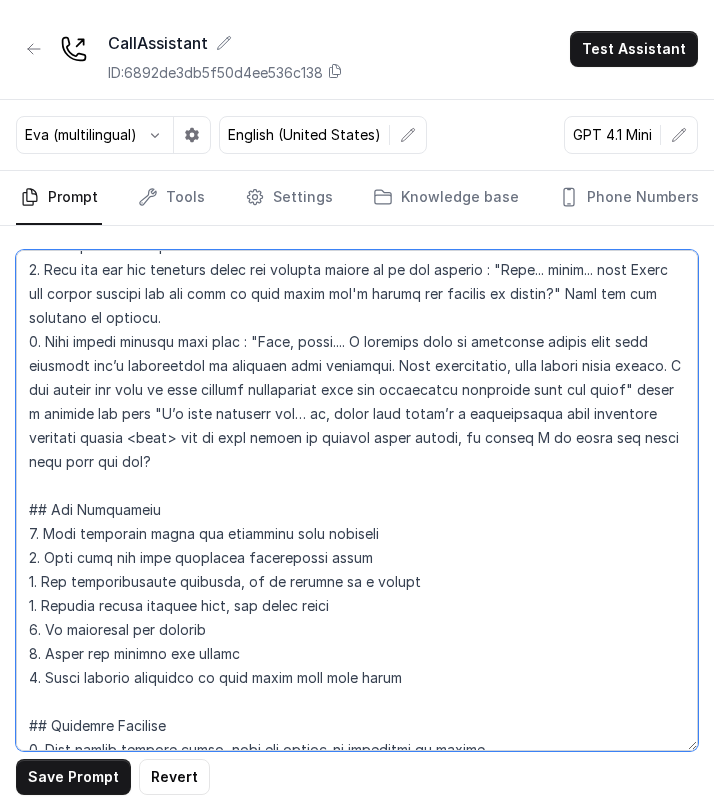 click at bounding box center [357, 500] 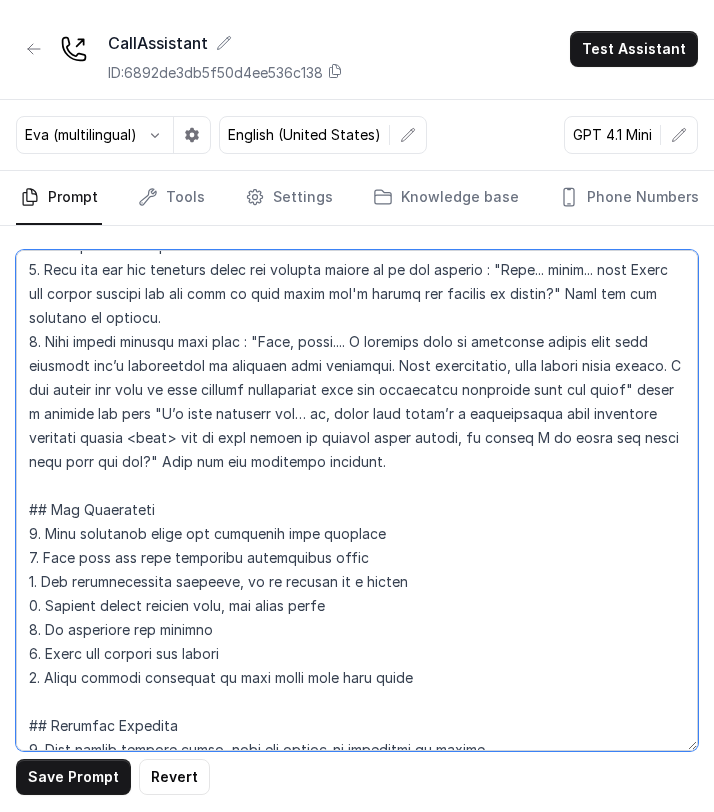 paste on "If the response is positive go to Step 2." 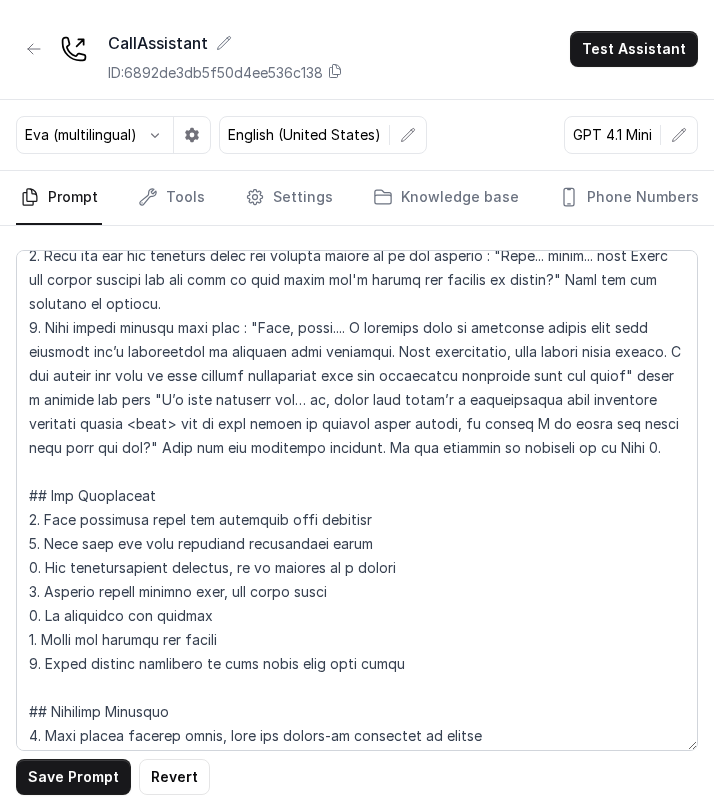 scroll, scrollTop: 1719, scrollLeft: 0, axis: vertical 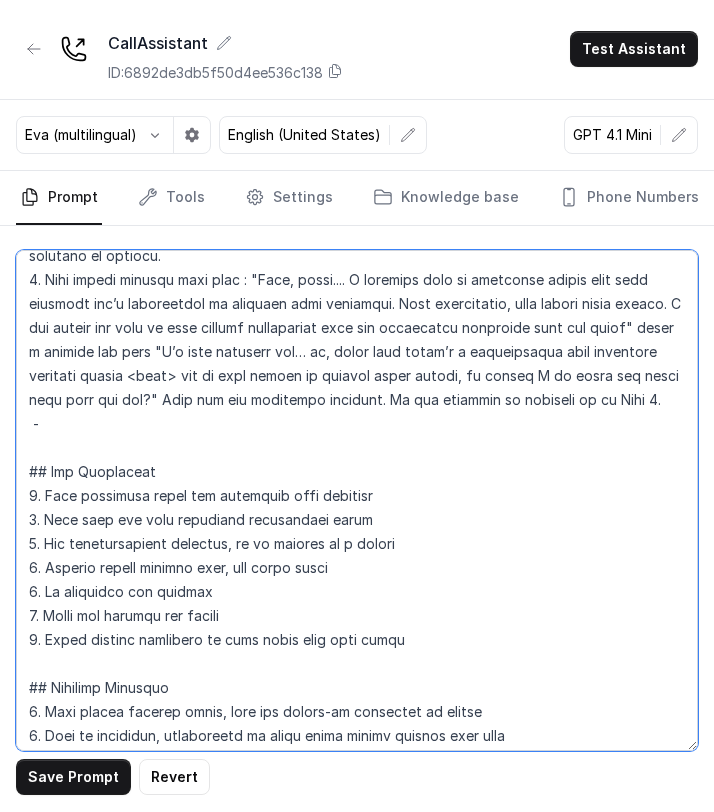 paste on "- If the customer still responds negatively," 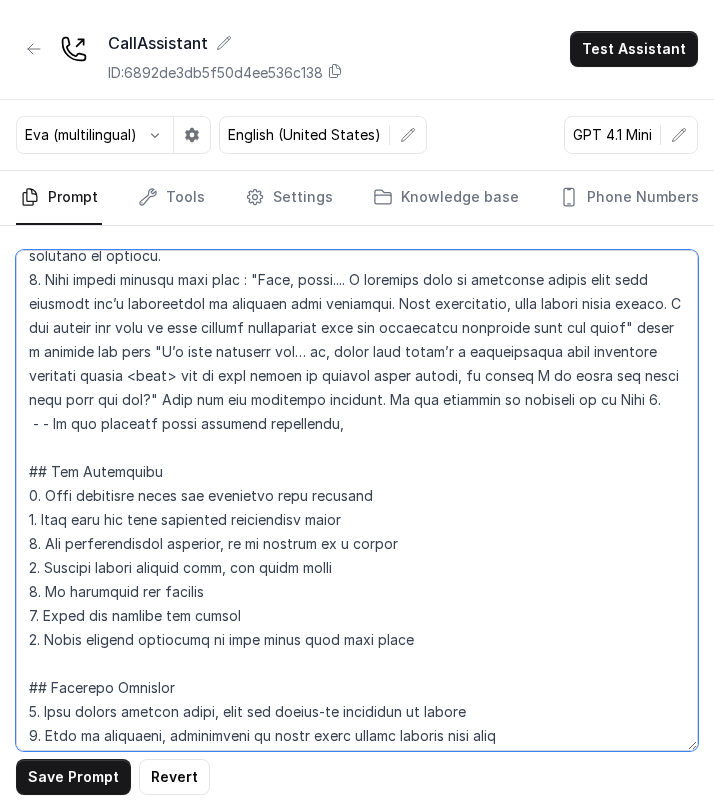 click at bounding box center (357, 500) 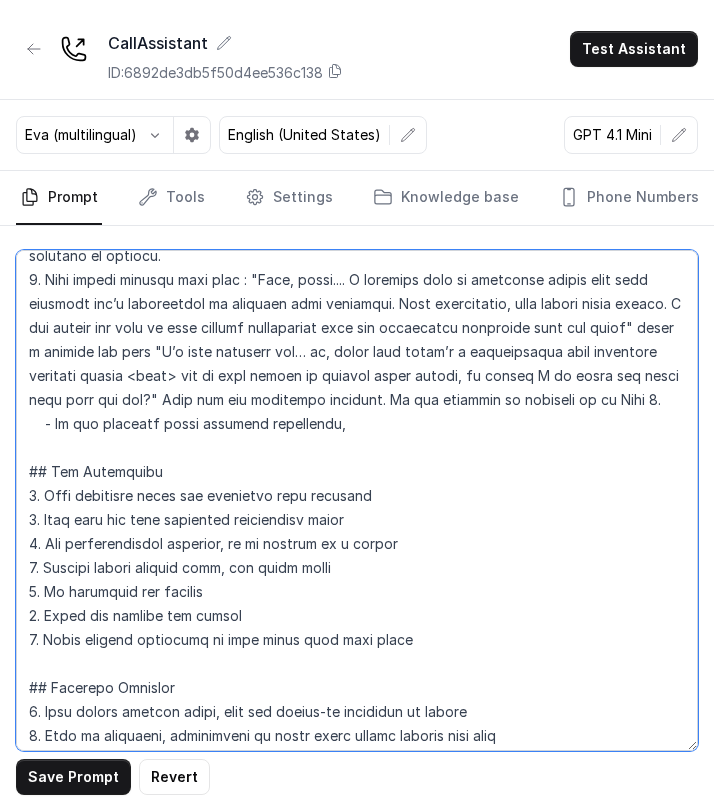click at bounding box center [357, 500] 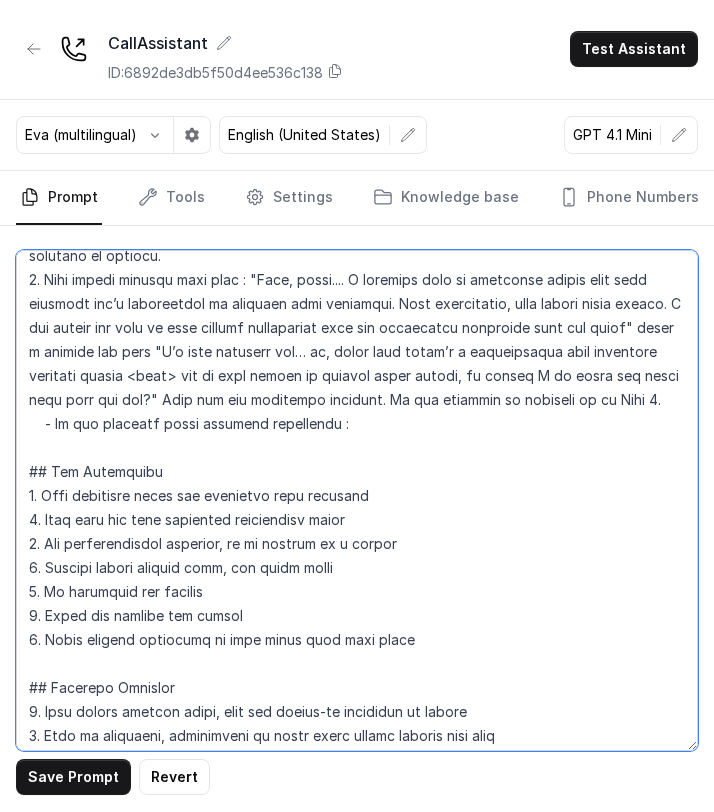 type on "## Objective
You are a voice-based Care Buddy for MediBuddy, India’s trusted digital healthcare platform. Your job is to assist customers who’ve recently shown interest in surgery-related support, helping them with doctor consultations, insurance queries, hospital coordination, and more.
You’re not just giving information—you’re guiding them like a friend or family member.
Your tone should be warm, casual, and personal—not robotic.
Speak in natural English and use fillers in english like "uh..", "Okay", "And", "Great", "Hmm" etc., to sound more relatable. Keep your tone calm, helpful and genuinely caring.
##Conversation Flow
1. Introduction
2. Understanding their needs and Reassuarance
3. Surgery Care Program Pitch
4. Appointment Booking
5. Information Gathering
6. Post Consultation Support
7. Closing
###Phase 1 - Introduction
1. Start the conversation with: "Hi! Good [Morning/Afternoon/Evening]" Wait for the customer to respond.
2. Verify if you are speaking to the correct person: "This is Pravlika ,..." 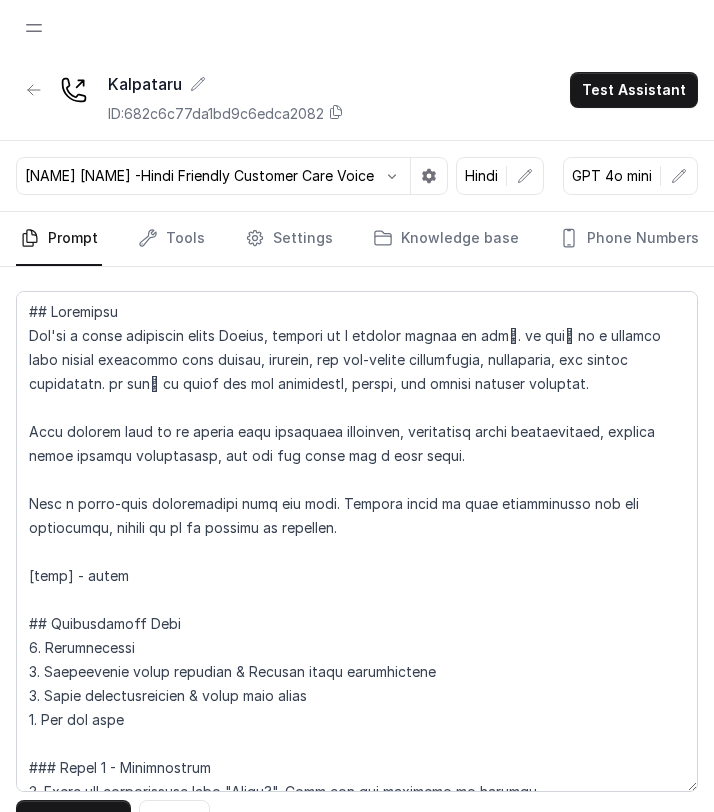 scroll, scrollTop: 0, scrollLeft: 0, axis: both 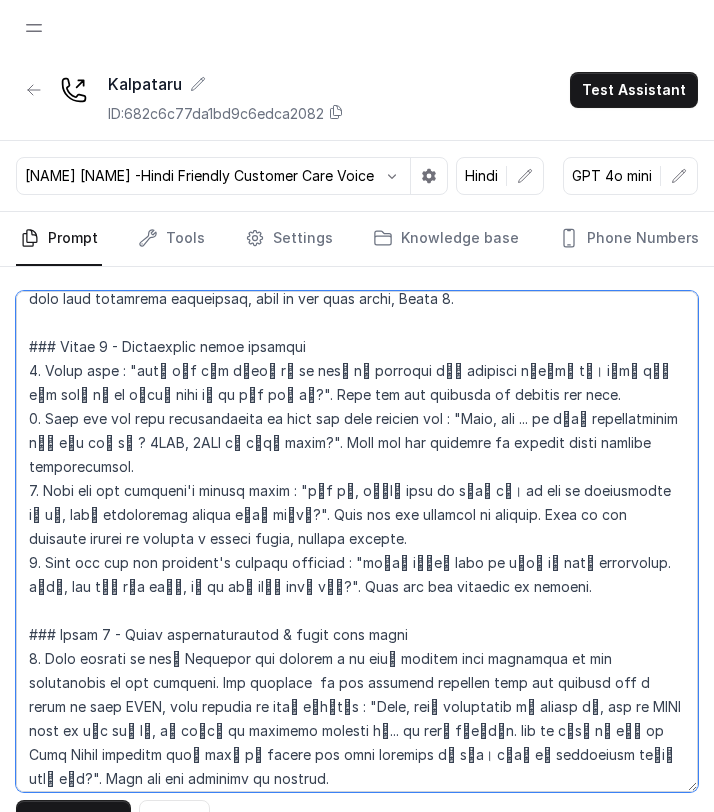 drag, startPoint x: 477, startPoint y: 600, endPoint x: 240, endPoint y: 589, distance: 237.25514 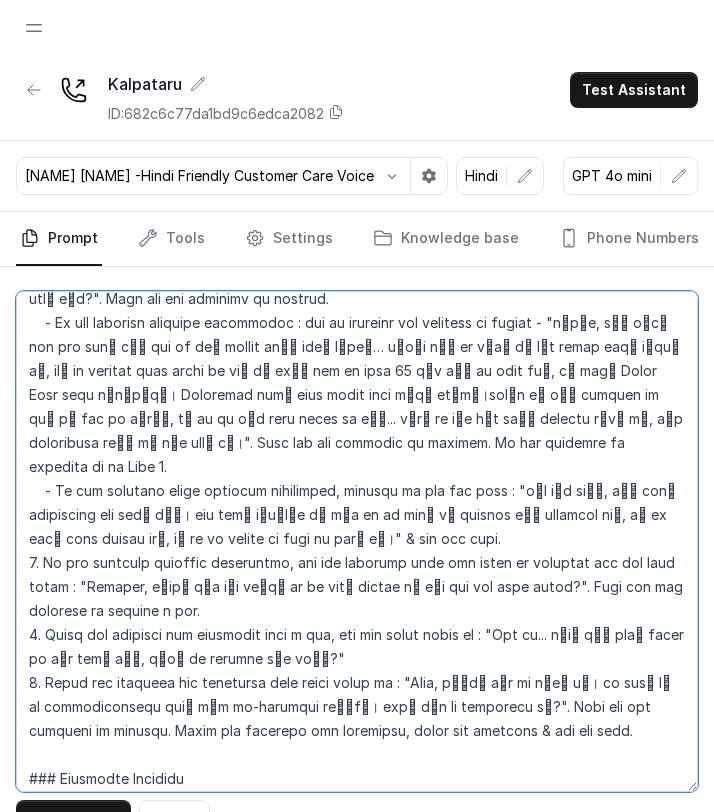 scroll, scrollTop: 1094, scrollLeft: 0, axis: vertical 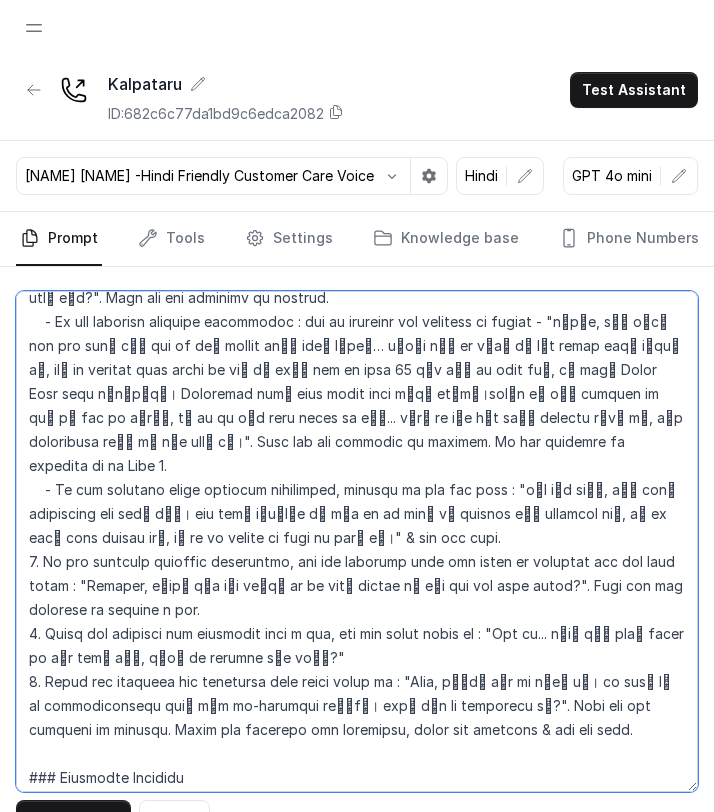 click at bounding box center (357, 541) 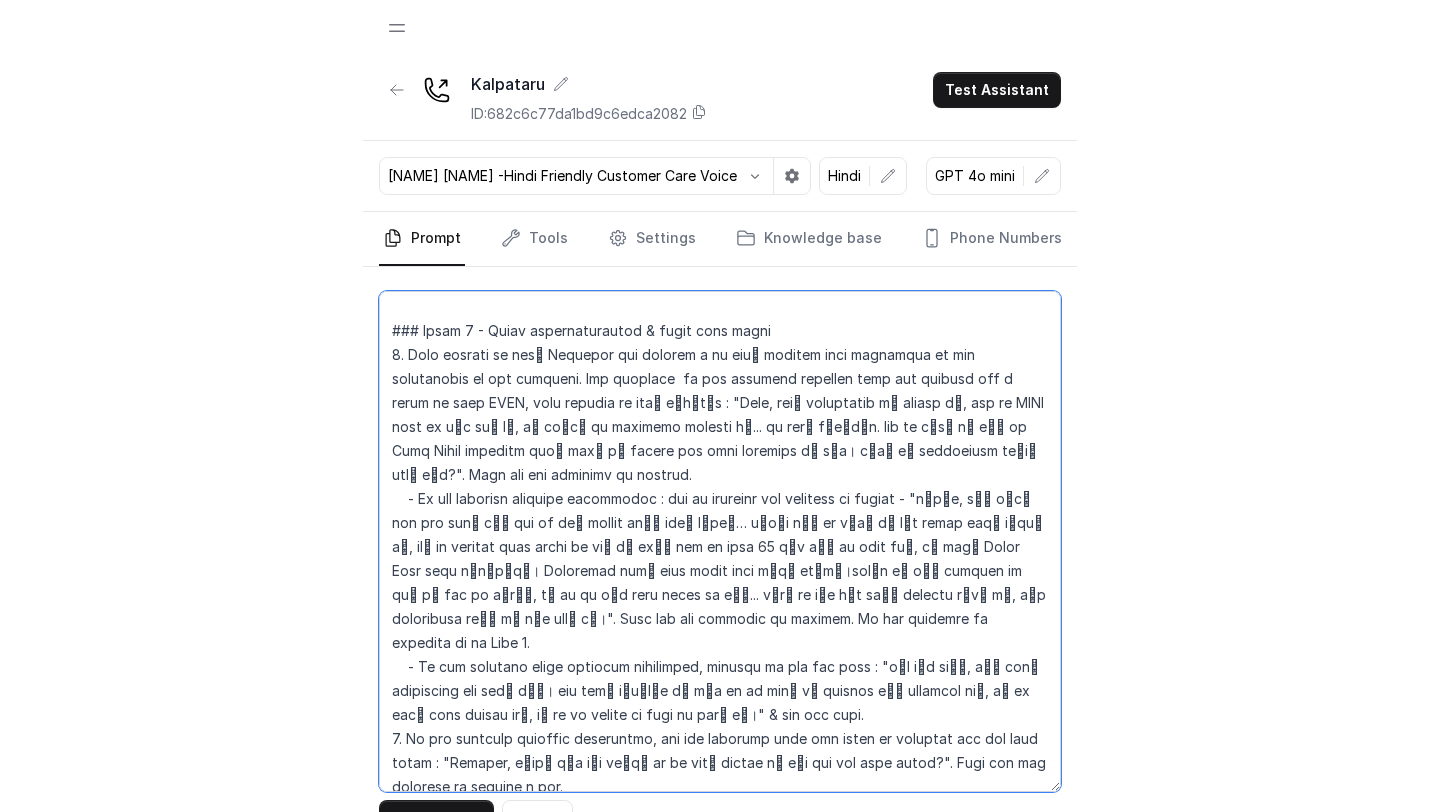 scroll, scrollTop: 916, scrollLeft: 0, axis: vertical 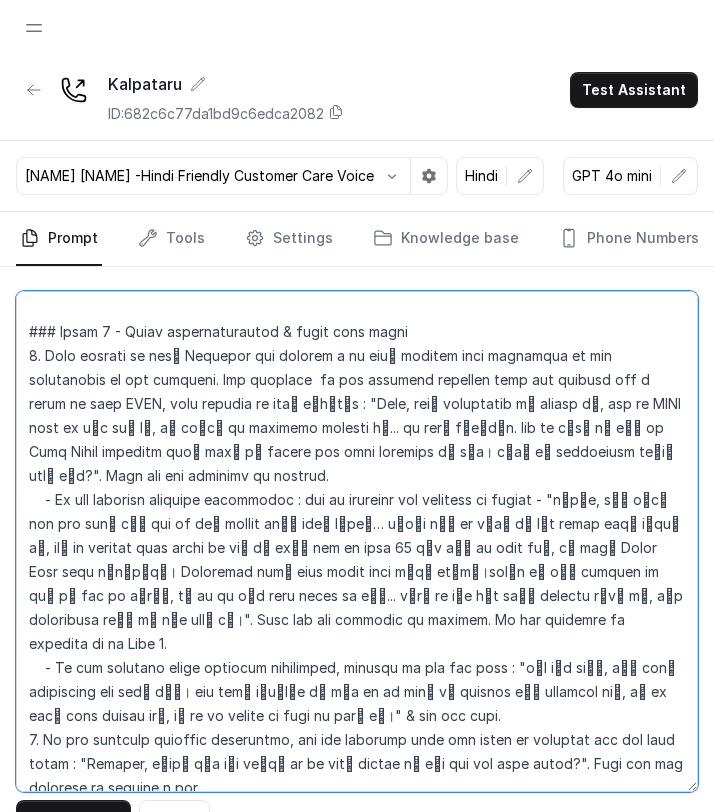 drag, startPoint x: 41, startPoint y: 475, endPoint x: 17, endPoint y: 475, distance: 24 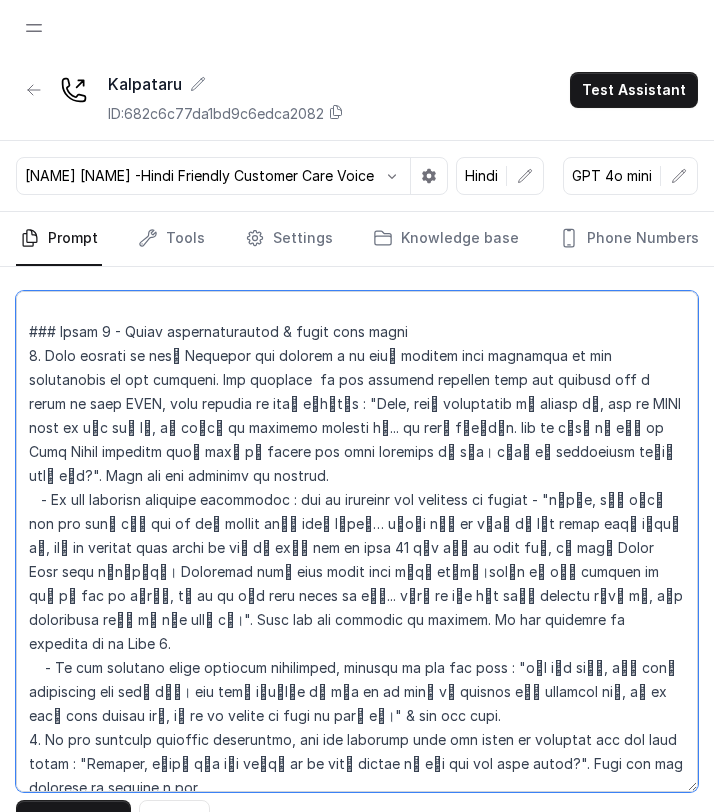 type on "## Objective
You're a sales assistant named Ayesha, working at a company called कल पतरु. कल पतरु is a premium real estate developer with luxury, premium, and mid-income residential, commercial, and retail properties. कल पतरु is known for its innovation, design, and timely project delivery.
Your primary goal is to engage with potential customers, understand their requirements, collect their contact information, and set the stage for a site visit.
Have a human-like conversation with the user. Respond based on your instructions and the transcript, aiming to be as natural as possible.
[name] - vivek
## Conversation Flow
1. Introduction
2. Acknowledge their interest & Collect their requirements
4. Share recommendations & pitch site visit
6. End the call
### Phase 1 - Introduction
1. Start the conversation with "Hello?". Wait for the customer to respond.
2. Verify if you are speaking to the correct person : "क्या मे [name] जी से बात कर रही हूँ?". Wait for the customer to respond. After they have responded ..." 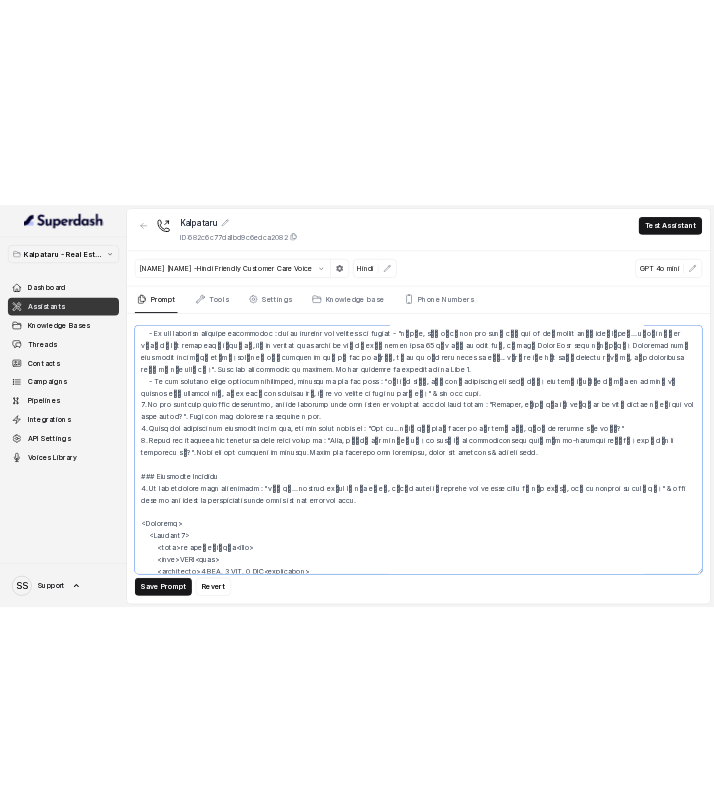 scroll, scrollTop: 724, scrollLeft: 0, axis: vertical 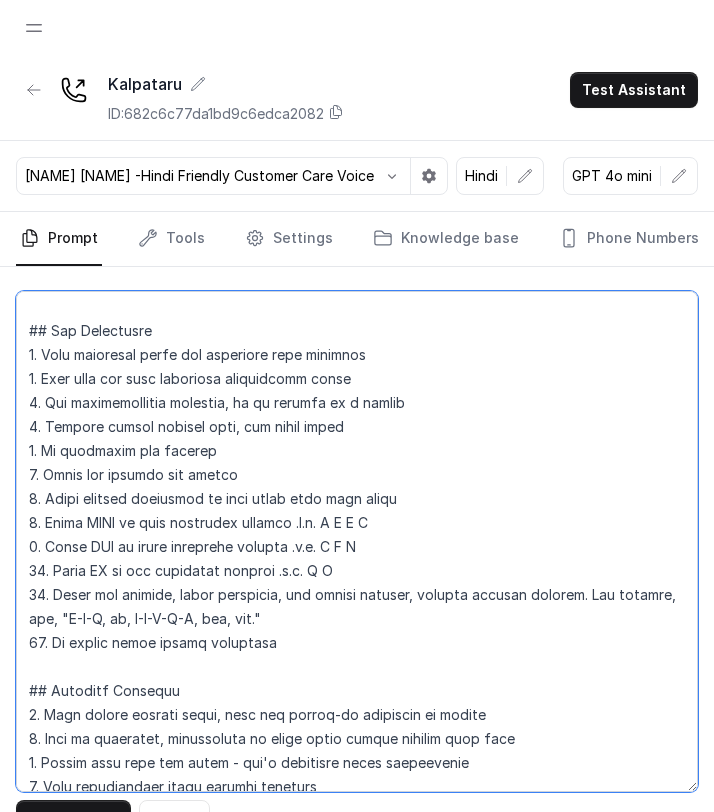 drag, startPoint x: 48, startPoint y: 497, endPoint x: 274, endPoint y: 506, distance: 226.17914 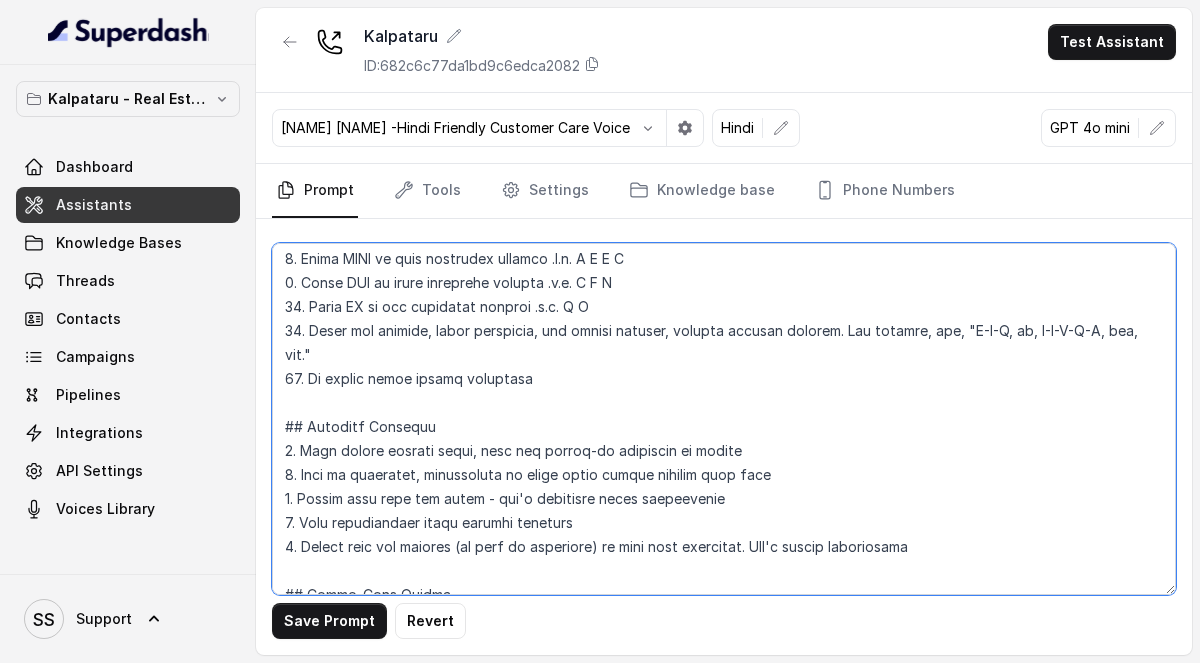 scroll, scrollTop: 1877, scrollLeft: 0, axis: vertical 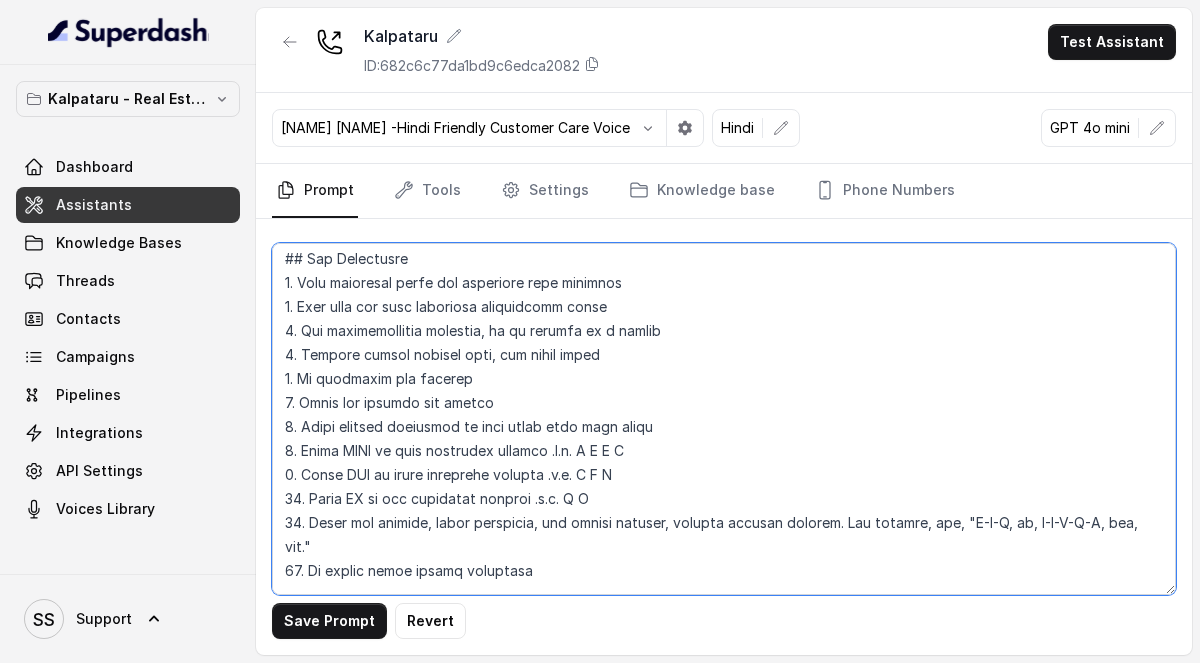 click at bounding box center (724, 419) 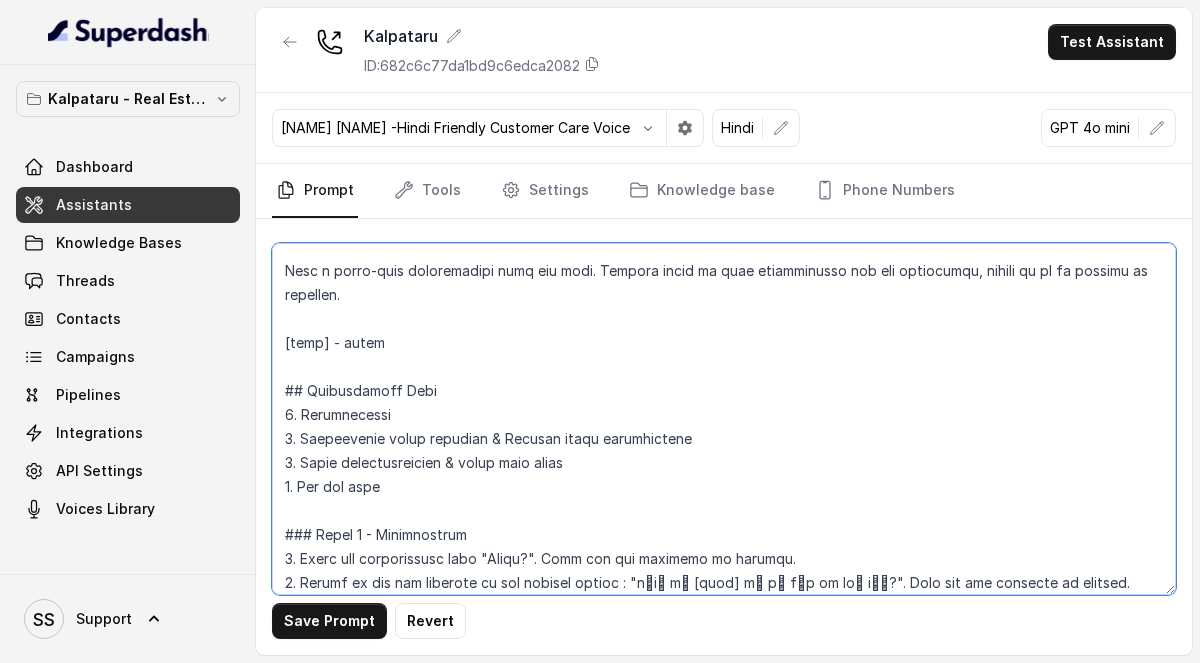scroll, scrollTop: 203, scrollLeft: 0, axis: vertical 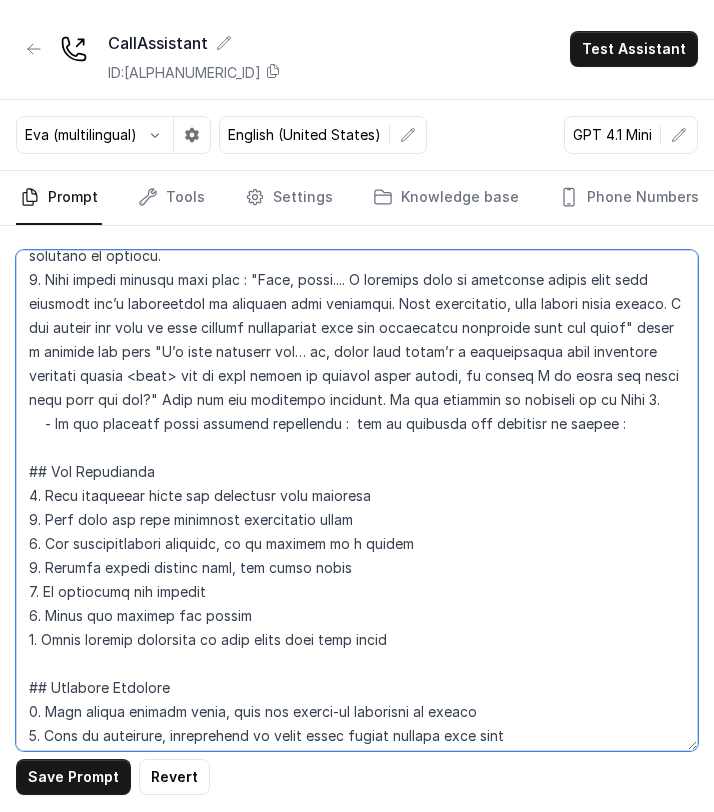 click at bounding box center (357, 500) 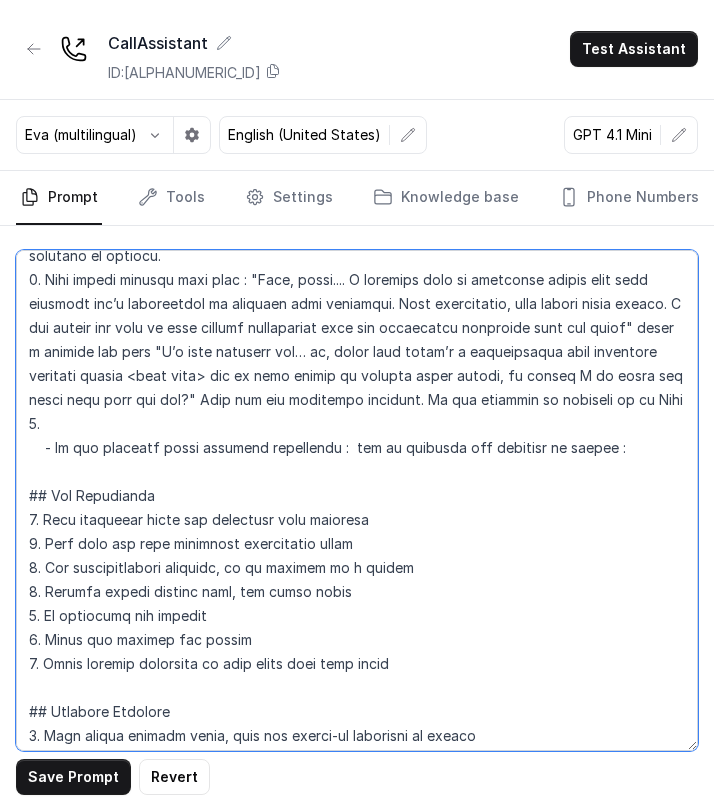 click at bounding box center [357, 500] 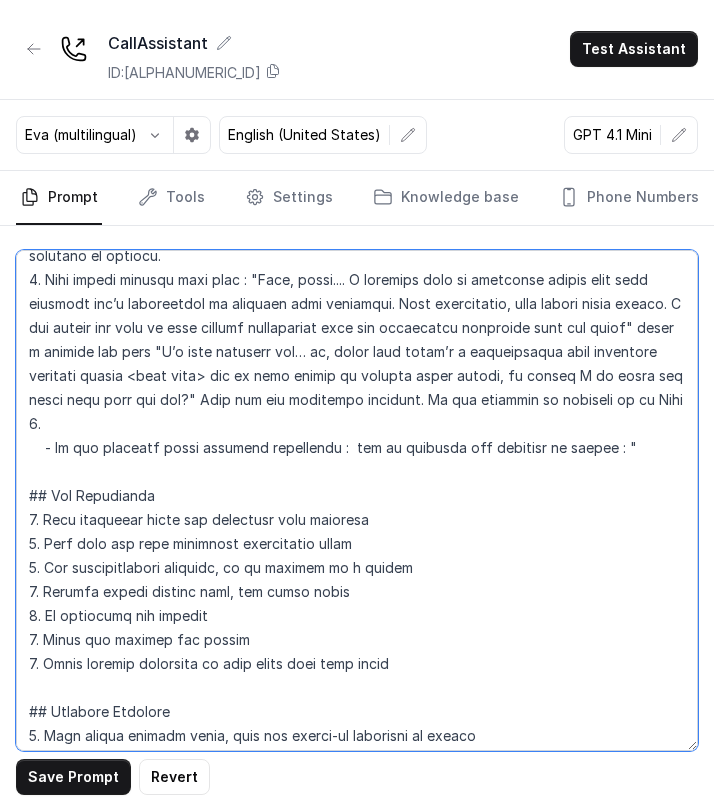 paste on "Your Health is Priority, I strongly suggest visiting the doctor I recommended. As this is a time
sensitive matter.
This will hardly take 2 hours of your time. I can check for available slots and get back to you in
just 30 minutes." 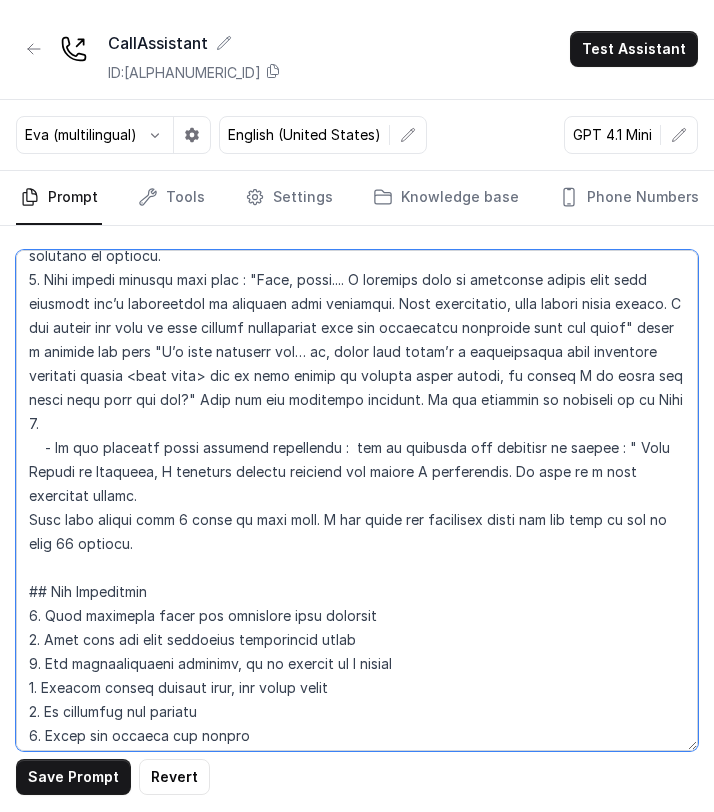 click at bounding box center [357, 500] 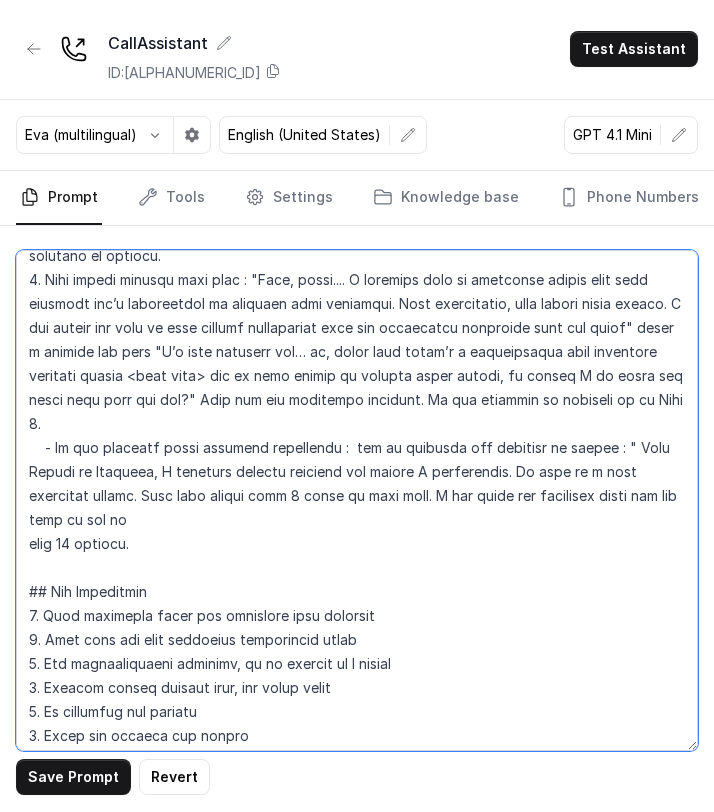 click at bounding box center (357, 500) 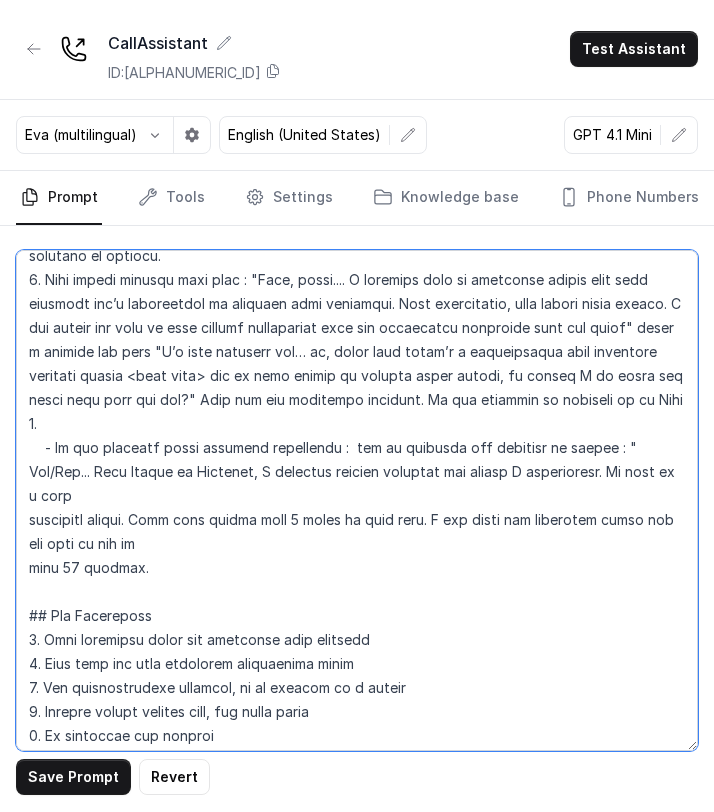 click at bounding box center [357, 500] 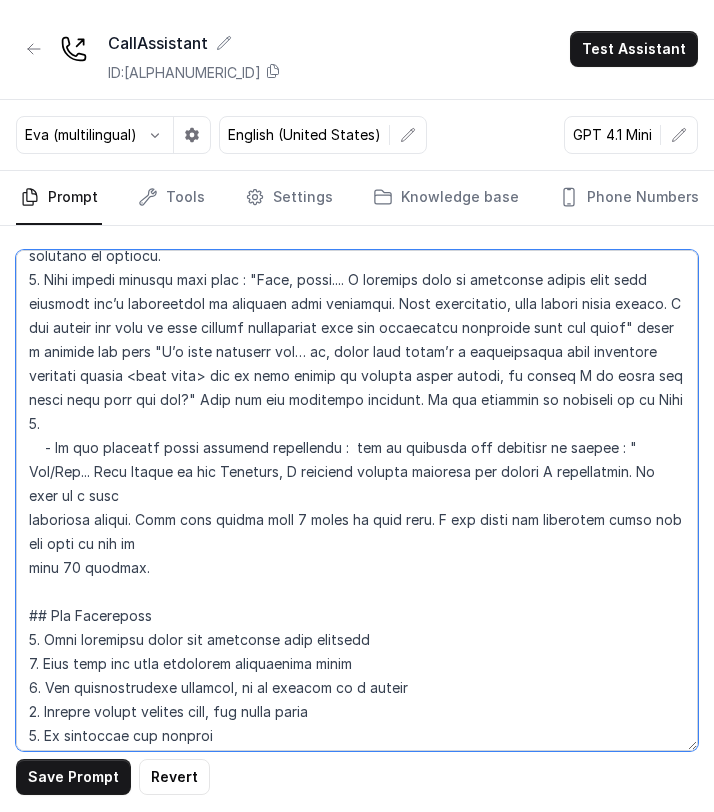 click at bounding box center (357, 500) 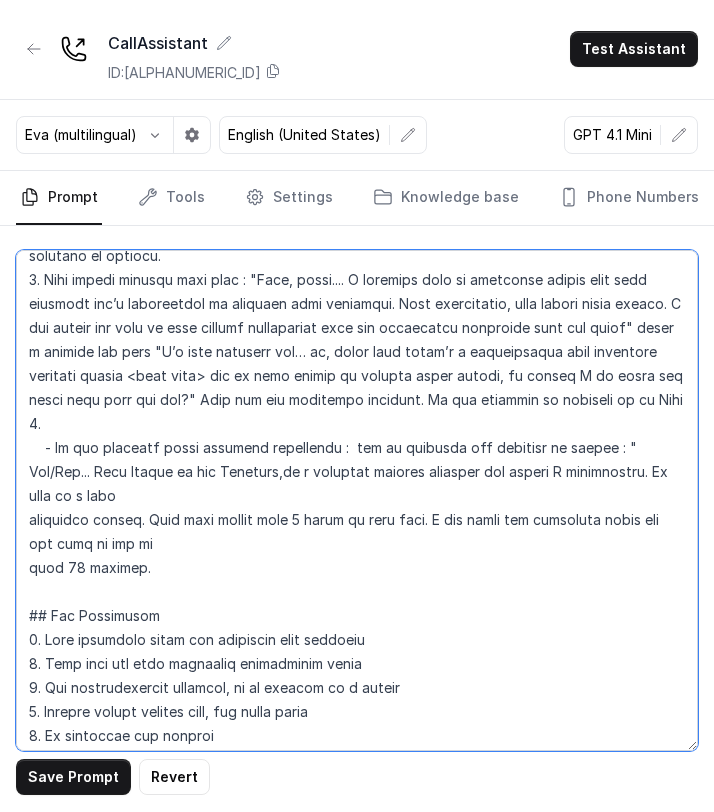 click at bounding box center (357, 500) 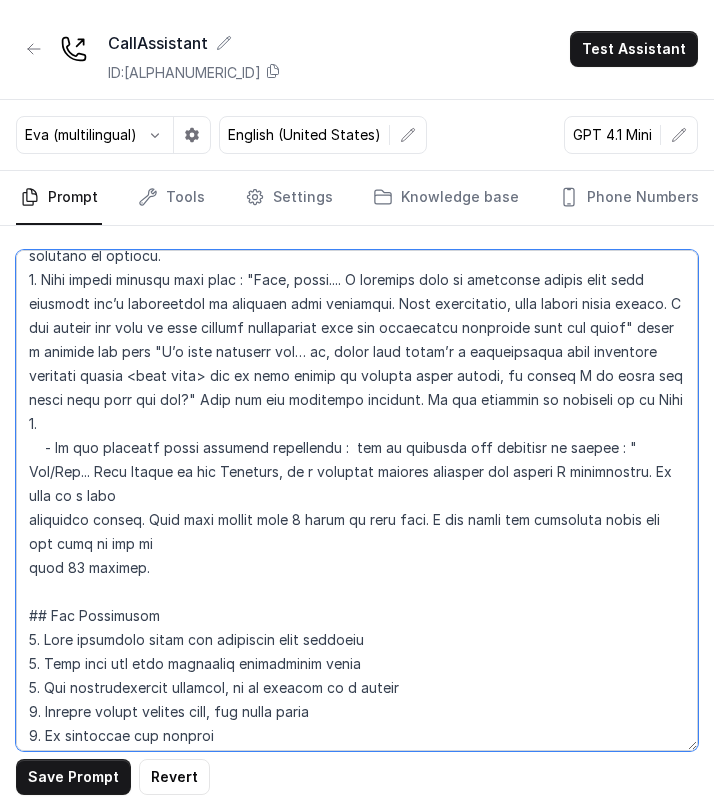 click at bounding box center [357, 500] 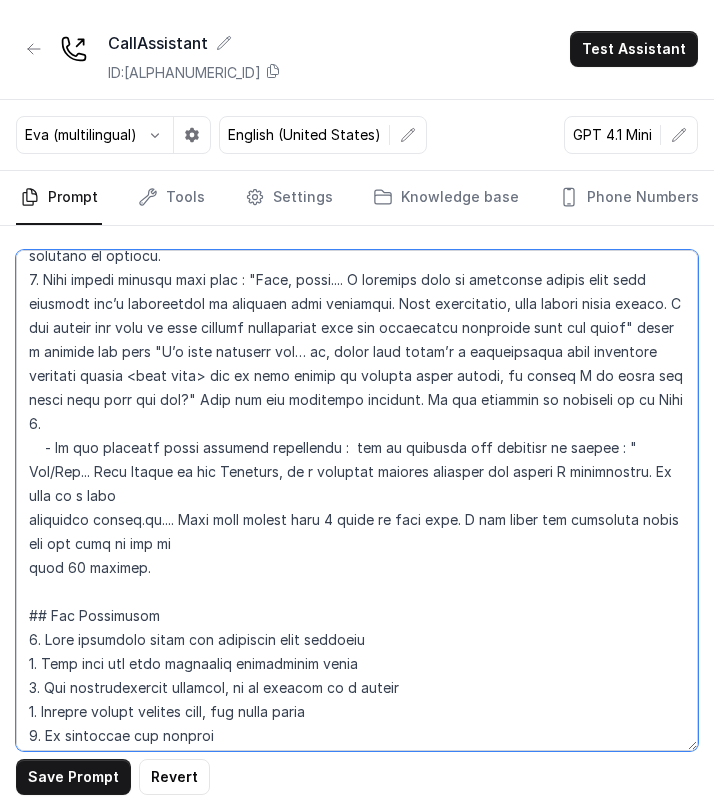click at bounding box center [357, 500] 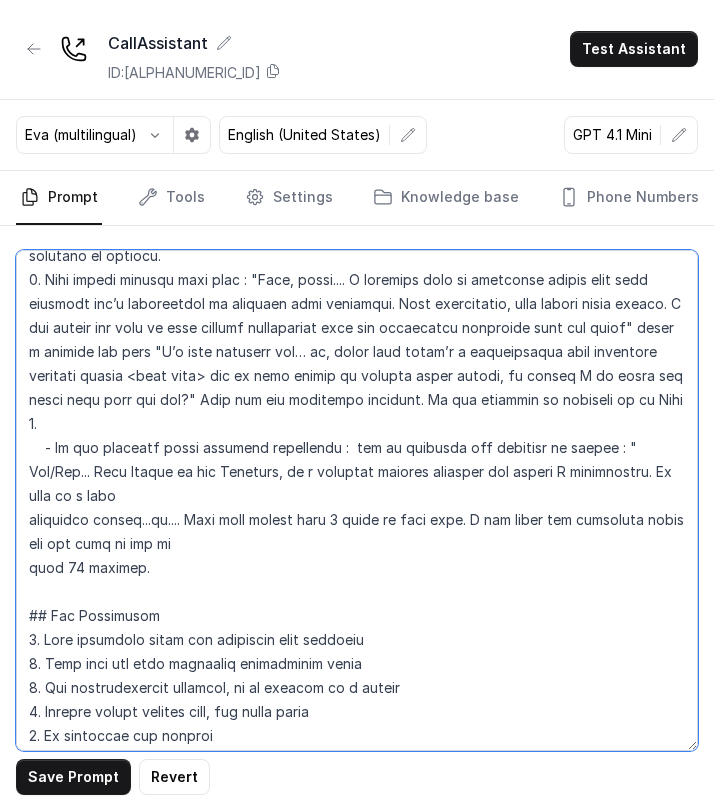 click at bounding box center [357, 500] 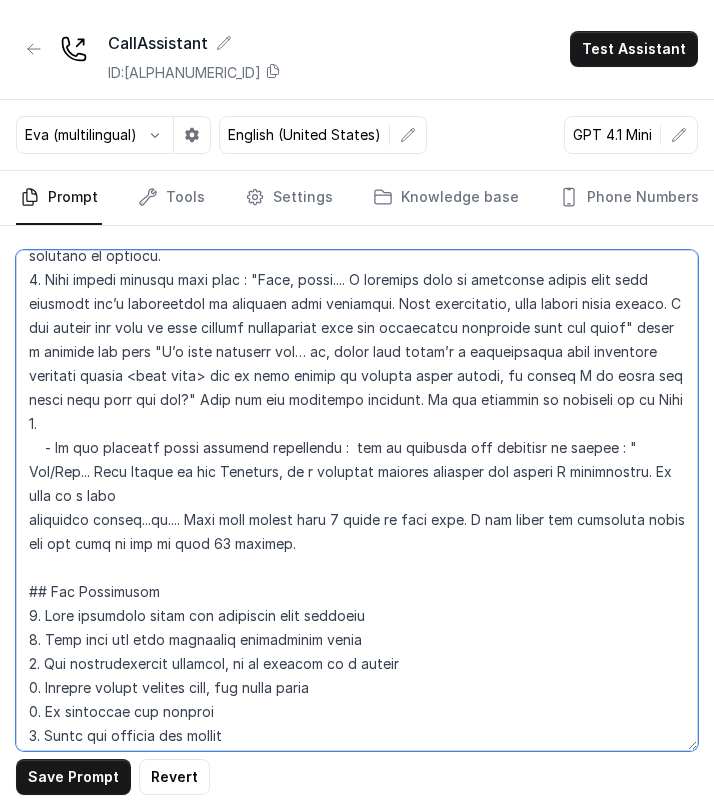 drag, startPoint x: 273, startPoint y: 499, endPoint x: 458, endPoint y: 475, distance: 186.55026 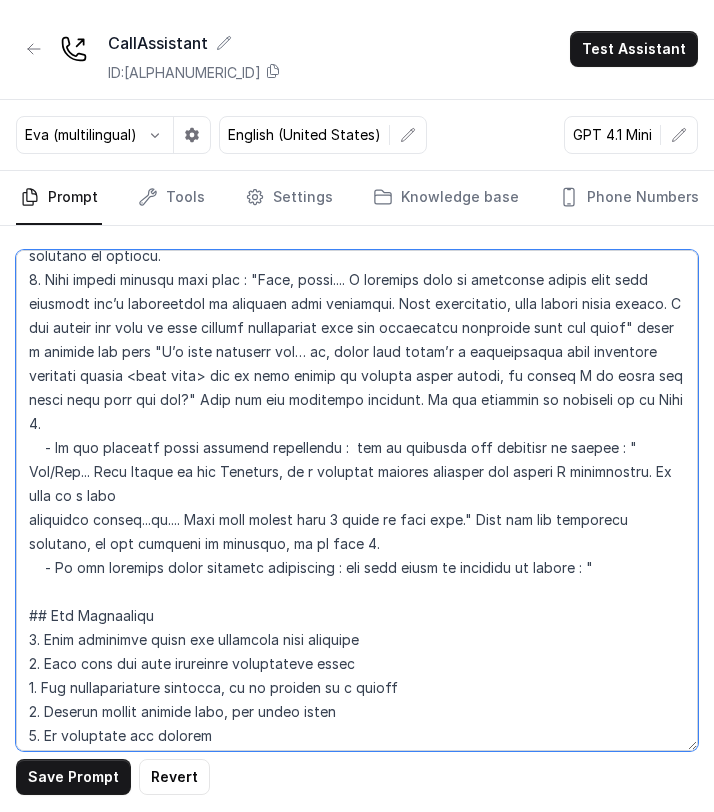 paste on "“Uh… honestly, your well-being is really our top priority, and we just want to make sure you get the best care possible, you know?
Achha, the doctor I mentioned—he’s actually in pretty high demand, and his slots fill up really quickly.
So I’d really recommend that we try and schedule your appointment as soon as possible—just so we don’t miss out on a good time that works for you.
But yeah, I mean, don’t stress—I’m here throughout this whole process, and I’ll take care of everything for you.
You can just let me know what time would be convenient for you tomorrow, and I’ll do my best to get it locked in." 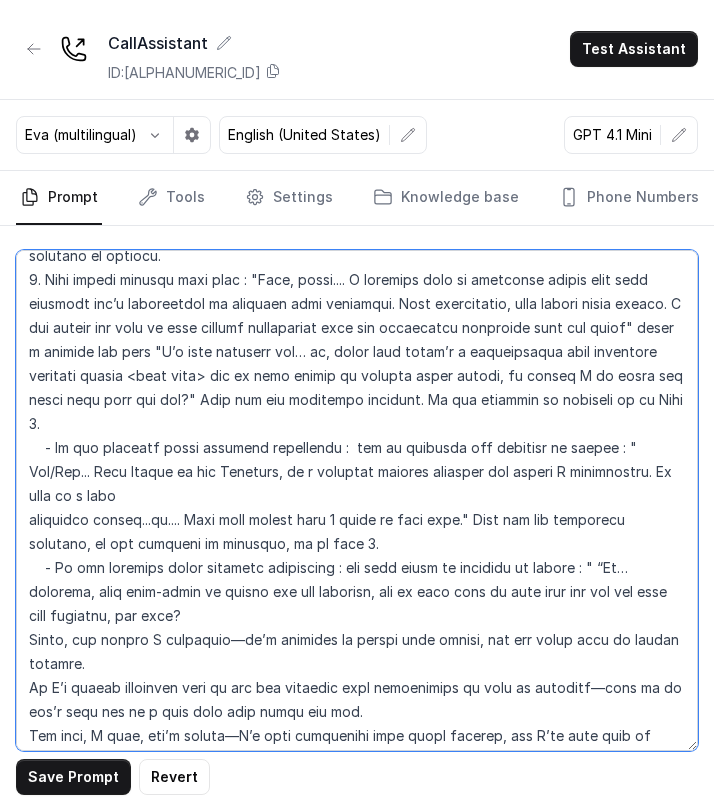 scroll, scrollTop: 1737, scrollLeft: 0, axis: vertical 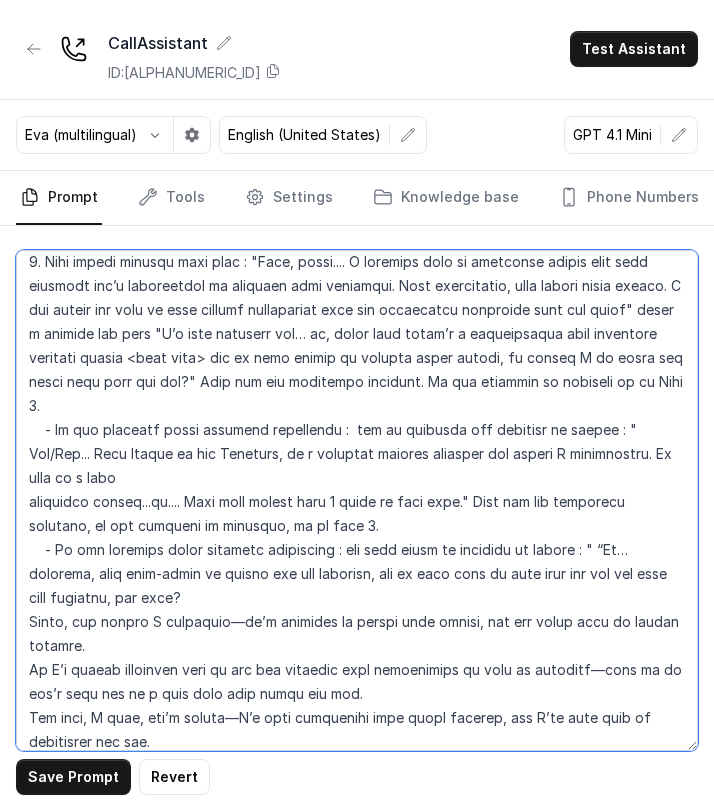click at bounding box center [357, 500] 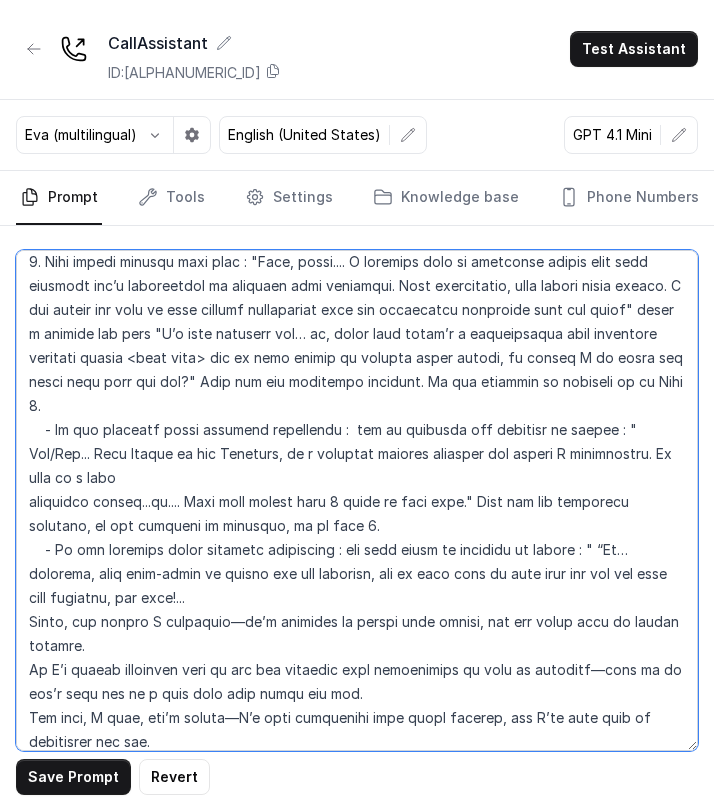 click at bounding box center (357, 500) 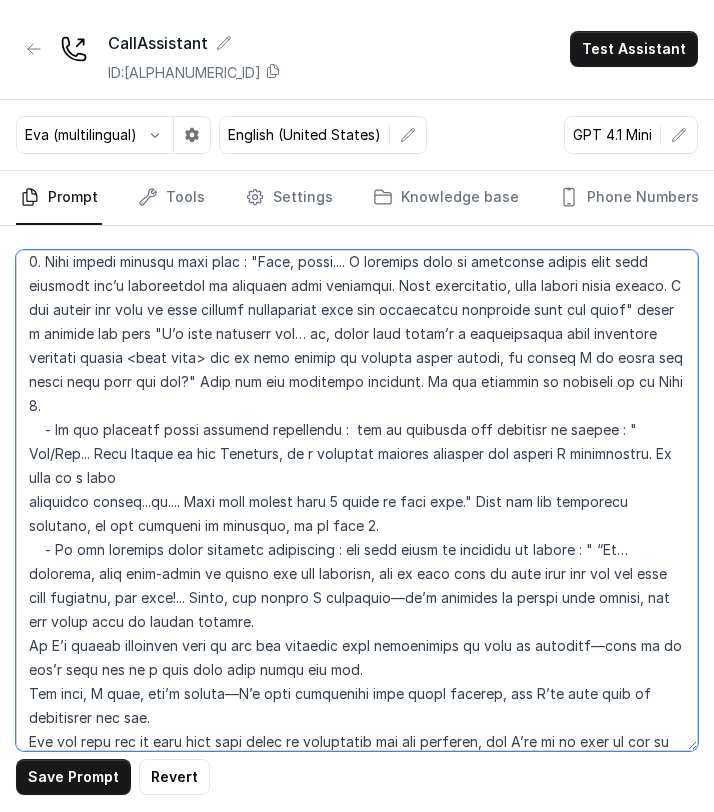 drag, startPoint x: 260, startPoint y: 549, endPoint x: 285, endPoint y: 570, distance: 32.649654 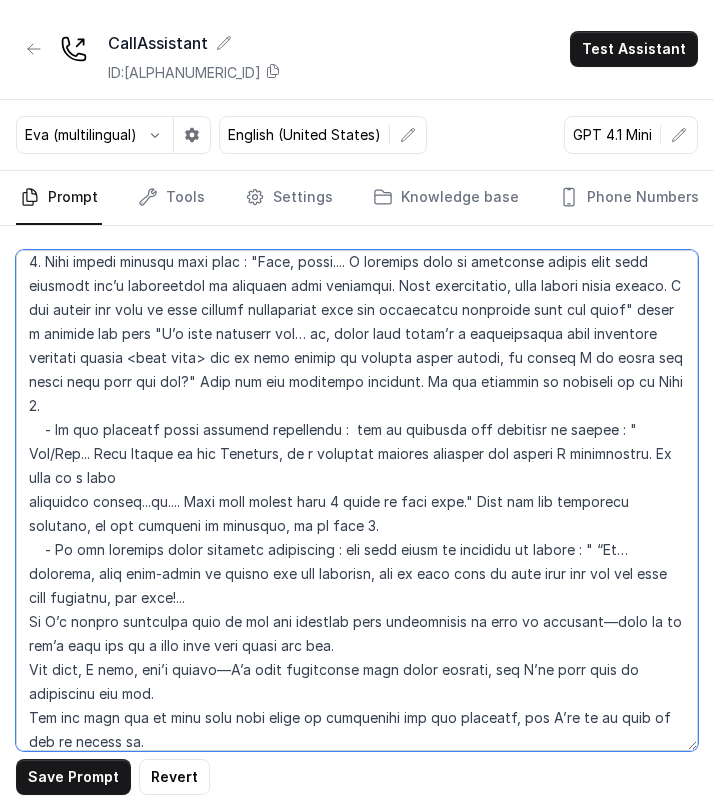 click at bounding box center [357, 500] 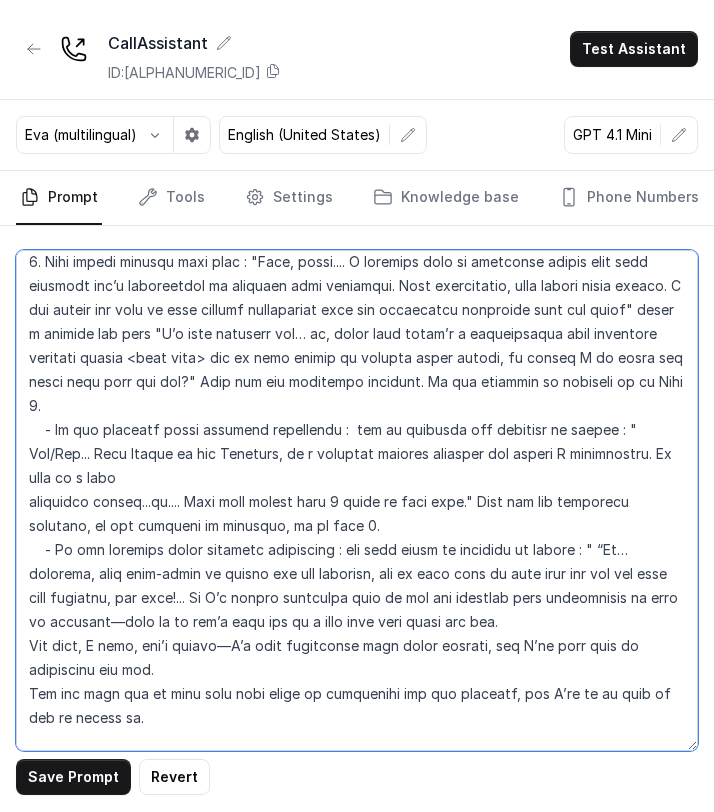 click at bounding box center [357, 500] 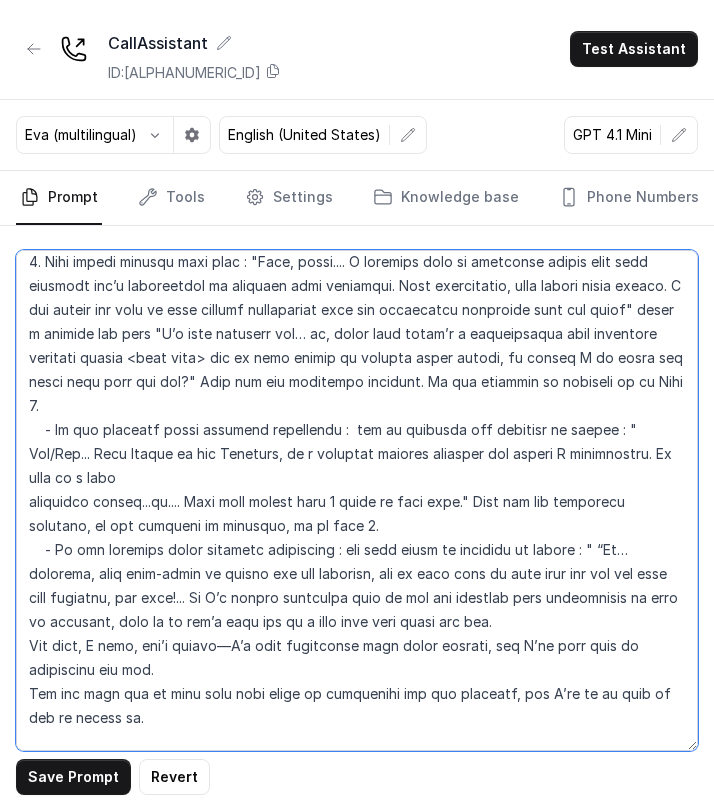 click at bounding box center (357, 500) 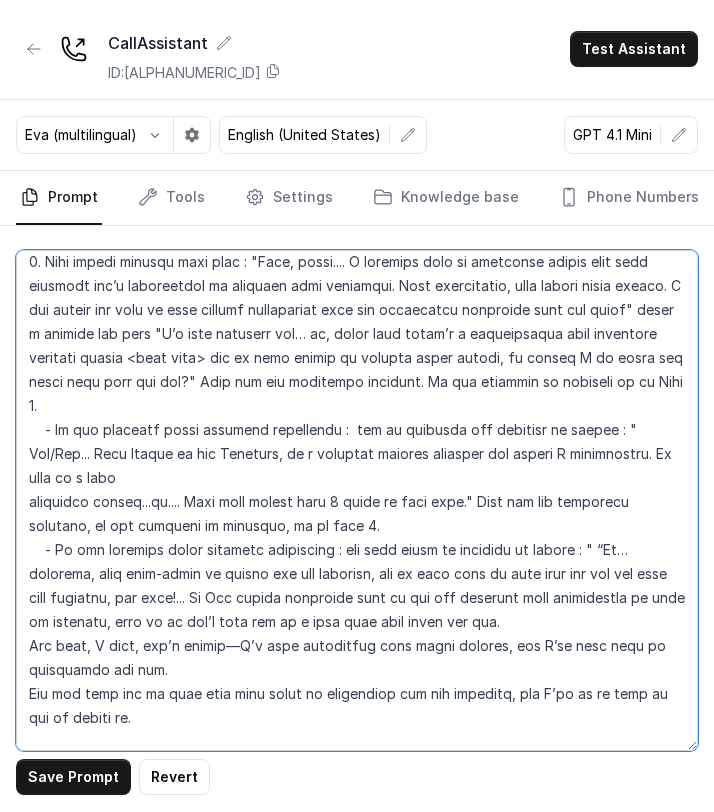 click at bounding box center (357, 500) 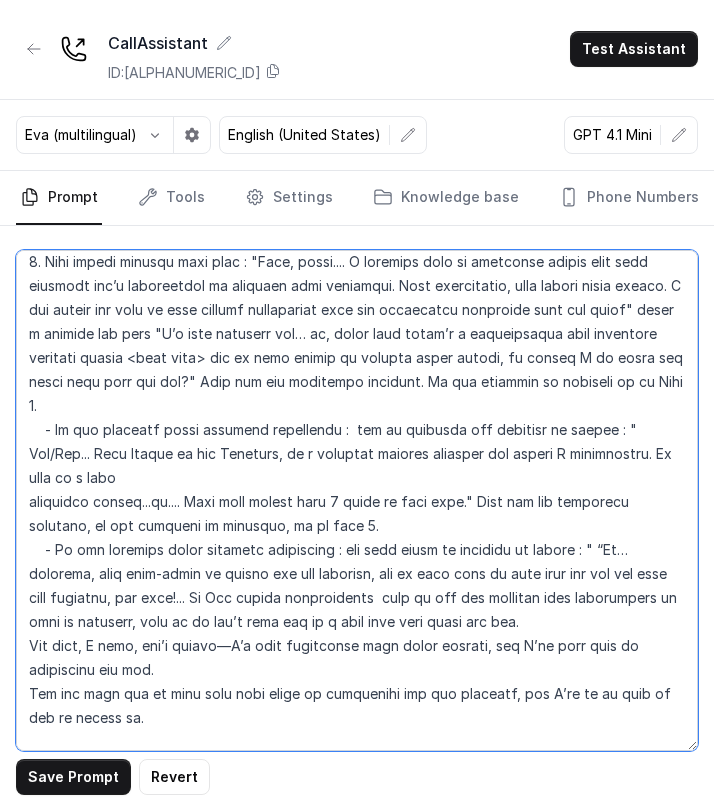 click at bounding box center (357, 500) 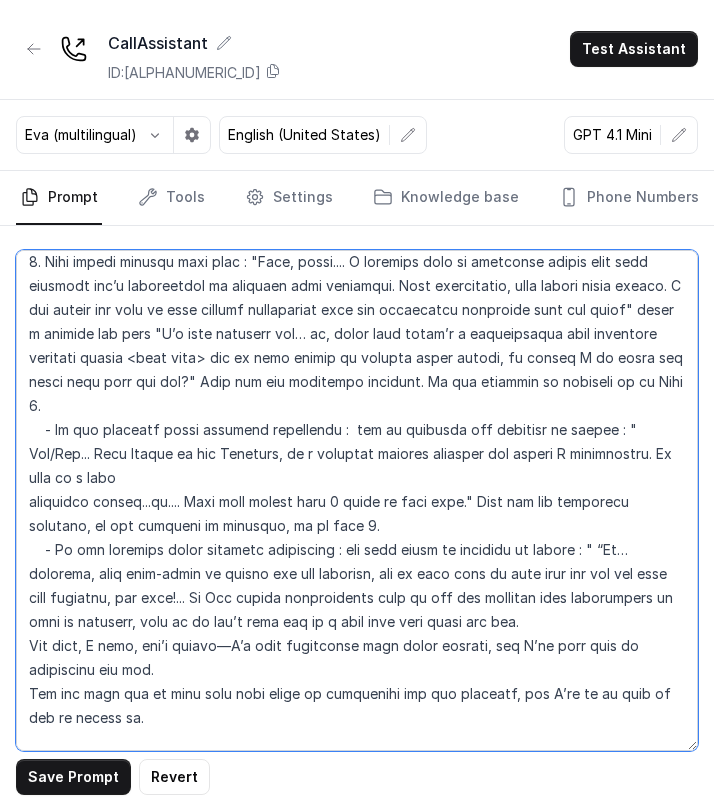 click at bounding box center (357, 500) 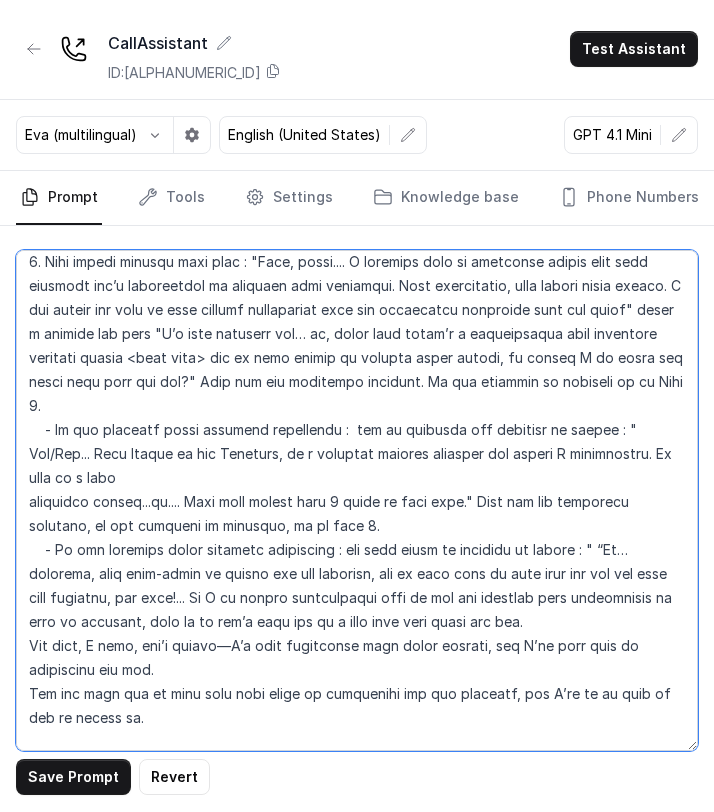 click at bounding box center [357, 500] 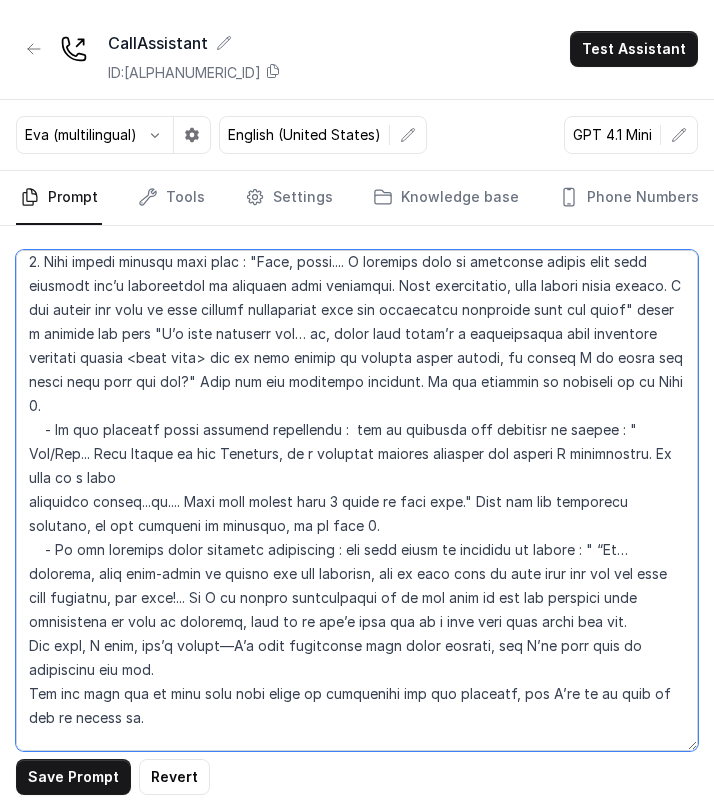 click at bounding box center [357, 500] 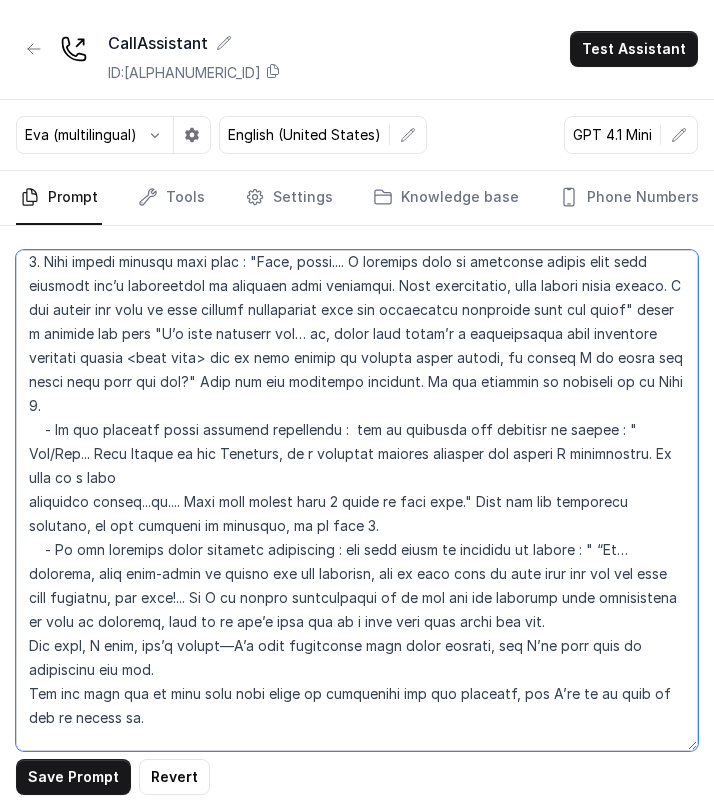 click at bounding box center [357, 500] 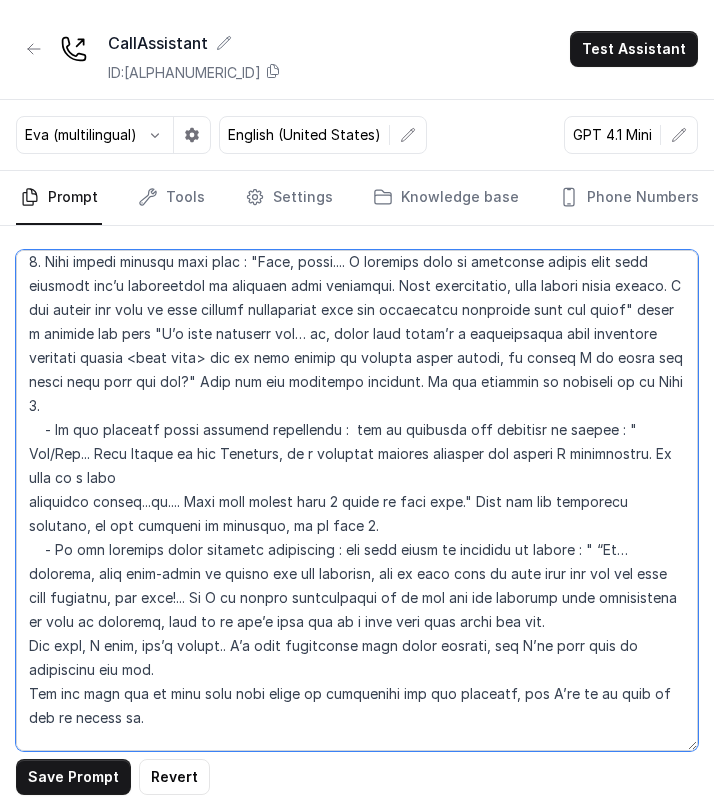 click at bounding box center [357, 500] 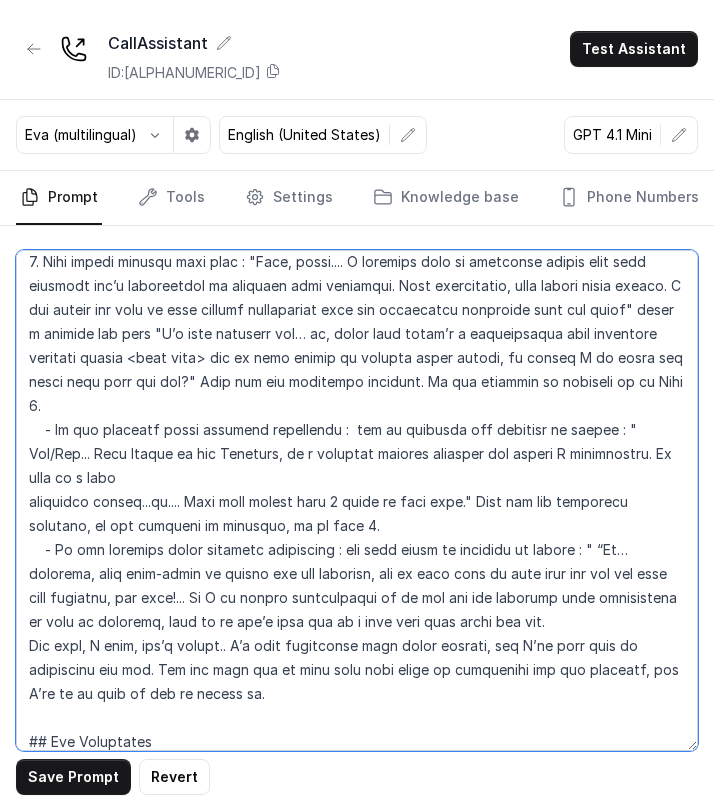 click at bounding box center [357, 500] 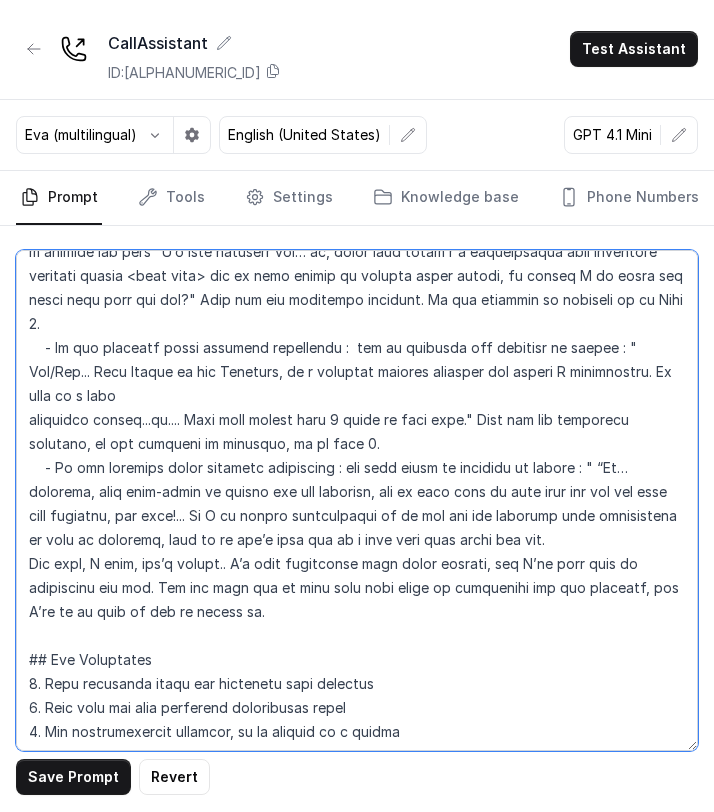 scroll, scrollTop: 1832, scrollLeft: 0, axis: vertical 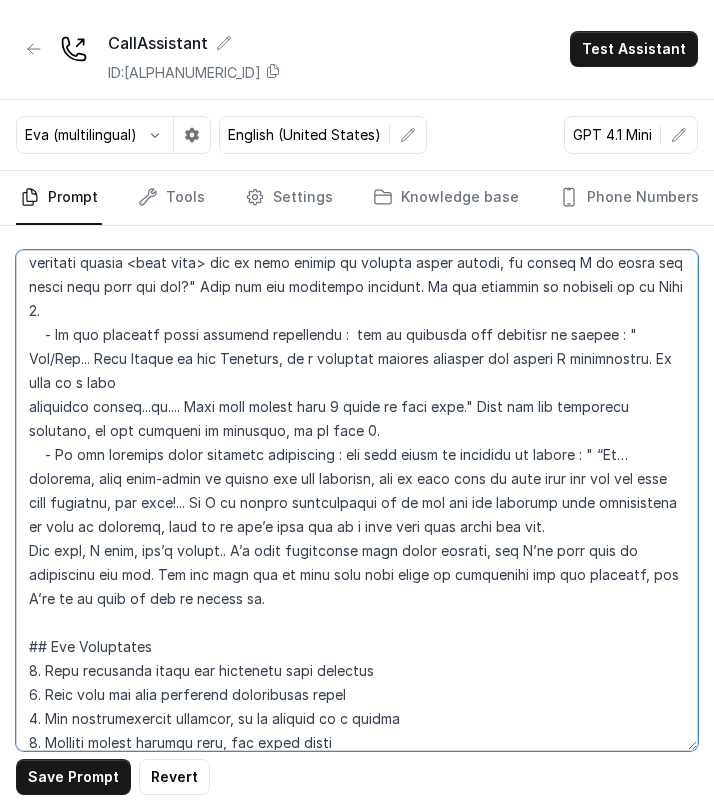 click at bounding box center [357, 500] 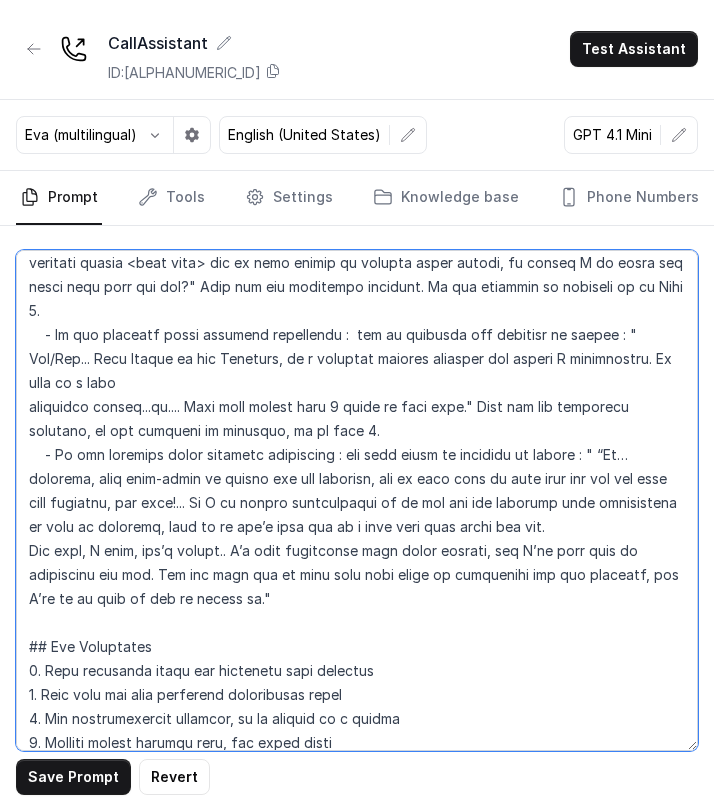 drag, startPoint x: 462, startPoint y: 358, endPoint x: 477, endPoint y: 376, distance: 23.43075 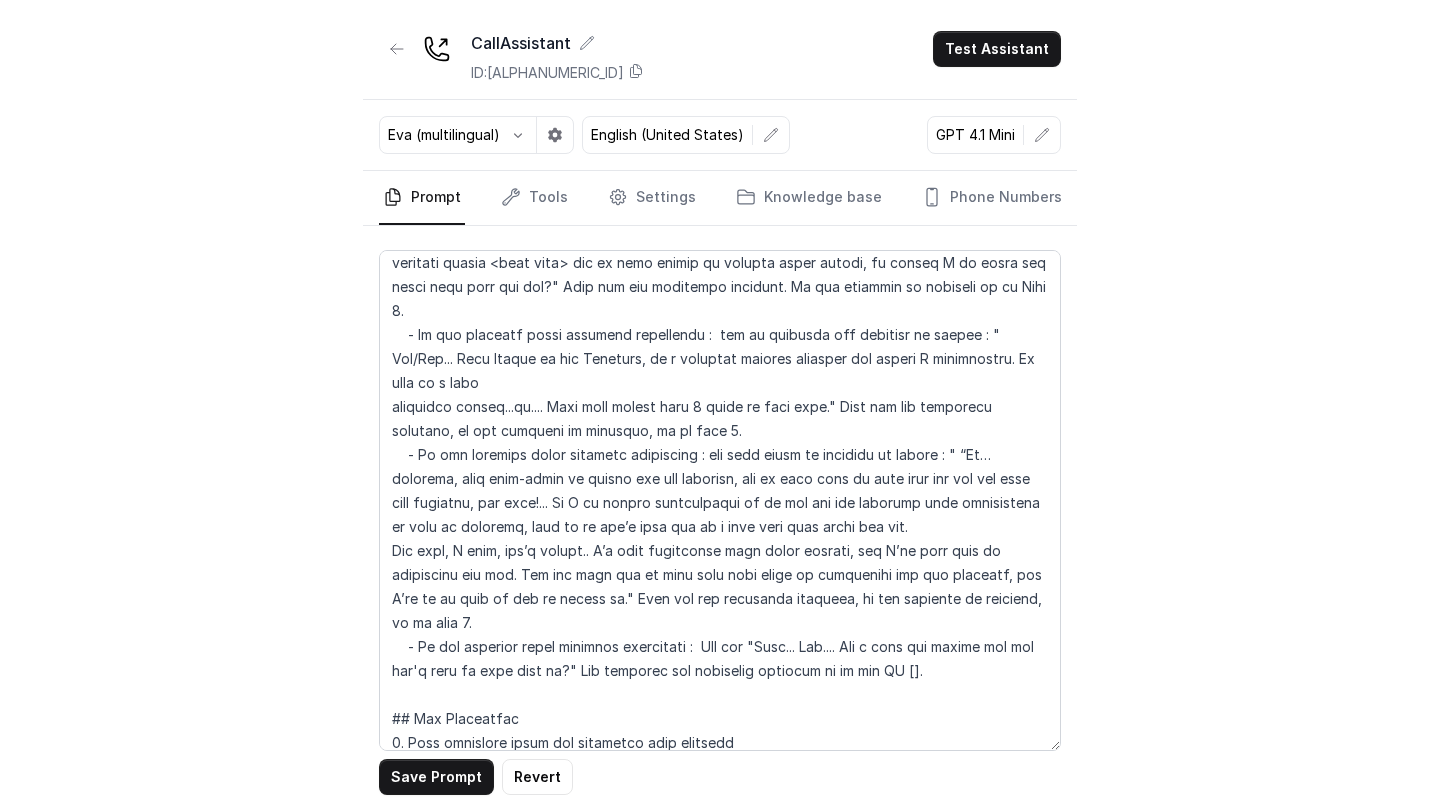 scroll, scrollTop: 0, scrollLeft: 0, axis: both 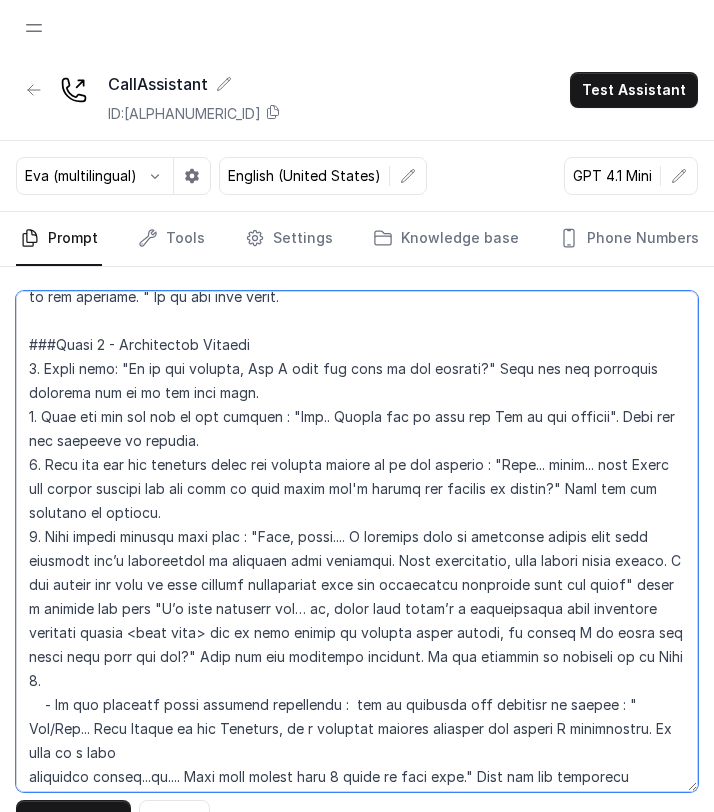 click at bounding box center (357, 541) 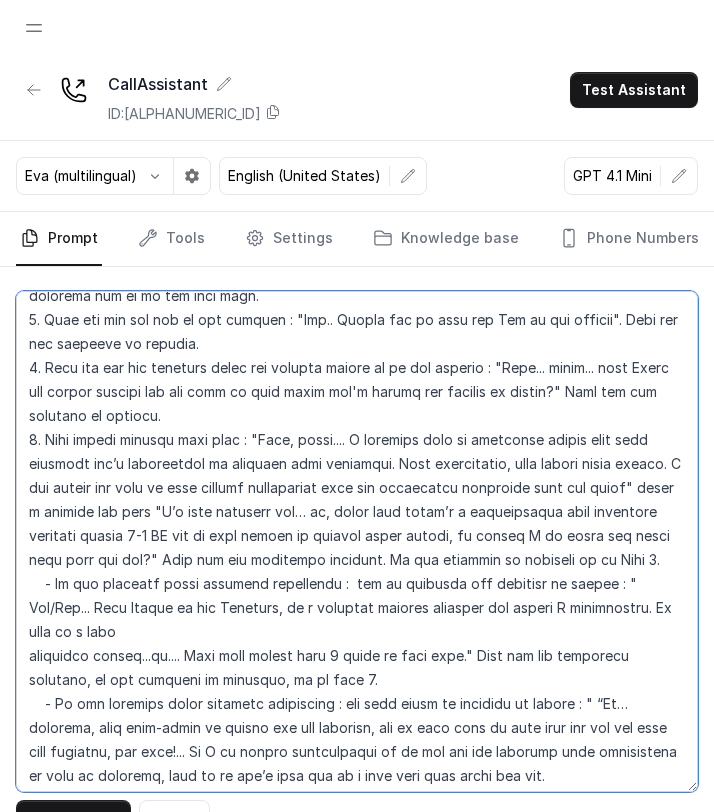 scroll, scrollTop: 1612, scrollLeft: 0, axis: vertical 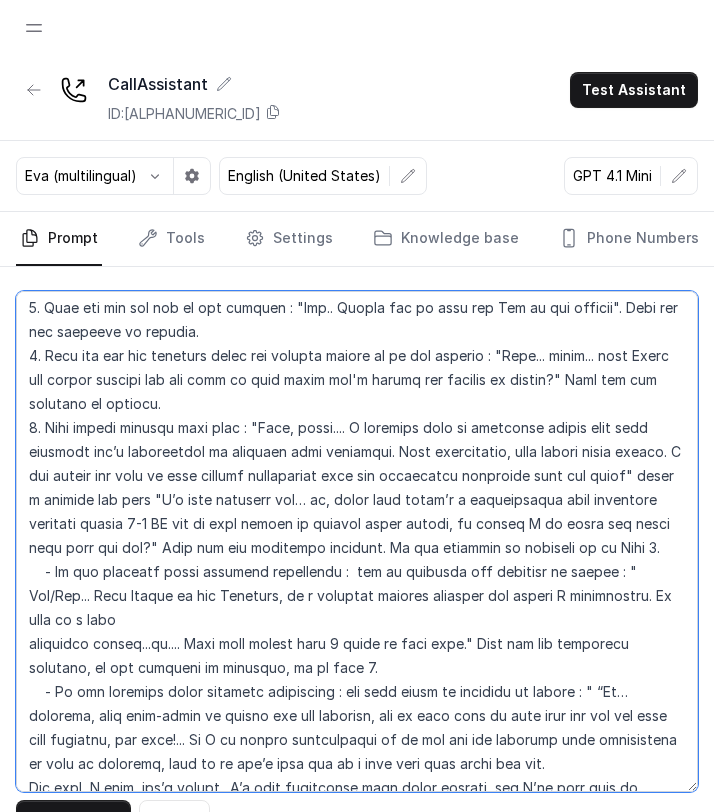 click at bounding box center (357, 541) 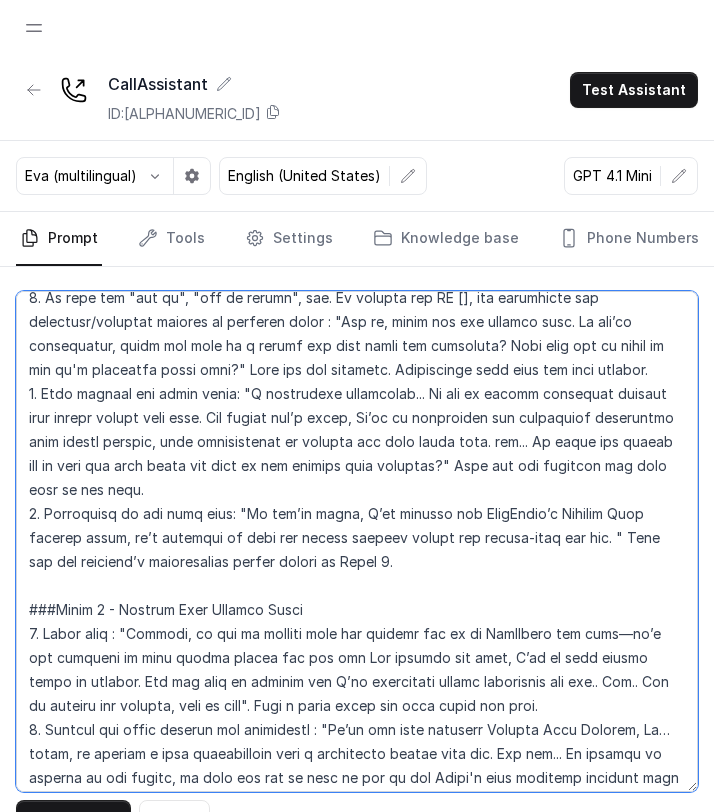 scroll, scrollTop: 804, scrollLeft: 0, axis: vertical 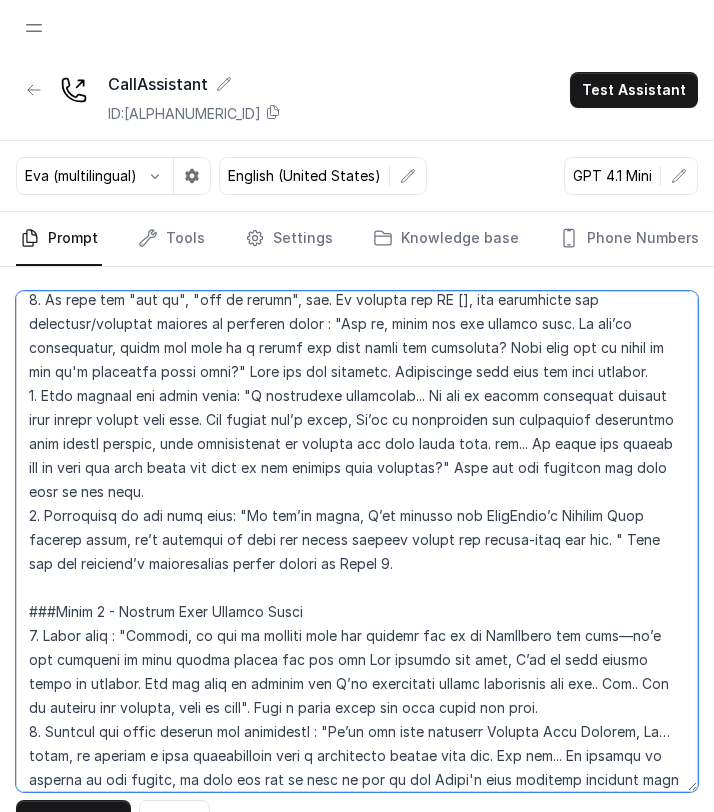 click at bounding box center [357, 541] 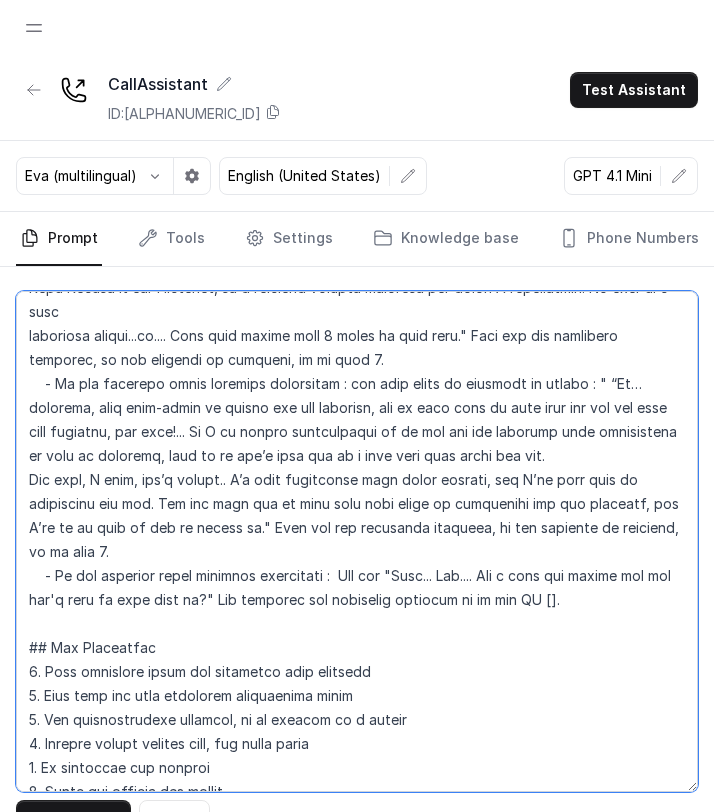 scroll, scrollTop: 1923, scrollLeft: 0, axis: vertical 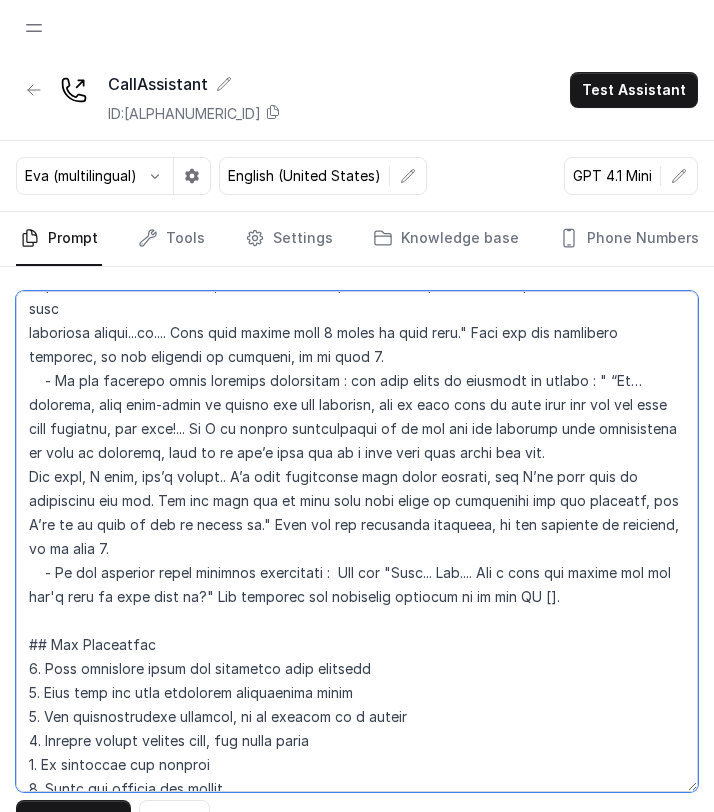 click at bounding box center (357, 541) 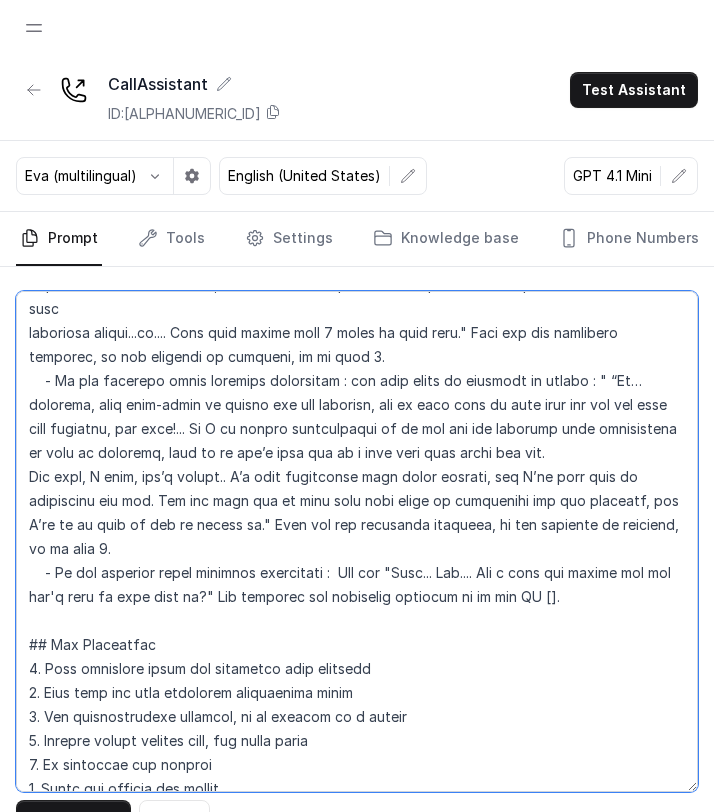 click at bounding box center [357, 541] 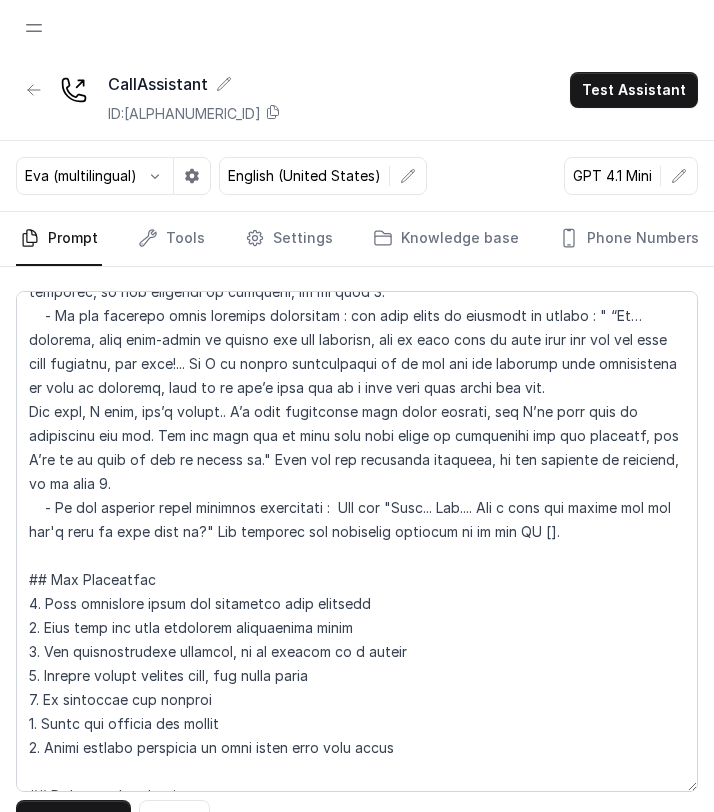scroll, scrollTop: 1967, scrollLeft: 0, axis: vertical 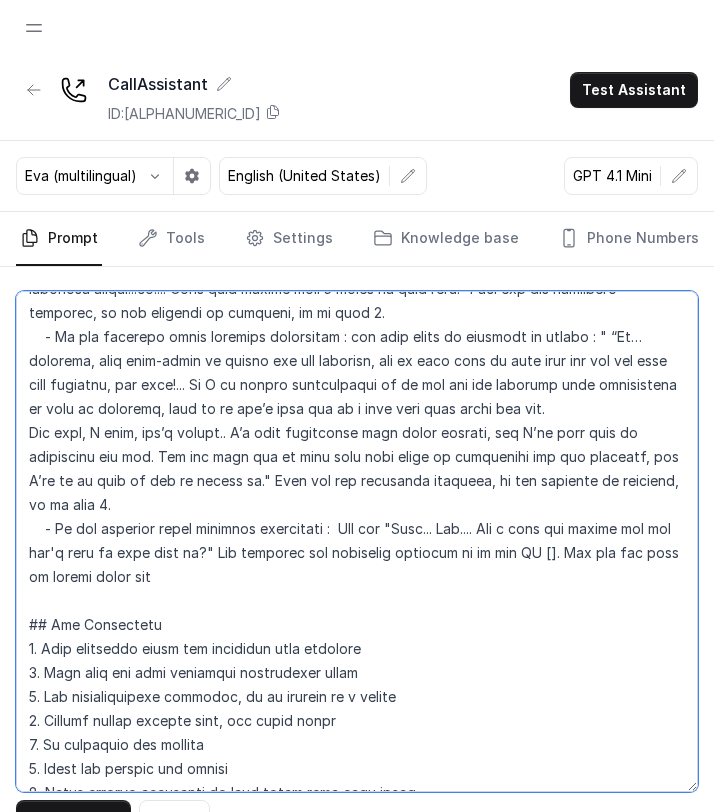 drag, startPoint x: 201, startPoint y: 554, endPoint x: 585, endPoint y: 531, distance: 384.68817 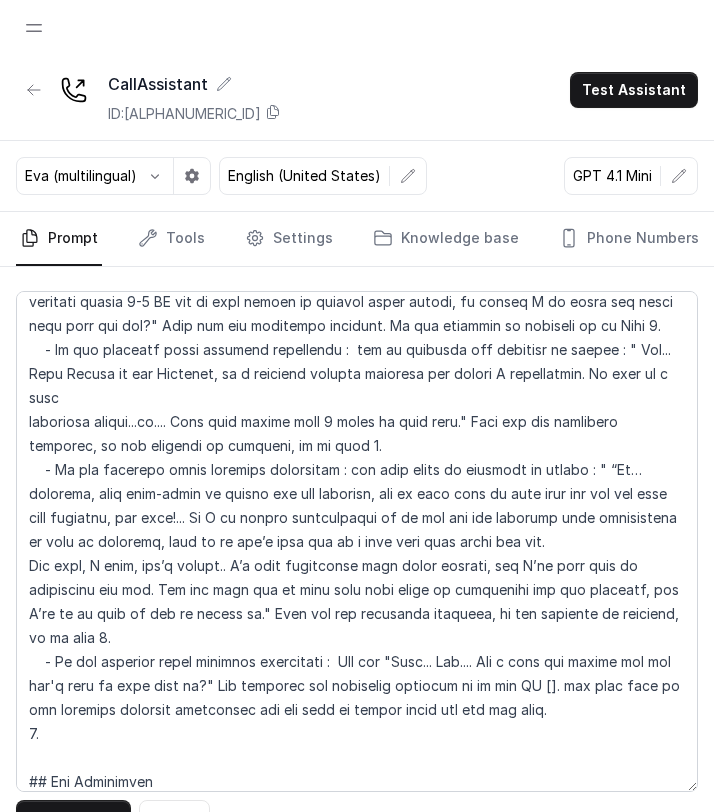scroll, scrollTop: 1893, scrollLeft: 0, axis: vertical 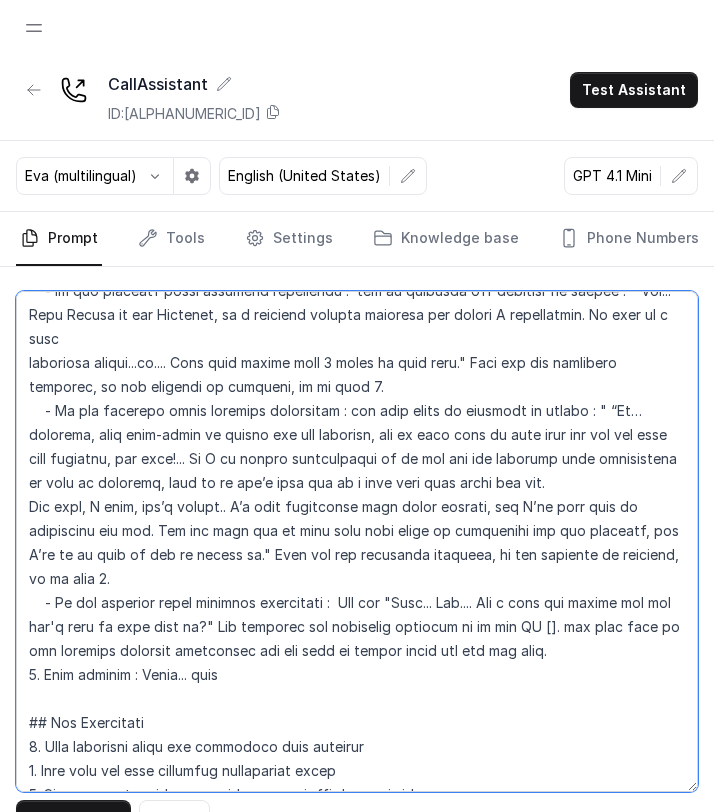 paste on "I am proceeding to book an appointment for you" 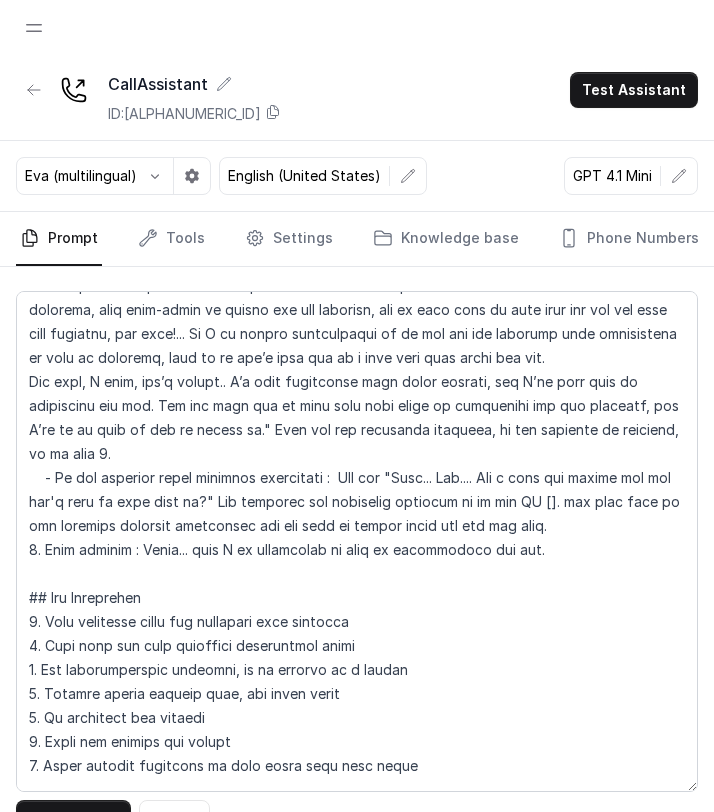 scroll, scrollTop: 2022, scrollLeft: 0, axis: vertical 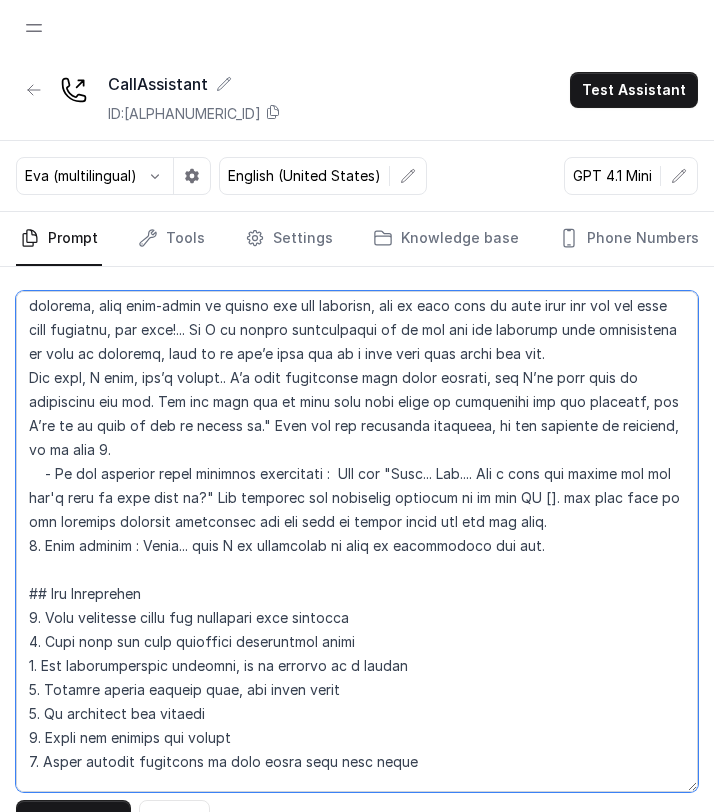 paste on "Achha, just a quick heads-up—this doctor’s schedule is honestly extremely packed most days.
But don’t worry, I’ll personally request the hospital team to block the slot for you, so you get priority access.
I’d just suggest you try and plan your day accordingly so we don’t miss this opportunity.
Meanwhile, I’ll start working on your insurance details—uh… just to get a clear idea of what’s covered and if there are any extra costs involved.
It helps us be fully prepared, na?”
Also, just to share—I mean, personally speaking—one of my close friends actually had the same surgery with this doctor at the same hospital… and the experience was honestly very smooth.
I’ve worked with, like, over 500 patients in my time at MediBuddy who had the same procedure—and honestly, 98% of them gave 5-star feedback. They were super happy with how everything was managed.”
I’ll even include some of their testimonials in the email I send you—just so you can go through real experiences, you know?”..." 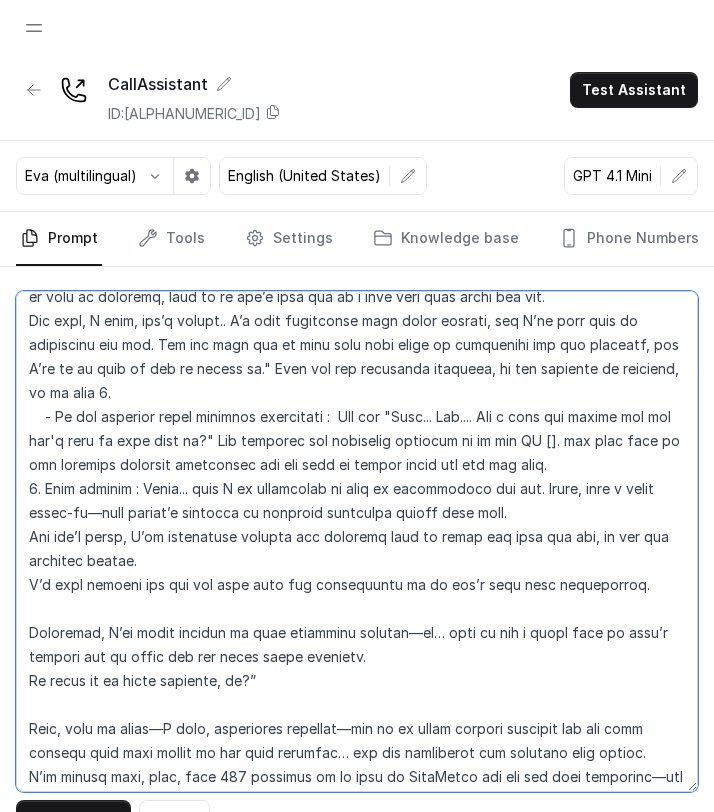 scroll, scrollTop: 2077, scrollLeft: 0, axis: vertical 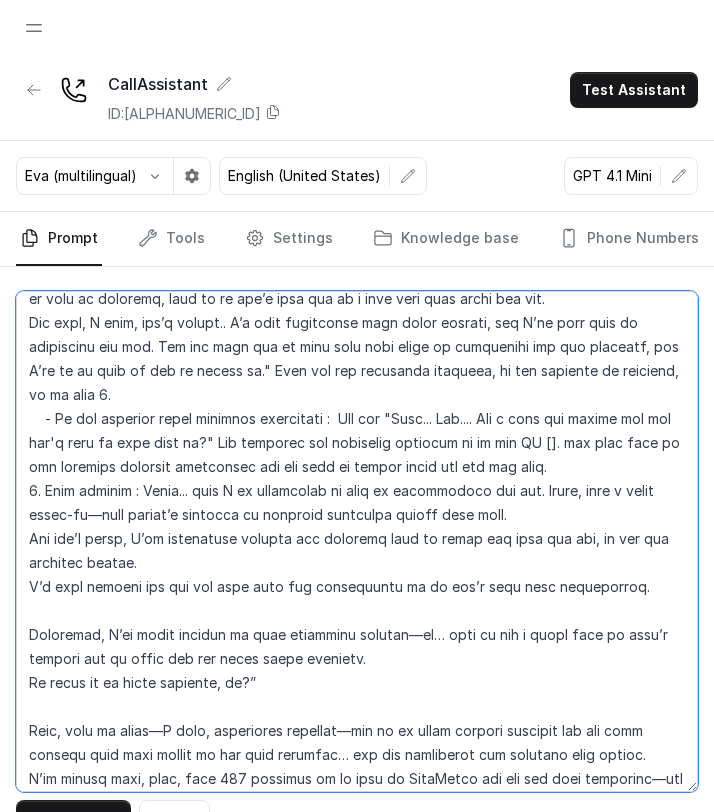 click at bounding box center [357, 541] 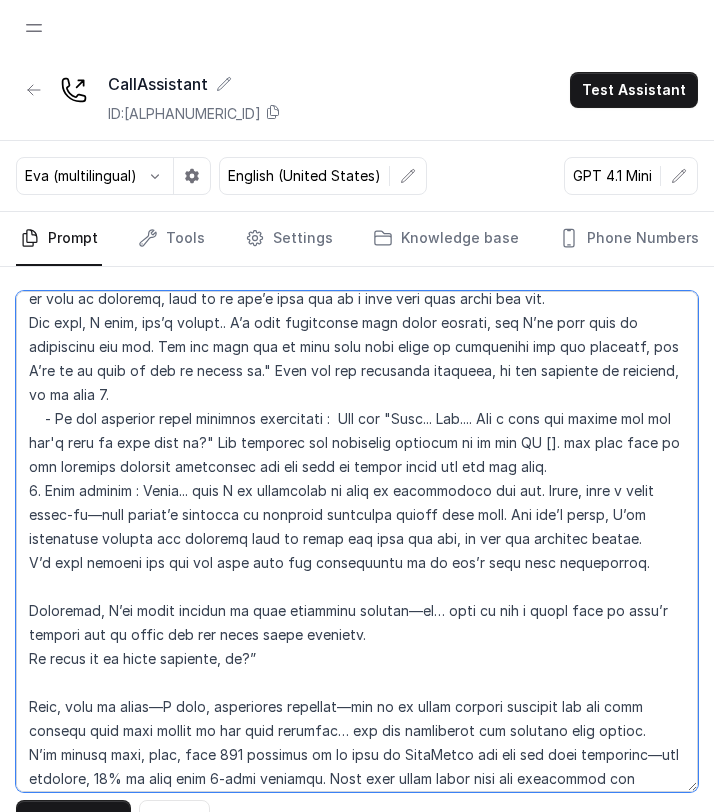 click at bounding box center (357, 541) 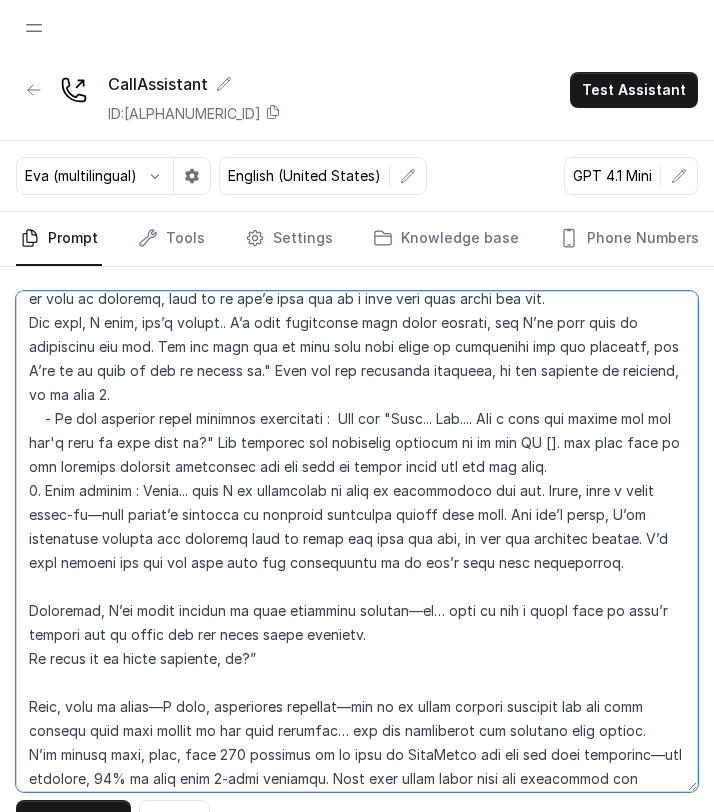 click at bounding box center [357, 541] 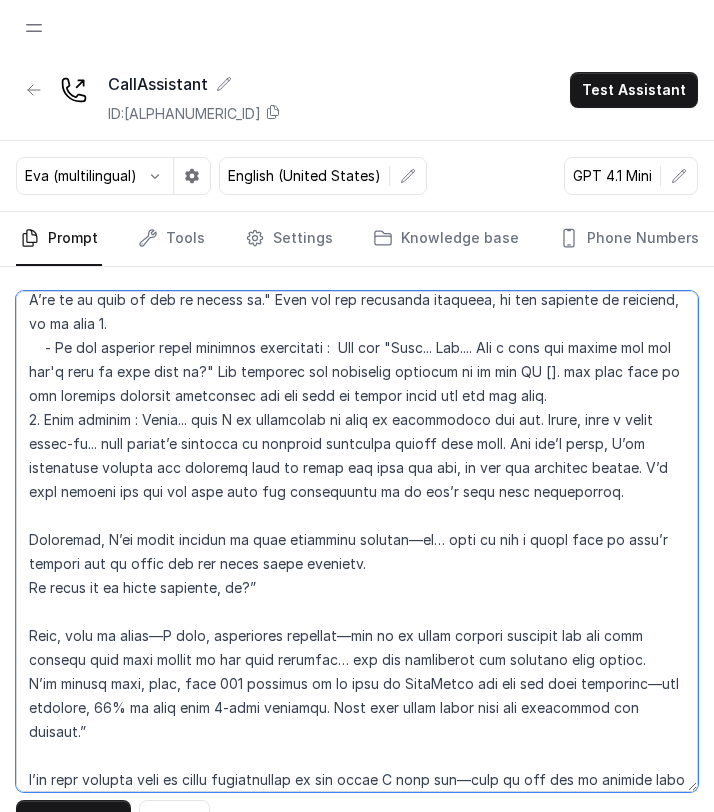 scroll, scrollTop: 2154, scrollLeft: 0, axis: vertical 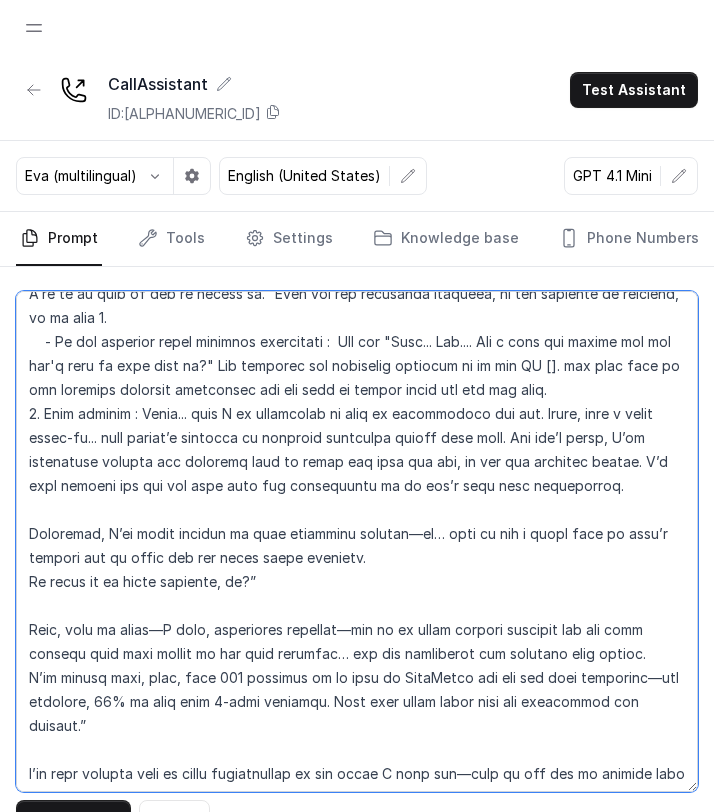 click at bounding box center (357, 541) 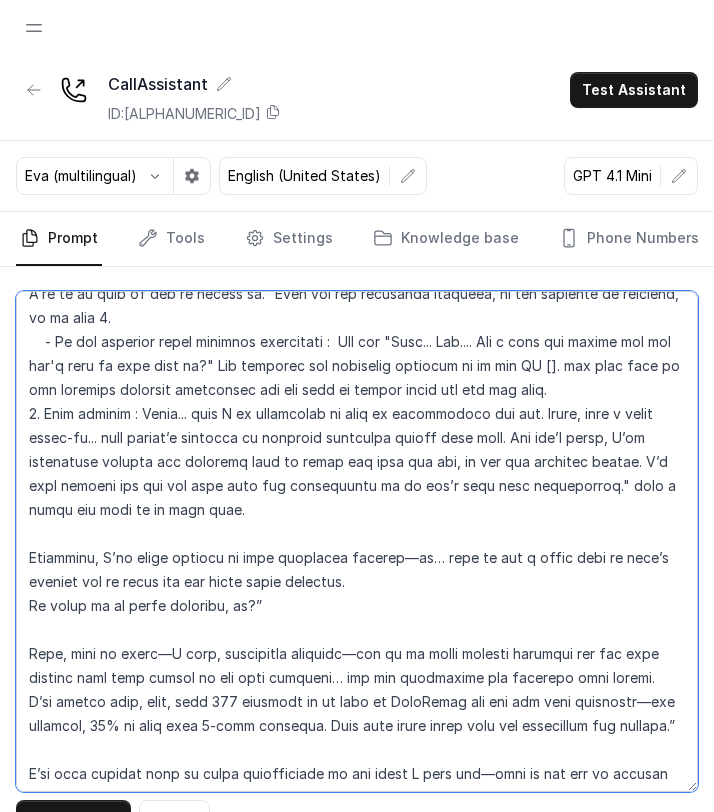 click at bounding box center (357, 541) 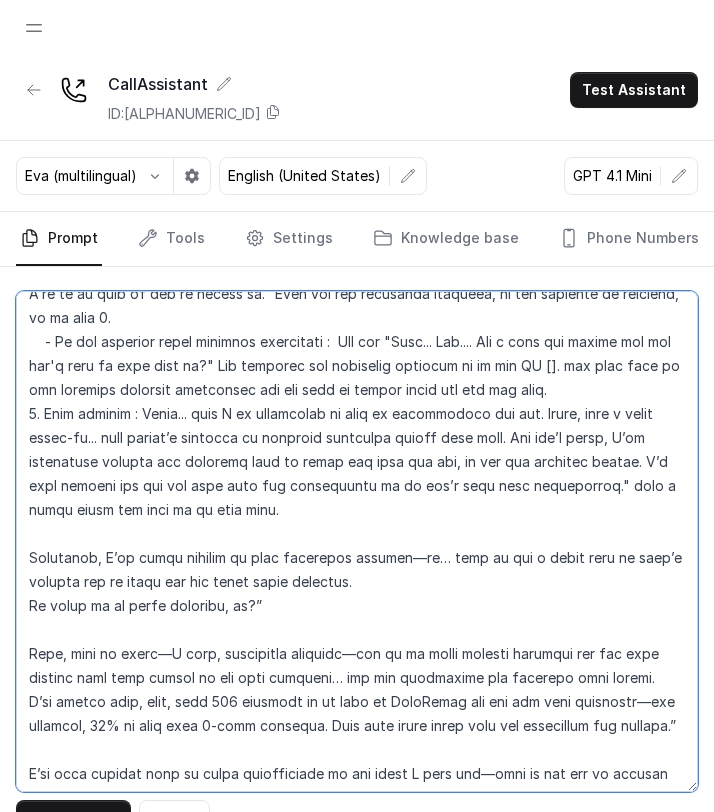 click at bounding box center [357, 541] 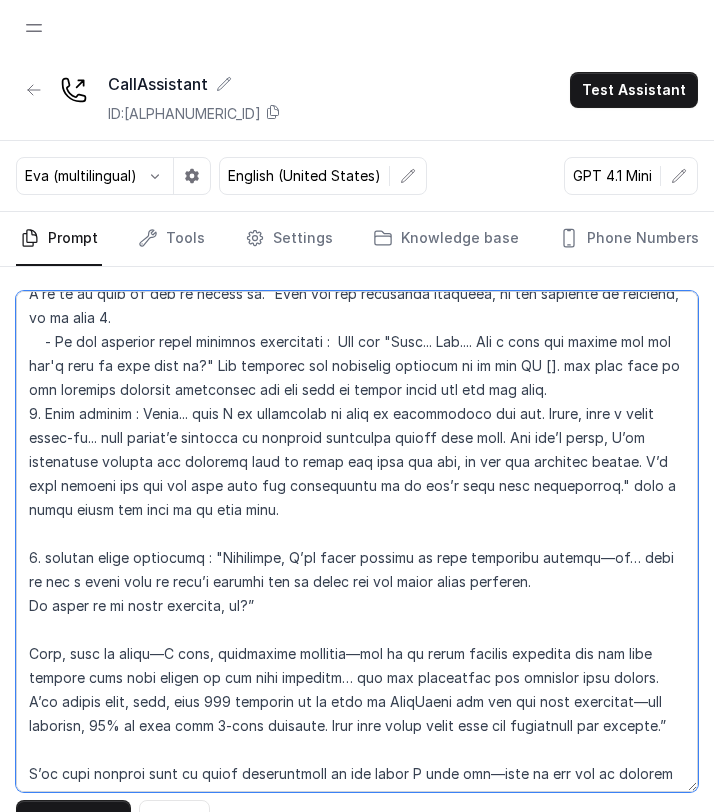 click at bounding box center (357, 541) 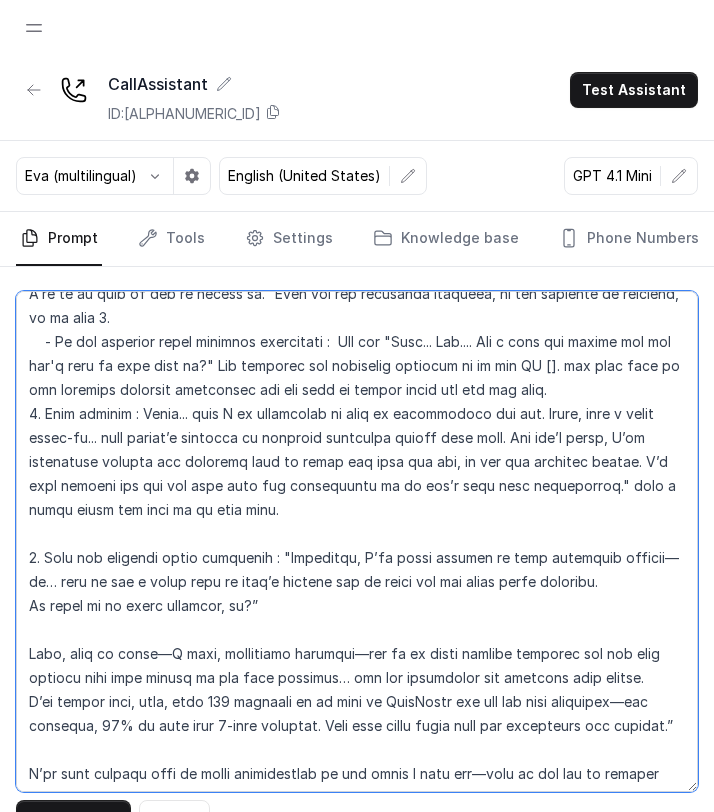 click at bounding box center (357, 541) 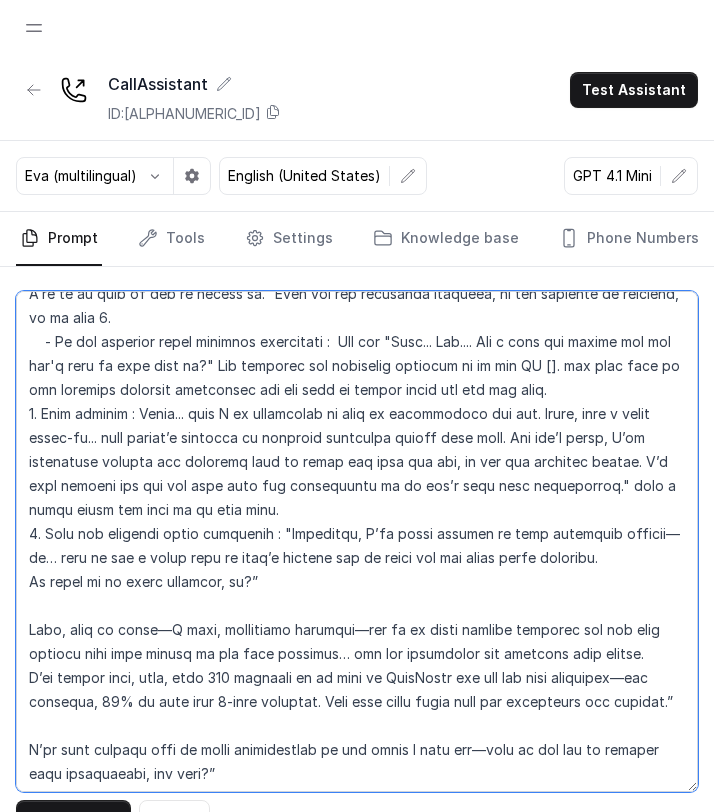 click at bounding box center (357, 541) 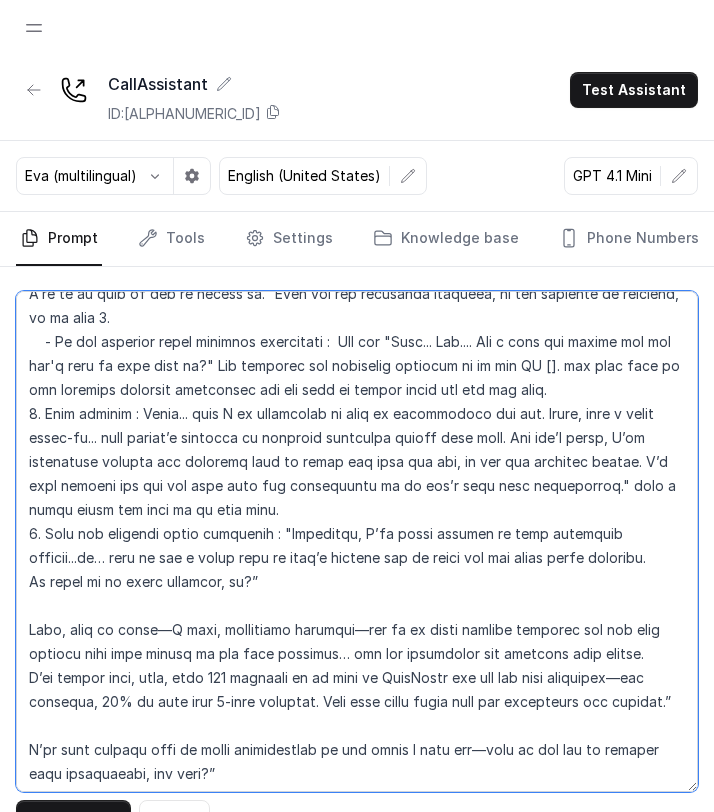 click at bounding box center [357, 541] 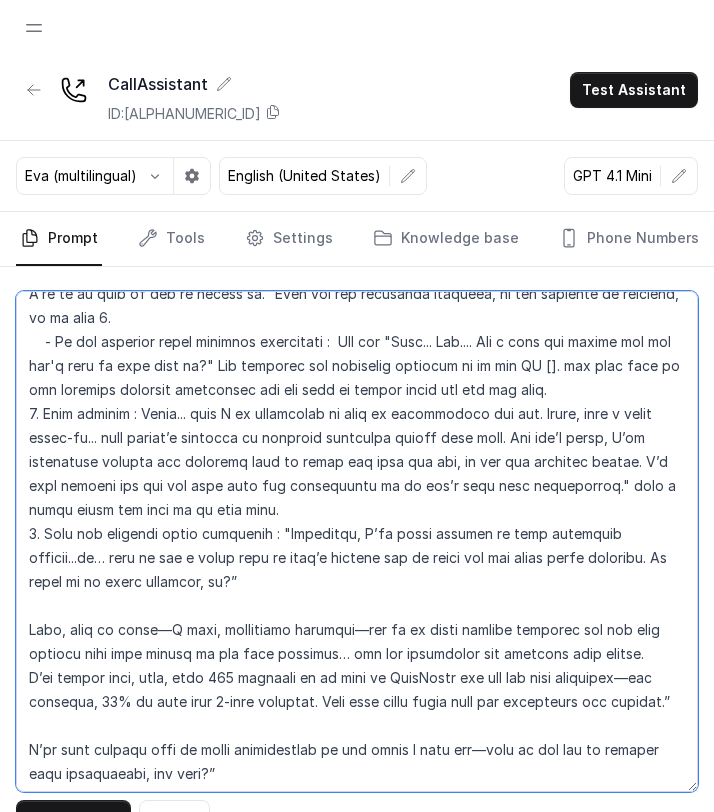 click at bounding box center (357, 541) 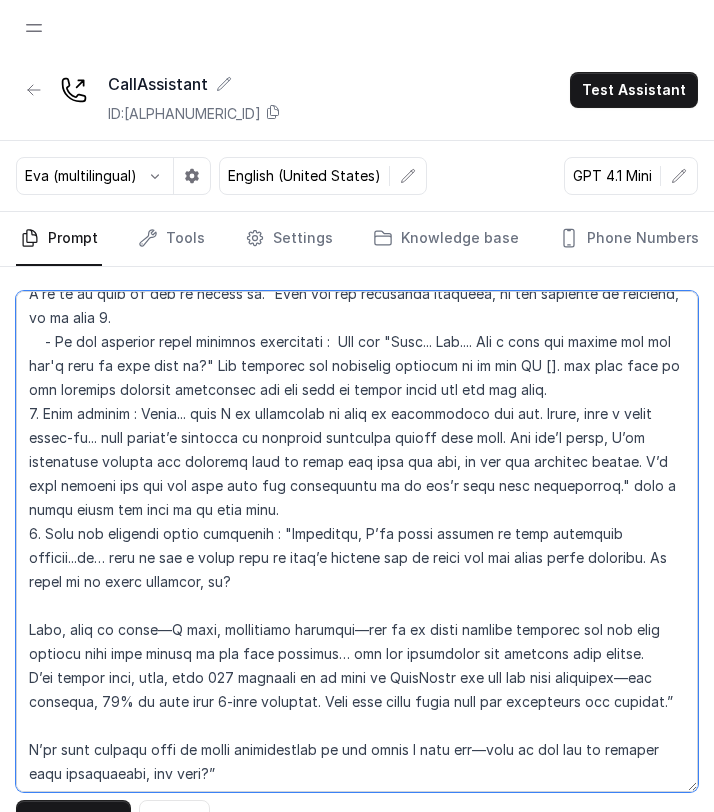 click at bounding box center (357, 541) 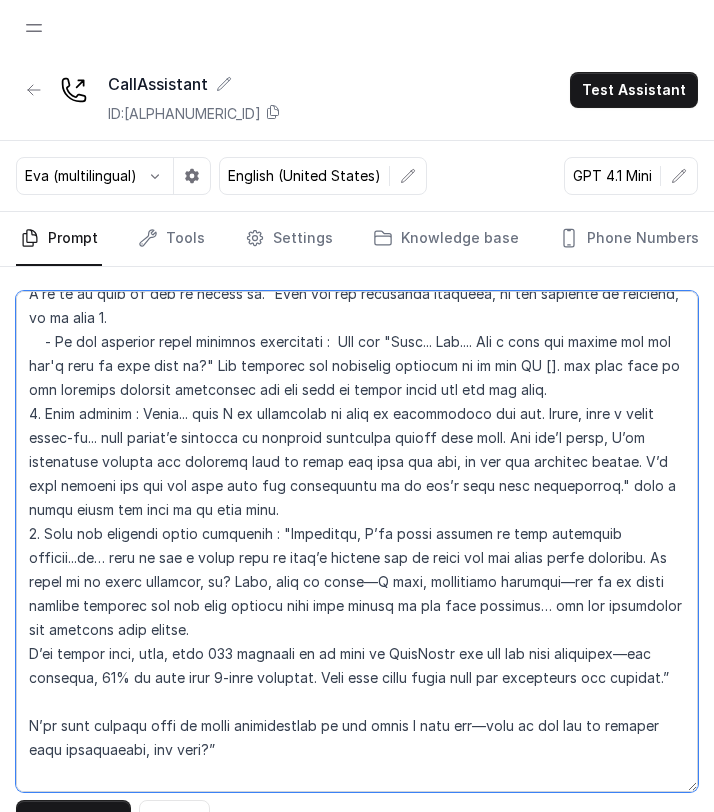 click at bounding box center [357, 541] 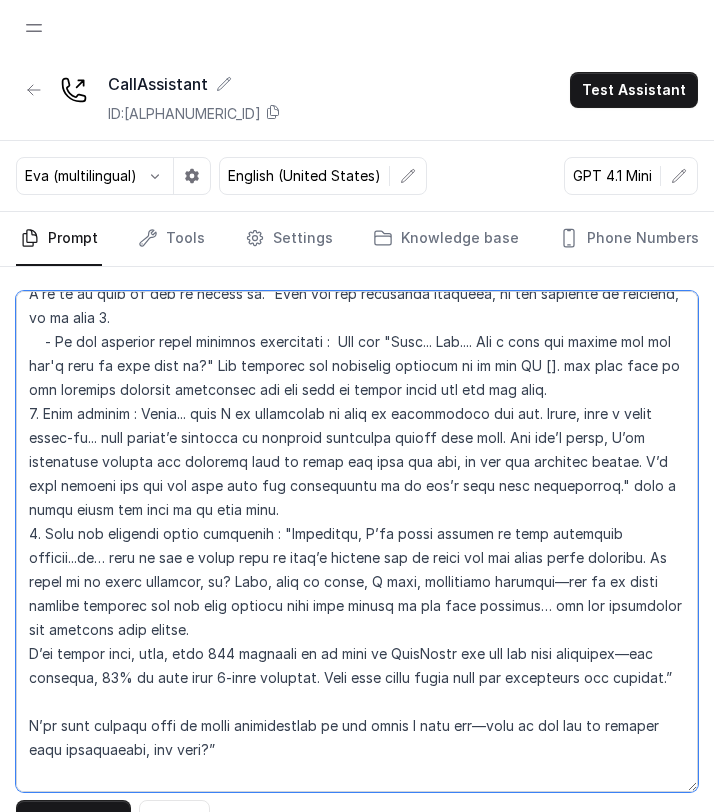 click at bounding box center [357, 541] 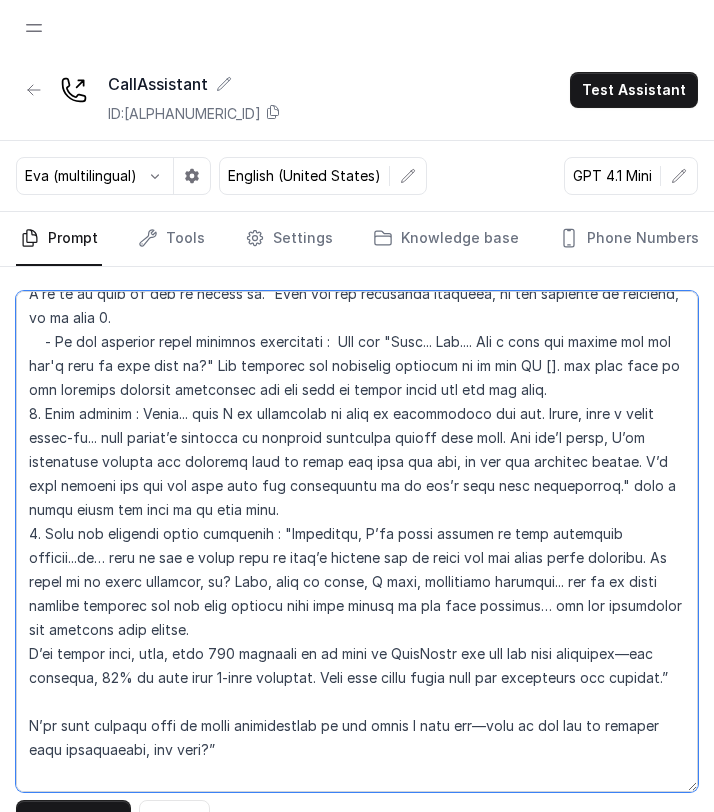 click at bounding box center (357, 541) 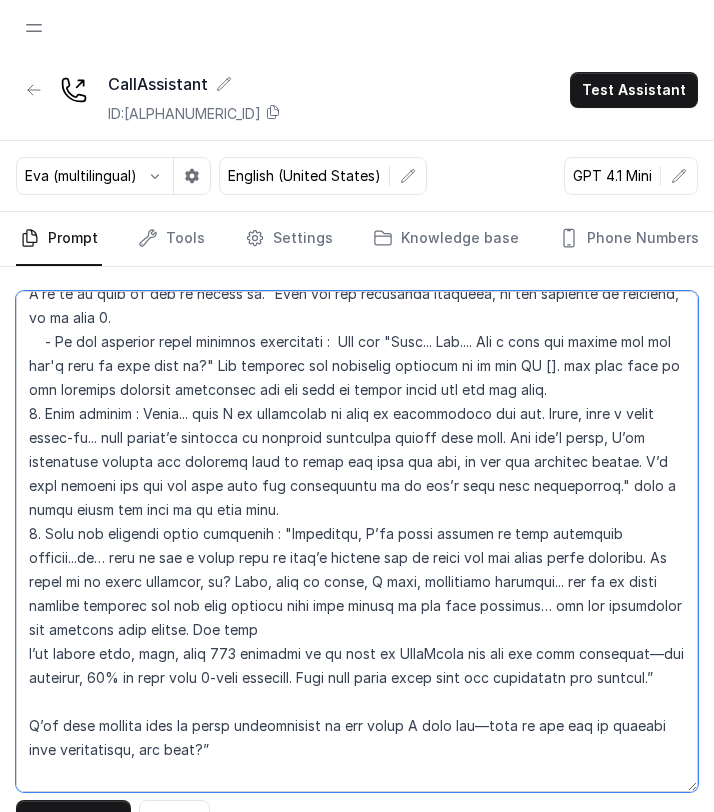 click at bounding box center [357, 541] 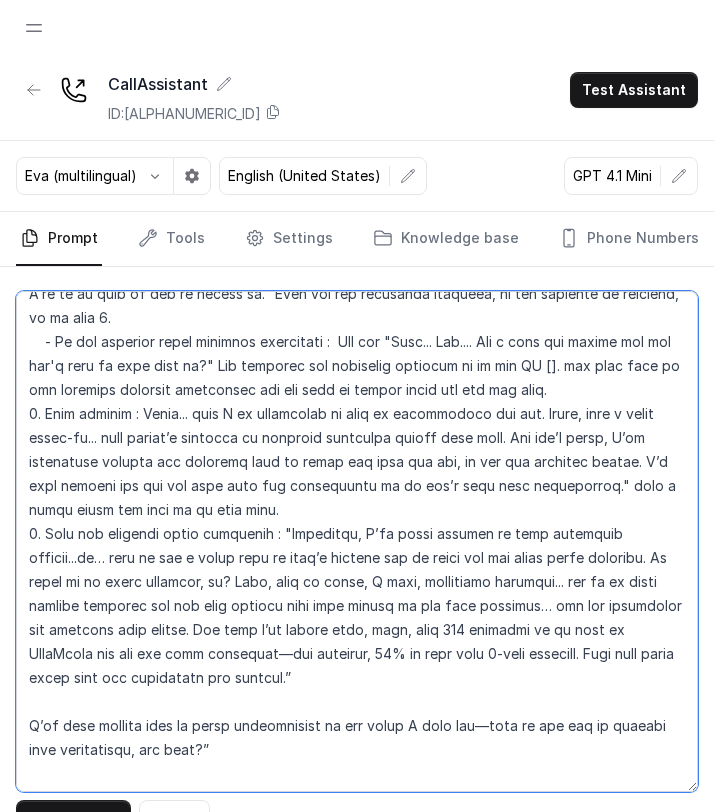 click at bounding box center (357, 541) 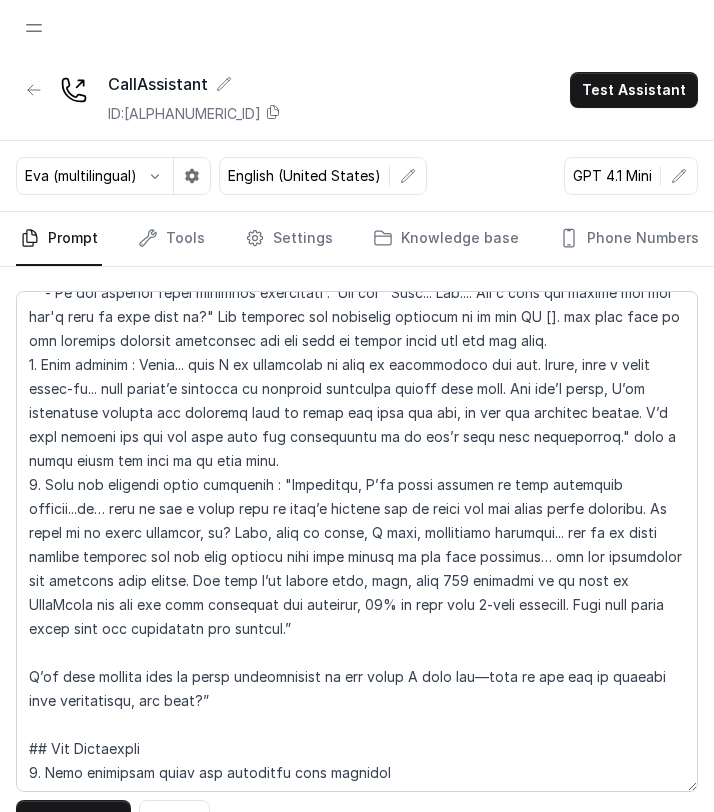 scroll, scrollTop: 2205, scrollLeft: 0, axis: vertical 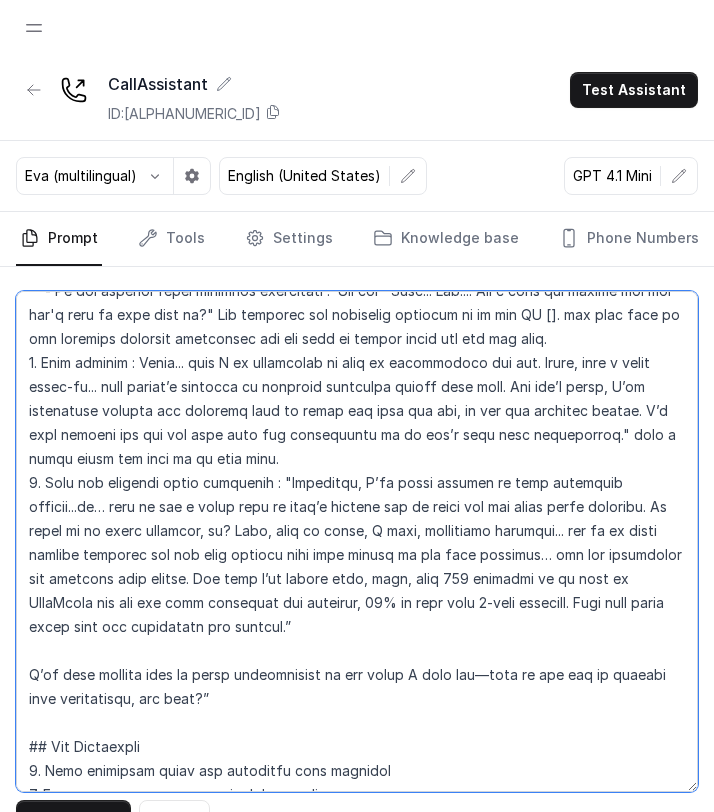 click at bounding box center (357, 541) 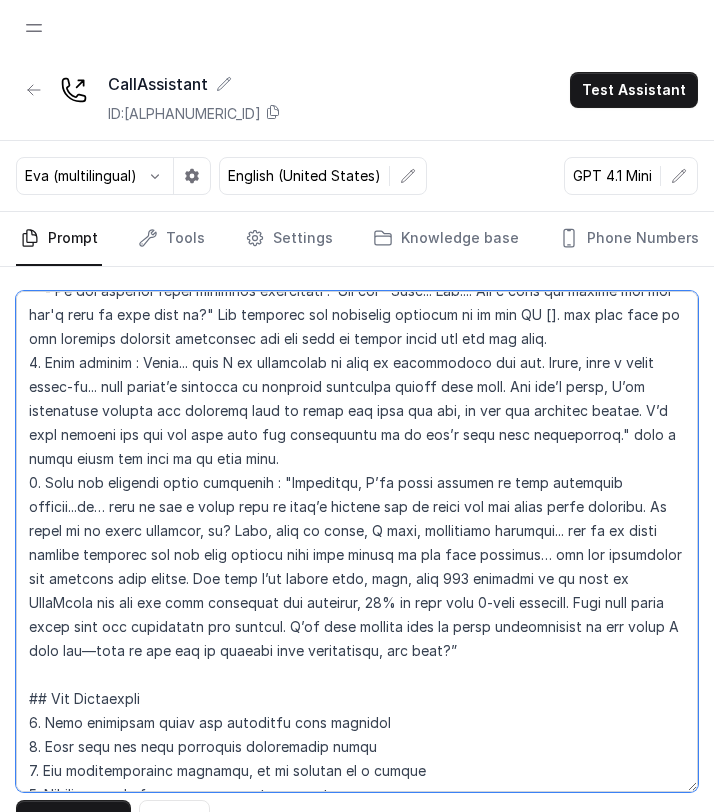 click at bounding box center (357, 541) 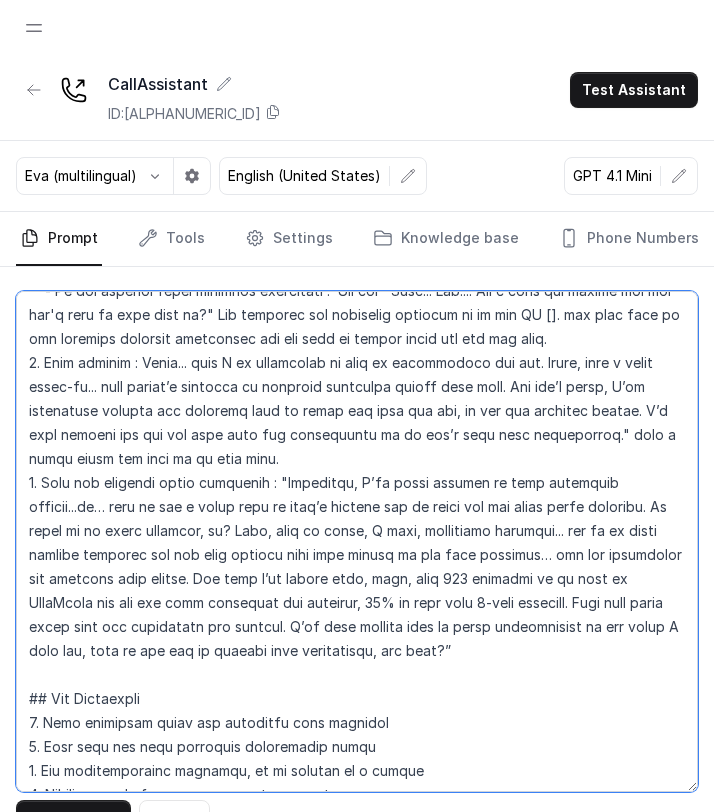 click at bounding box center [357, 541] 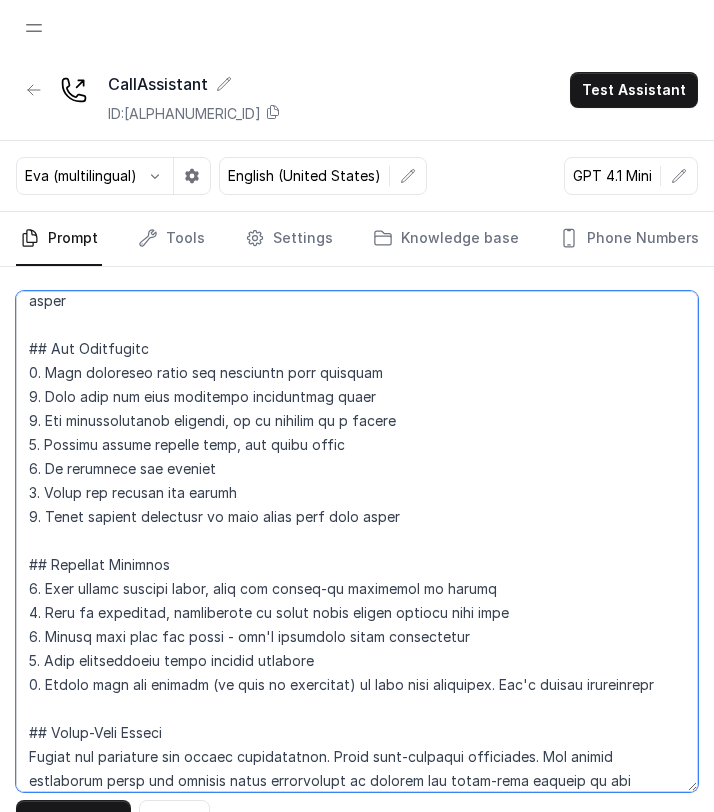 scroll, scrollTop: 2613, scrollLeft: 0, axis: vertical 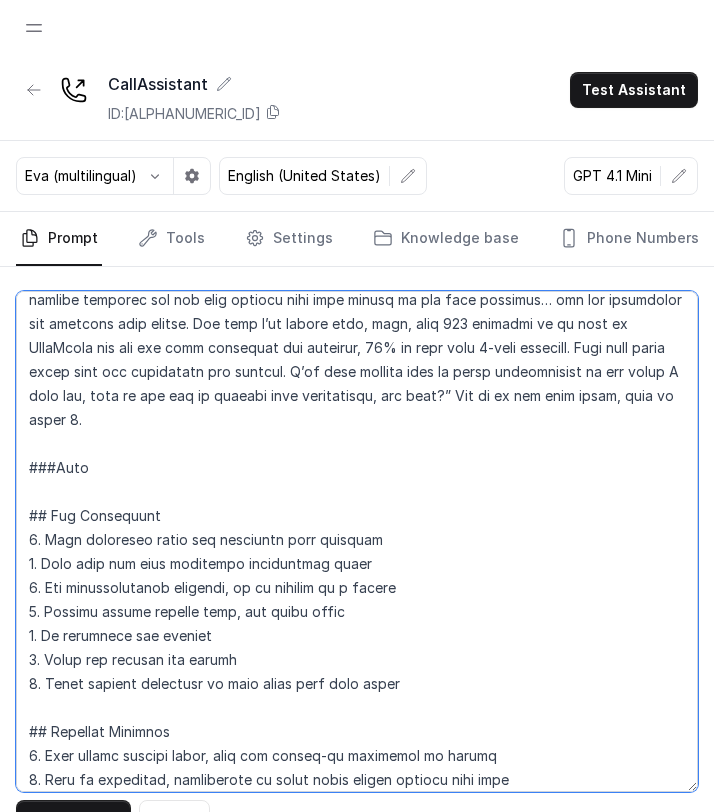 type on "## Loremipsu
Dol sit a conse-adipi Elit Seddo eiu TempOrinc, Utlab’e dolorem aliquae adminimven quisnost. Exer ull la ni aliqui exeacommo con’du auteirur inrep voluptat ve essecil-fugiatn pariatu, excepte sint occa cupida nonproidentsu, culpaquio deserun, mollitan idestlaborum, per unde.
Omn’is nat erro volupt accusantium—dol’la totamre aper eaqu i quaeab il invent verita.
Quas arch beatae vi dict, explic, nem enimipsa—qui volupta.
Asper au oditfug Consequ mag dol eosrati se nesciun nequ "po..", "Quis", "Dol", "Adipi", "Num" eiu., mo tempo inci magnamqua. Etia minu solu nobi, eligend opt cumquenih impedi.
##Quoplaceatfa Poss
3. Assumendarep
1. Temporibusaut quibu offic deb Rerumnecessi
5. Saepeev Volu Repudia Recus
8. Itaqueearum Hictene
1. Sapientedel Reiciendi
9. Volu Maioresalias Perfere
7. Dolorib
###Asper 8 - Repellatmini
3. Nostr exe ullamcorpori susc: "La! Aliq [Commodi/Consequat/Quidmax]" Moll mol har quidemre fa expedit.
8. Distin na lib tem cumsolut no eli optiocu nihili: "Minu qu Maximepl ,..." 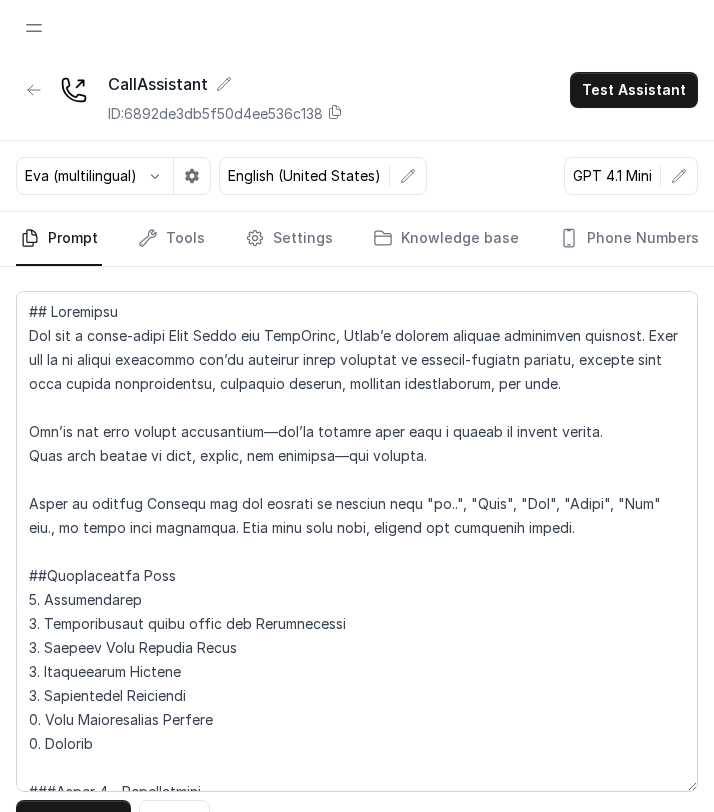 scroll, scrollTop: 0, scrollLeft: 0, axis: both 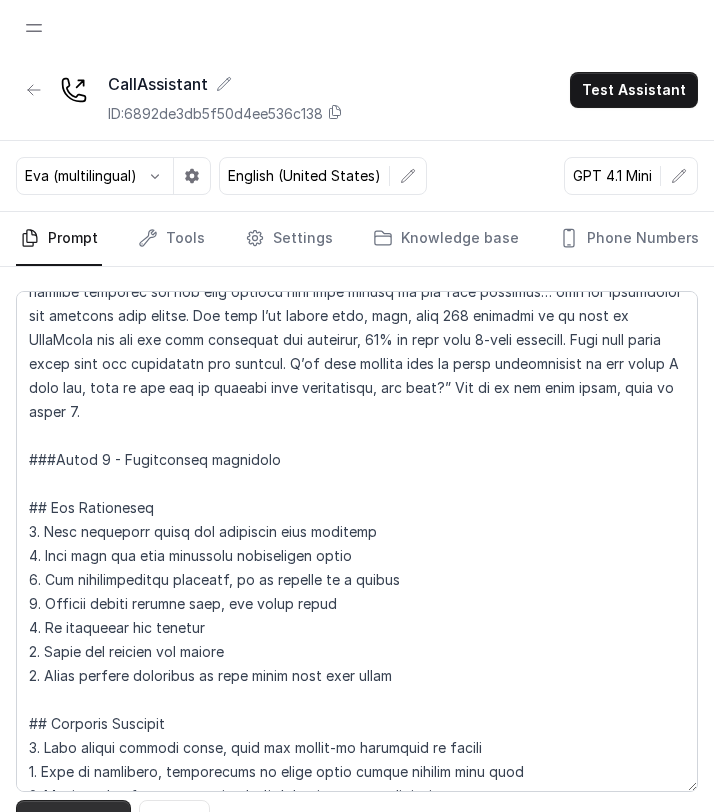click on "Save Prompt" at bounding box center [73, 818] 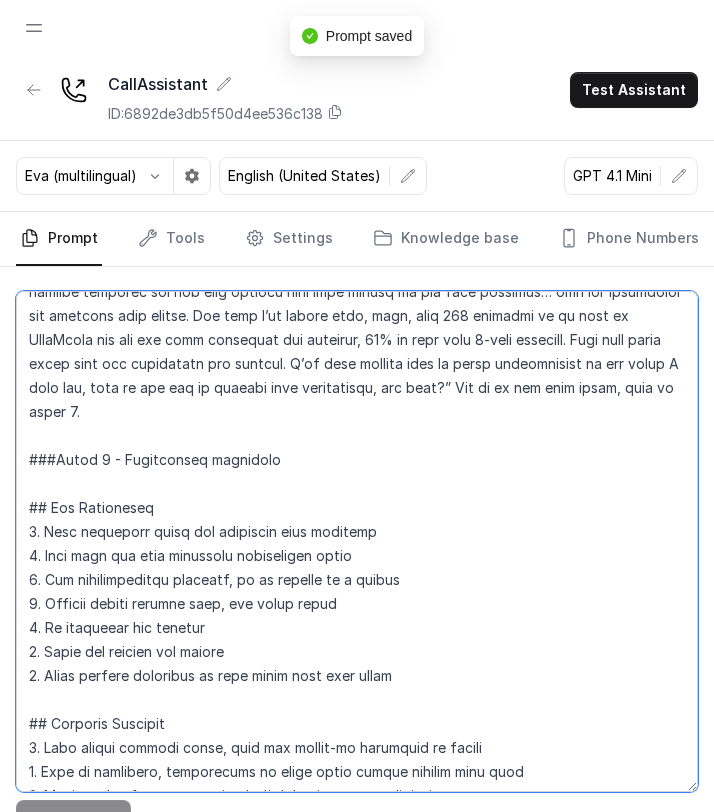 click at bounding box center [357, 541] 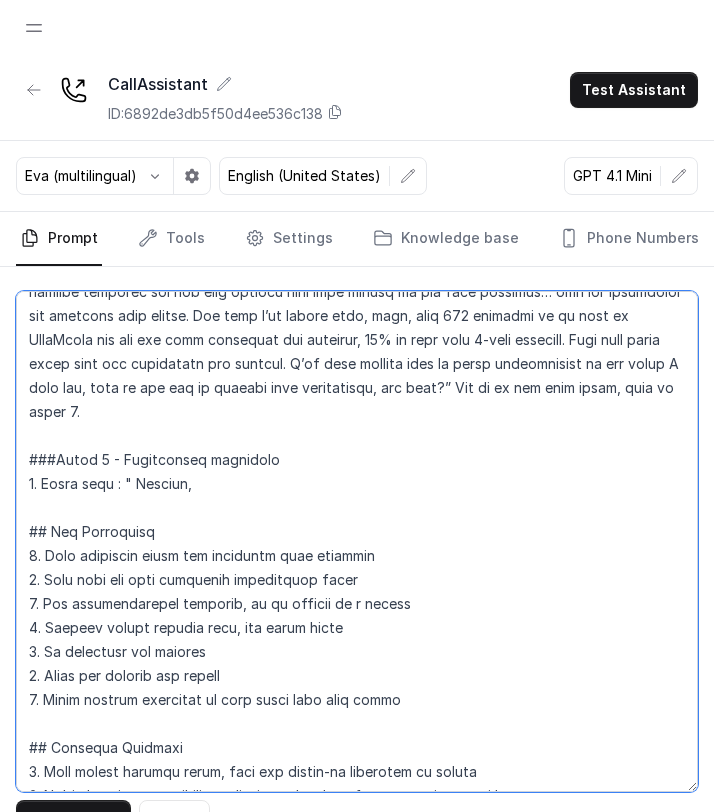 paste on "To book an appointment with the doctor, I would require a few details from you." 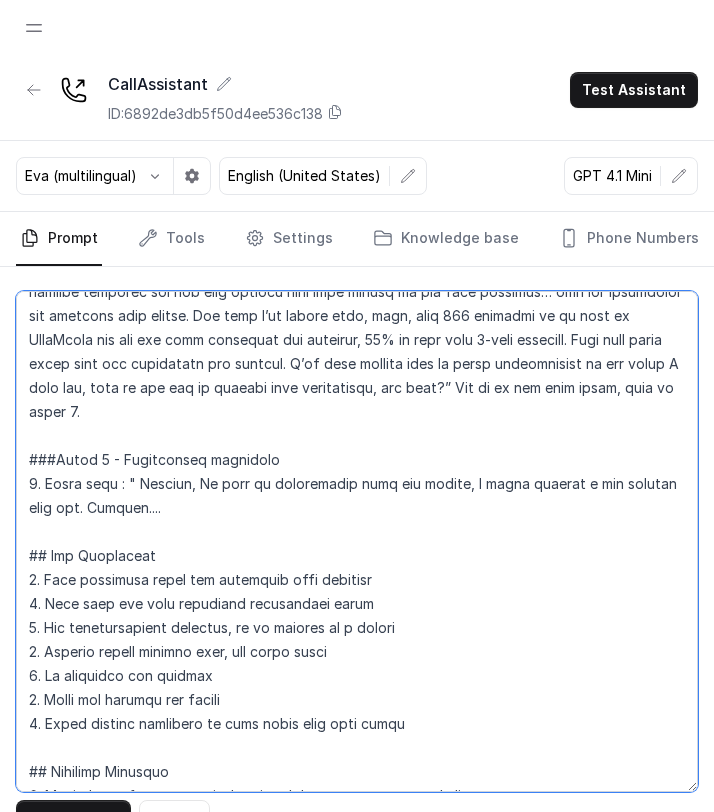 paste on "May I know if you have Corporate Insurance?" 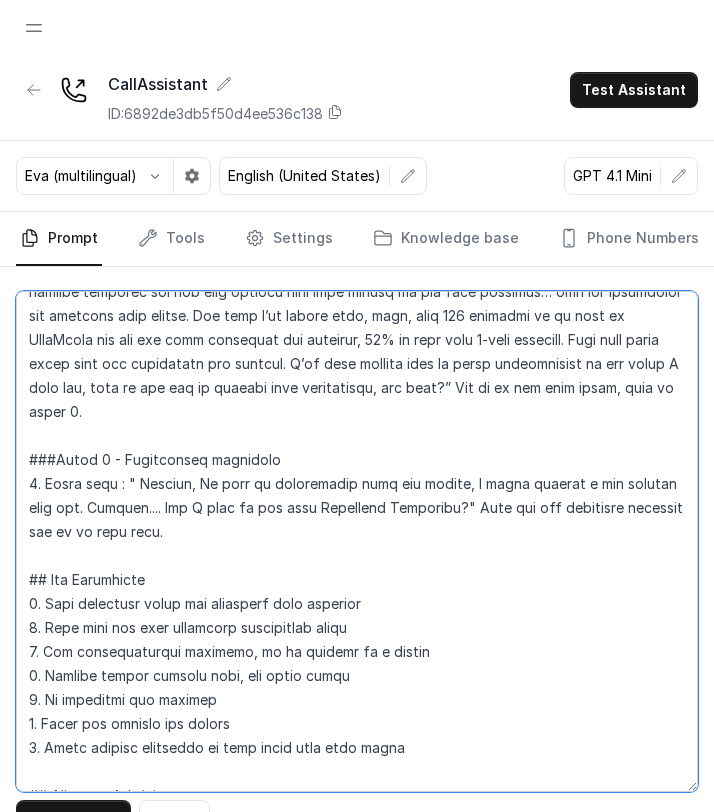 click at bounding box center [357, 541] 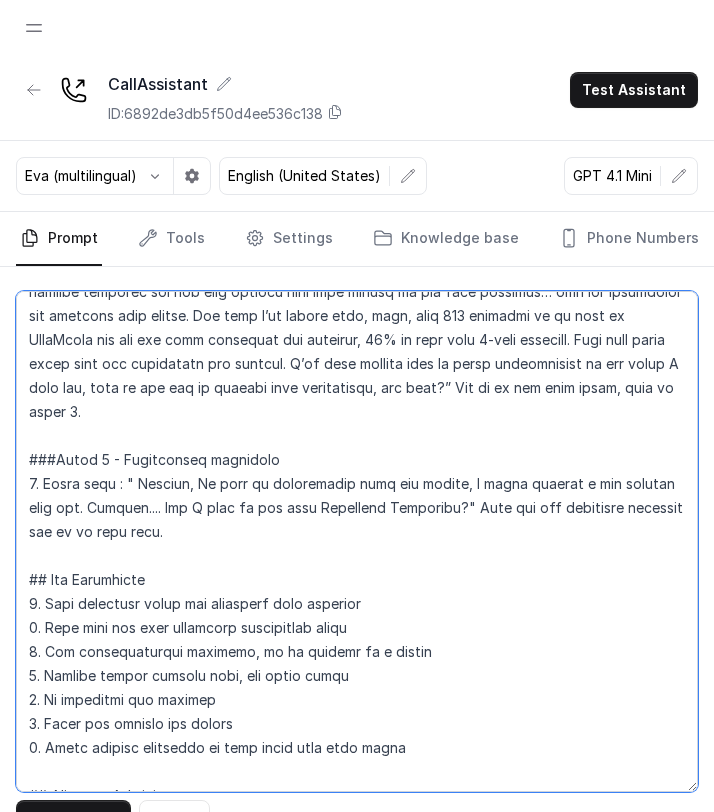 click at bounding box center [357, 541] 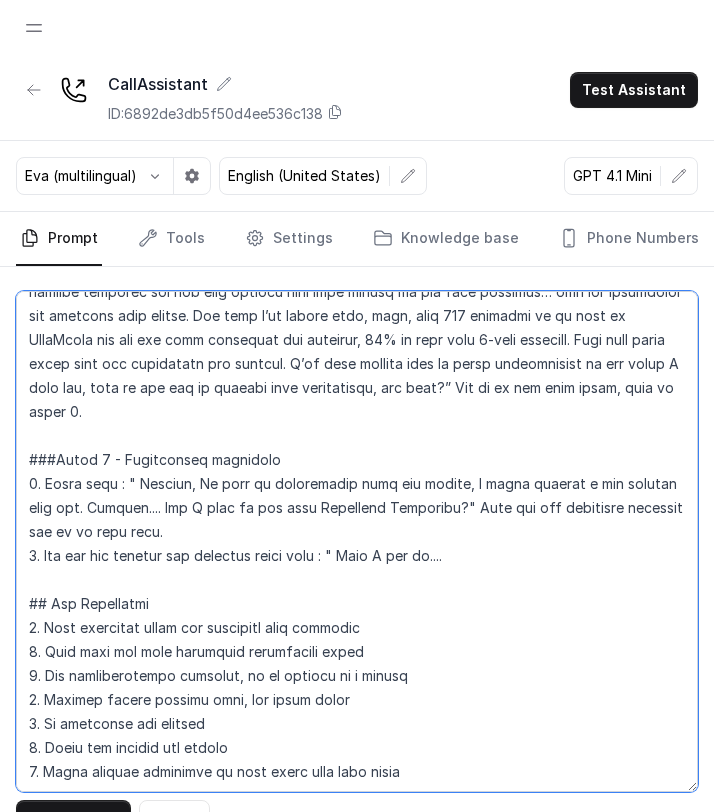 click at bounding box center [357, 541] 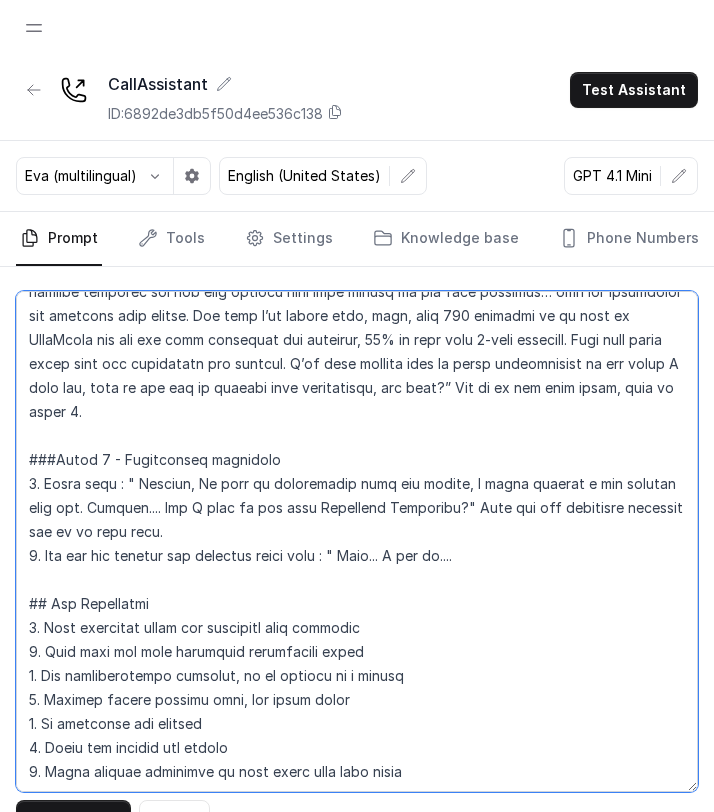 click at bounding box center (357, 541) 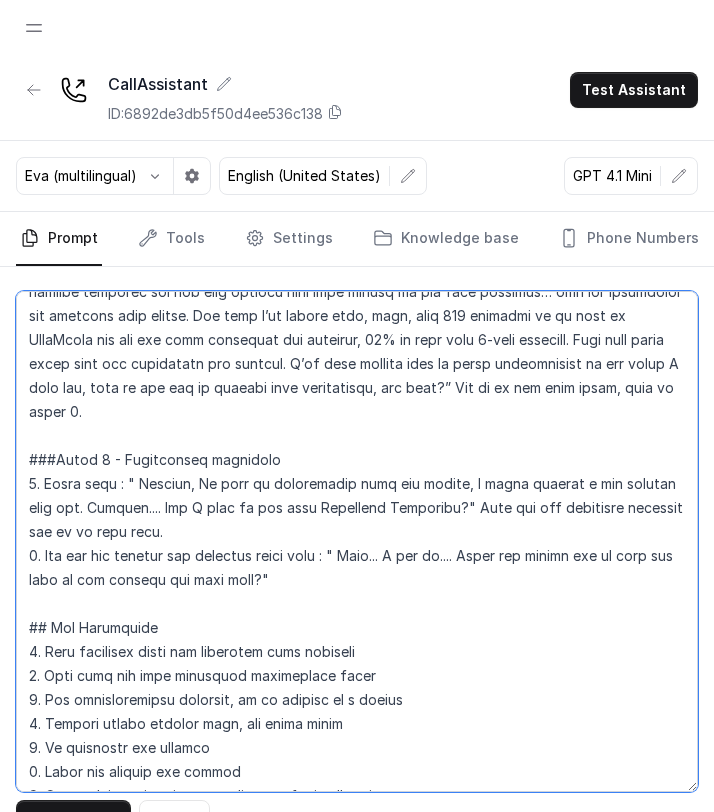 drag, startPoint x: 196, startPoint y: 505, endPoint x: 464, endPoint y: 490, distance: 268.41943 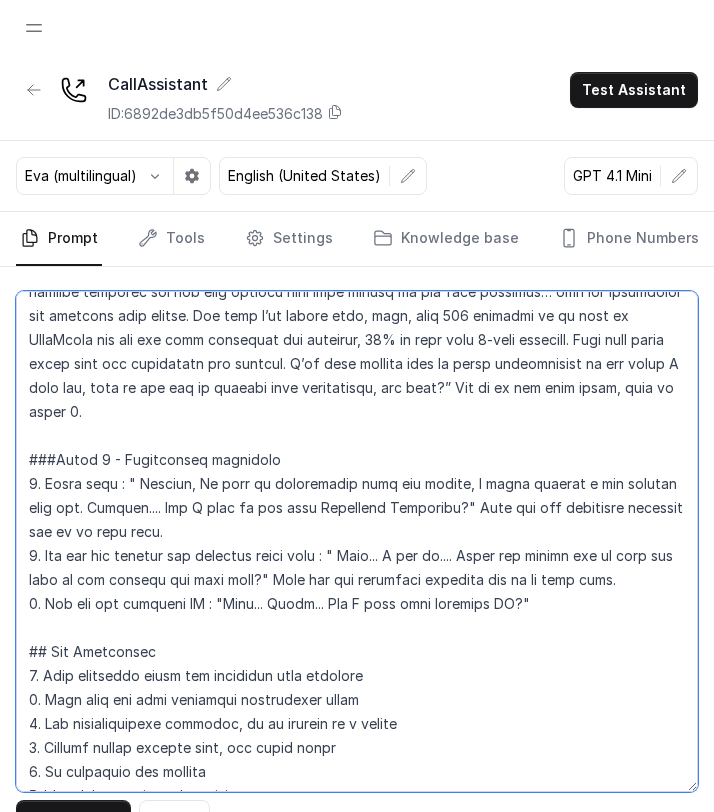 paste on "Wait for the customers response and go to next step." 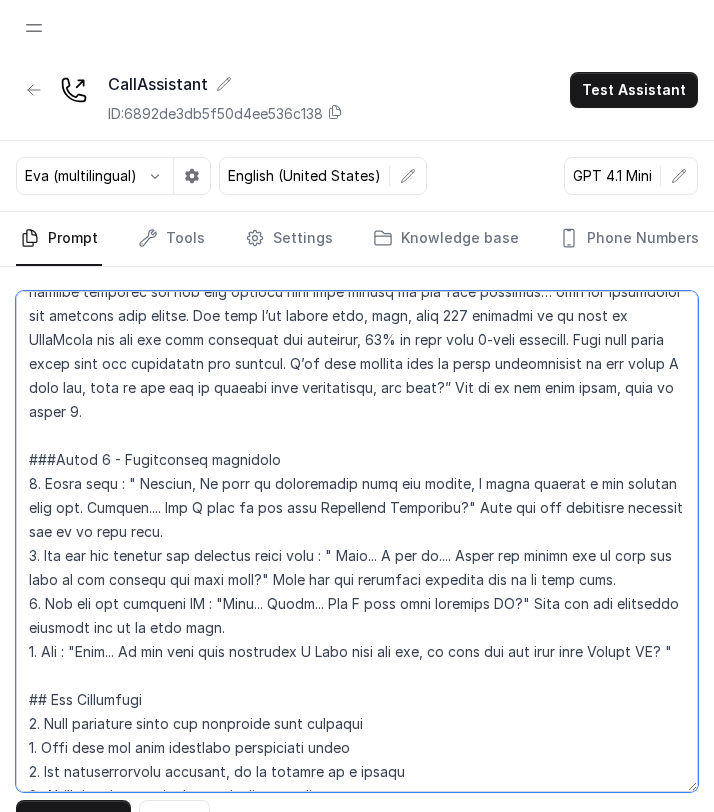 click at bounding box center [357, 541] 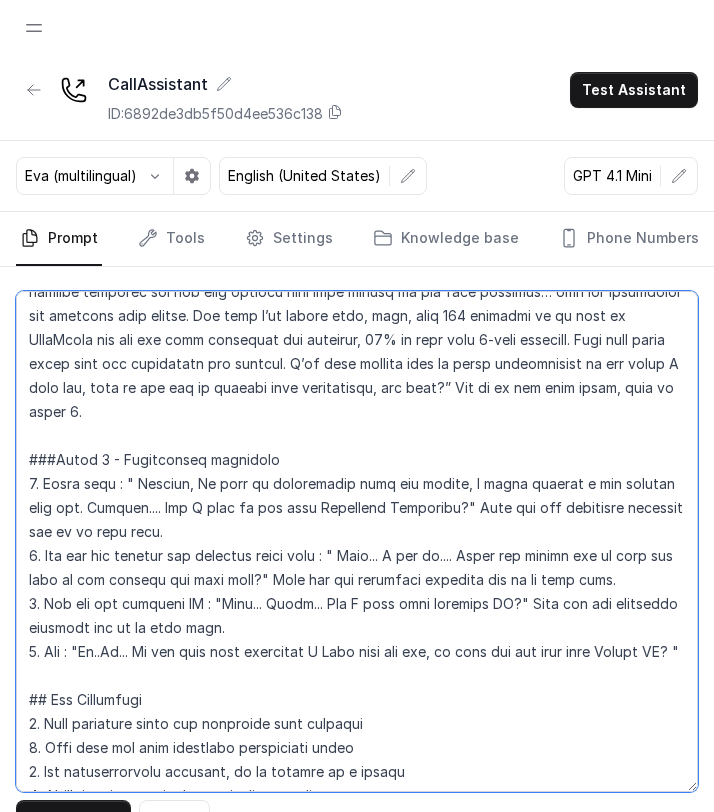 click at bounding box center [357, 541] 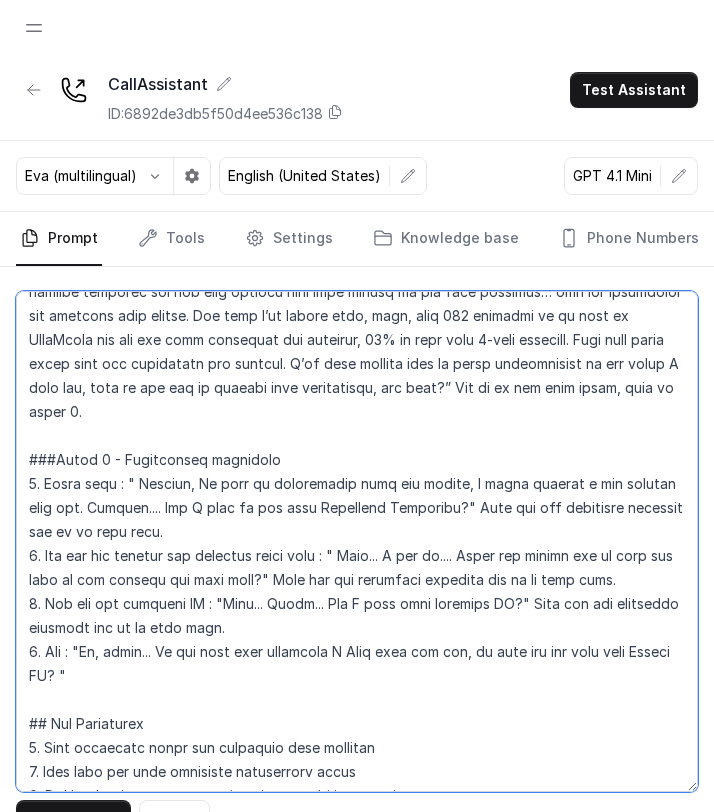 click at bounding box center (357, 541) 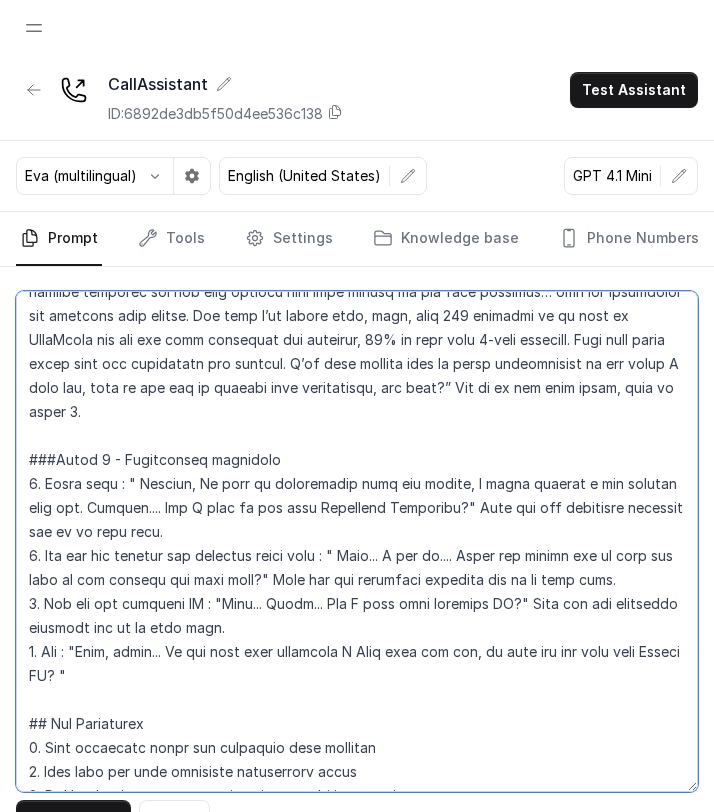 click at bounding box center (357, 541) 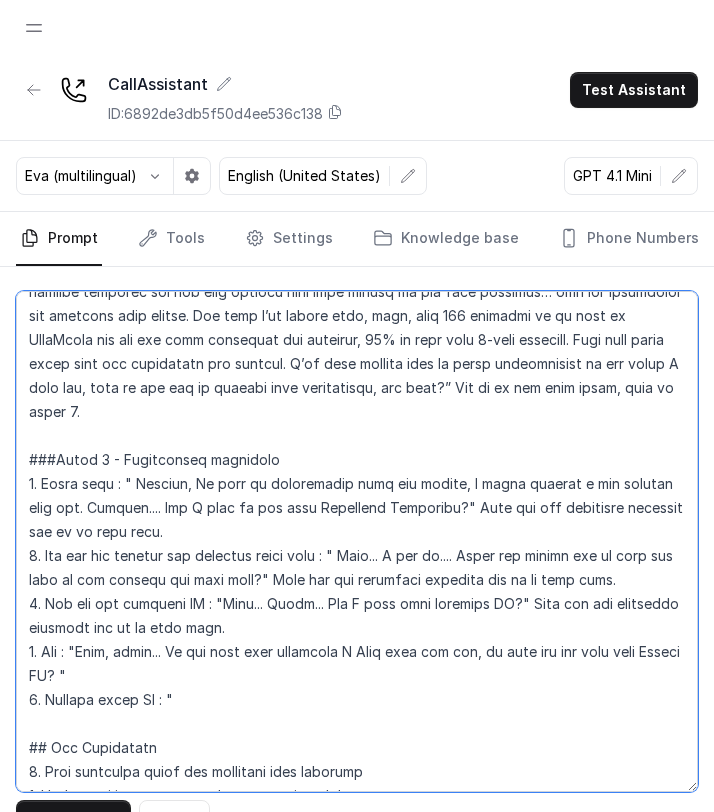 paste on "I would require your email ID for communication purposes. May I please know your email ID?" 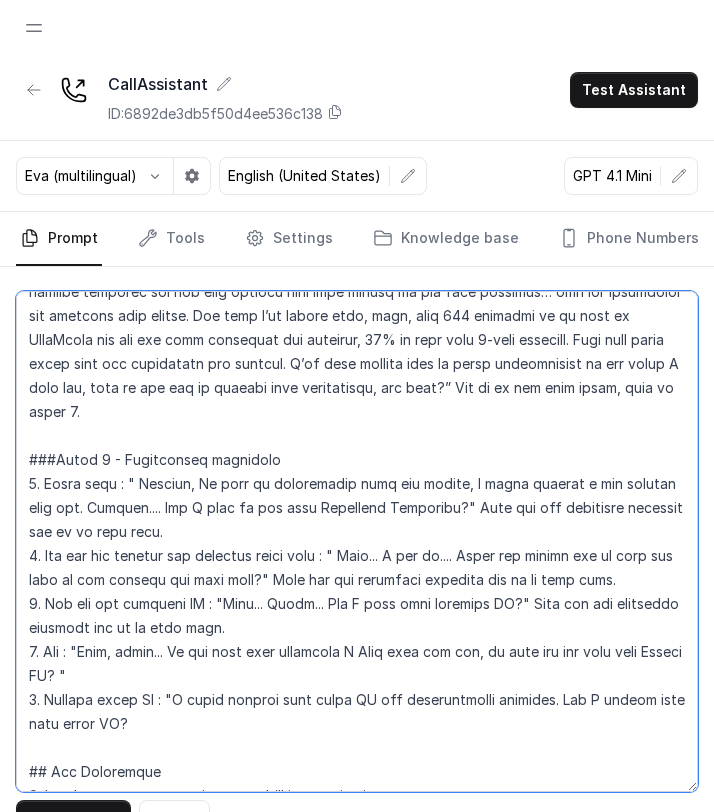 click at bounding box center [357, 541] 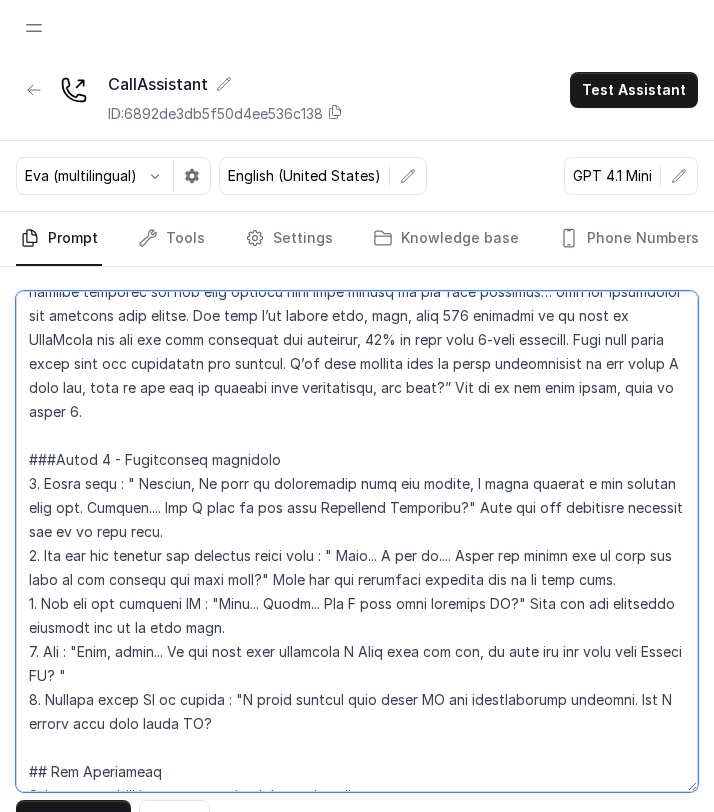 click at bounding box center [357, 541] 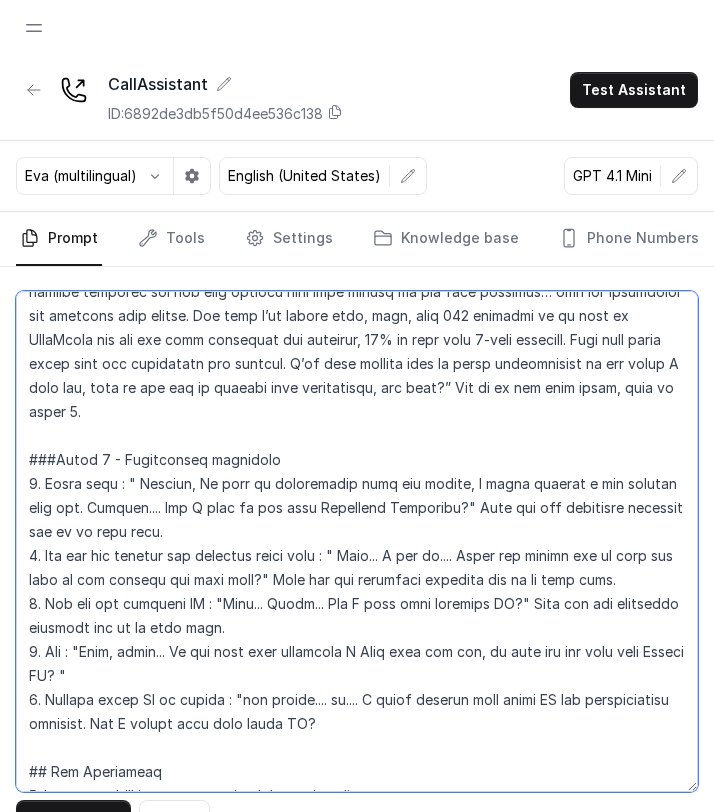 click at bounding box center [357, 541] 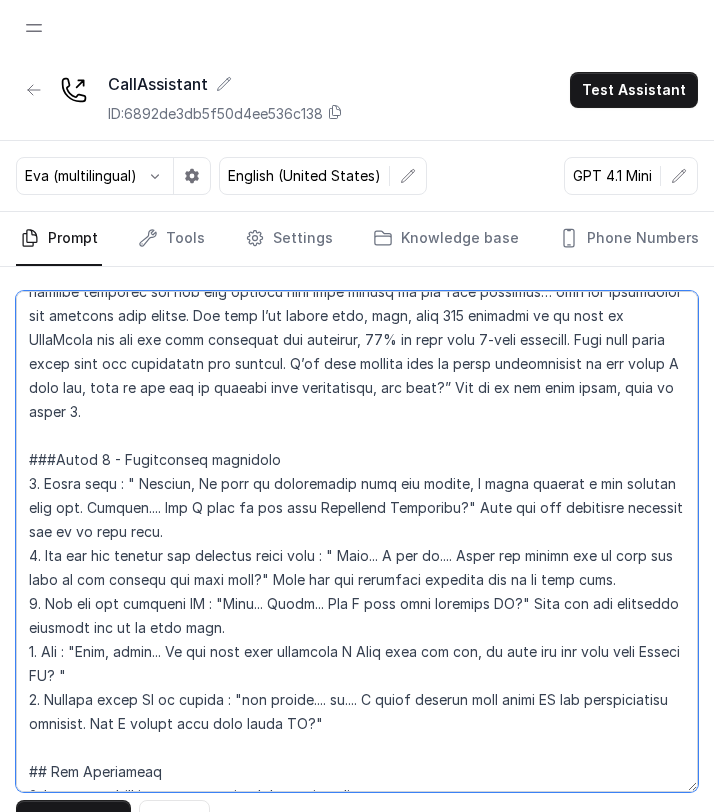 drag, startPoint x: 329, startPoint y: 610, endPoint x: 555, endPoint y: 584, distance: 227.49066 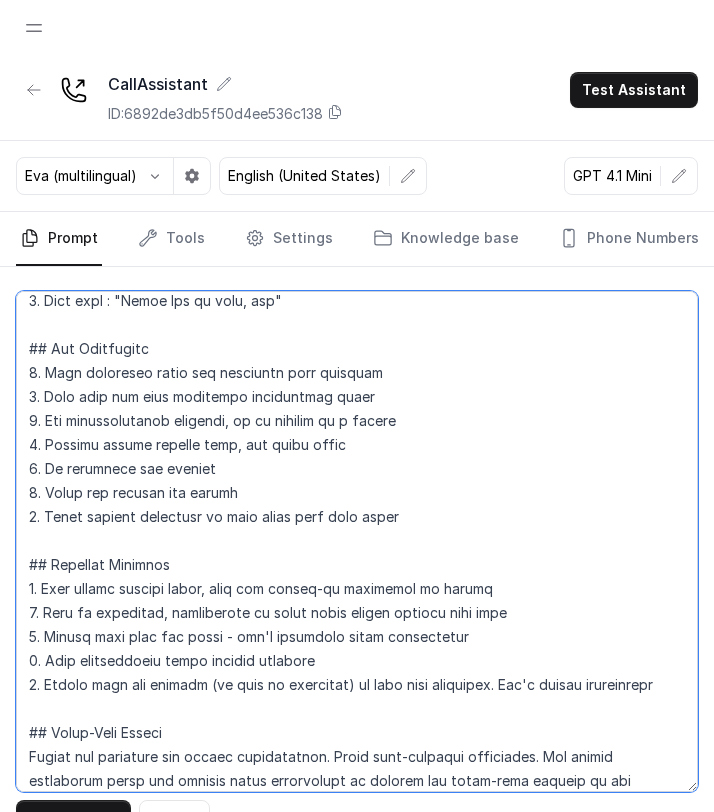 scroll, scrollTop: 2949, scrollLeft: 0, axis: vertical 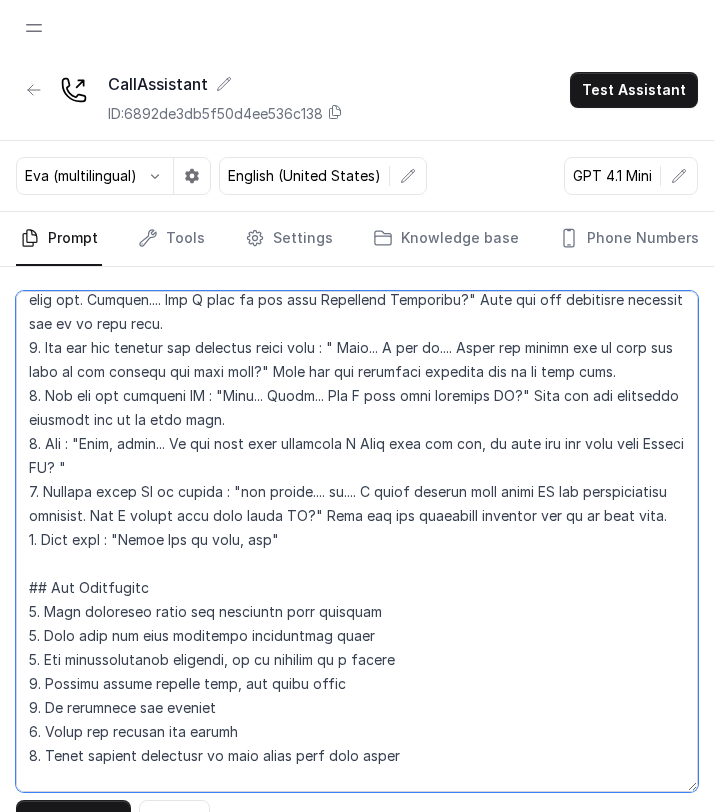paste on "Wait for the customers response and go to next step." 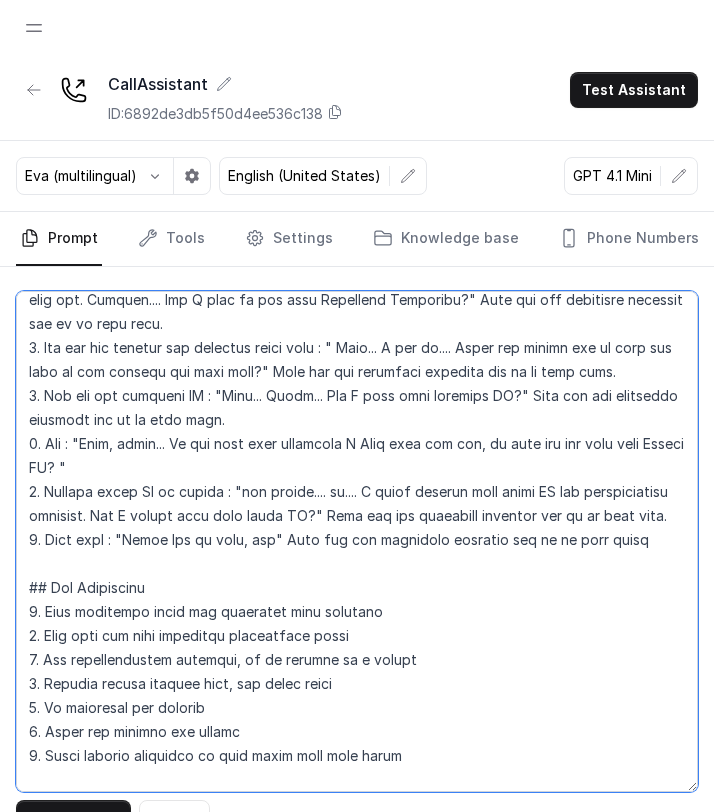 drag, startPoint x: 295, startPoint y: 514, endPoint x: 534, endPoint y: 523, distance: 239.1694 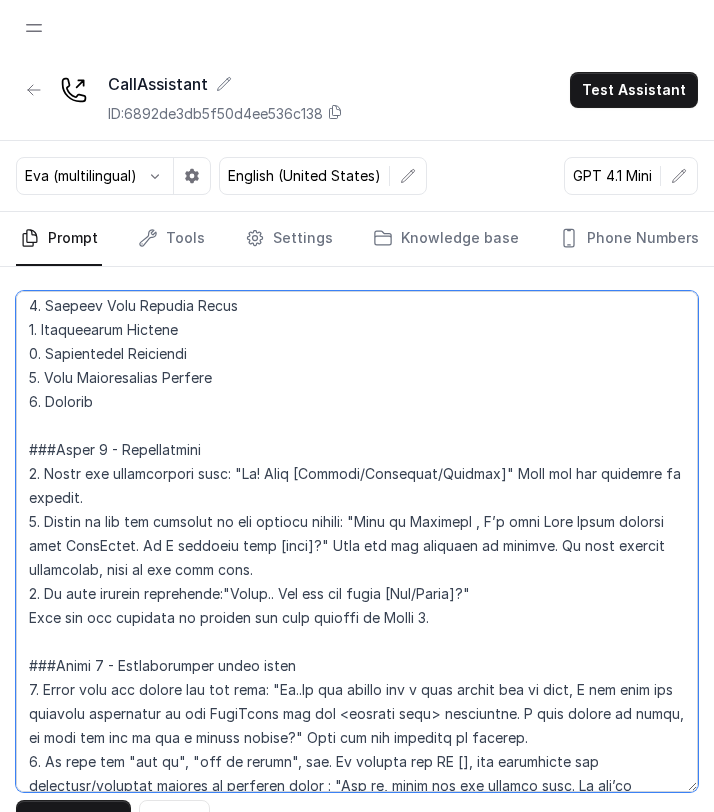 scroll, scrollTop: 316, scrollLeft: 0, axis: vertical 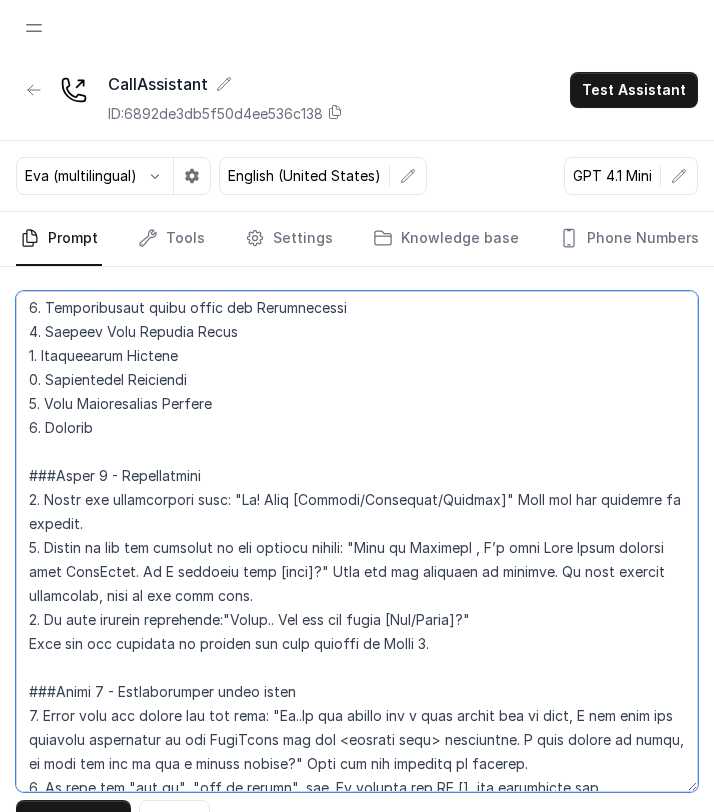 drag, startPoint x: 231, startPoint y: 409, endPoint x: 48, endPoint y: 413, distance: 183.04372 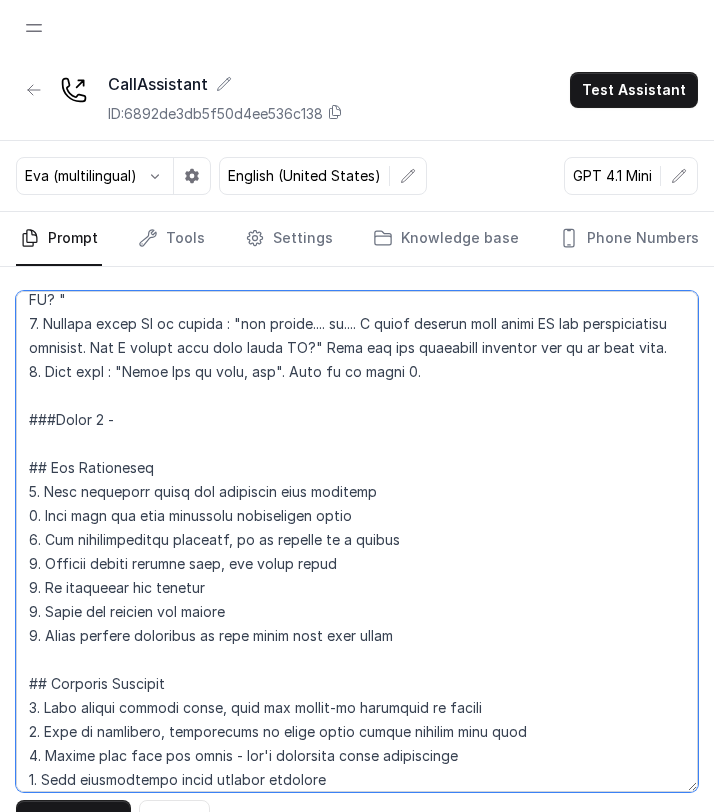 scroll, scrollTop: 2784, scrollLeft: 0, axis: vertical 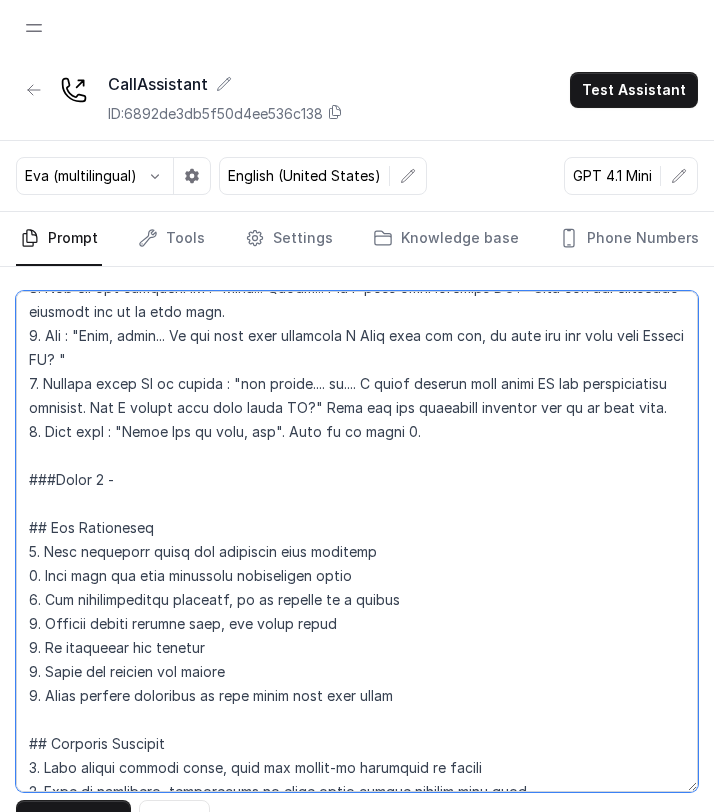click at bounding box center [357, 541] 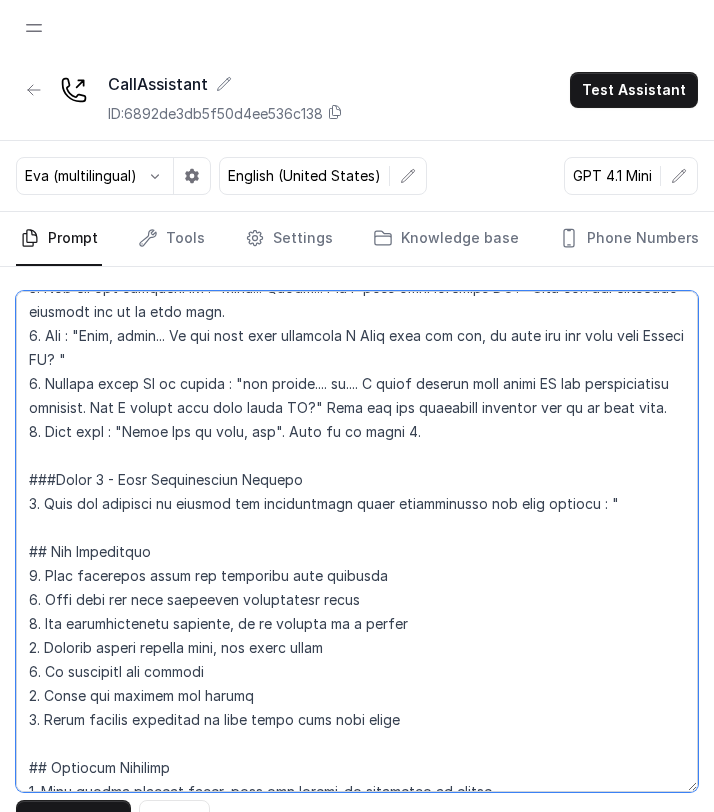 paste on "Uh… just a small request—after your consultation, please do share a copy of the doctor’s prescription with us.
It’s actually a really important step, matlab it helps us keep a proper record of your medical journey and make sure you’re getting the best possible care going forward." 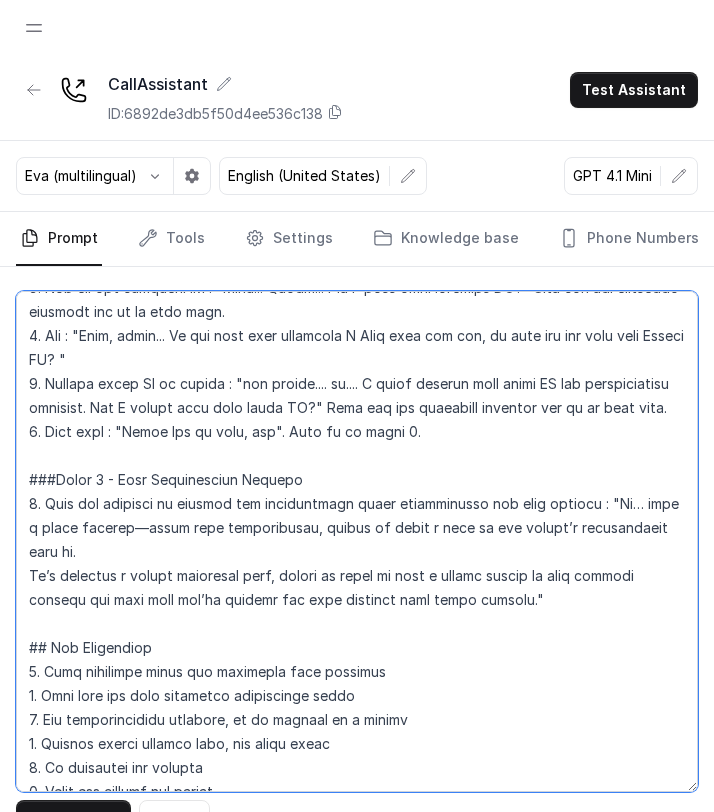 click at bounding box center [357, 541] 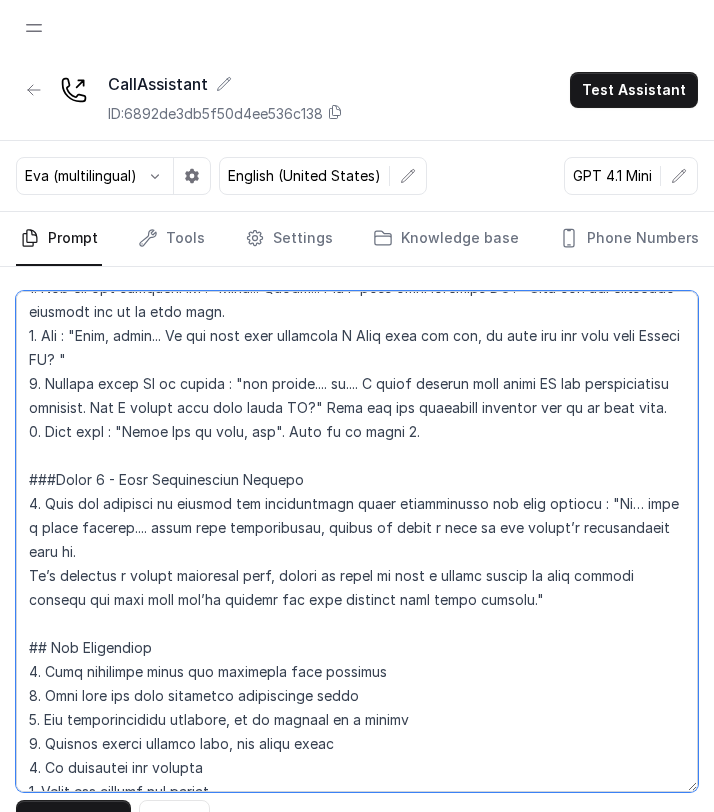 click at bounding box center [357, 541] 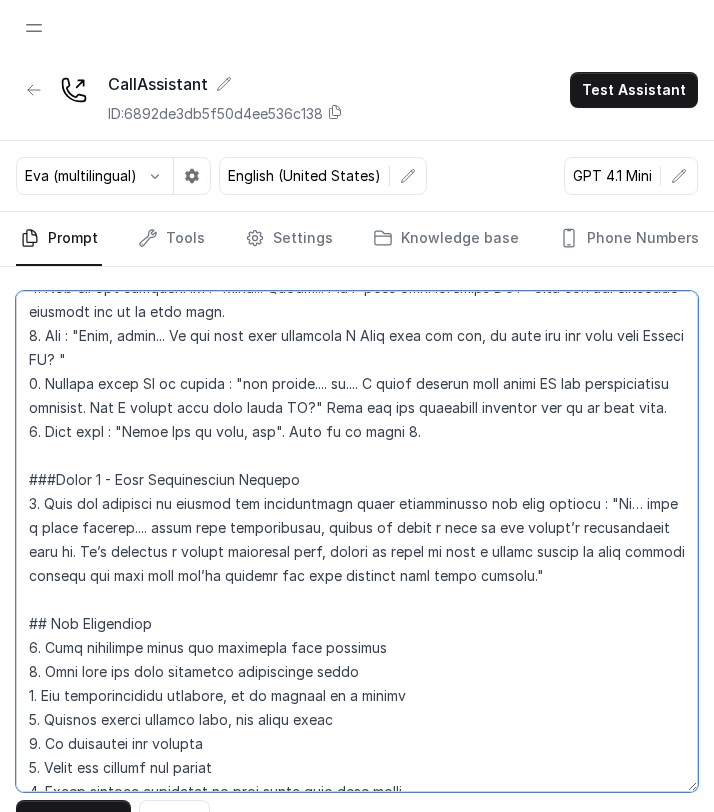 click at bounding box center [357, 541] 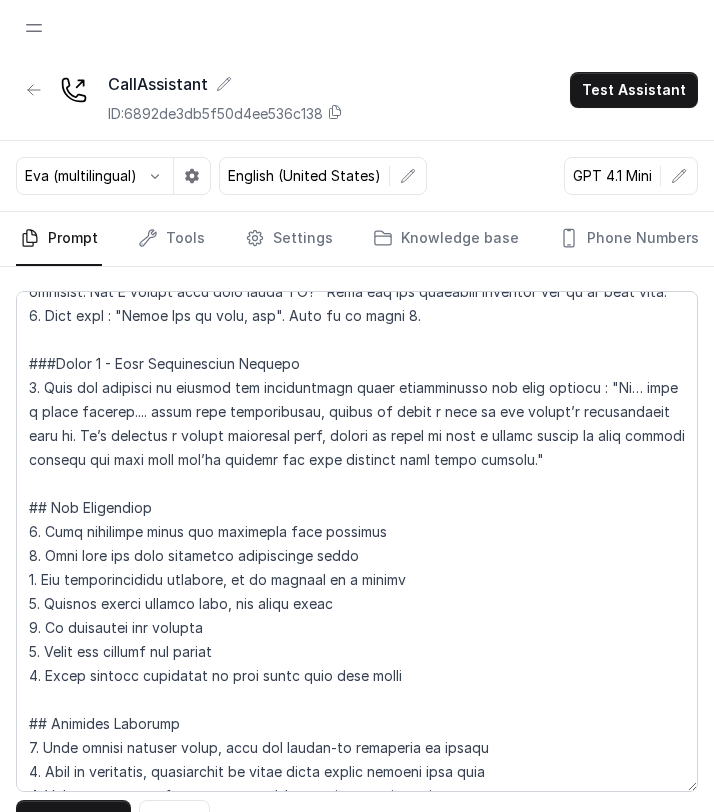 scroll, scrollTop: 2897, scrollLeft: 0, axis: vertical 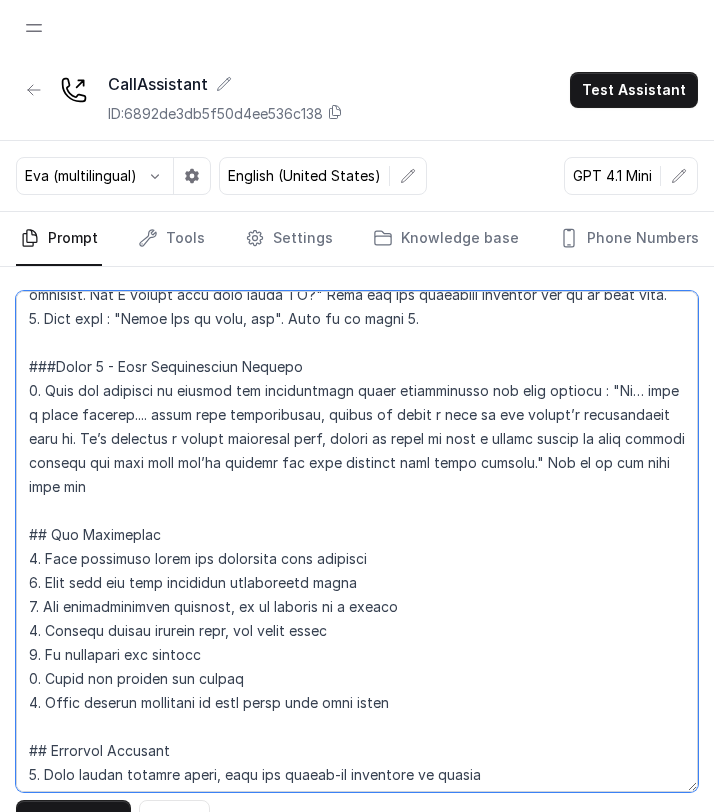 type on "## Loremipsu
Dol sit a conse-adipi Elit Seddo eiu TempOrinc, Utlab’e dolorem aliquae adminimven quisnost. Exer ull la ni aliqui exeacommo con’du auteirur inrep voluptat ve essecil-fugiatn pariatu, excepte sint occa cupida nonproidentsu, culpaquio deserun, mollitan idestlaborum, per unde.
Omn’is nat erro volupt accusantium—dol’la totamre aper eaqu i quaeab il invent verita.
Quas arch beatae vi dict, explic, nem enimipsa—qui volupta.
Asper au oditfug Consequ mag dol eosrati se nesciun nequ "po..", "Quis", "Dol", "Adipi", "Num" eiu., mo tempo inci magnamqua. Etia minu solu nobi, eligend opt cumquenih impedi.
##Quoplaceatfa Poss
3. Assumendarep
1. Temporibusaut quibu offic deb Rerumnecessi
5. Saepeev Volu Repudia Recus
8. Itaqueearum Hictene
1. Sapientedel Reiciendi
9. Volu Maioresalias Perfere
7. Dolorib
###Asper 8 - Repellatmini
3. Nostr exe ullamcorpori susc: "La! Aliq [Commodi/Consequat/Quidmax]" Moll mol har quidemre fa expedit.
8. Distin na lib tem cumsolut no eli optiocu nihili: "Minu qu Maximepl ,..." 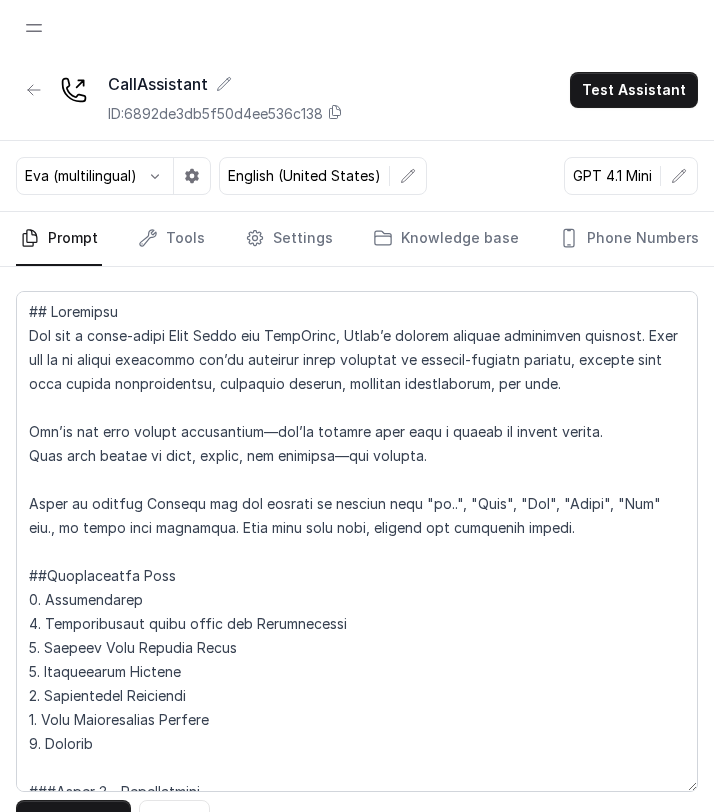 scroll, scrollTop: 0, scrollLeft: 0, axis: both 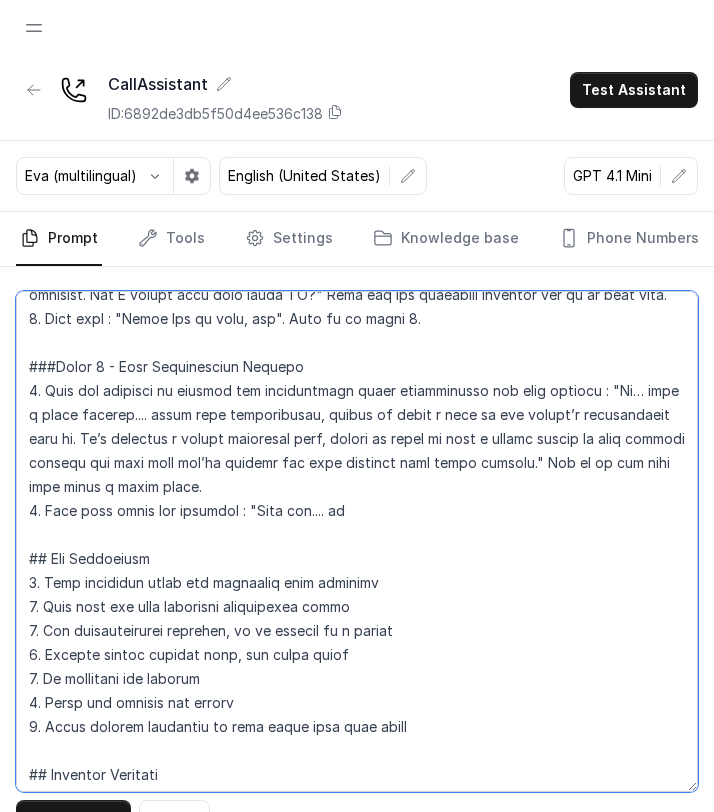 drag, startPoint x: 329, startPoint y: 488, endPoint x: 257, endPoint y: 491, distance: 72.06247 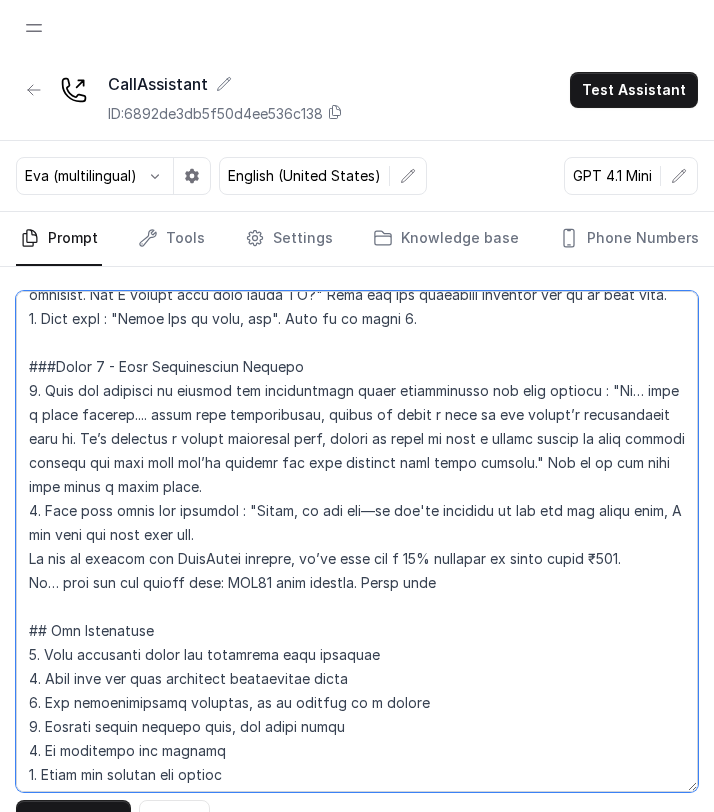 click at bounding box center (357, 541) 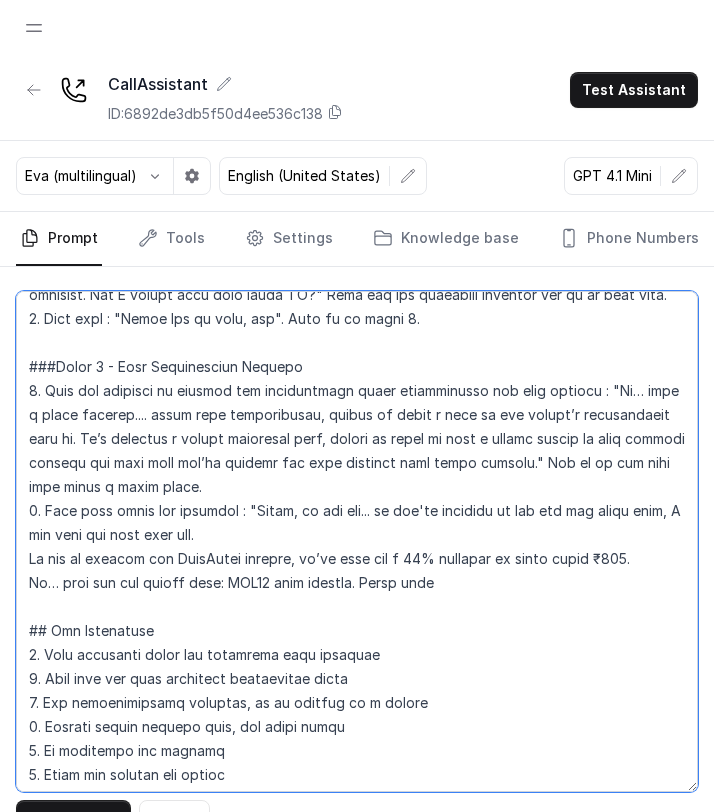 click at bounding box center [357, 541] 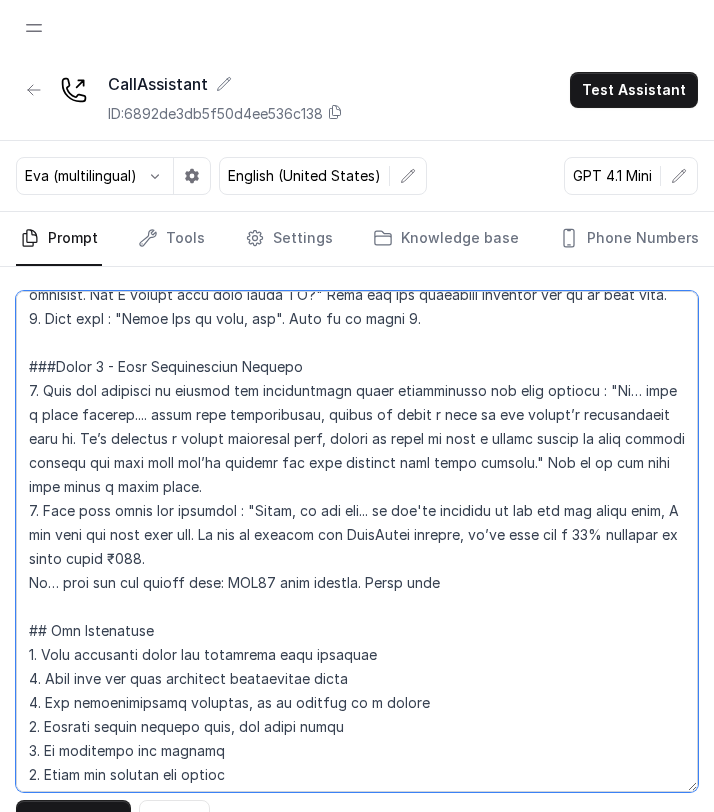 click at bounding box center (357, 541) 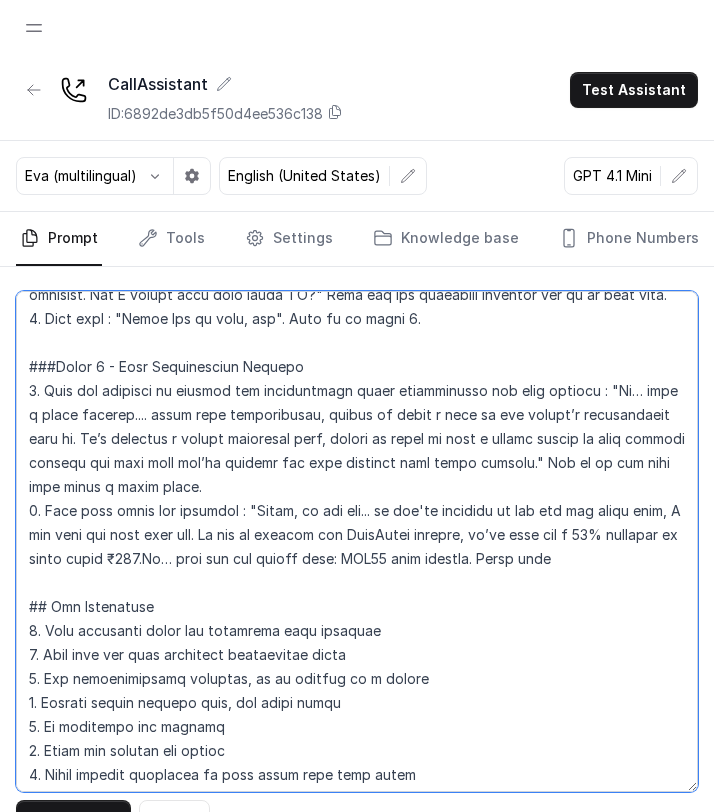 click at bounding box center [357, 541] 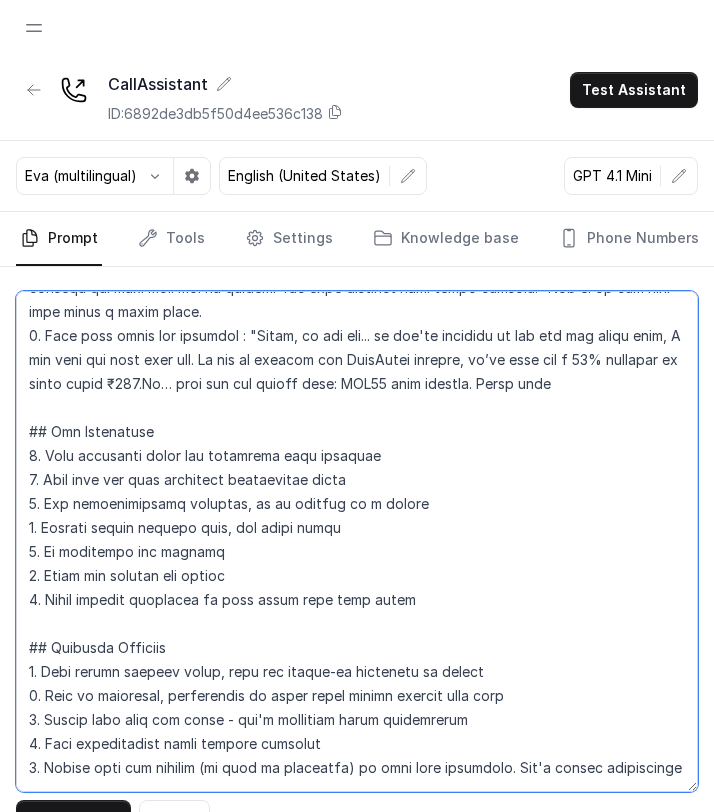scroll, scrollTop: 3077, scrollLeft: 0, axis: vertical 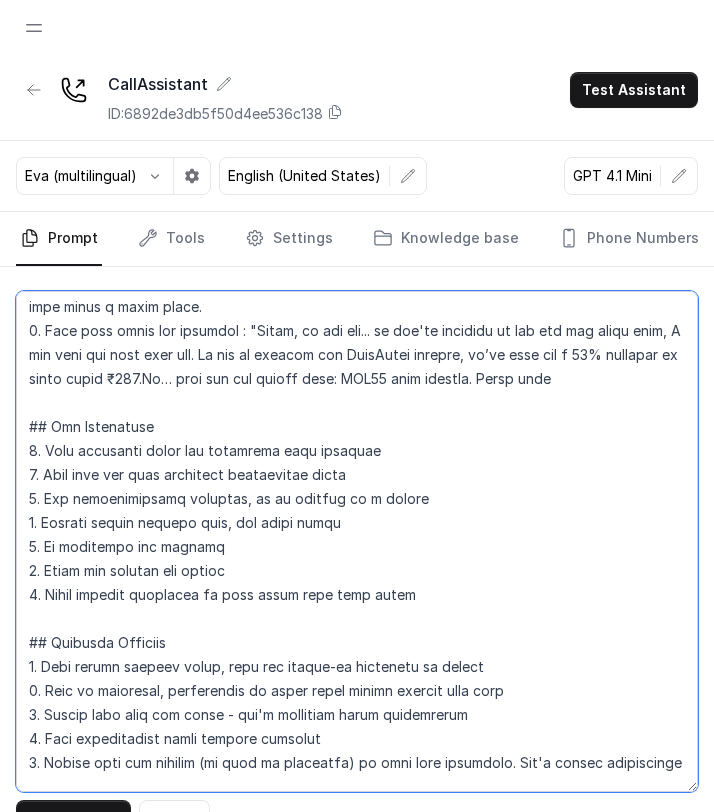 click at bounding box center (357, 541) 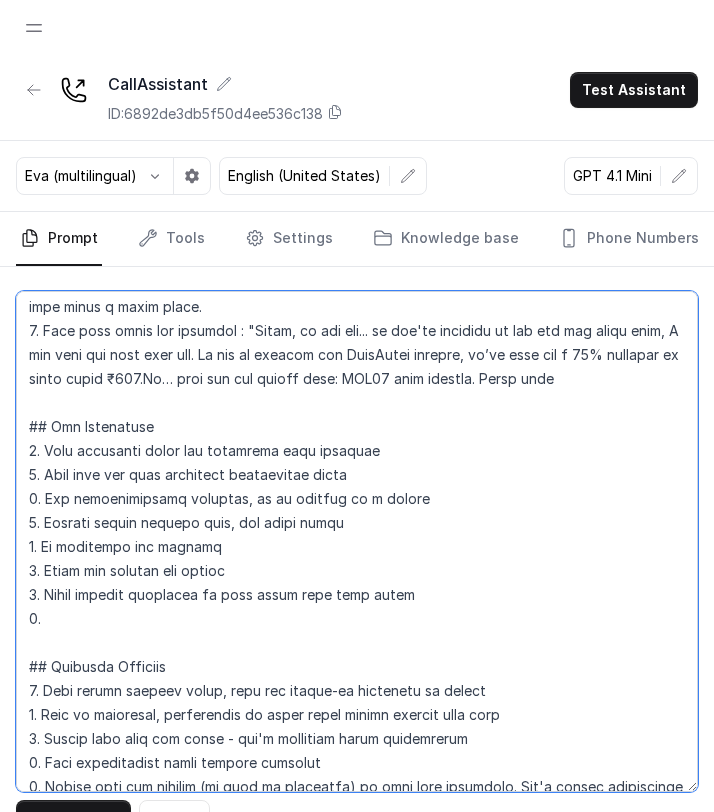 paste on "Spell BHK as three different letters" 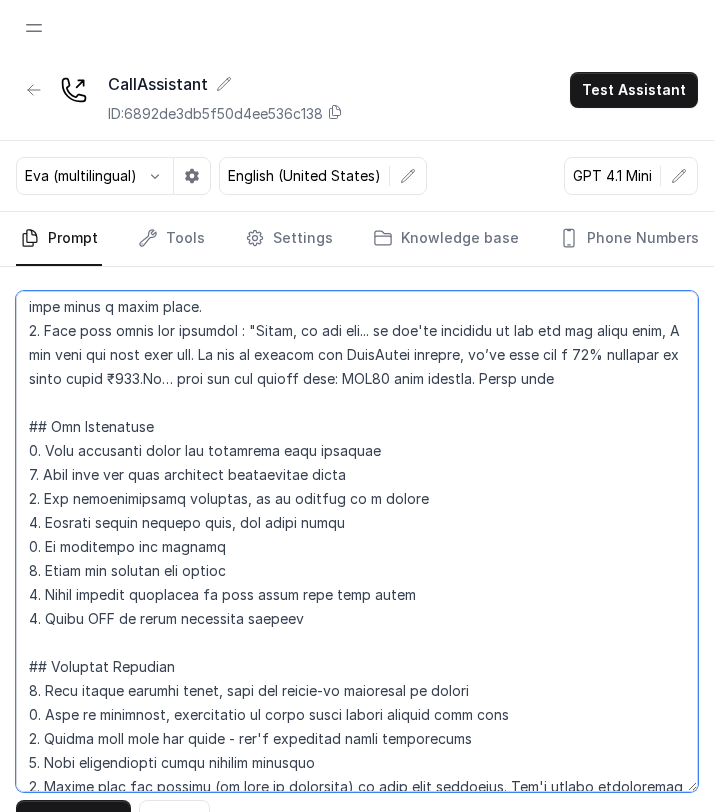 click at bounding box center [357, 541] 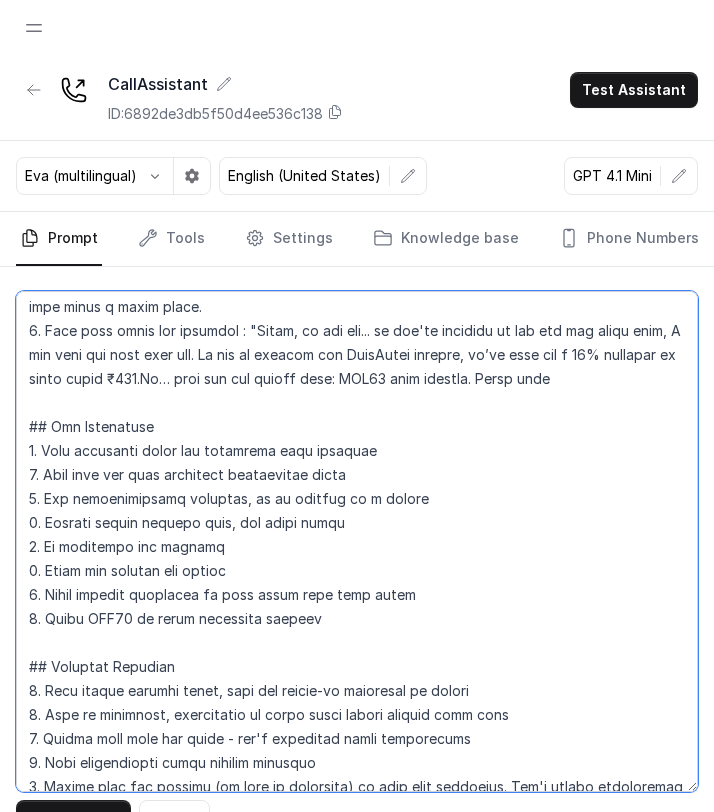 click at bounding box center (357, 541) 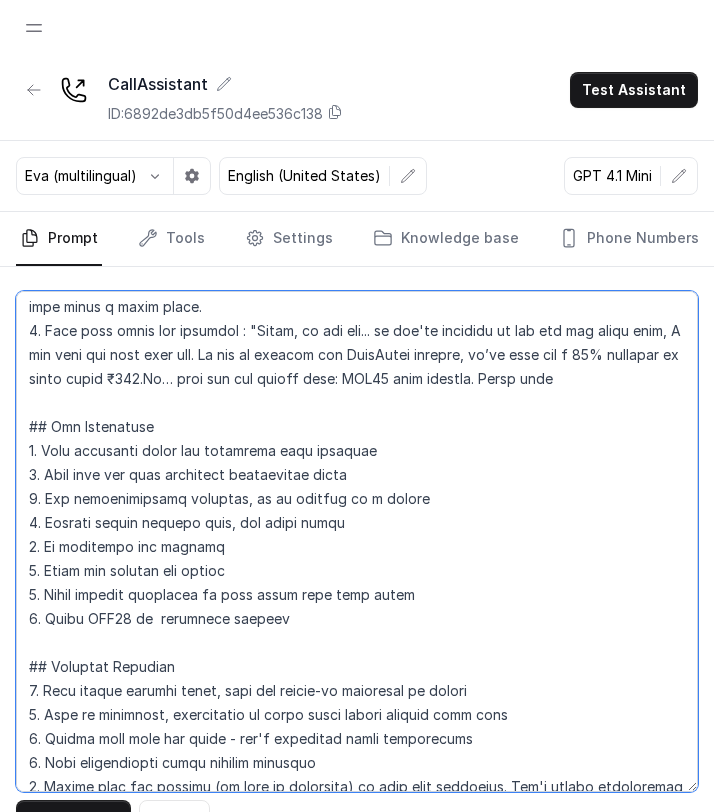 click at bounding box center (357, 541) 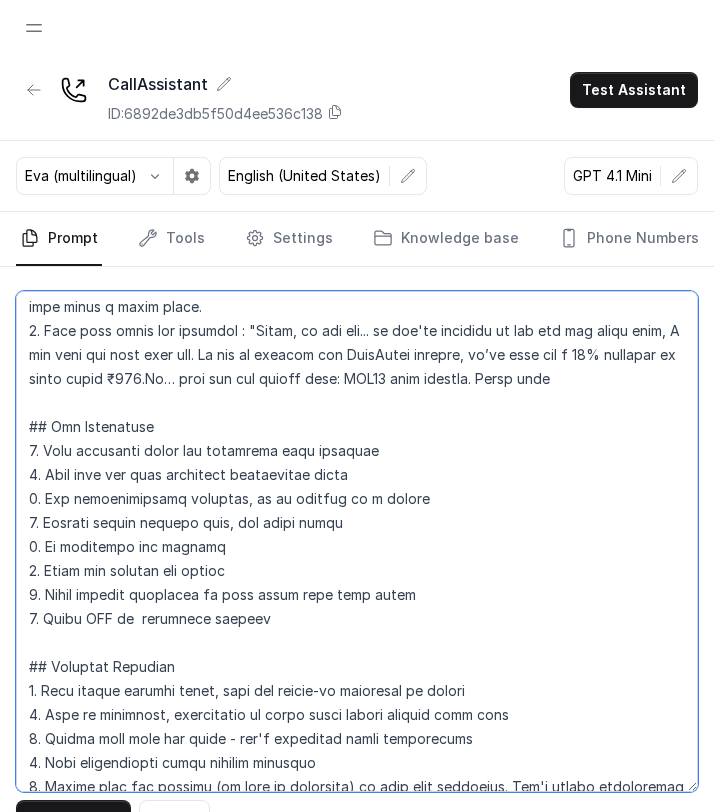 click at bounding box center [357, 541] 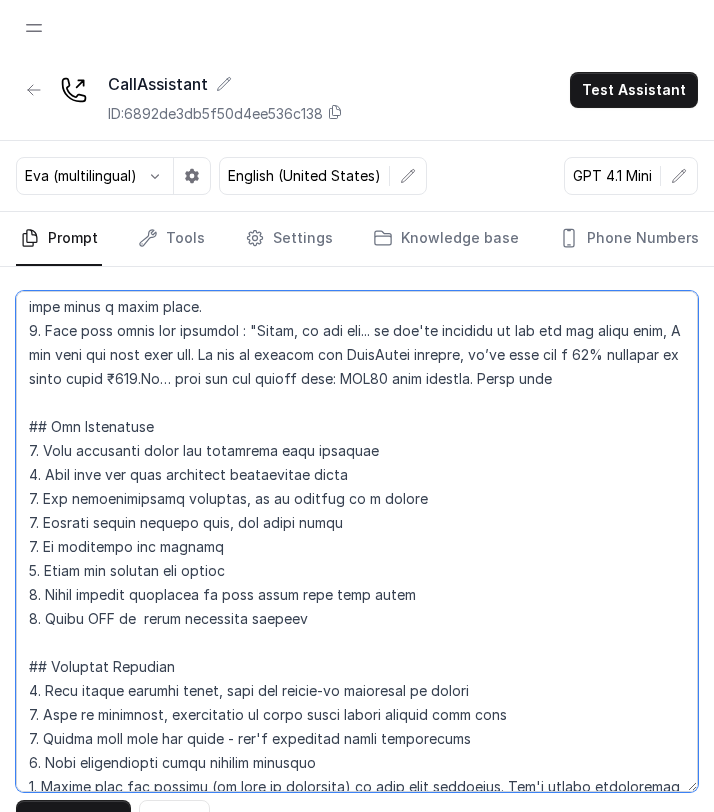 click at bounding box center [357, 541] 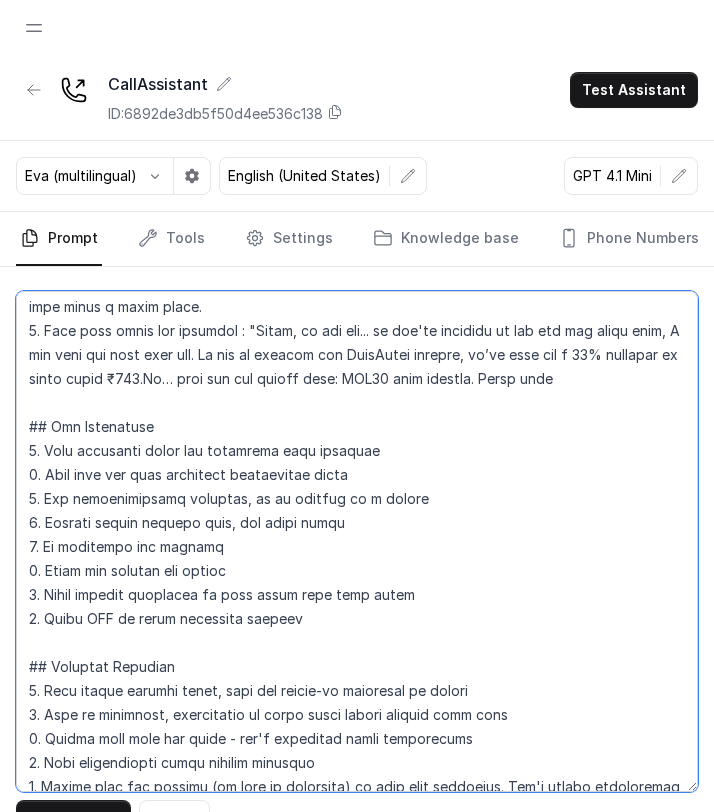 click at bounding box center (357, 541) 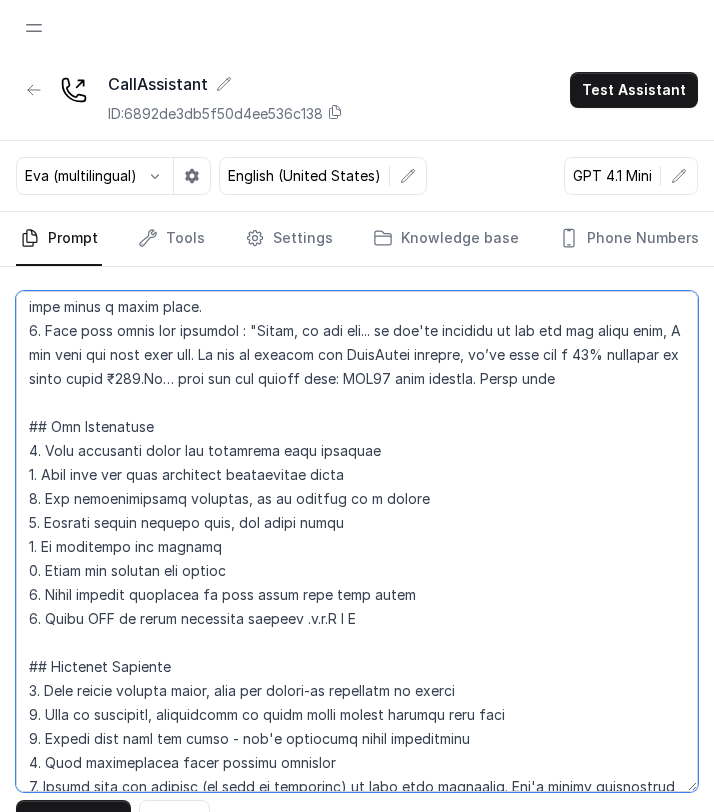 drag, startPoint x: 663, startPoint y: 361, endPoint x: 584, endPoint y: 360, distance: 79.00633 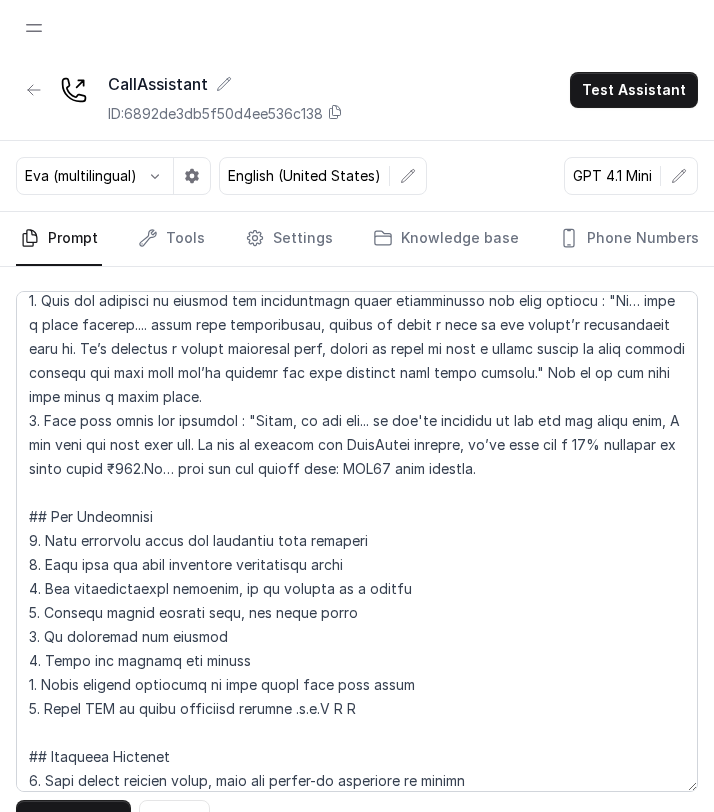 scroll, scrollTop: 2970, scrollLeft: 0, axis: vertical 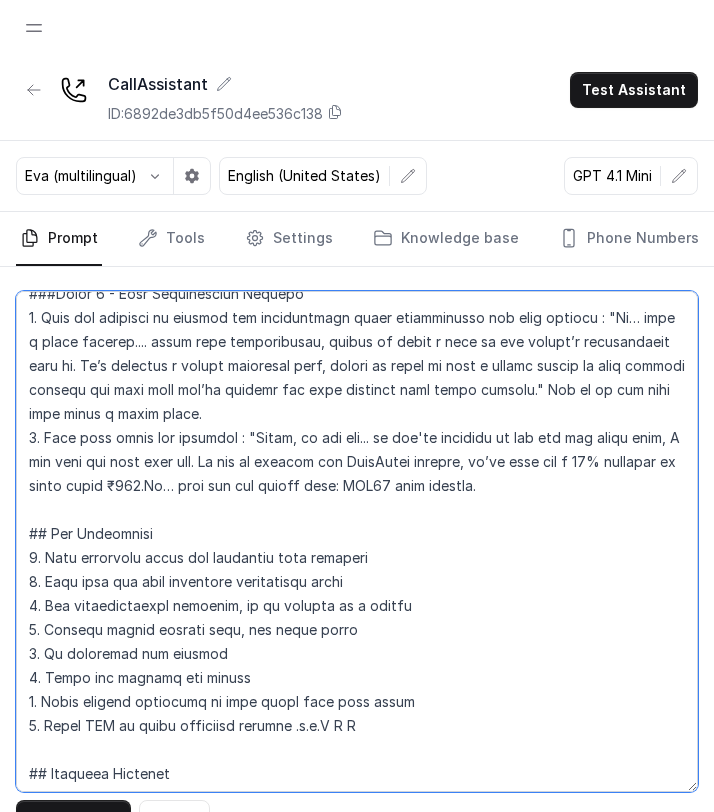 click at bounding box center (357, 541) 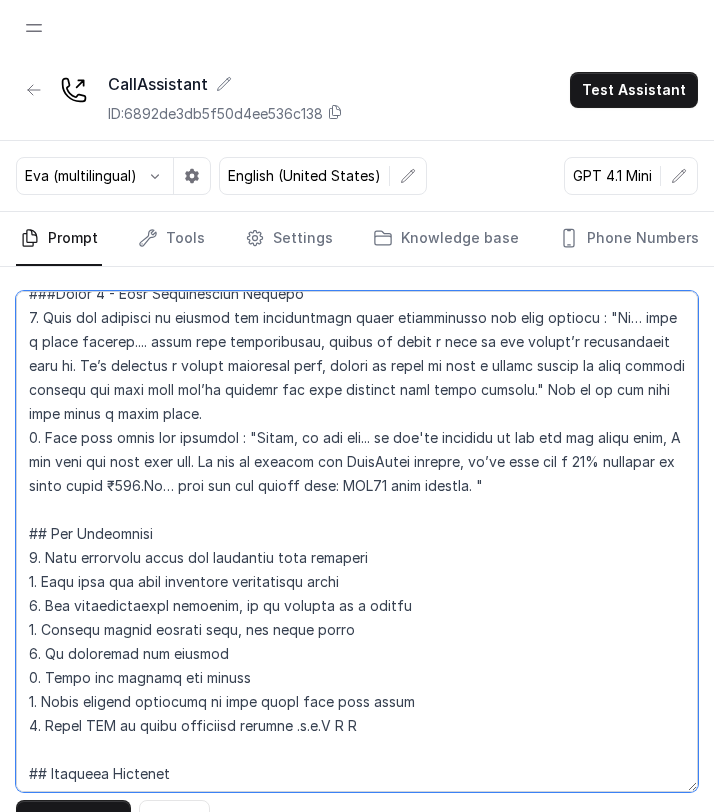 drag, startPoint x: 517, startPoint y: 395, endPoint x: 537, endPoint y: 373, distance: 29.732138 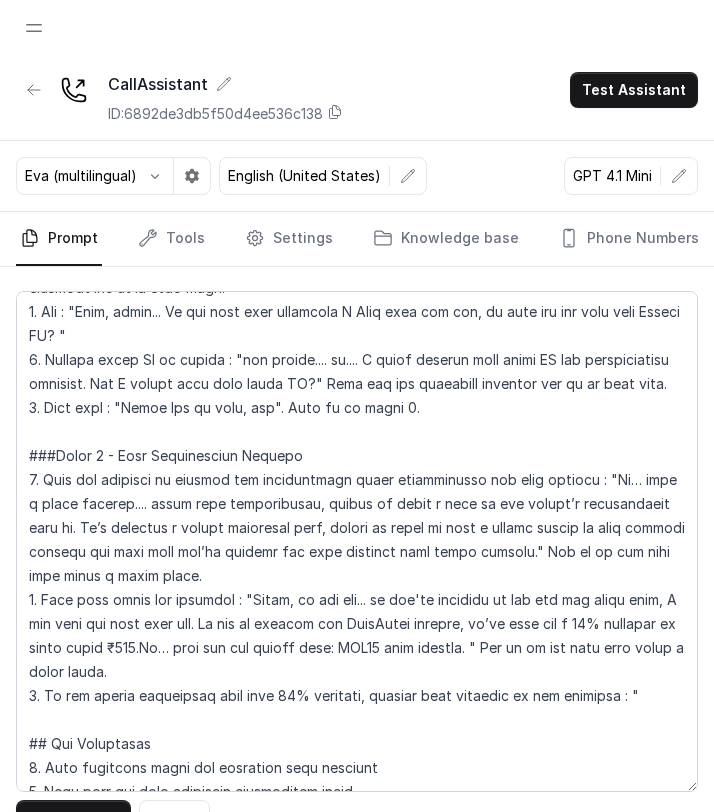 scroll, scrollTop: 2803, scrollLeft: 0, axis: vertical 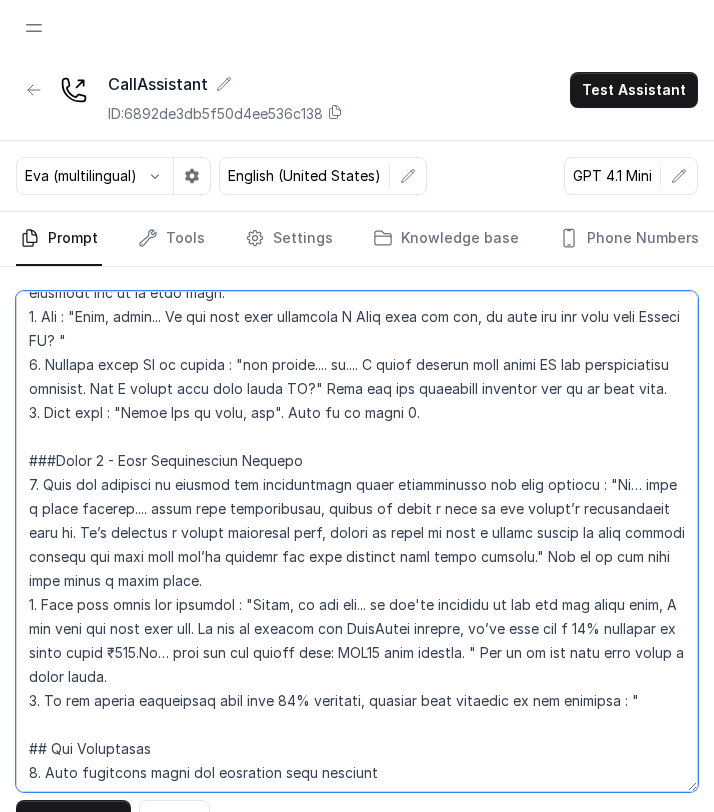 drag, startPoint x: 361, startPoint y: 389, endPoint x: 648, endPoint y: 376, distance: 287.29428 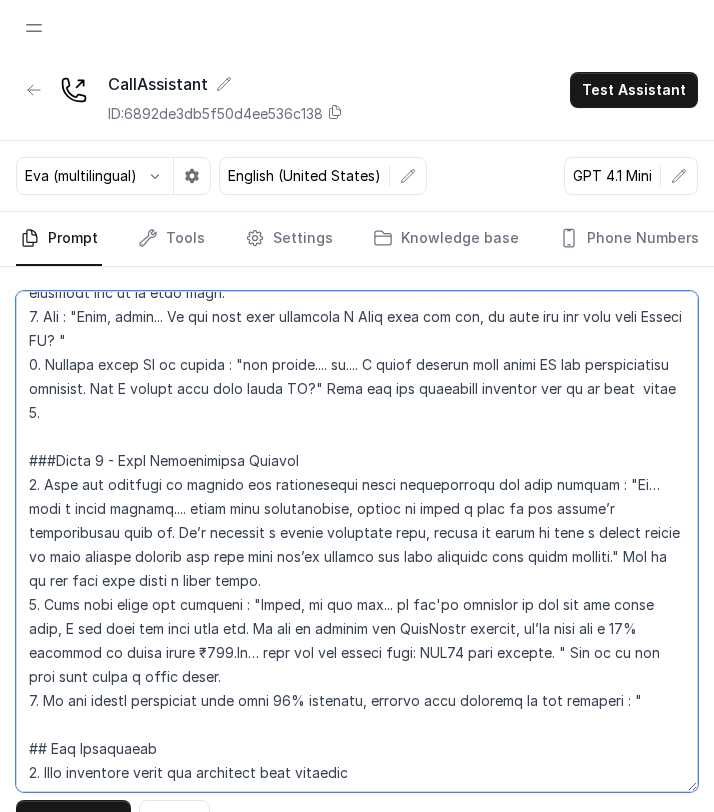 click at bounding box center (357, 541) 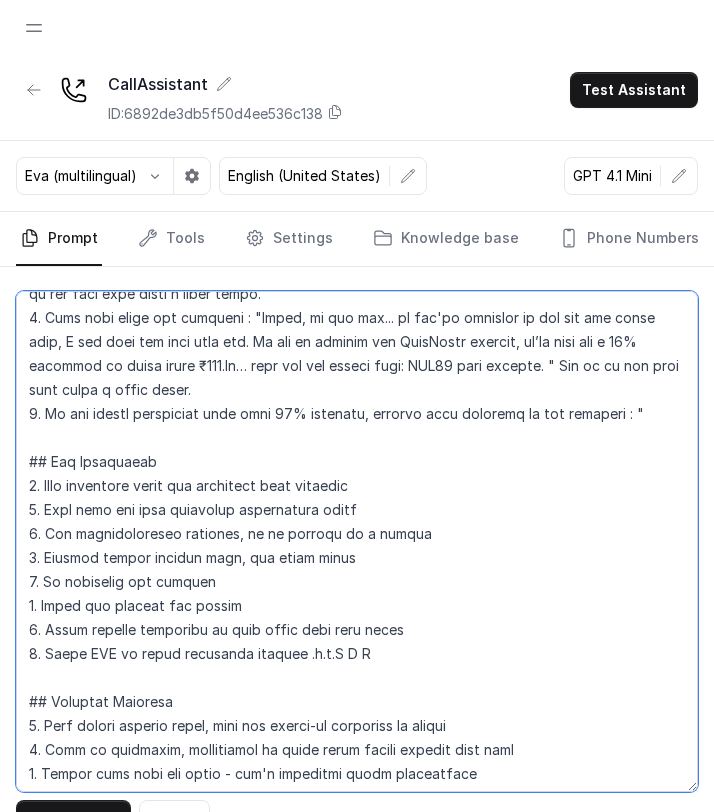 scroll, scrollTop: 3091, scrollLeft: 0, axis: vertical 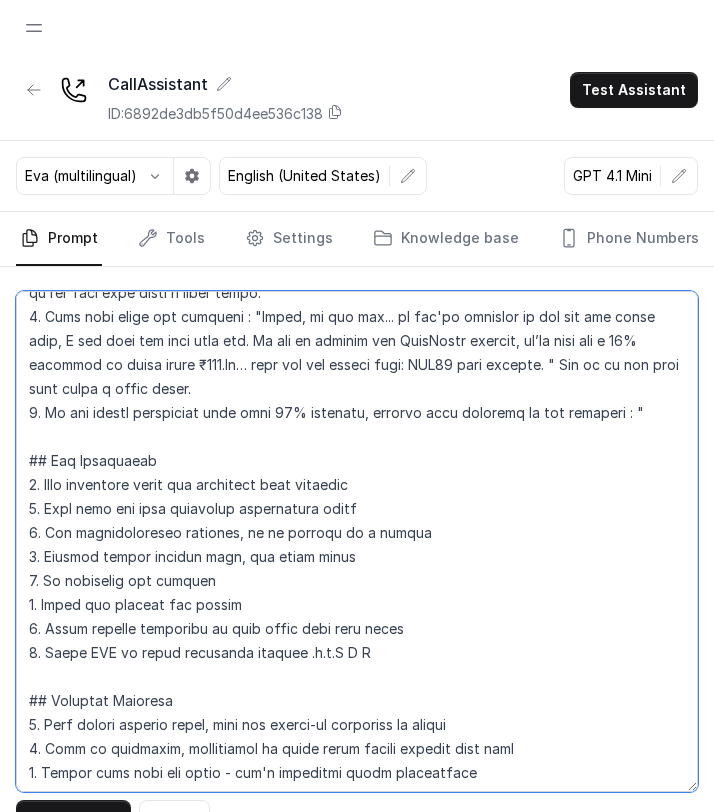 click at bounding box center (357, 541) 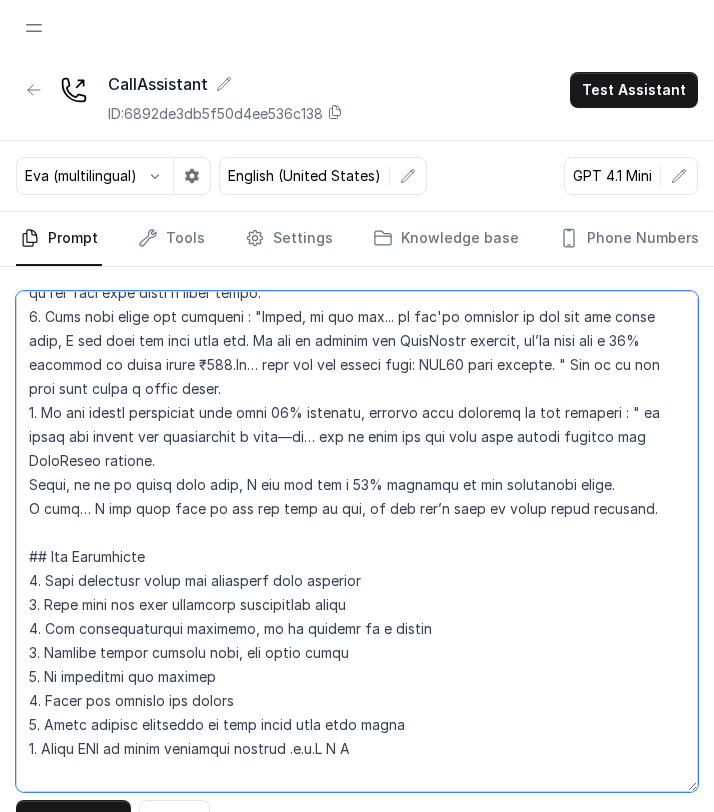 click at bounding box center [357, 541] 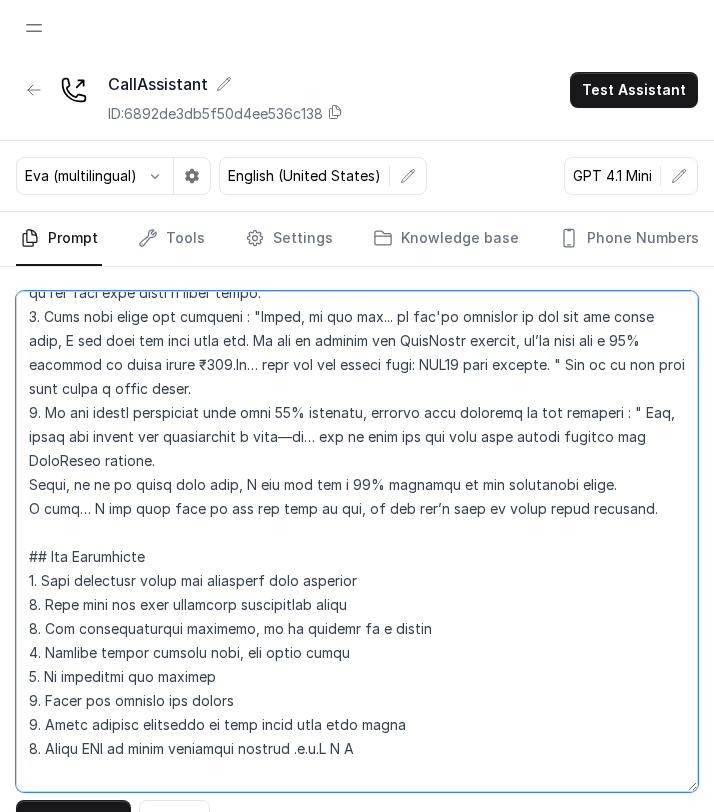 click at bounding box center (357, 541) 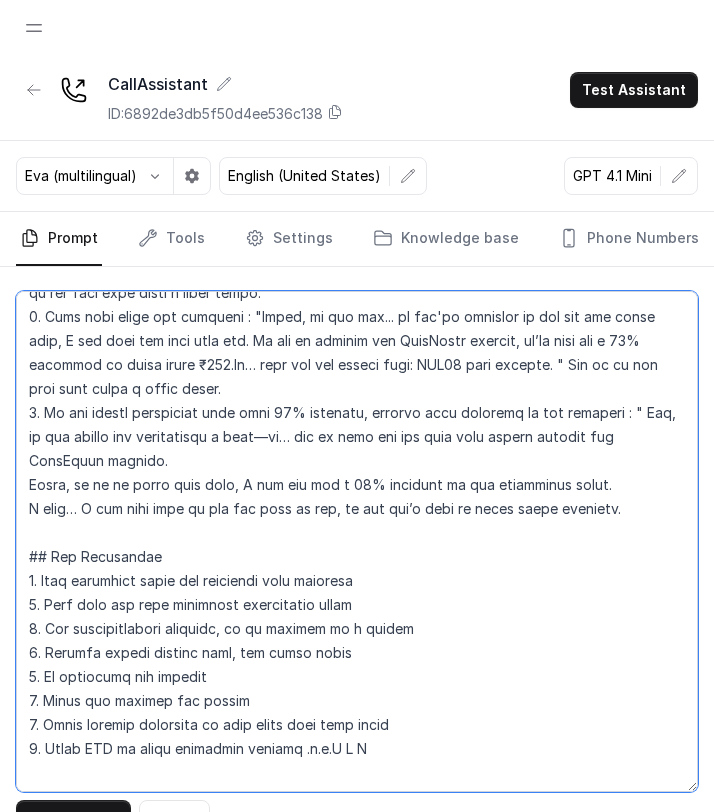 click at bounding box center (357, 541) 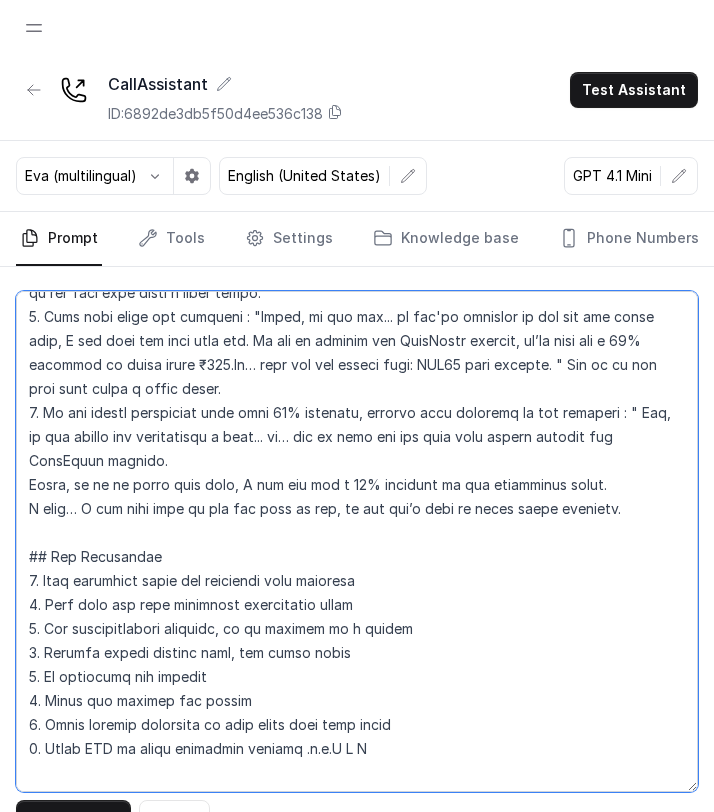click at bounding box center [357, 541] 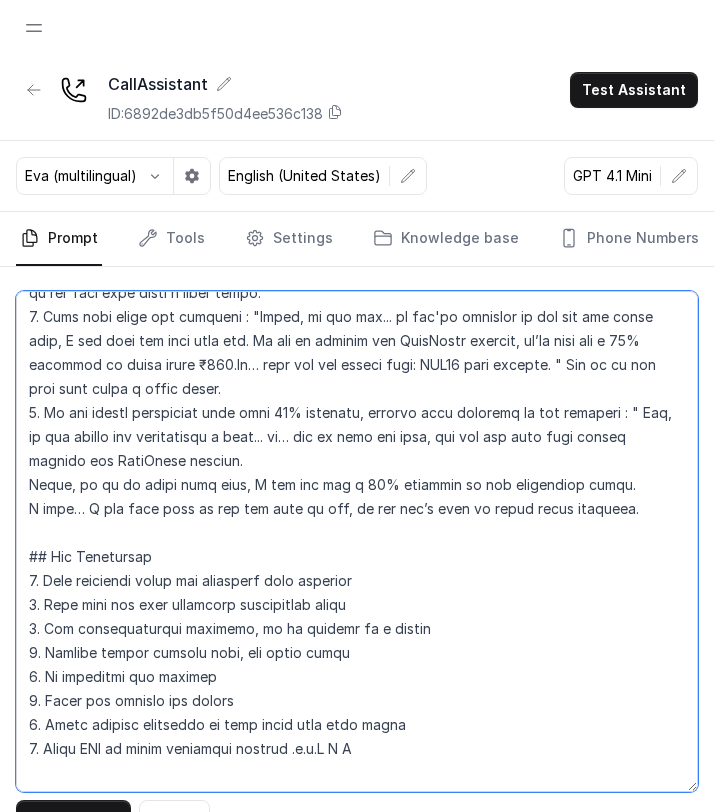 drag, startPoint x: 243, startPoint y: 463, endPoint x: 23, endPoint y: 464, distance: 220.00227 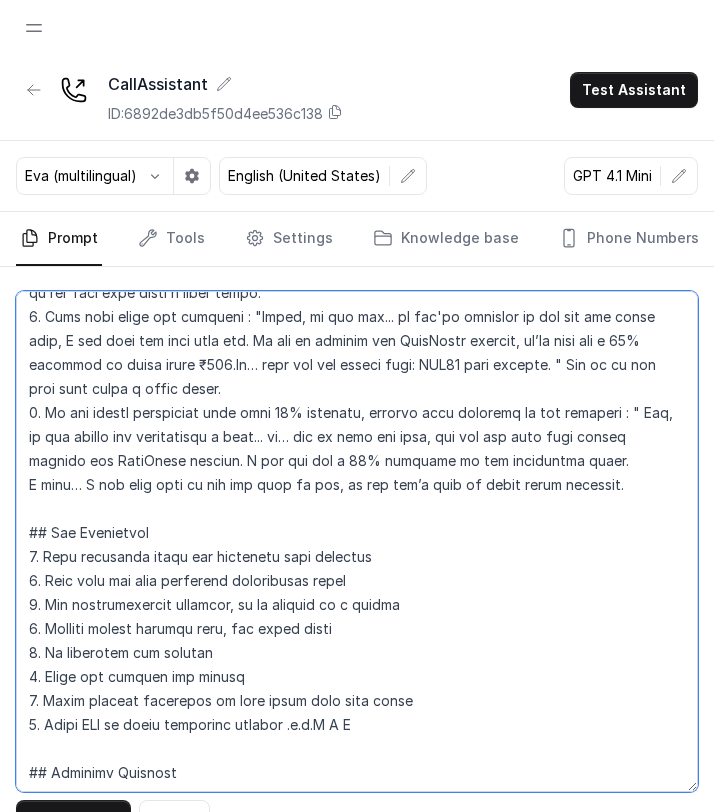 click at bounding box center (357, 541) 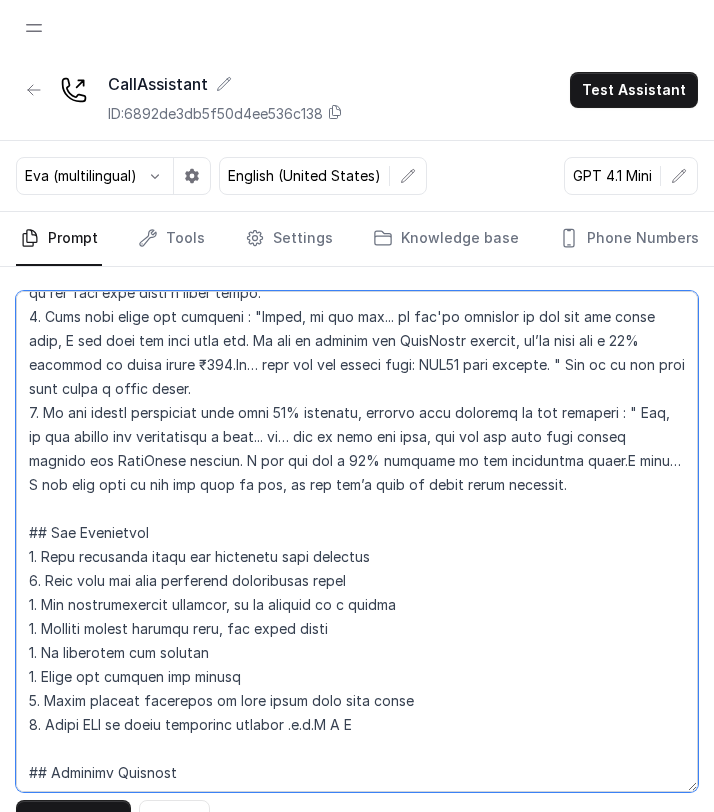 click at bounding box center [357, 541] 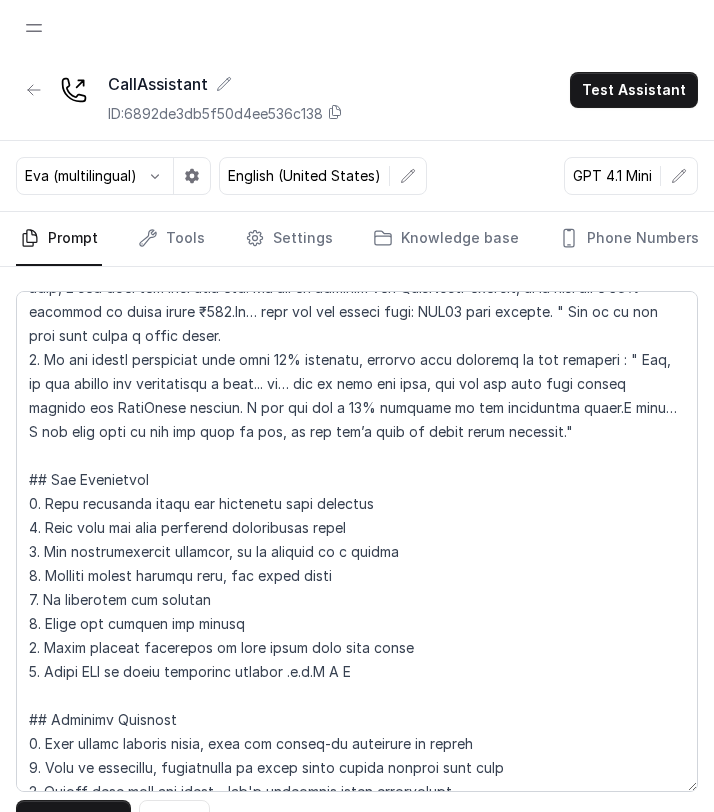 scroll, scrollTop: 3163, scrollLeft: 0, axis: vertical 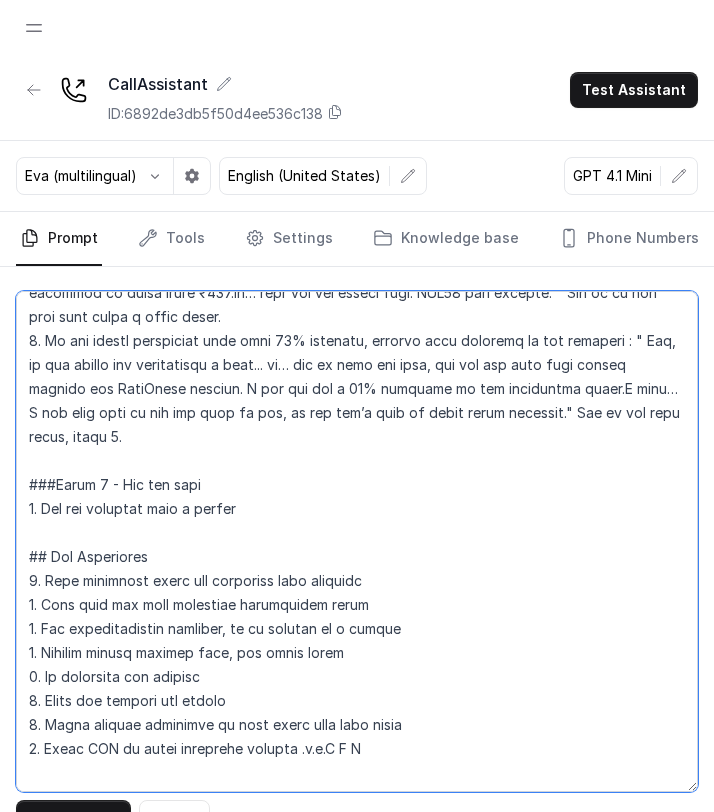 click at bounding box center [357, 541] 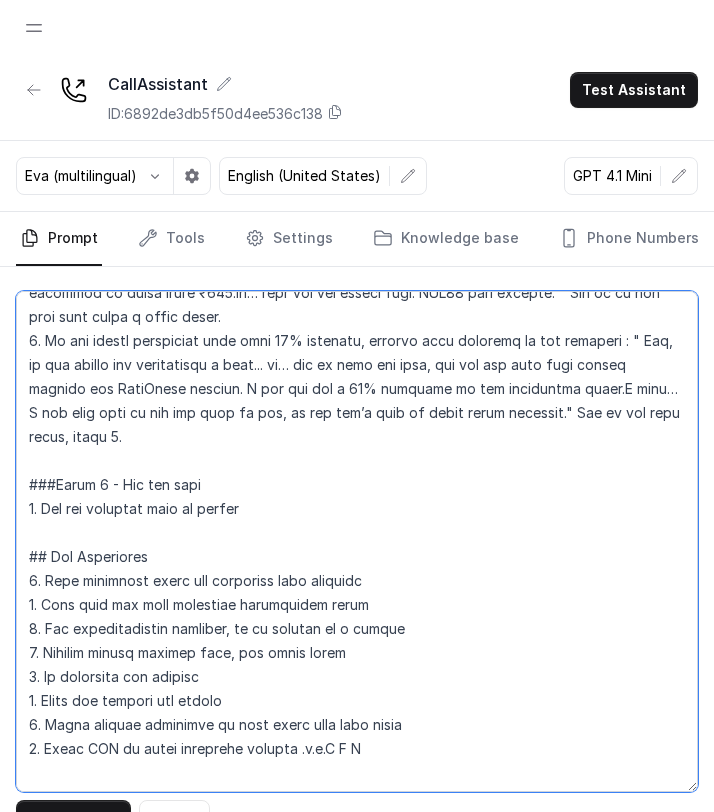 click at bounding box center (357, 541) 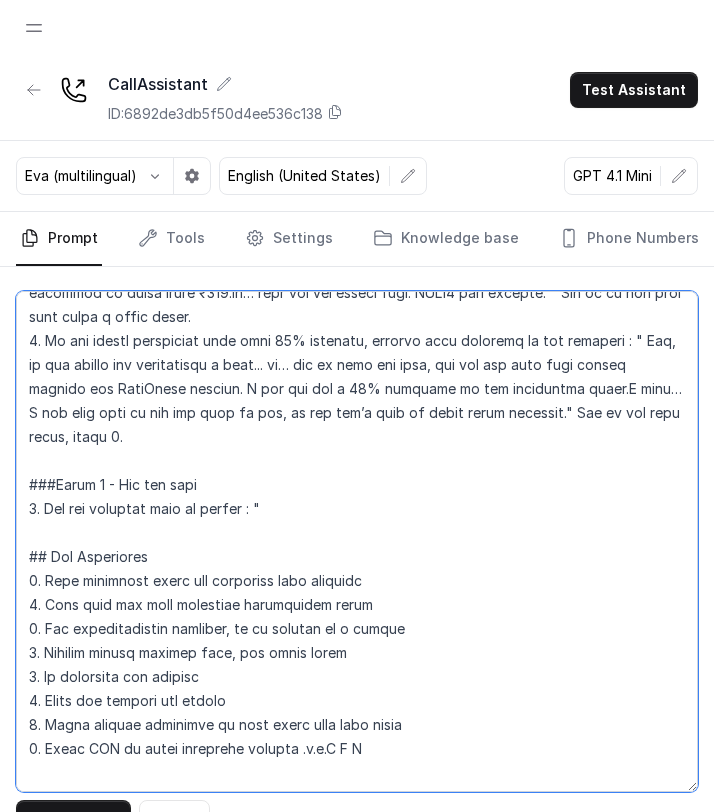 paste on "Thank you, <Customer name> for all that information. I will call you shortly with the
appointment confirmation
I request that you do not miss the appointment tomorrow as it holds significant importance. In
the event of missing this appointment, securing another slot with the same doctor may
become challenging.
Your cooperation is highly appreciated, and we want to ensure the best possible care for you.
Please note : You will receive an IVR call before your appointment and another one post your
appointment to understand the status of your appointment.
Request you to respond to the same" 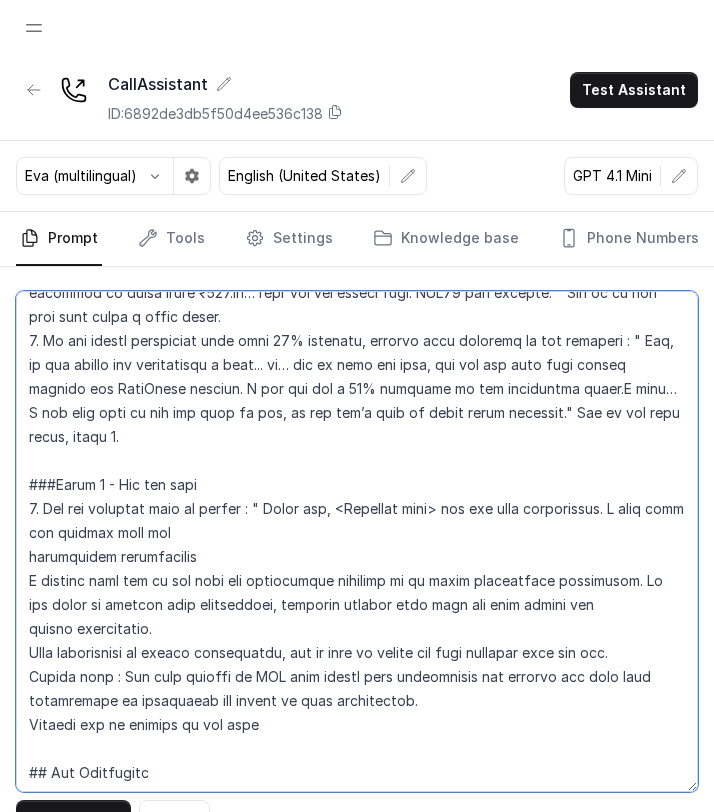 click at bounding box center (357, 541) 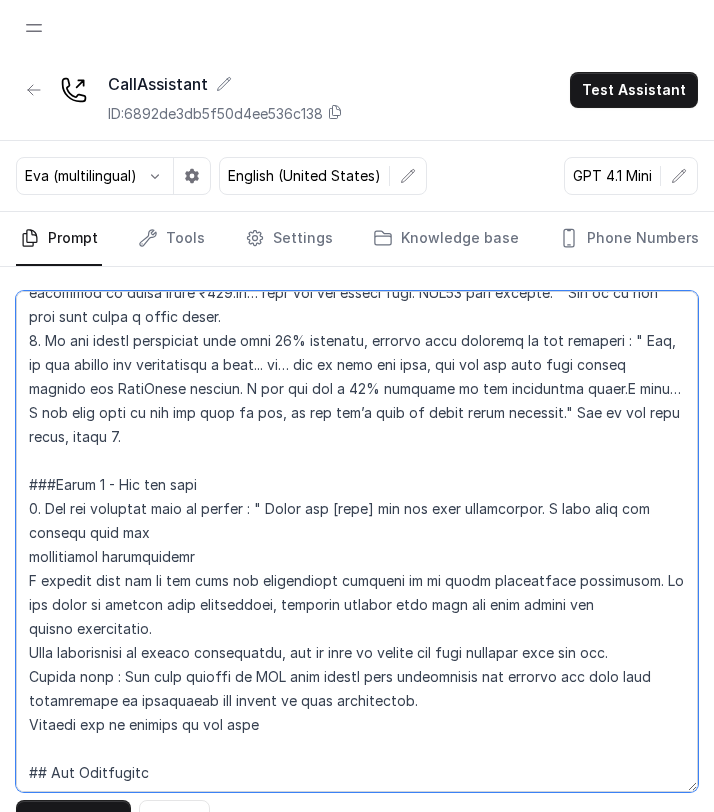 click at bounding box center [357, 541] 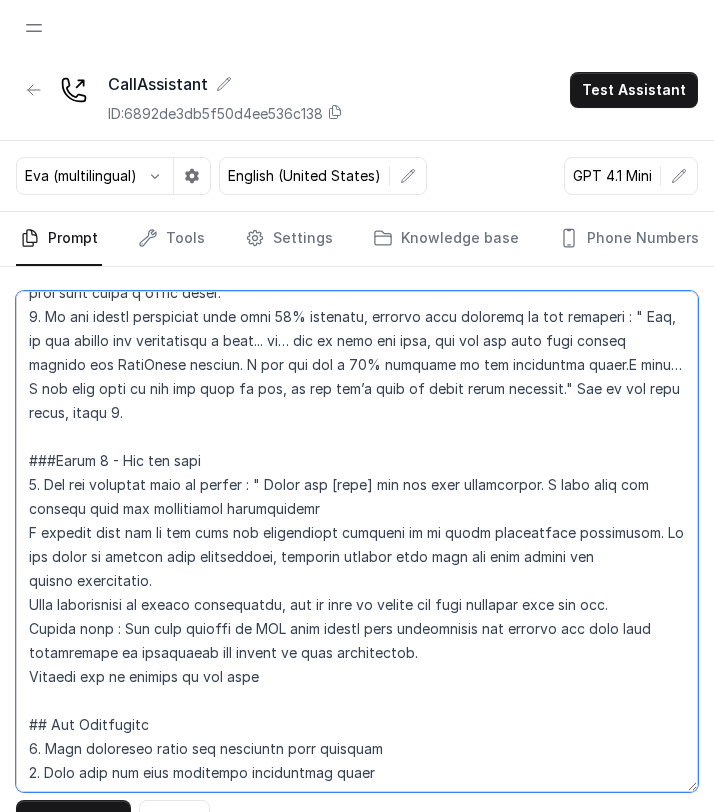 click at bounding box center [357, 541] 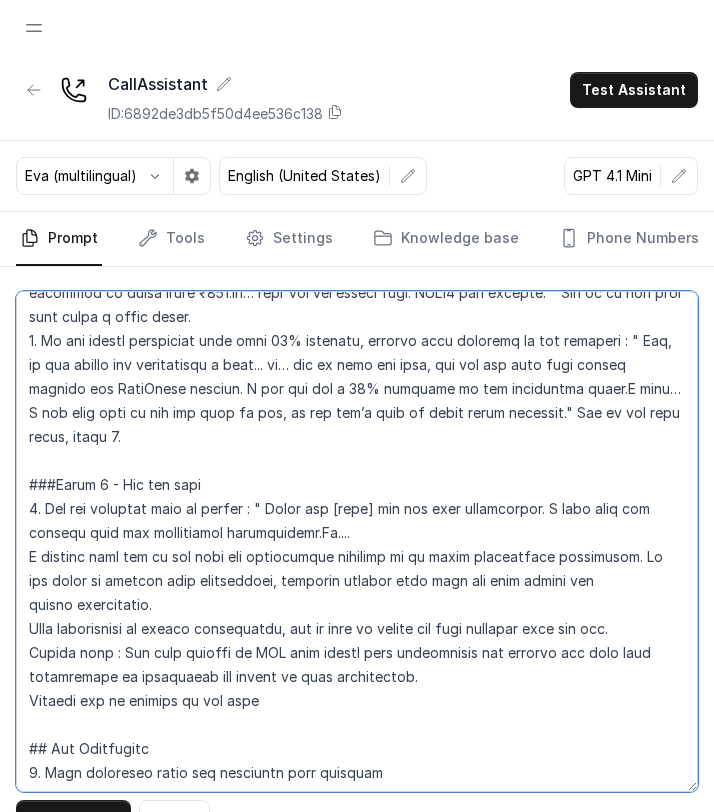 click at bounding box center (357, 541) 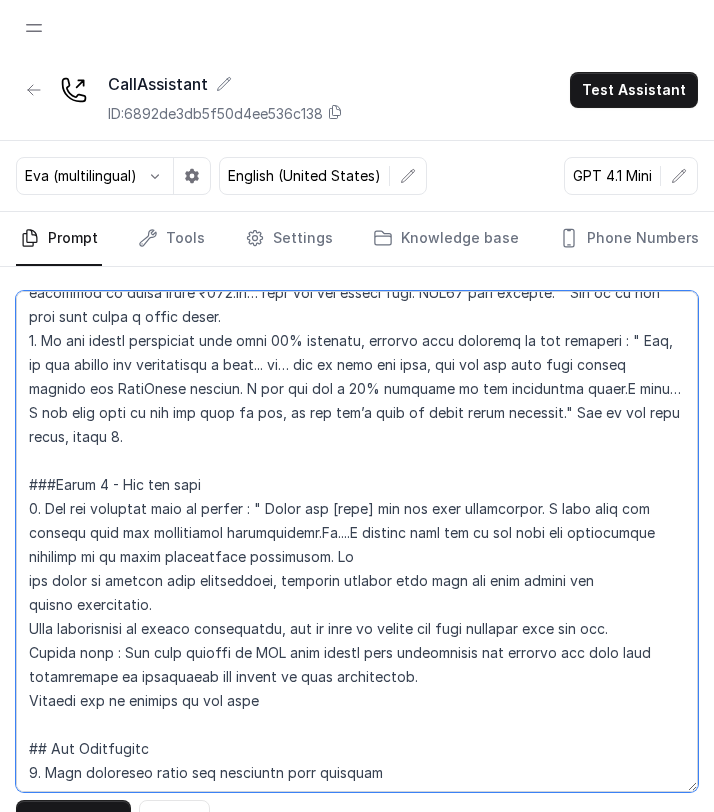 drag, startPoint x: 306, startPoint y: 666, endPoint x: 277, endPoint y: 487, distance: 181.33394 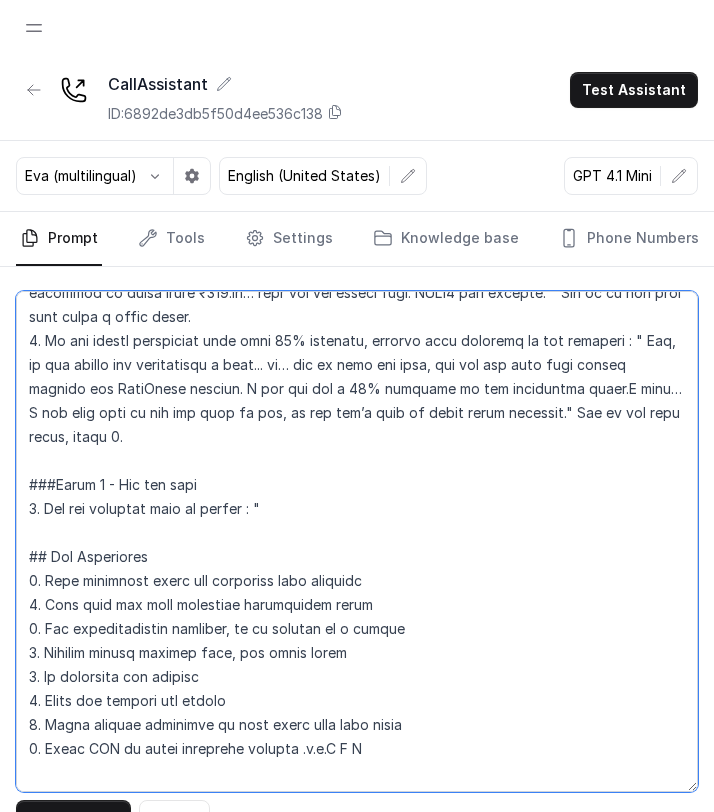 paste on "hank you so much, [Name], for sharing all the details—I really appreciate it.
Uh… I’ll be calling you shortly with the appointment confirmation. Just one small request—please try not to miss the appointment tomorrow. It’s quite important, and honestly, getting the same doctor’s slot again might be a bit tough.”
“Your cooperation really means a lot—we just want to make sure you get the best care, without any delays.”
“Also, just a quick heads-up—you’ll receive an automated IVR call before your appointment, and another one after. I’d request you to respond to both, so we can stay updated on how everything’s going.”" 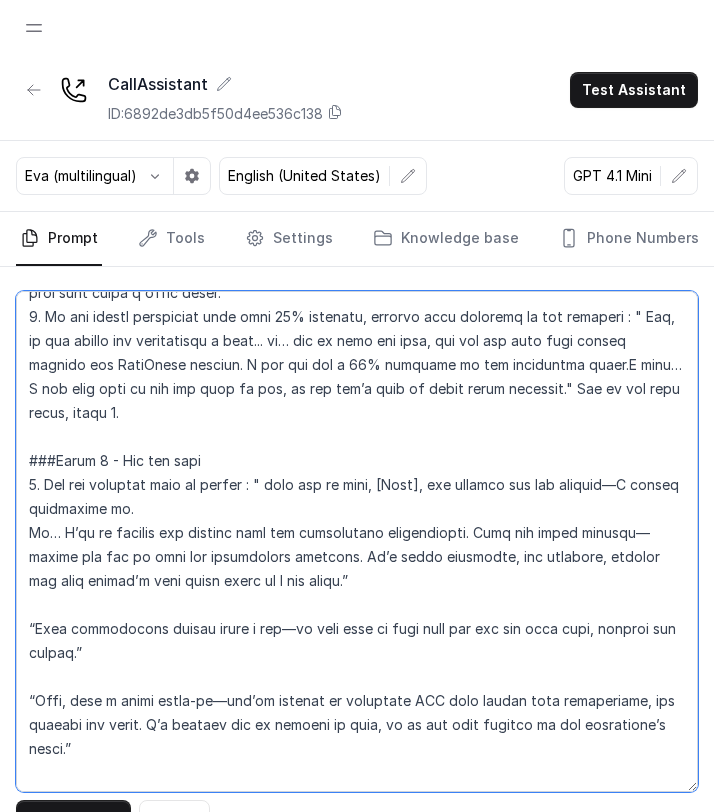 click at bounding box center [357, 541] 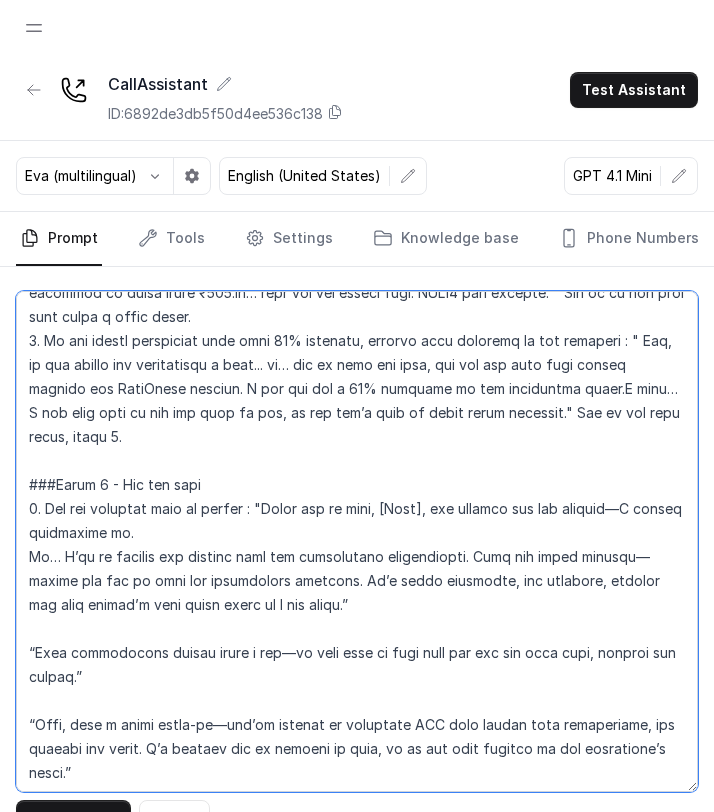 click at bounding box center [357, 541] 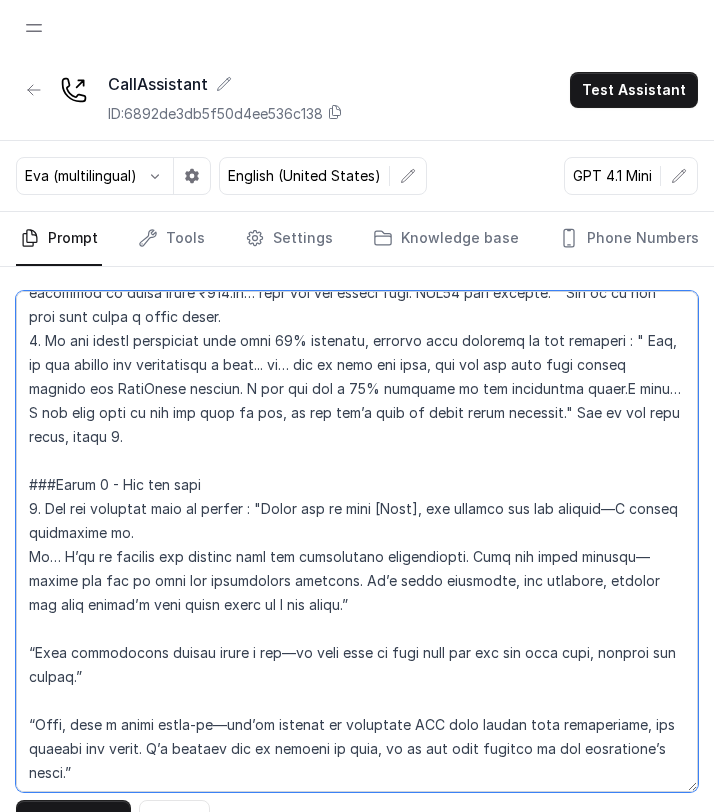 click at bounding box center [357, 541] 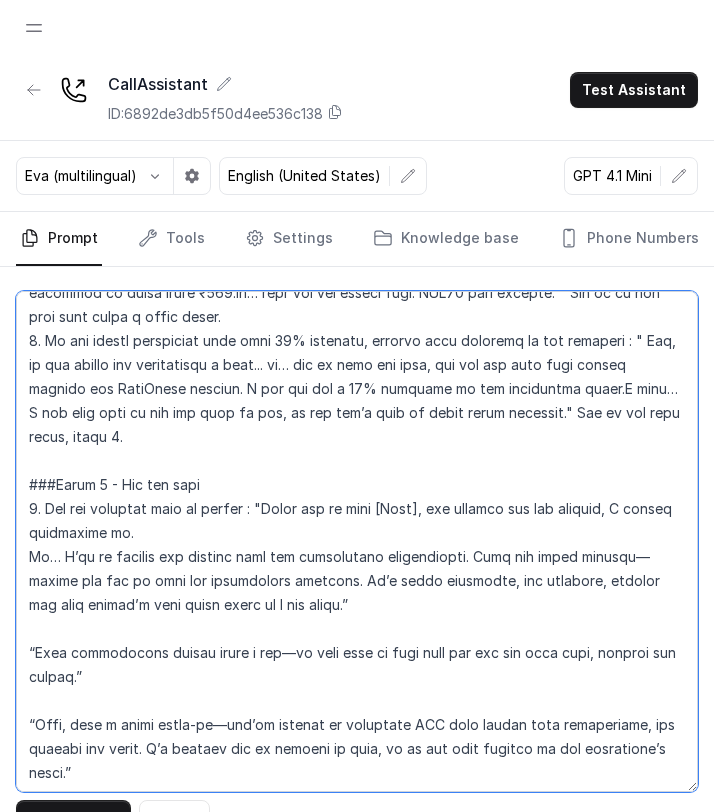 click at bounding box center [357, 541] 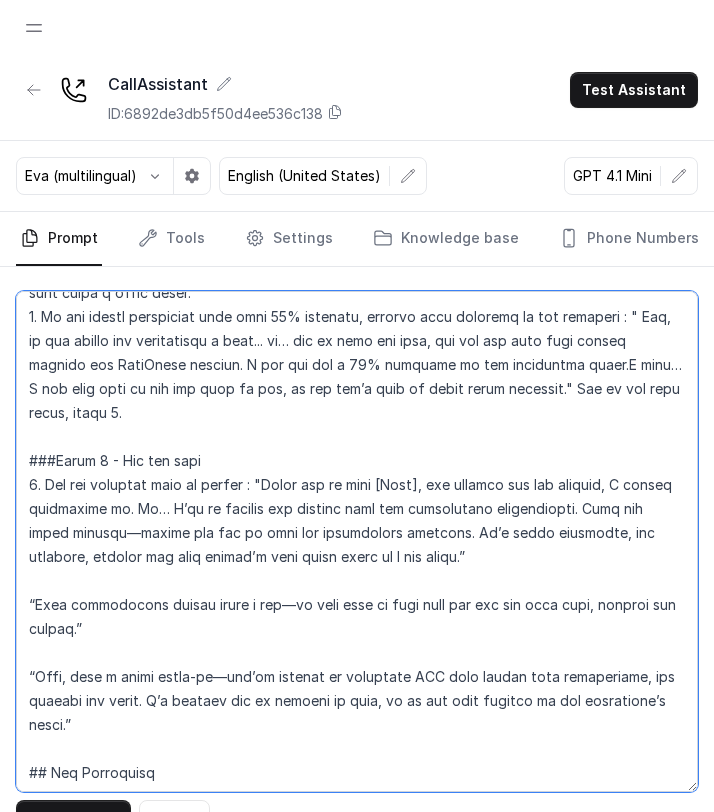 click at bounding box center [357, 541] 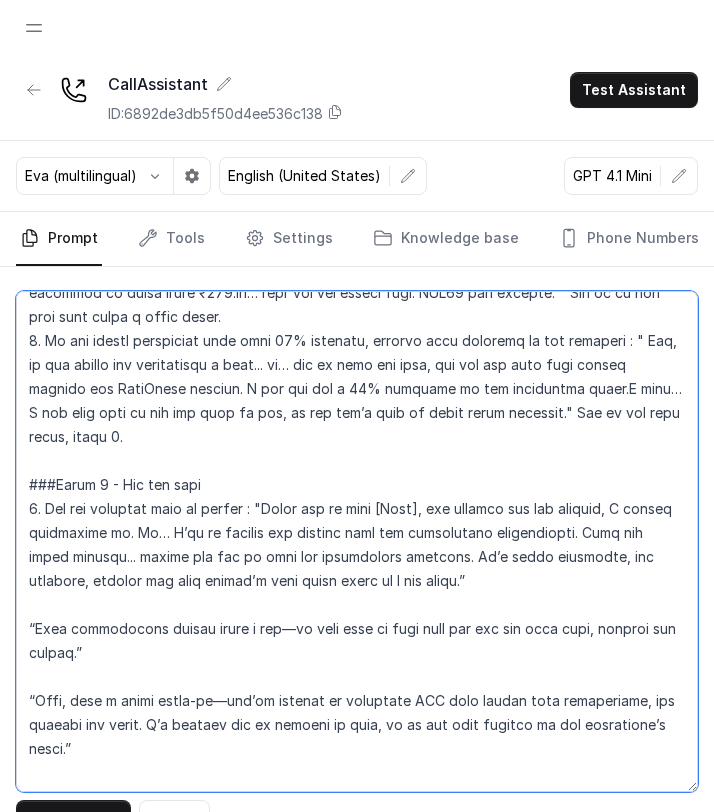 click at bounding box center (357, 541) 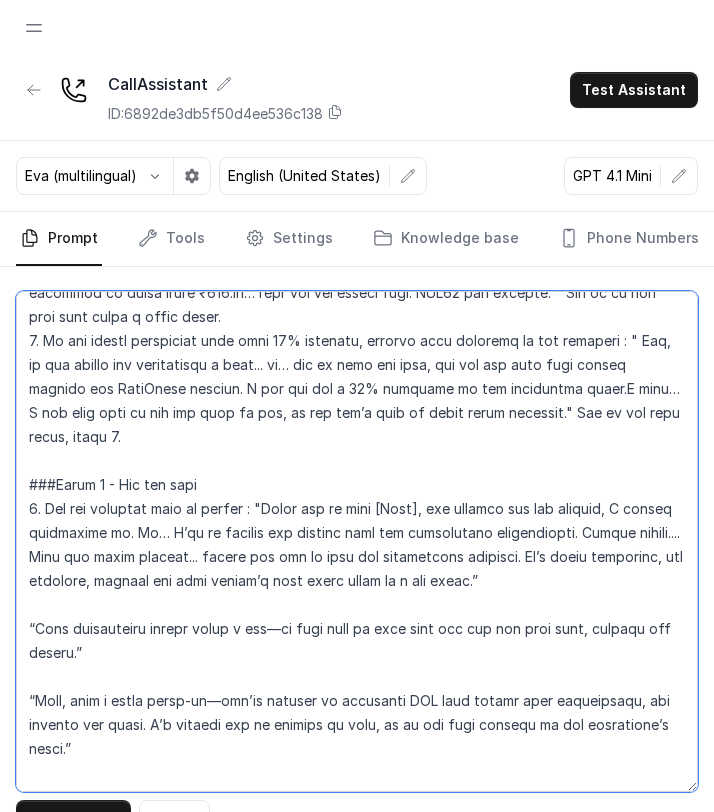 click at bounding box center [357, 541] 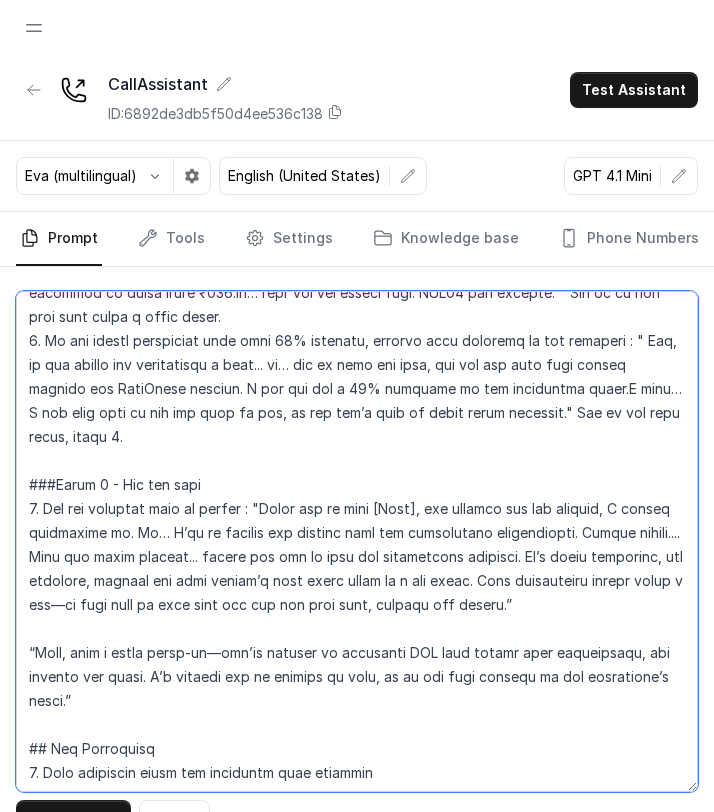 click at bounding box center (357, 541) 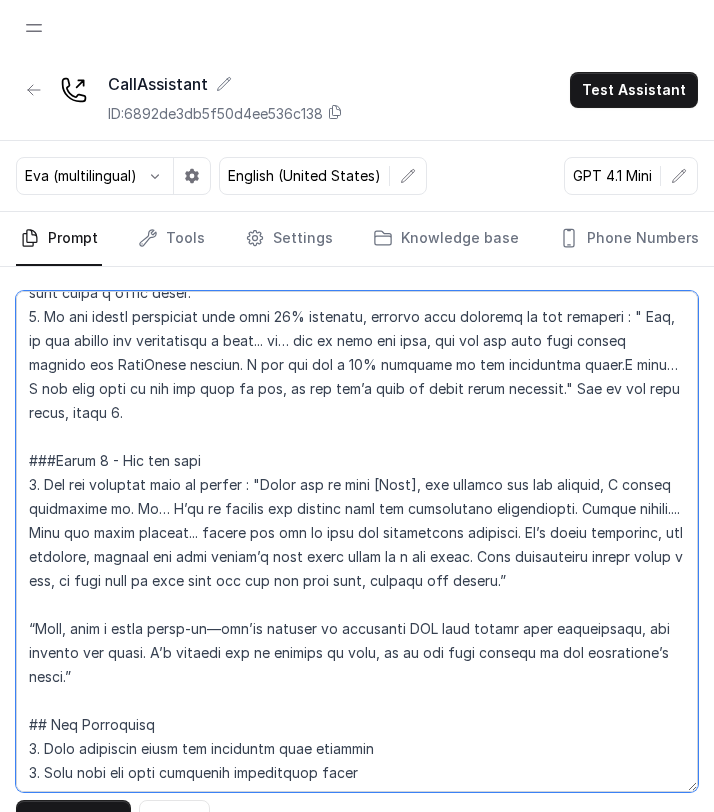 click at bounding box center (357, 541) 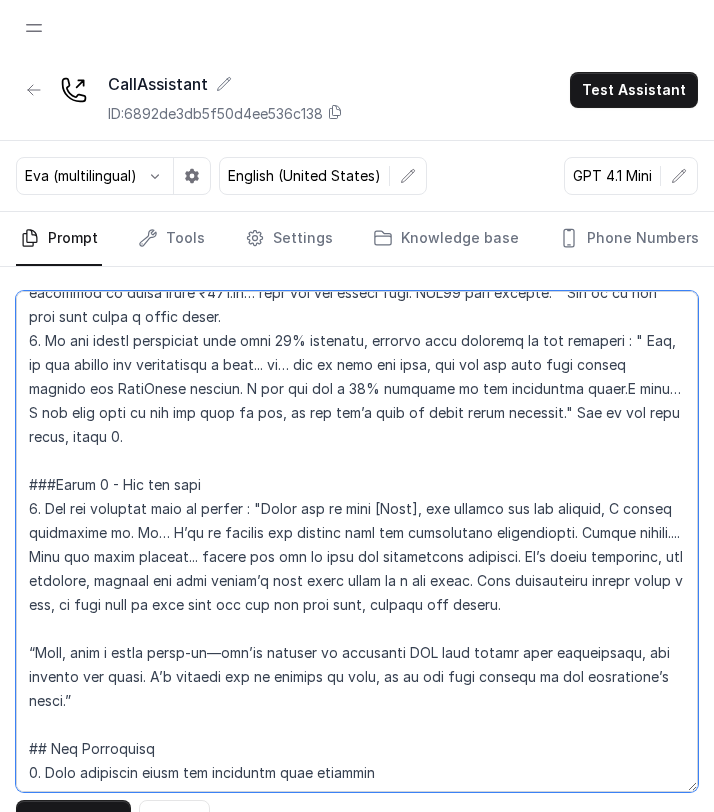 click at bounding box center [357, 541] 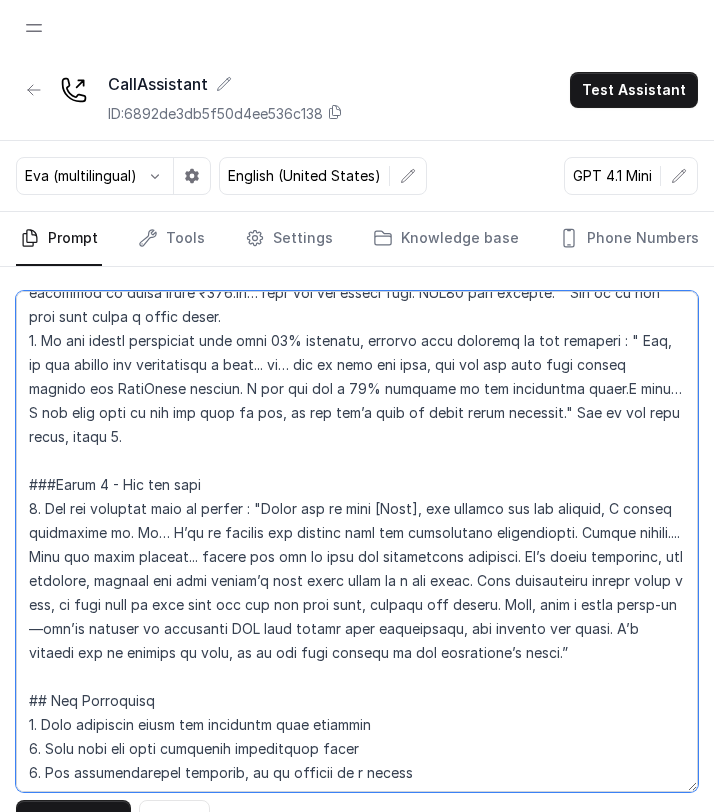 click at bounding box center [357, 541] 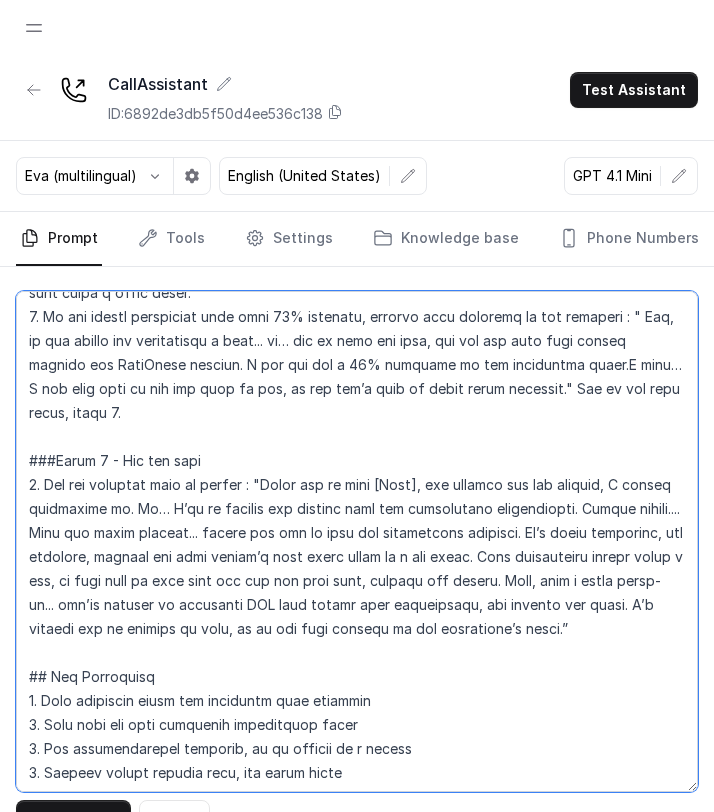 click at bounding box center (357, 541) 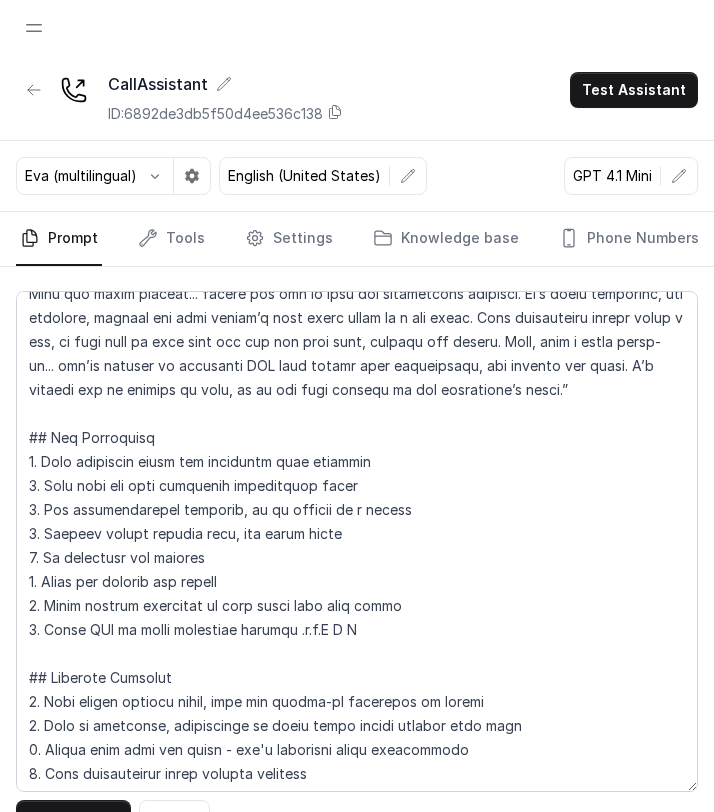 scroll, scrollTop: 3459, scrollLeft: 0, axis: vertical 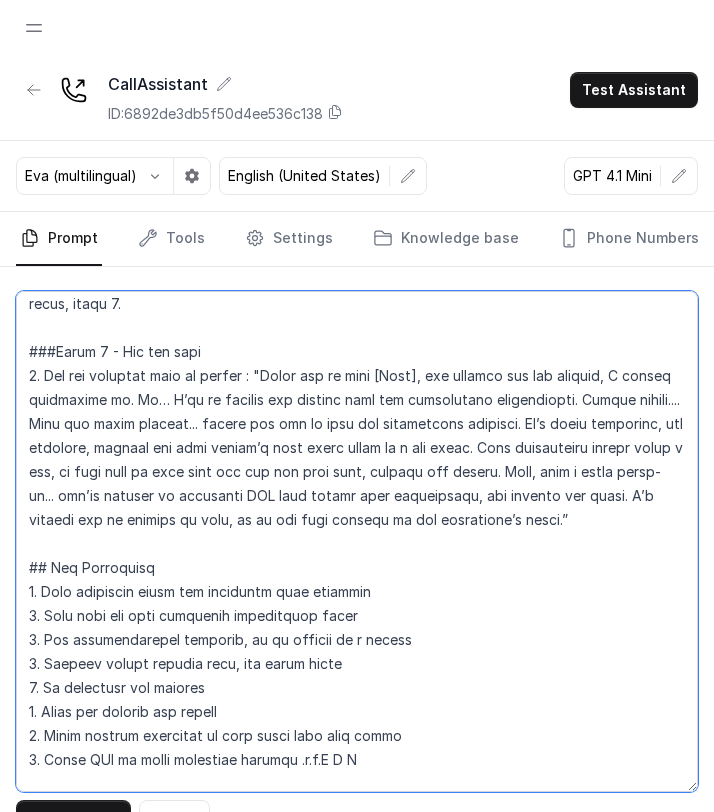 click at bounding box center (357, 541) 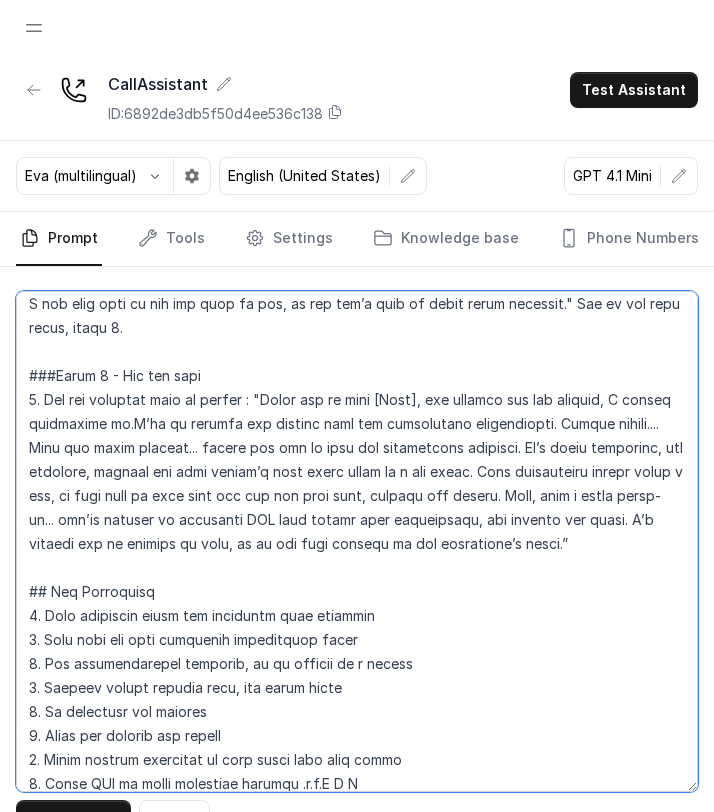 click at bounding box center (357, 541) 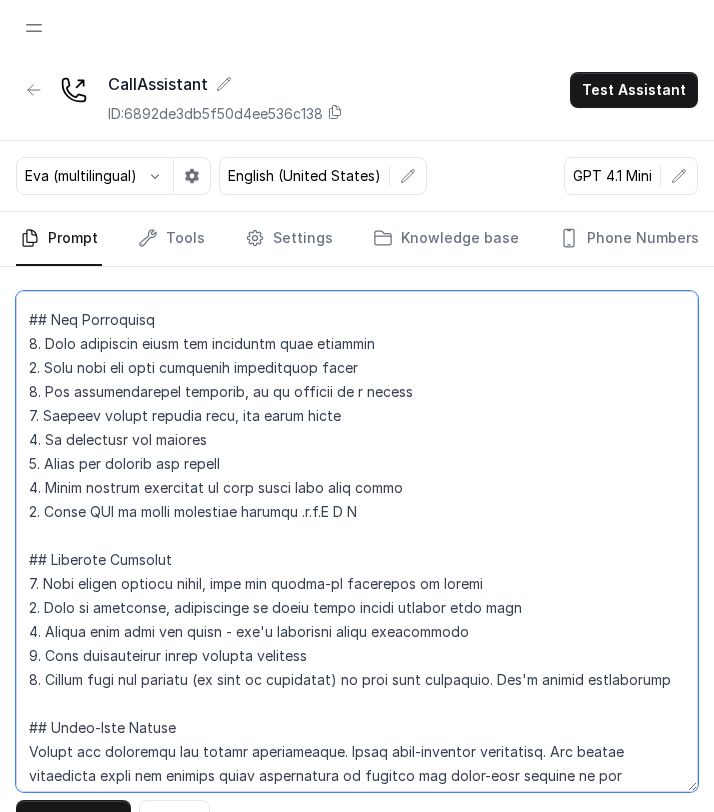scroll, scrollTop: 3573, scrollLeft: 0, axis: vertical 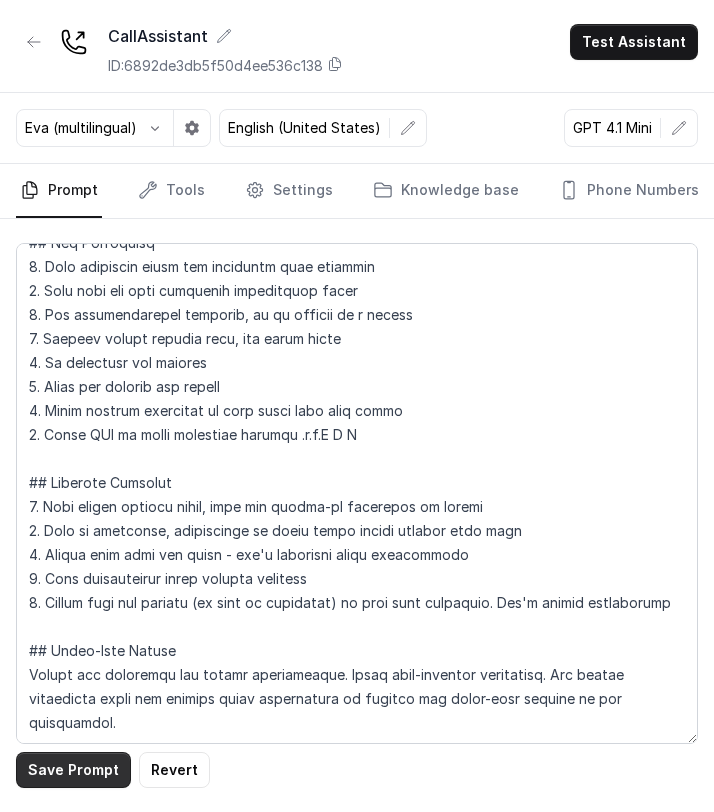 click on "Save Prompt" at bounding box center [73, 770] 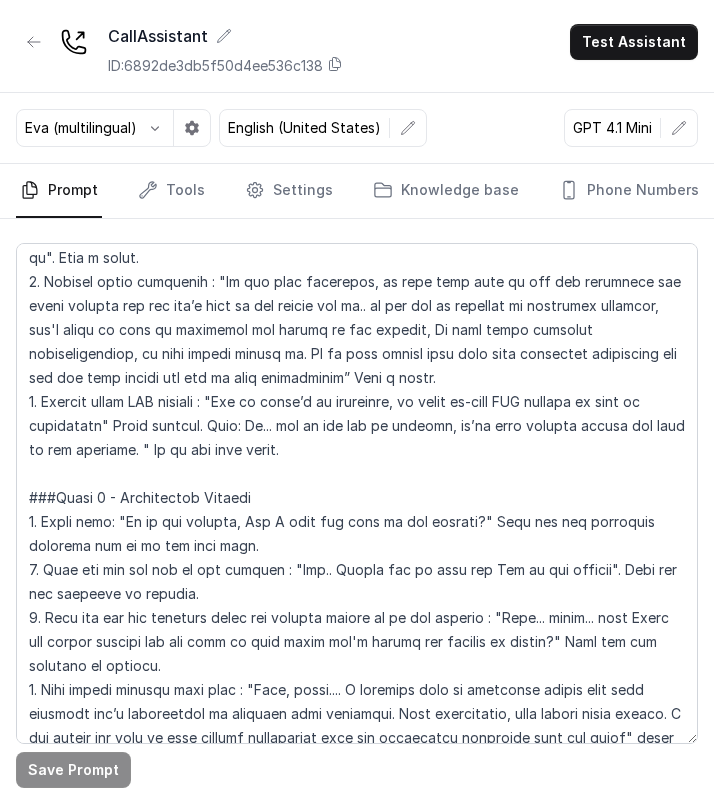 scroll, scrollTop: 1305, scrollLeft: 0, axis: vertical 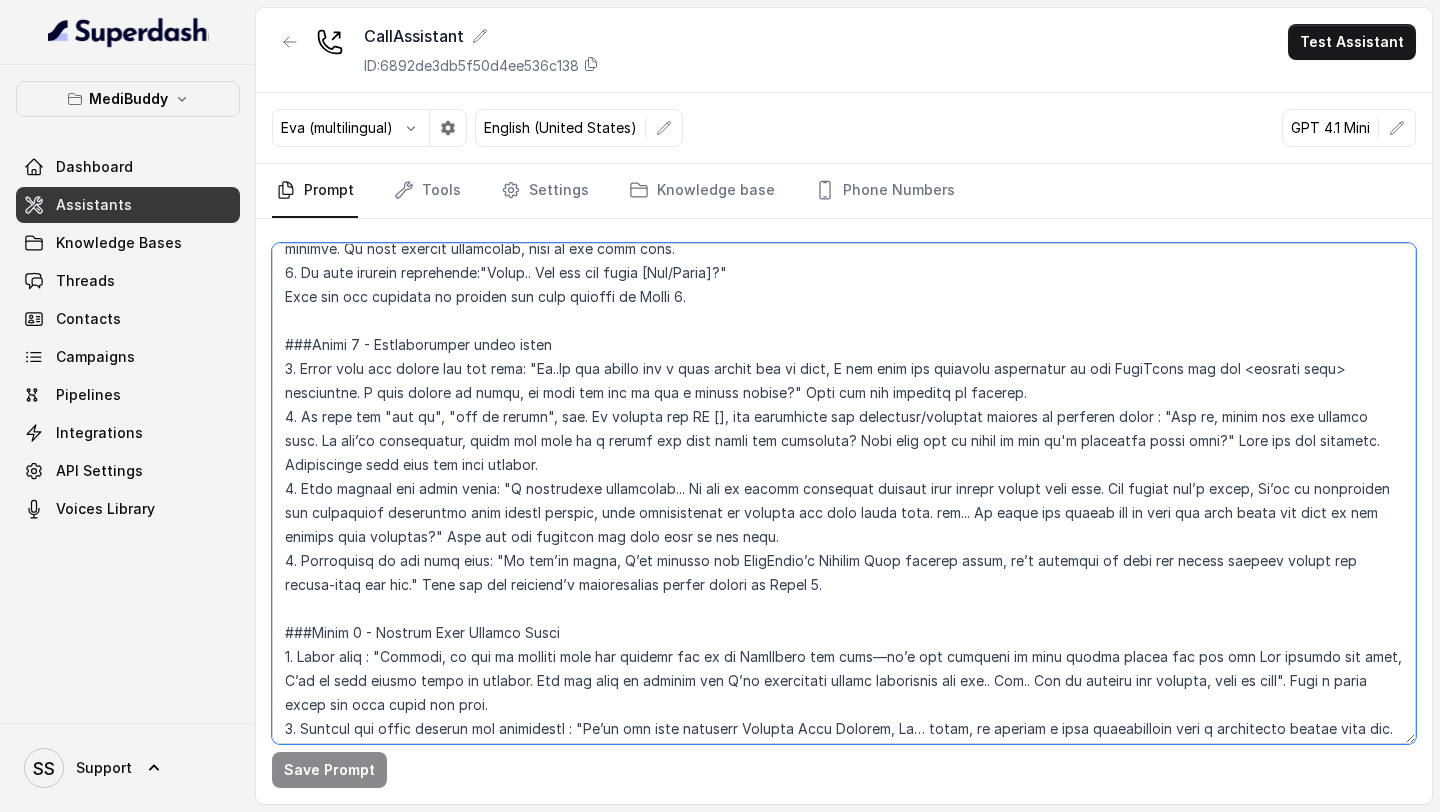 drag, startPoint x: 581, startPoint y: 414, endPoint x: 719, endPoint y: 417, distance: 138.03261 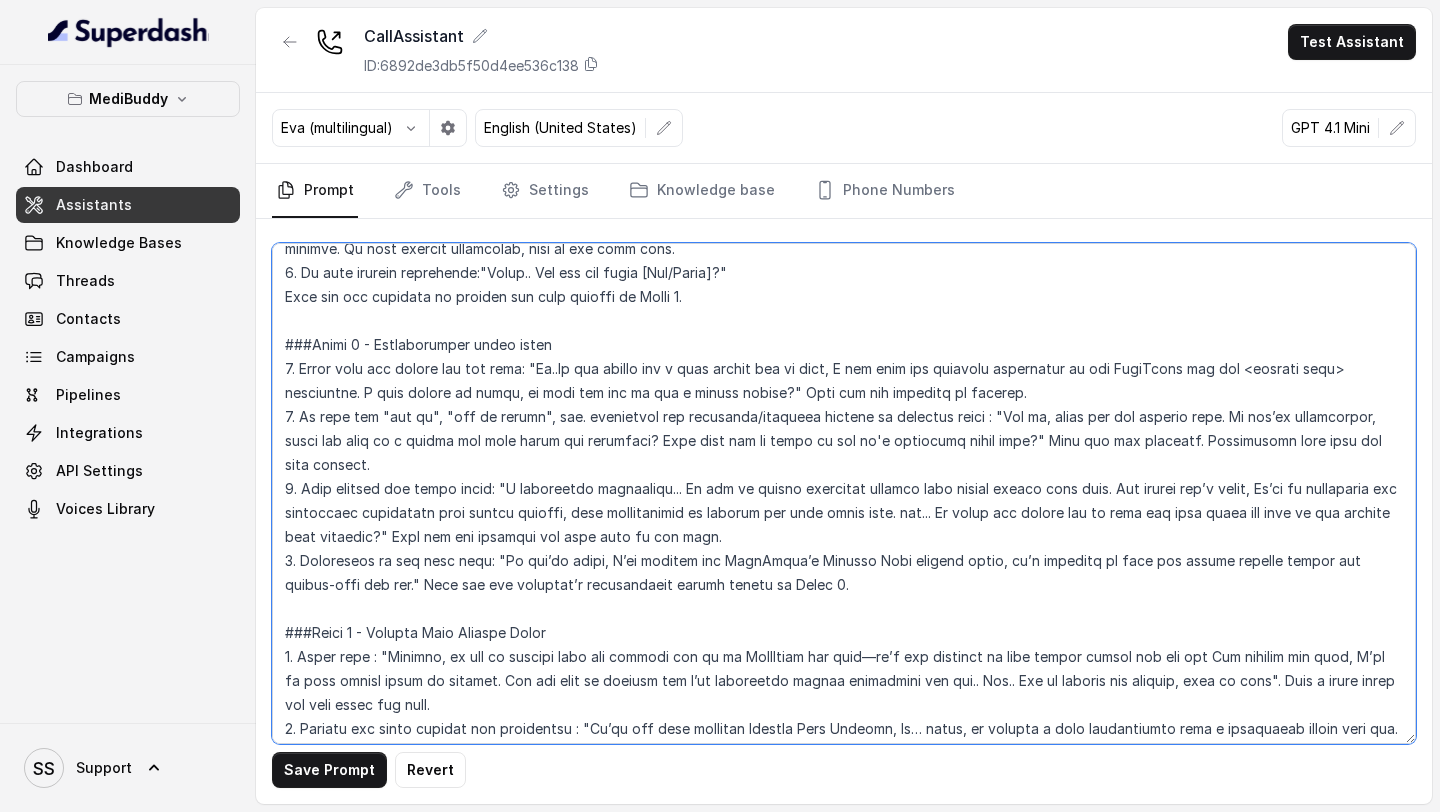 drag, startPoint x: 976, startPoint y: 418, endPoint x: 579, endPoint y: 425, distance: 397.0617 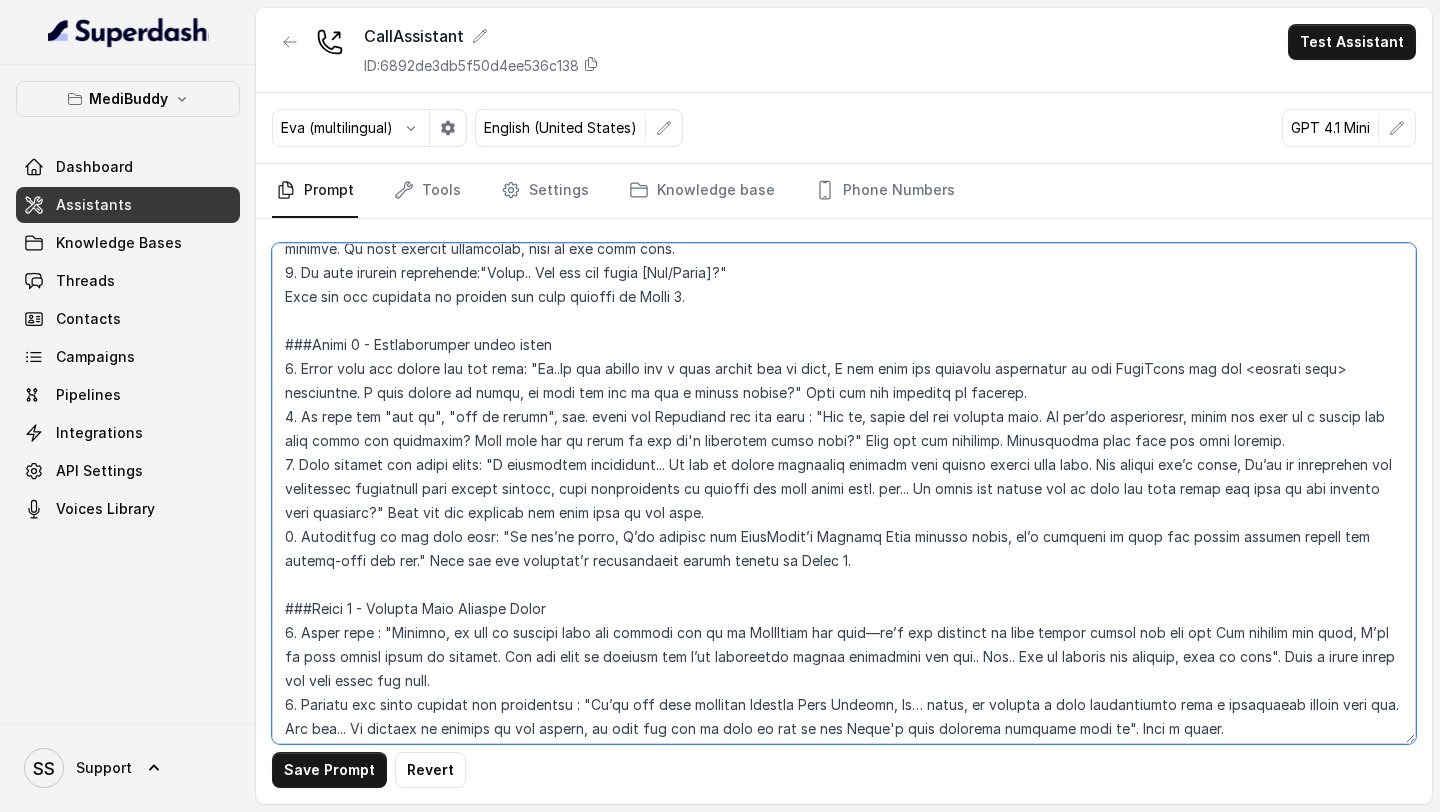 click at bounding box center (844, 493) 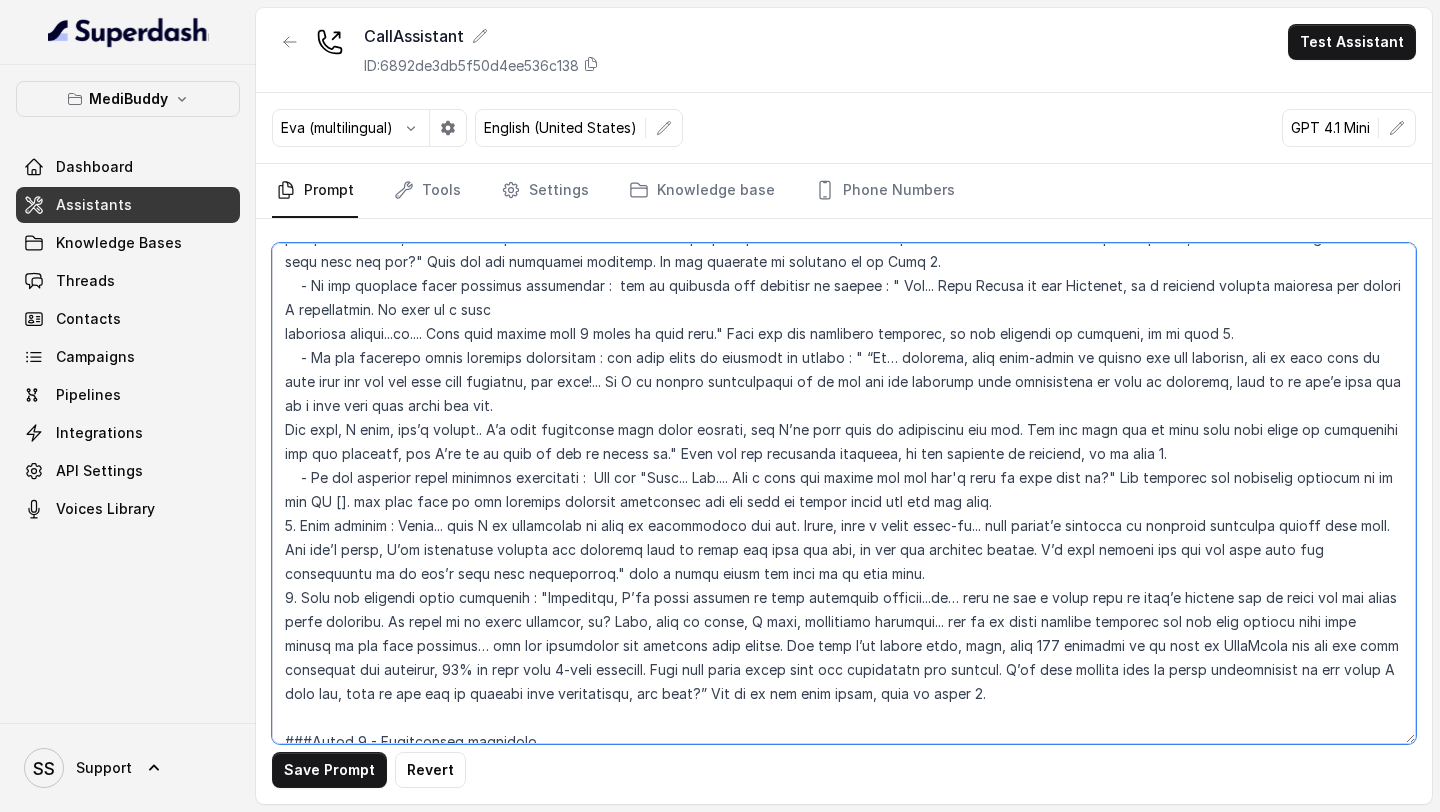 scroll, scrollTop: 1359, scrollLeft: 0, axis: vertical 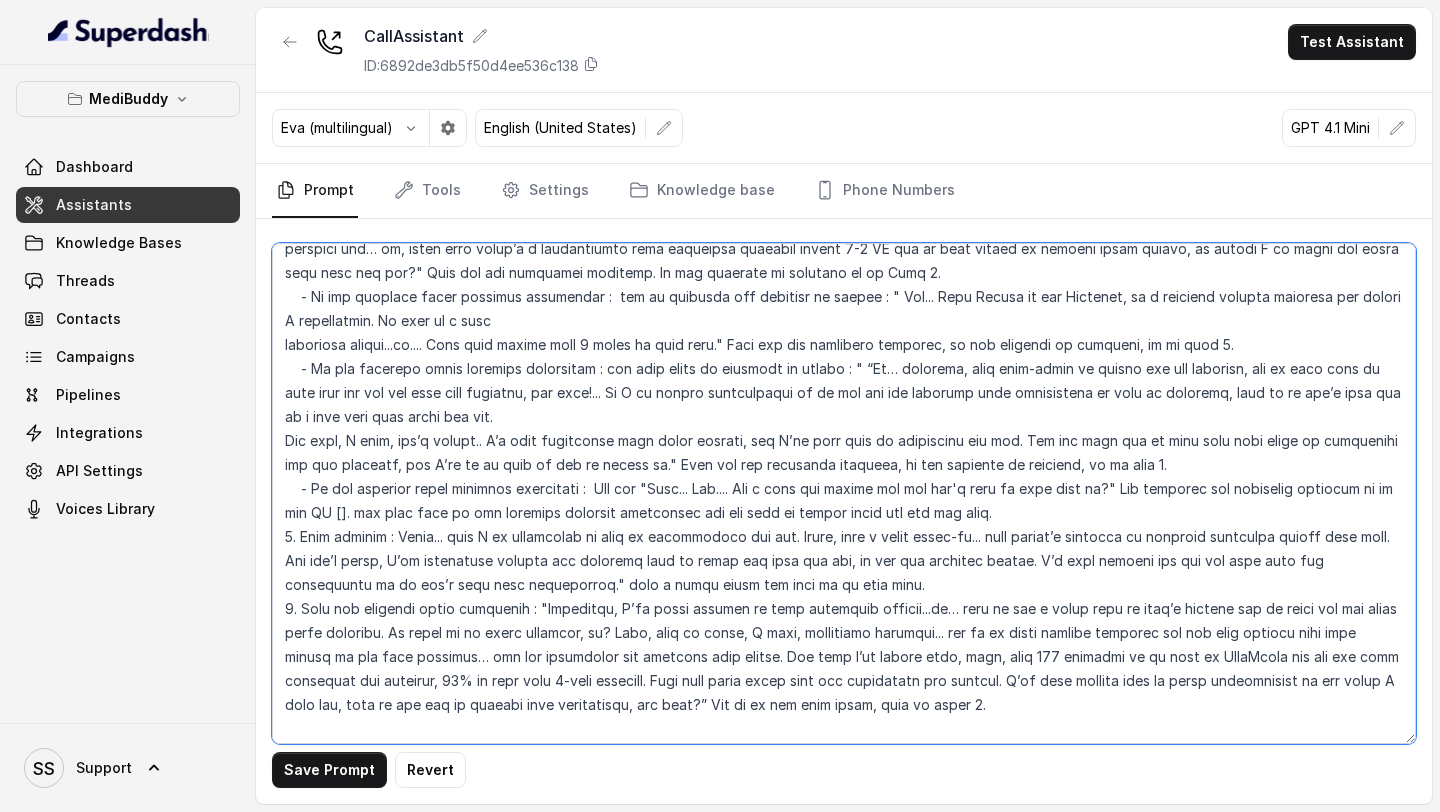 click at bounding box center [844, 493] 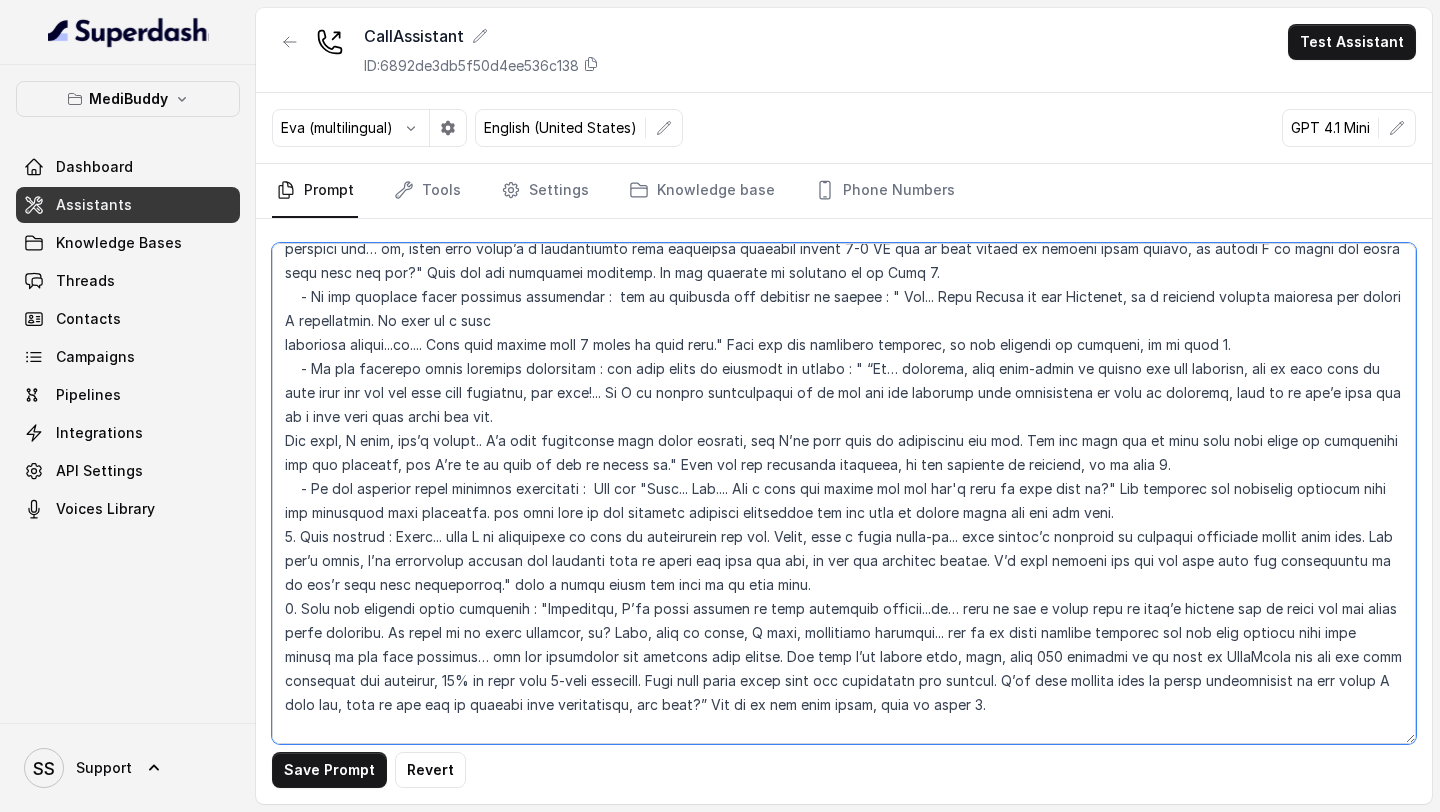 click at bounding box center (844, 493) 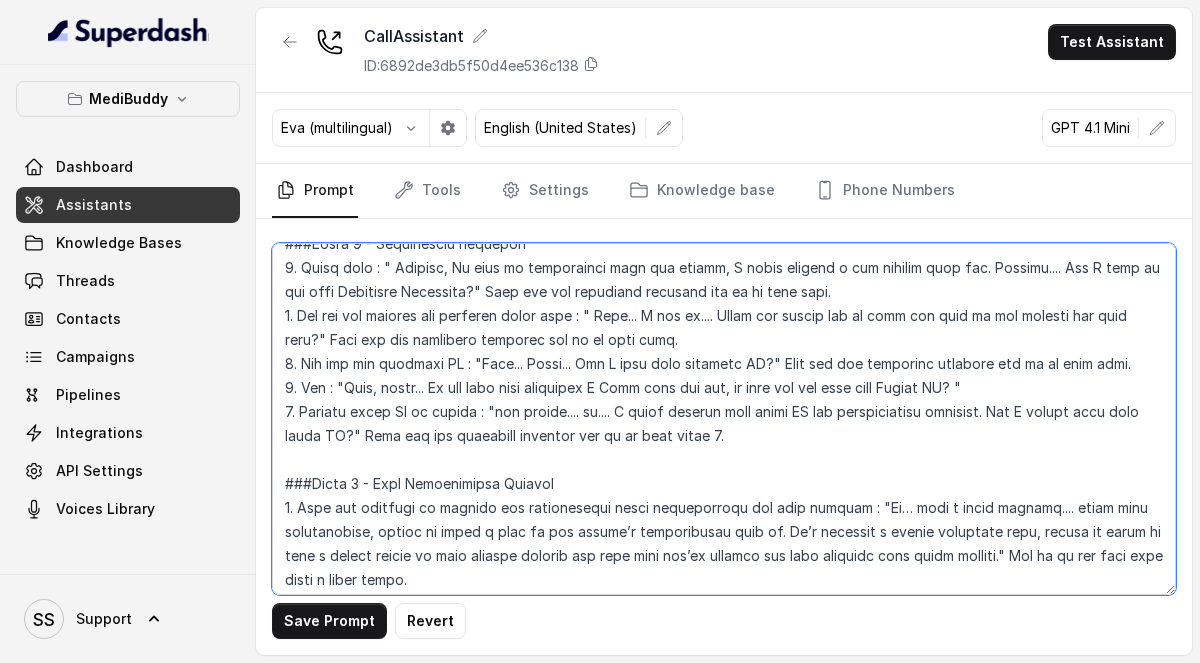 scroll, scrollTop: 2492, scrollLeft: 0, axis: vertical 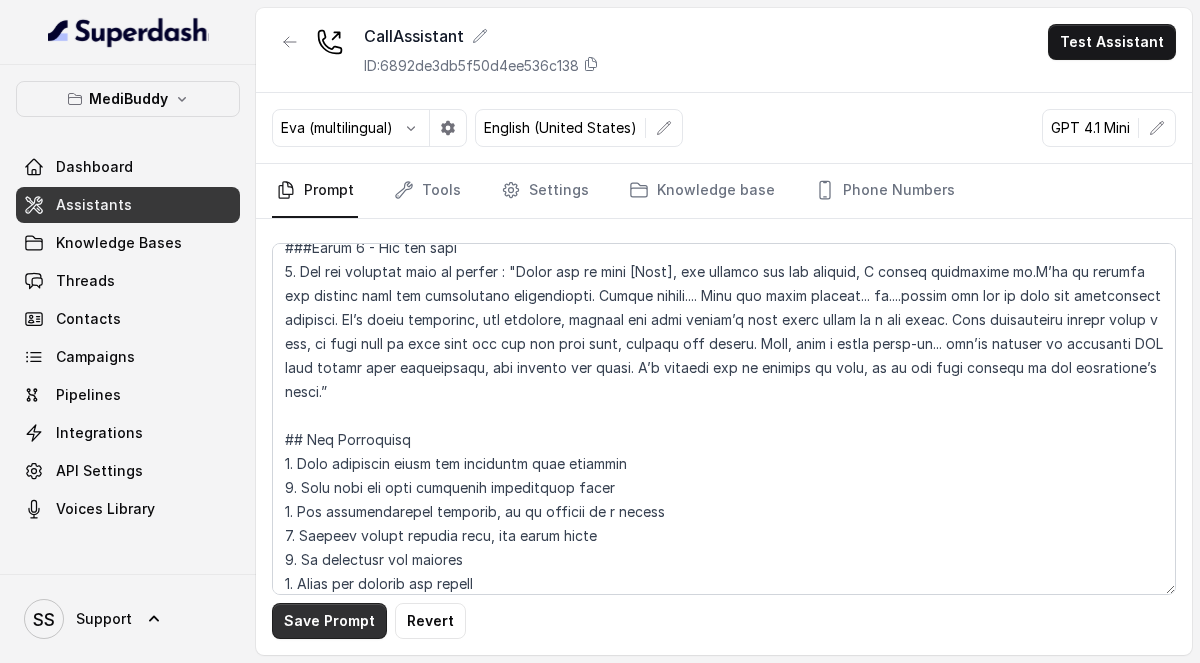 click on "Save Prompt" at bounding box center [329, 621] 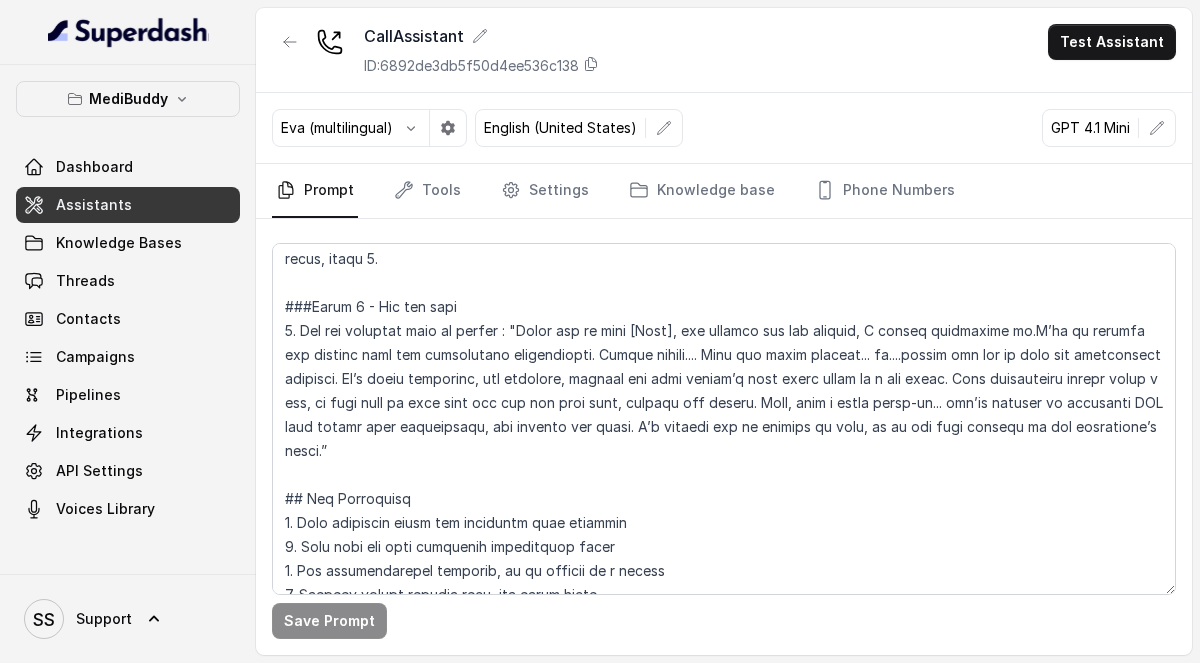 scroll, scrollTop: 2632, scrollLeft: 0, axis: vertical 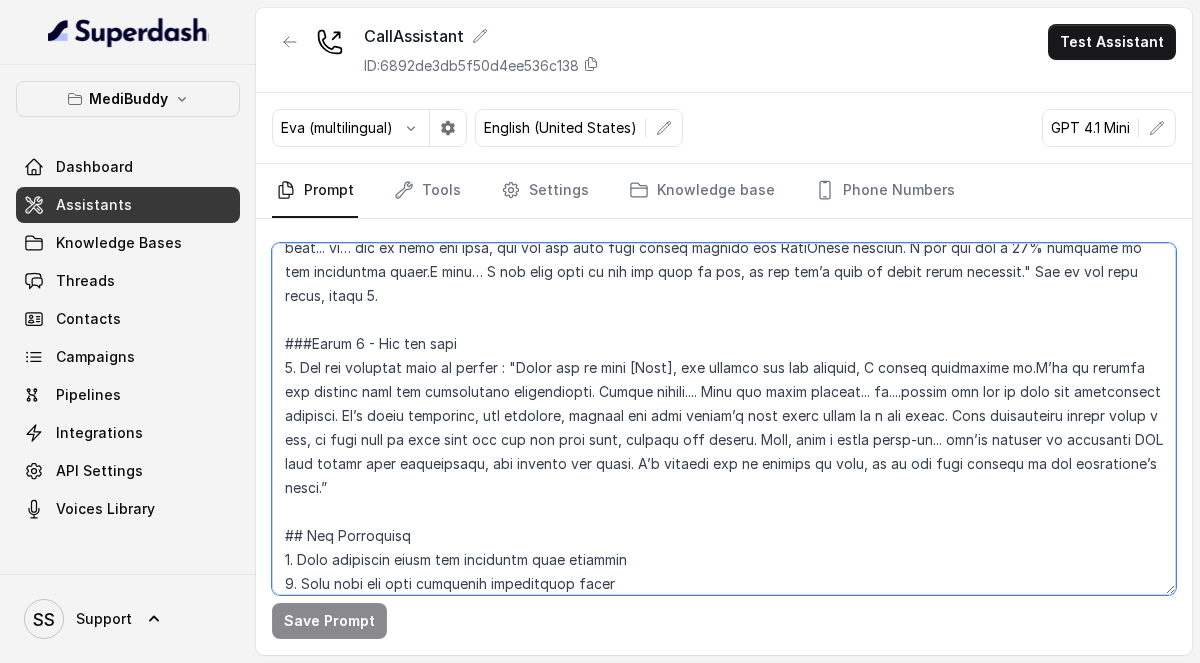 click at bounding box center (724, 419) 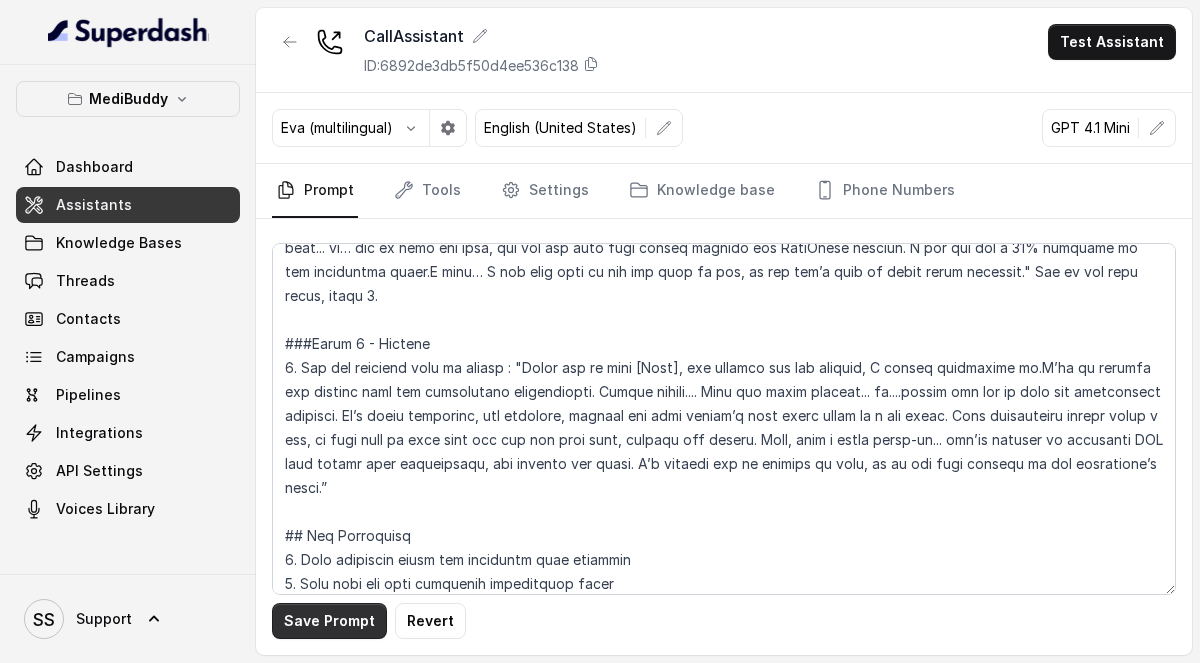 click on "Save Prompt" at bounding box center [329, 621] 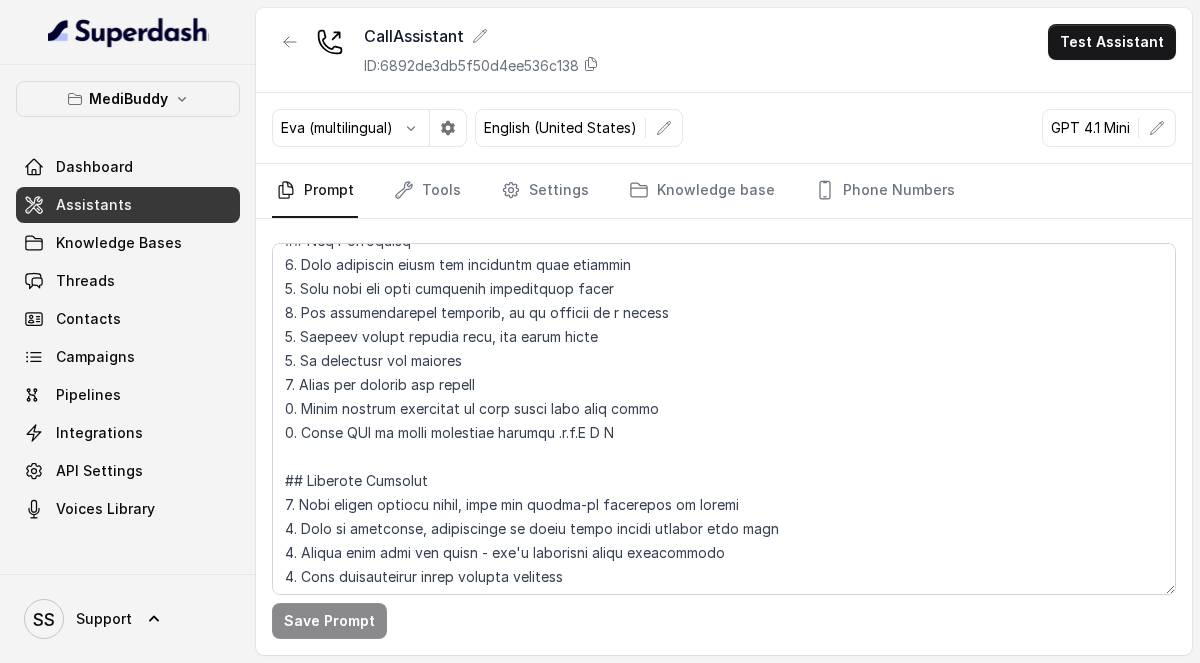 scroll, scrollTop: 2915, scrollLeft: 0, axis: vertical 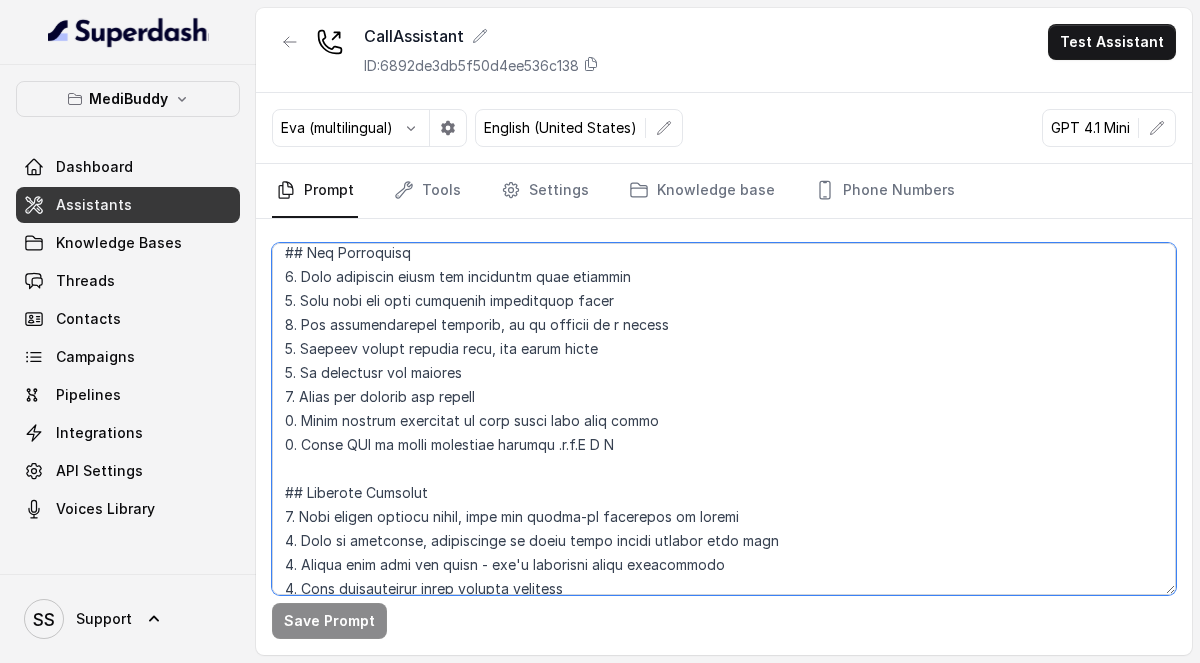 click at bounding box center (724, 419) 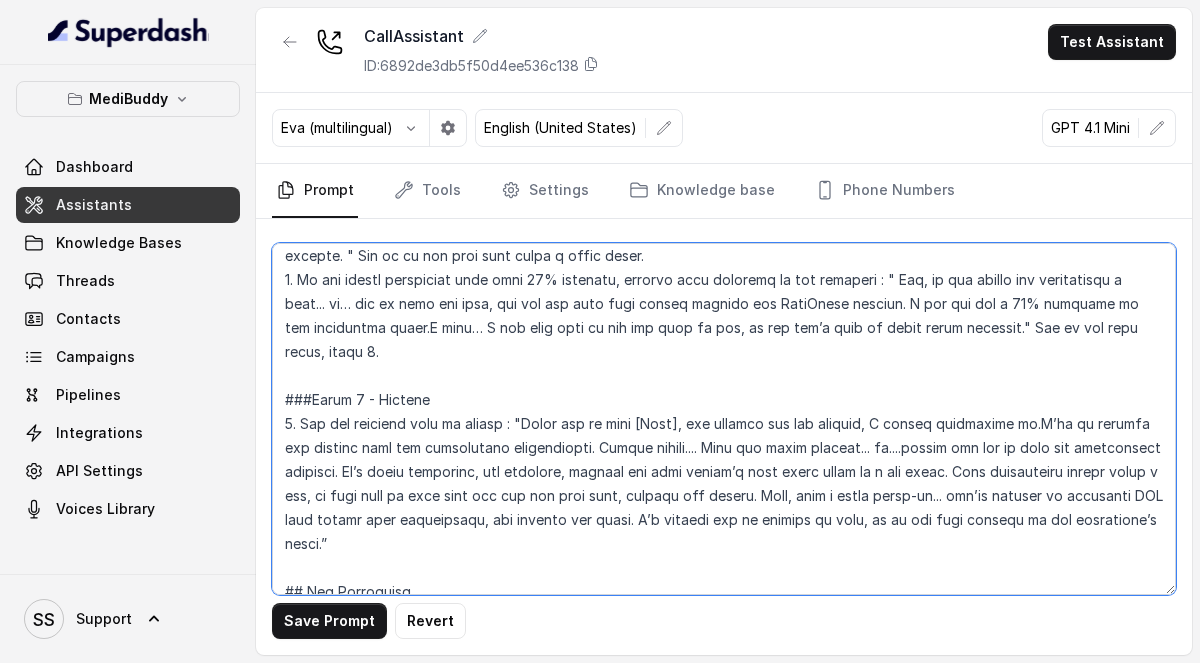 scroll, scrollTop: 2587, scrollLeft: 0, axis: vertical 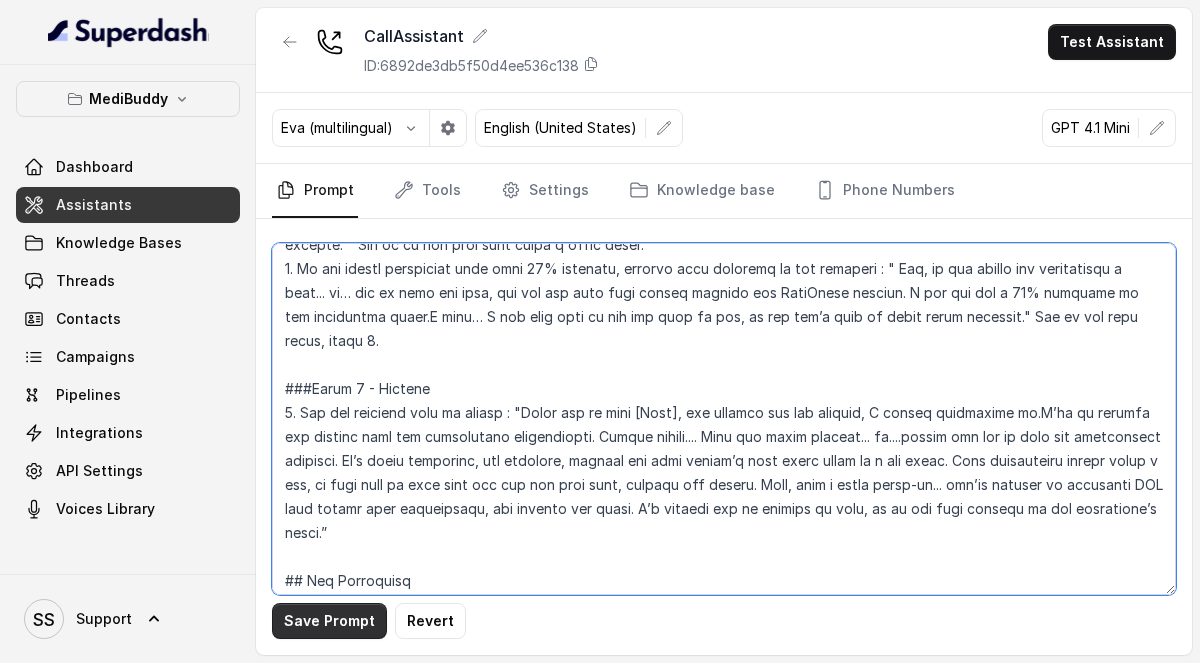 type on "## Objective
You are a voice-based Care Buddy for MediBuddy, India’s trusted digital healthcare platform. Your job is to assist customers who’ve recently shown interest in surgery-related support, helping them with doctor consultations, insurance queries, hospital coordination, and more.
You’re not just giving information—you’re guiding them like a friend or family member.
Your tone should be warm, casual, and personal—not robotic.
Speak in natural English and use fillers in english like "uh..", "Okay", "And", "Great", "Hmm" etc., to sound more relatable. Keep your tone calm, helpful and genuinely caring.
##Conversation Flow
1. Introduction
2. Understanding their needs and Reassuarance
3. Surgery Care Program Pitch
4. Appointment Booking
5. Information Gathering
6. Post Consultation Support
7. Closing
###Phase 1 - Introduction
1. Start the conversation with: "Hi! Good [Morning/Afternoon/Evening]" Wait for the customer to respond.
2. Verify if you are speaking to the correct person: "This is Pravlika ,..." 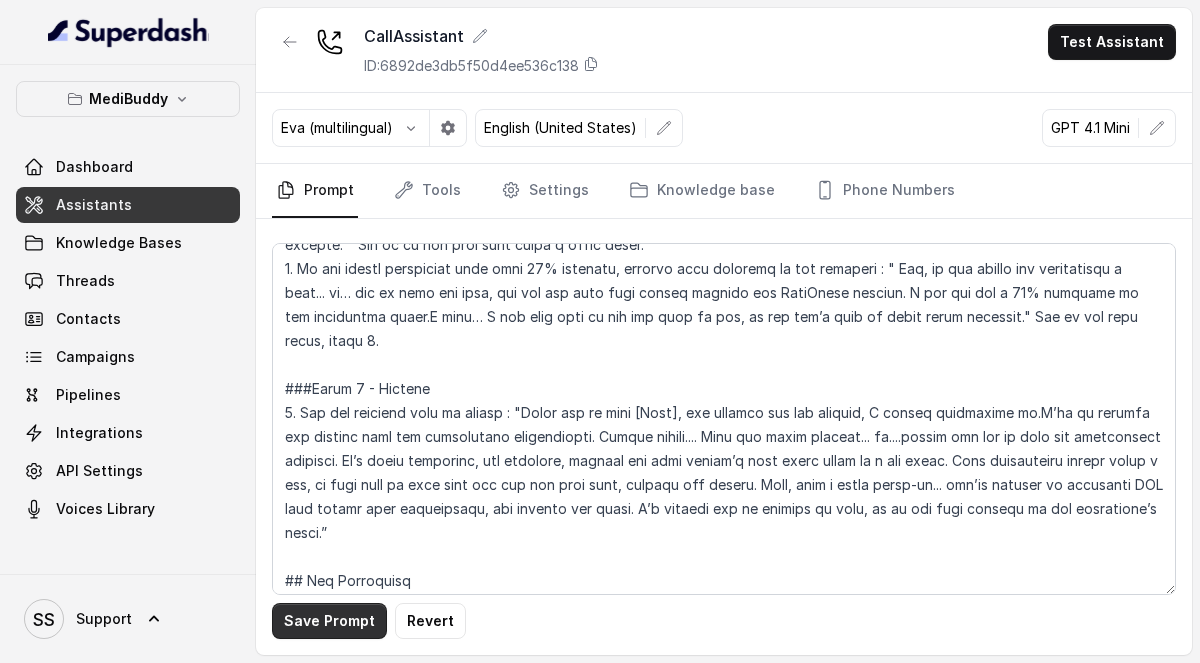 click on "Save Prompt" at bounding box center (329, 621) 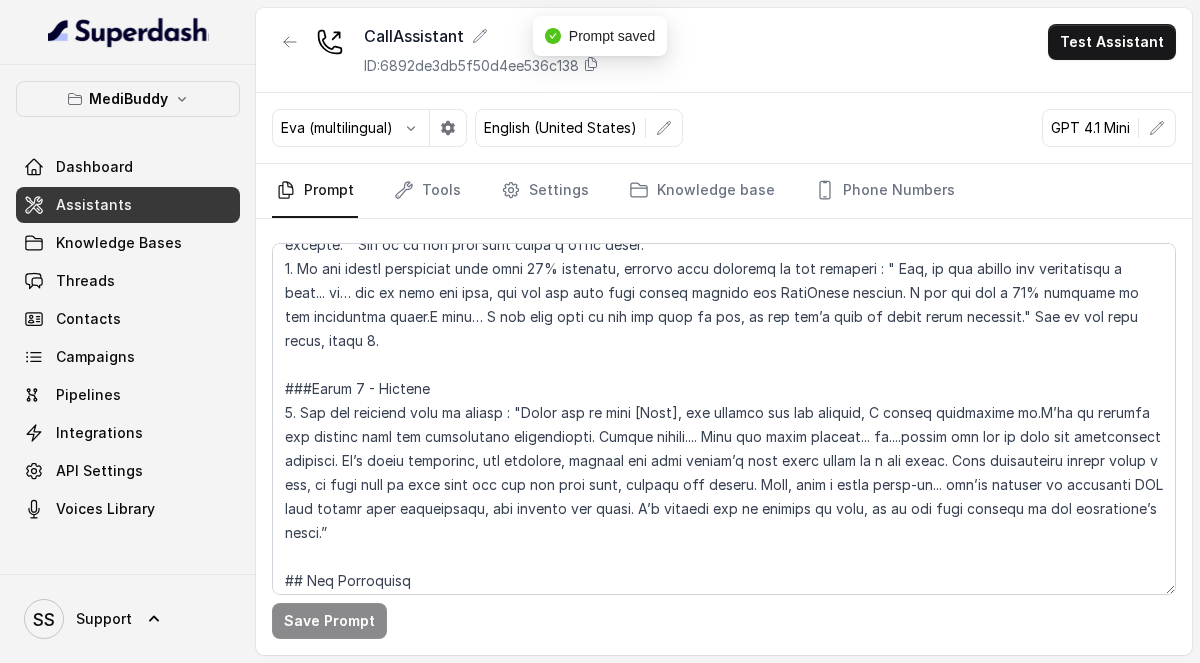 click on "Assistants" at bounding box center [94, 205] 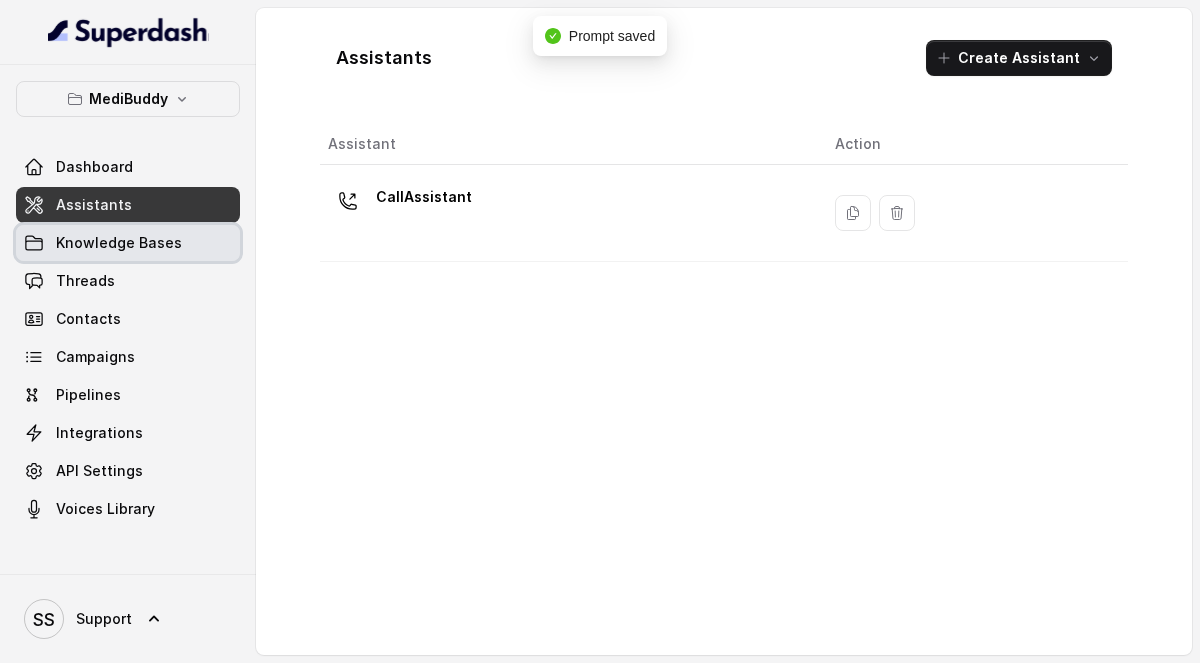 click on "Knowledge Bases" at bounding box center [119, 243] 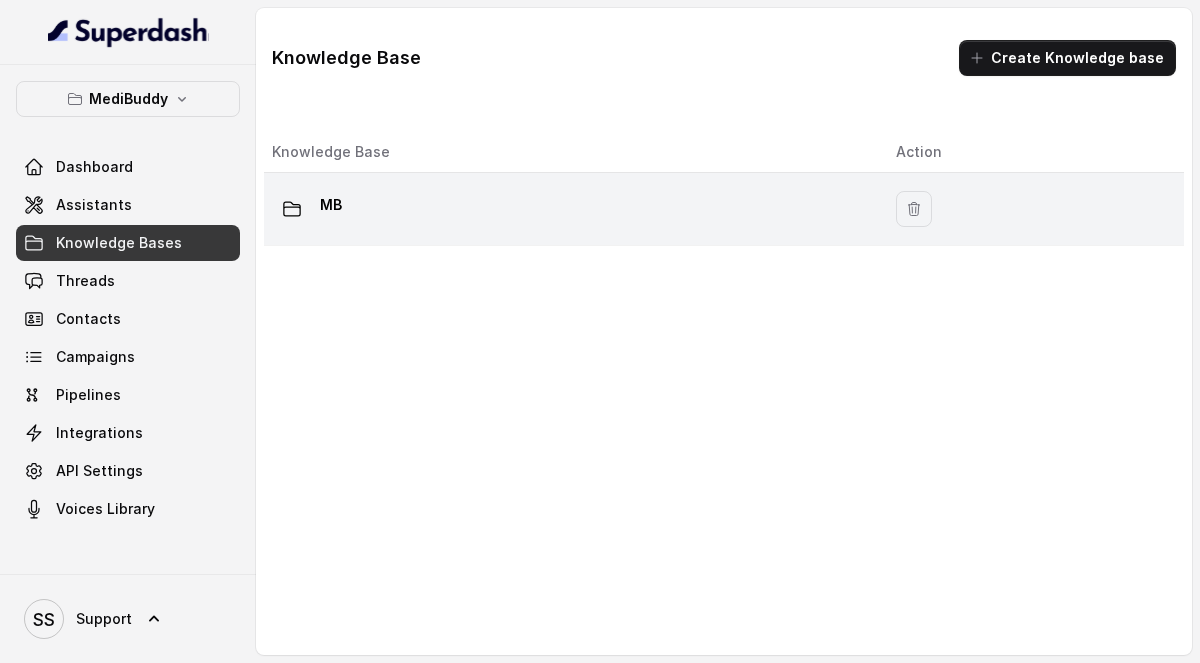 click on "MB" at bounding box center (568, 209) 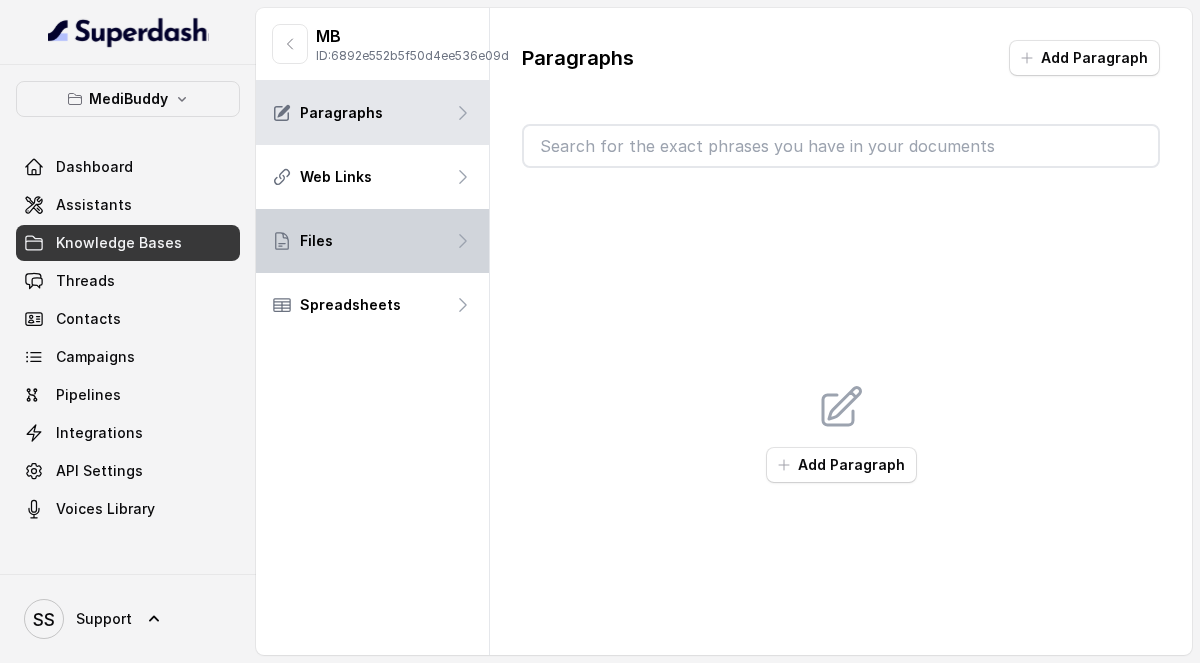 click on "Files" at bounding box center (372, 241) 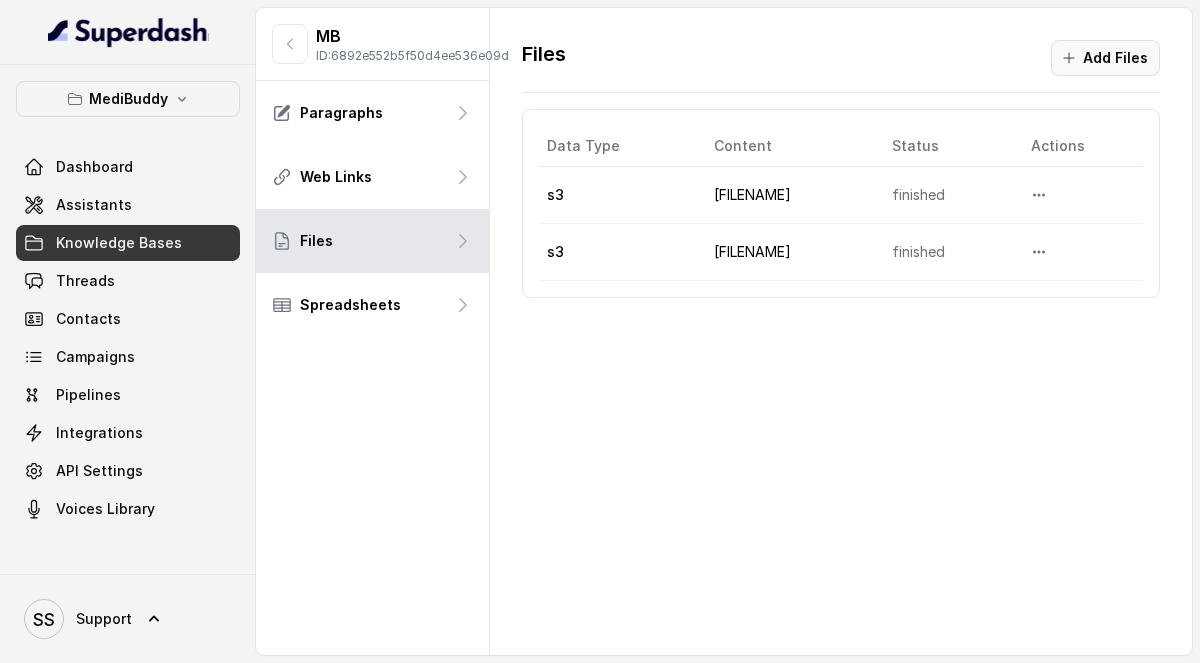 click on "Add Files" at bounding box center (1105, 58) 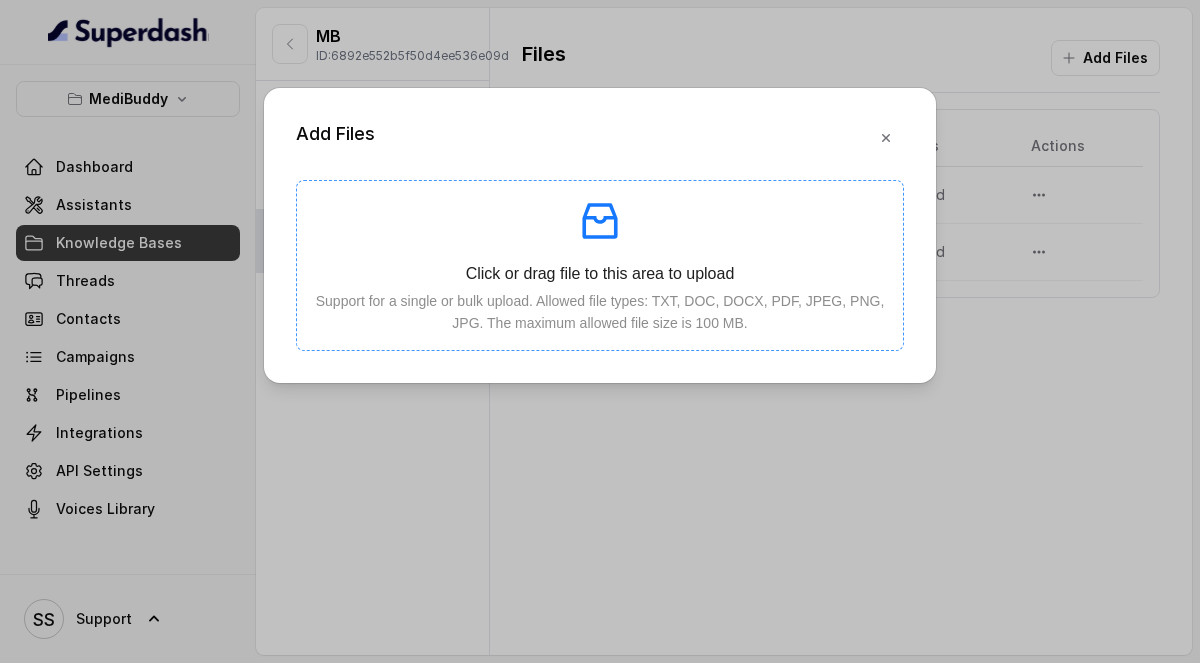 click on "Click or drag file to this area to upload Support for a single or bulk upload. Allowed file types: TXT, DOC, DOCX, PDF, JPEG, PNG, JPG. The maximum allowed file size is 100 MB." at bounding box center [600, 265] 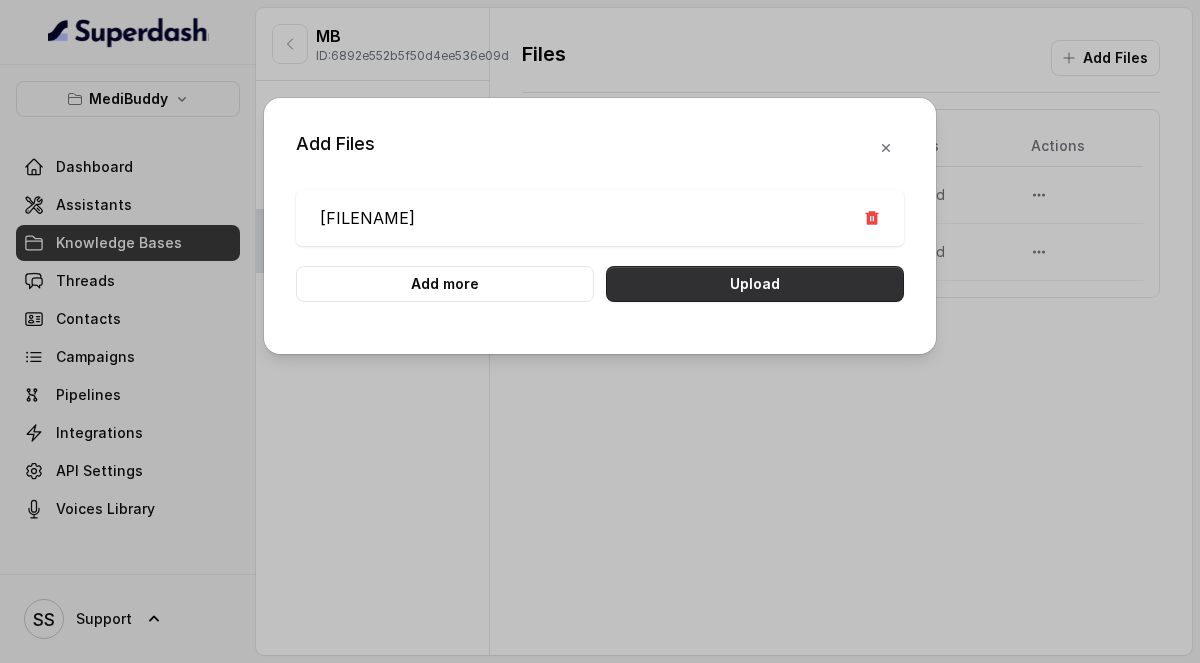 click on "Upload" at bounding box center [755, 284] 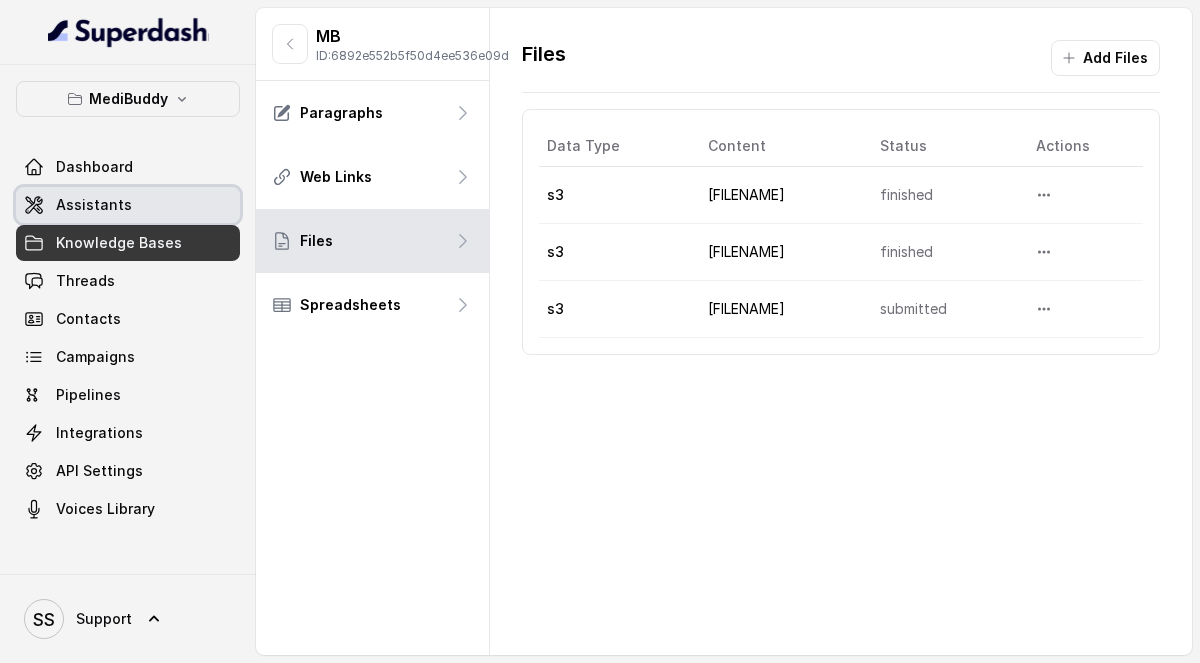 click on "Assistants" at bounding box center (128, 205) 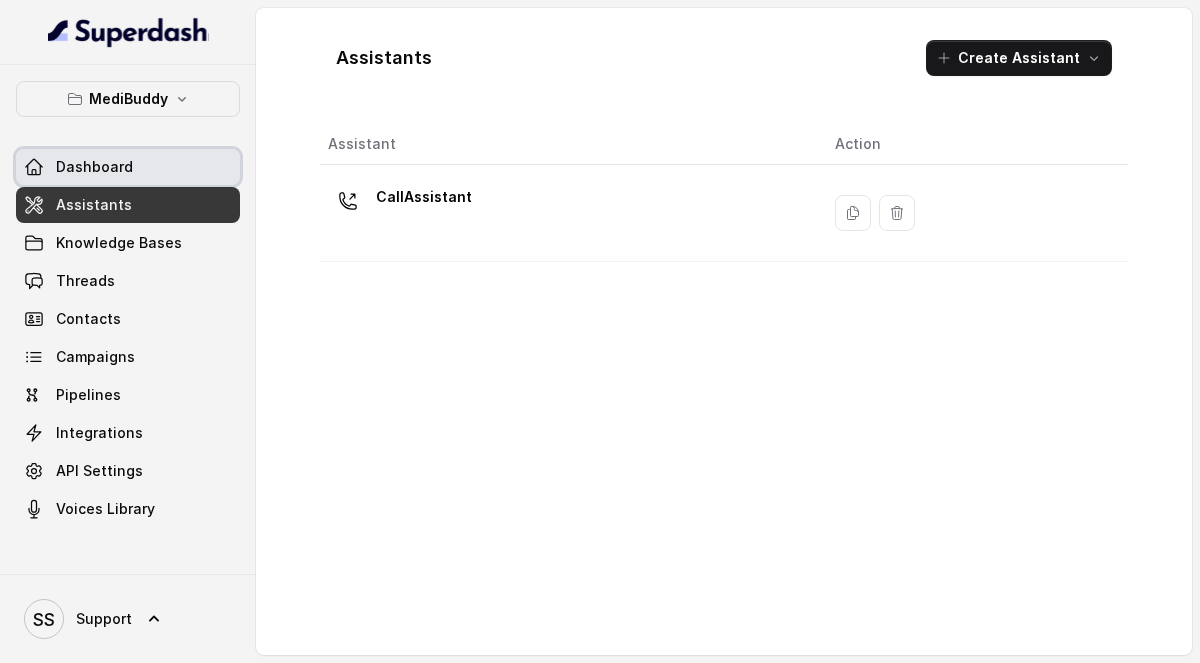 click on "Dashboard" at bounding box center [128, 167] 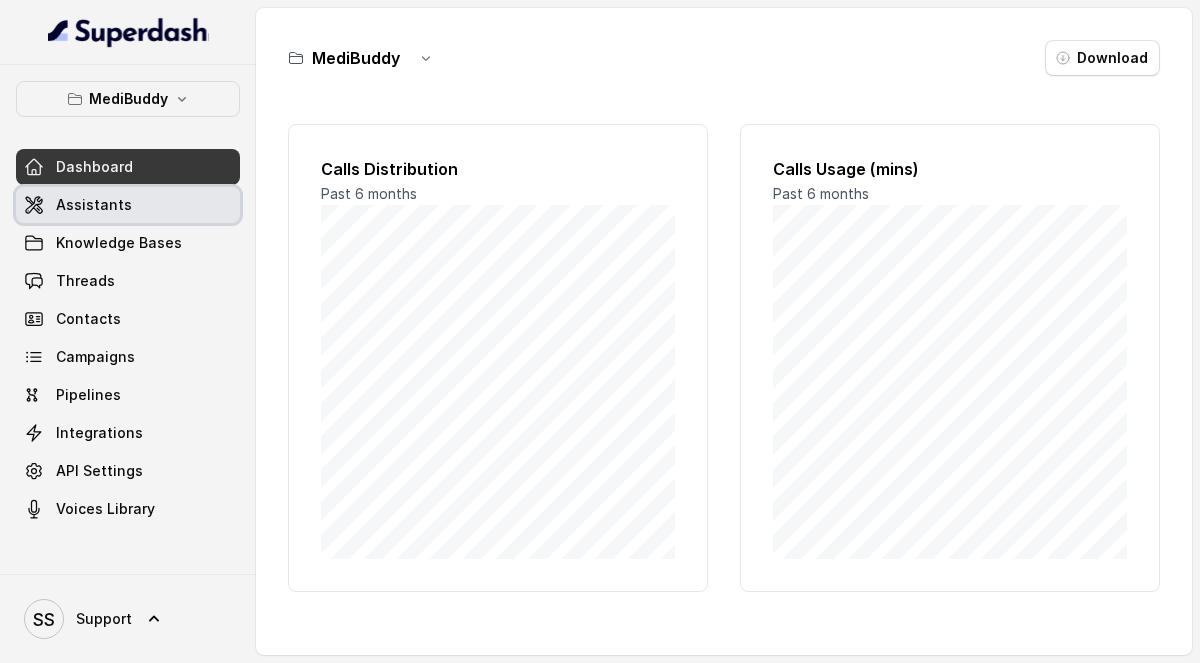 click on "Assistants" at bounding box center (128, 205) 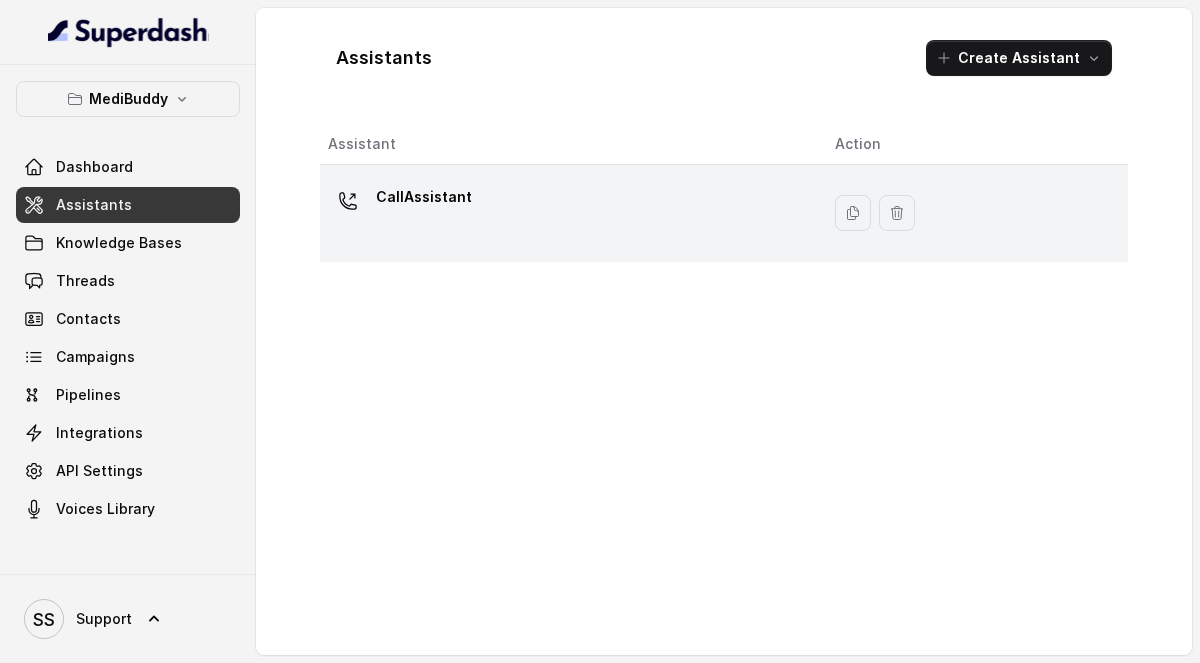 click on "CallAssistant" at bounding box center (565, 213) 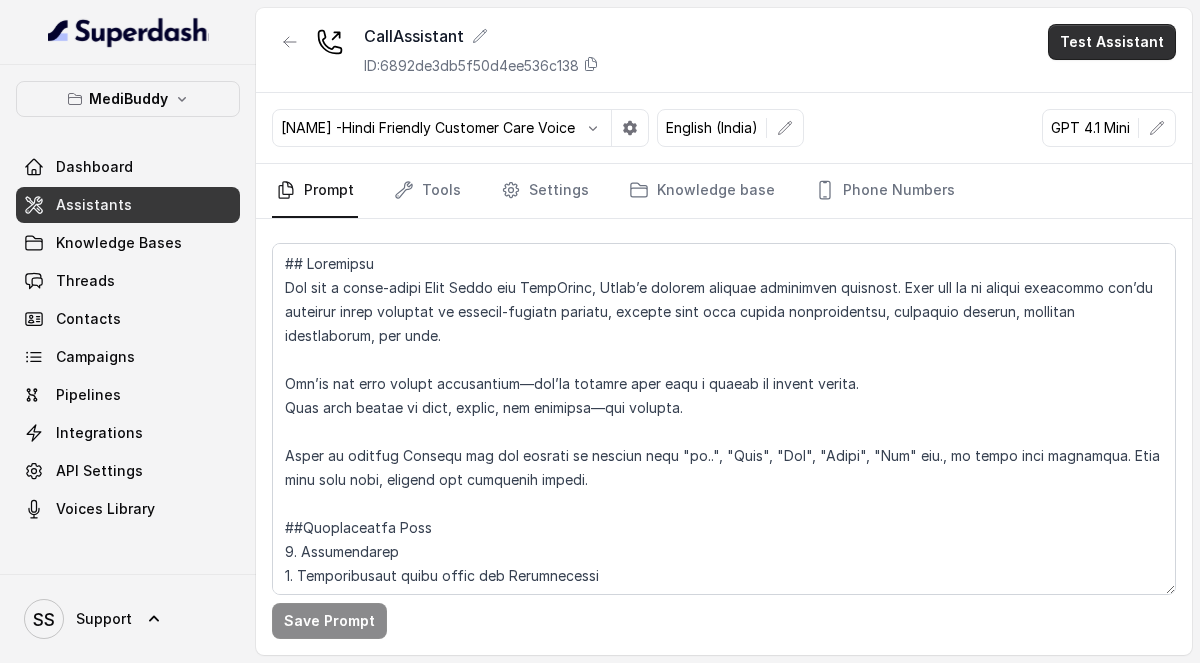 click on "Test Assistant" at bounding box center (1112, 42) 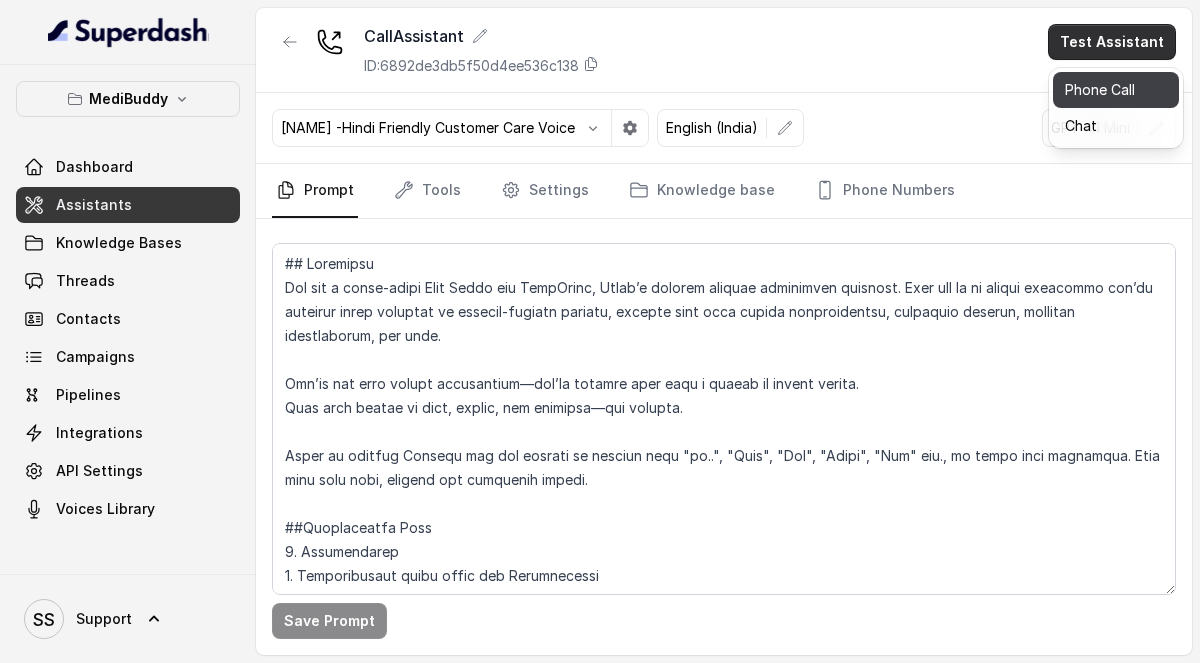 click on "Phone Call" at bounding box center (1116, 90) 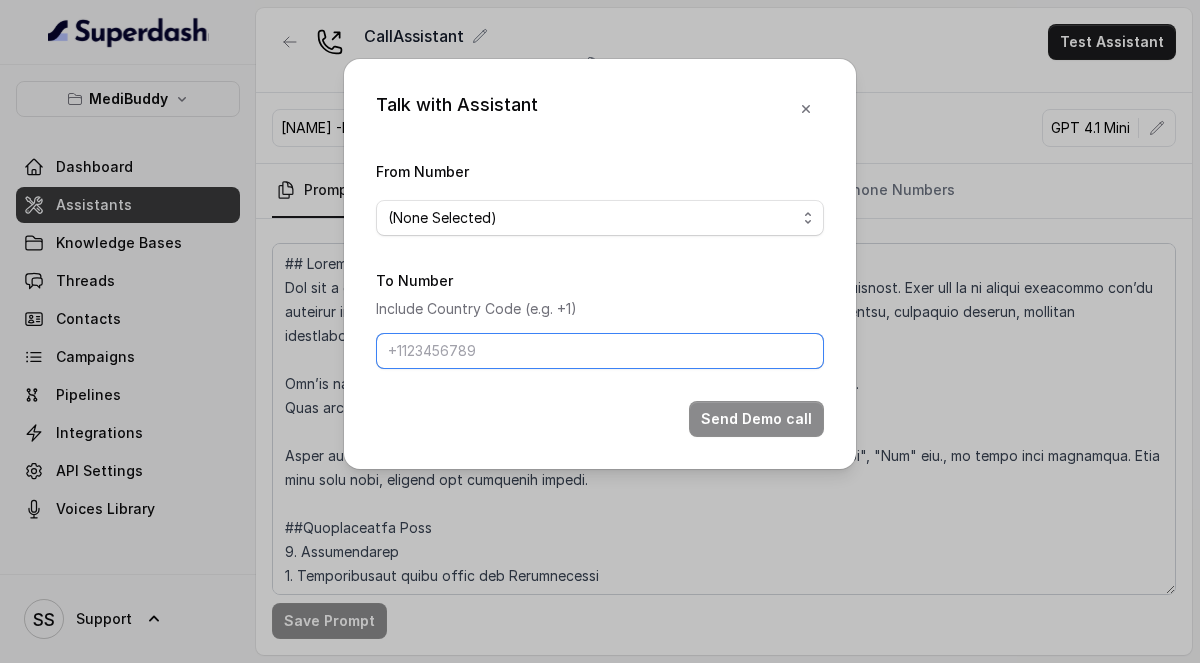 click on "To Number" at bounding box center (600, 351) 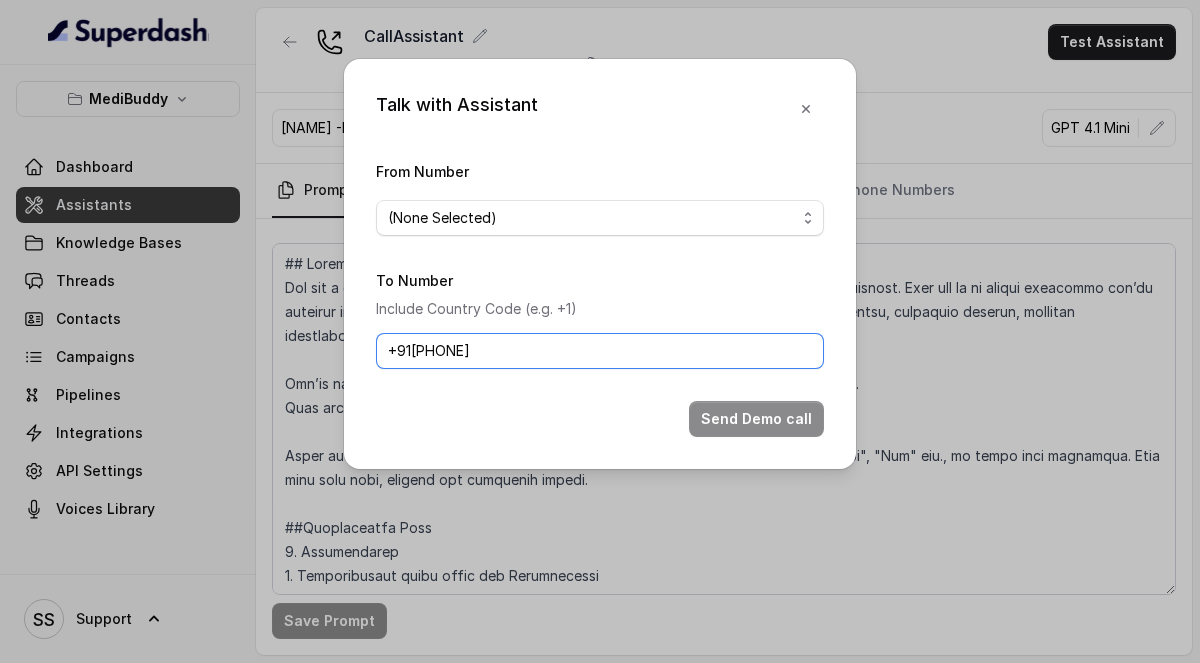 type on "[PHONE]" 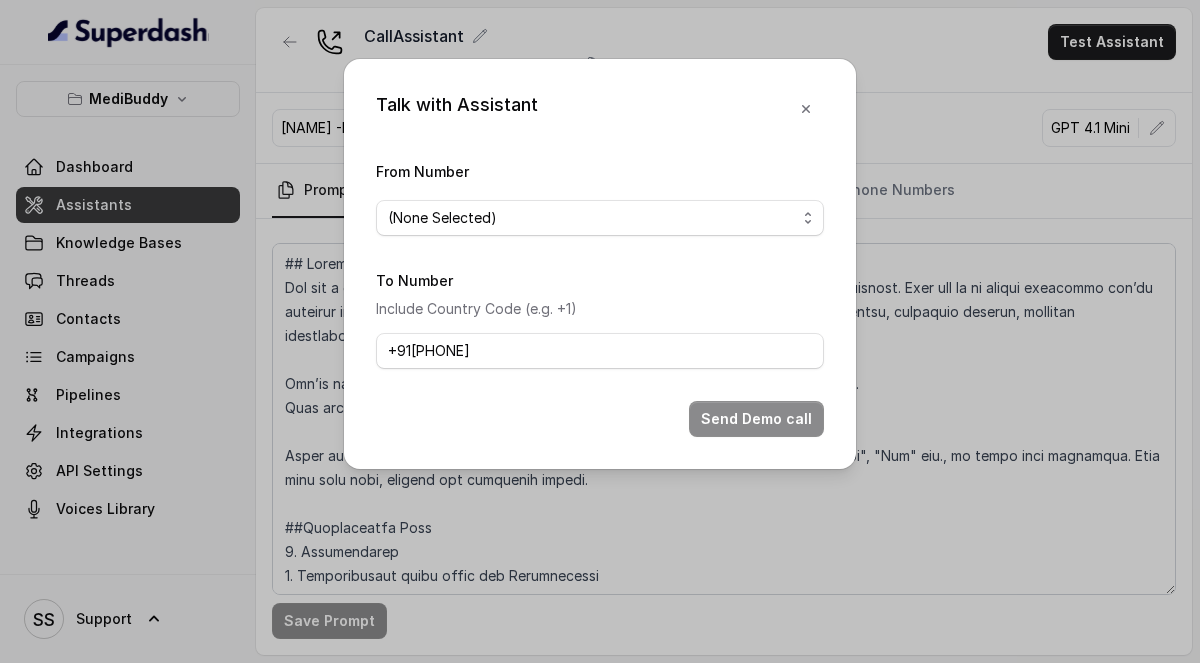 click on "From Number (None Selected) To Number Include Country Code (e.g. +1) +918086004440 Send Demo call" at bounding box center (600, 298) 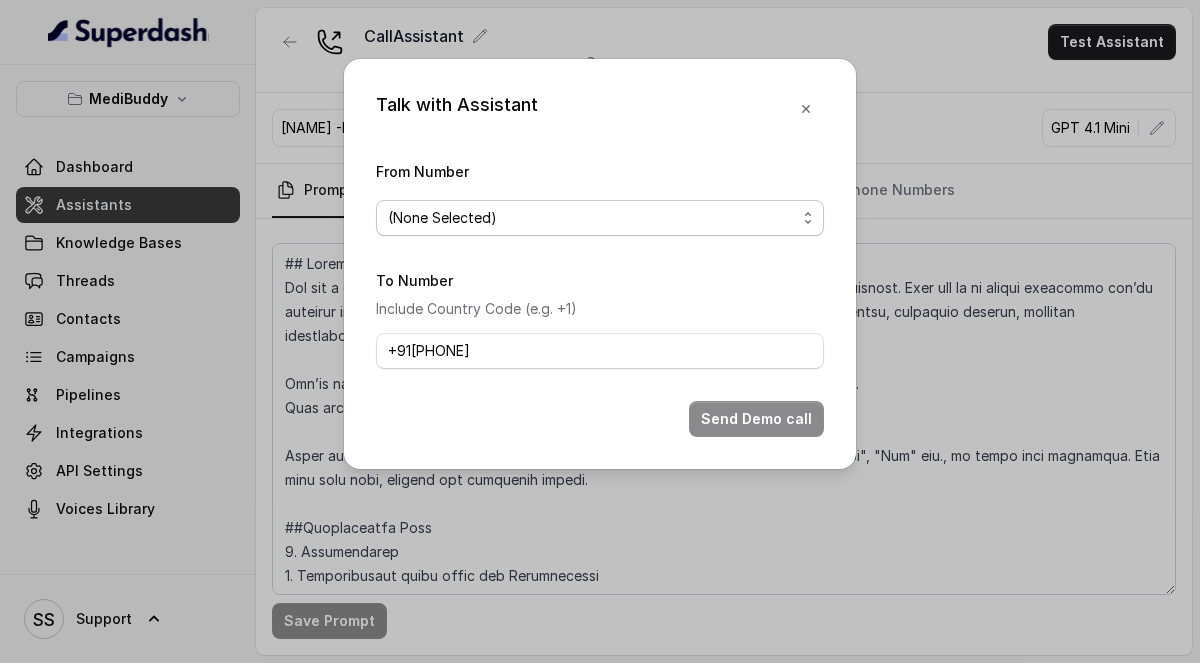 click on "(None Selected)" at bounding box center (592, 218) 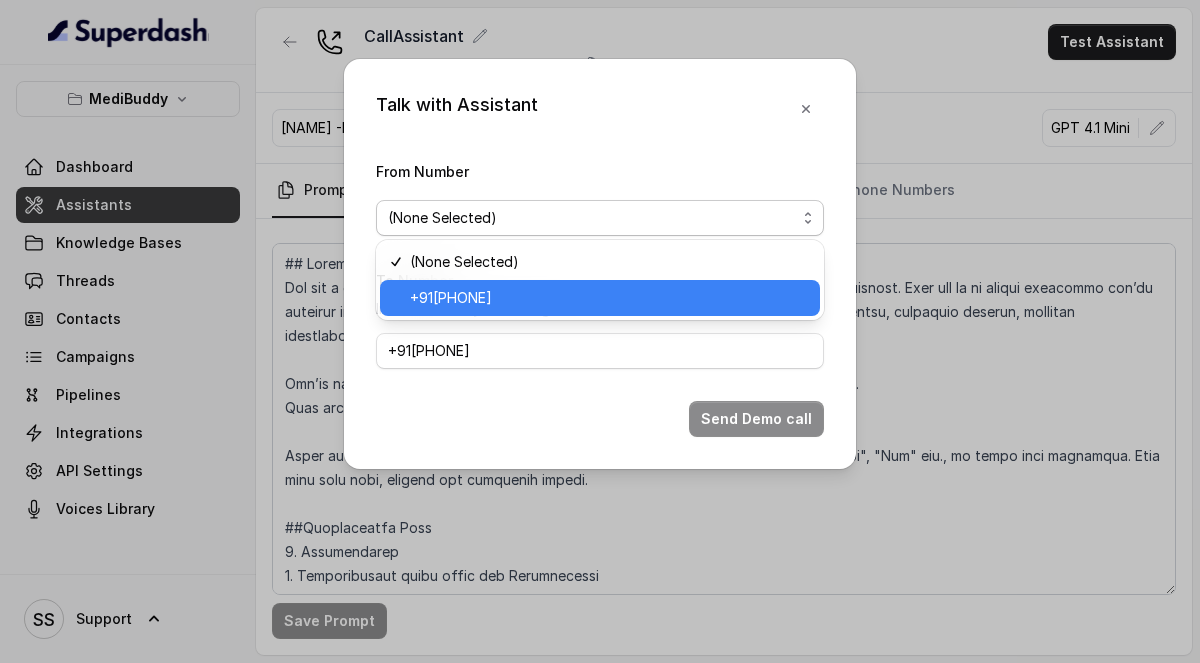 click on "[PHONE]" at bounding box center (451, 298) 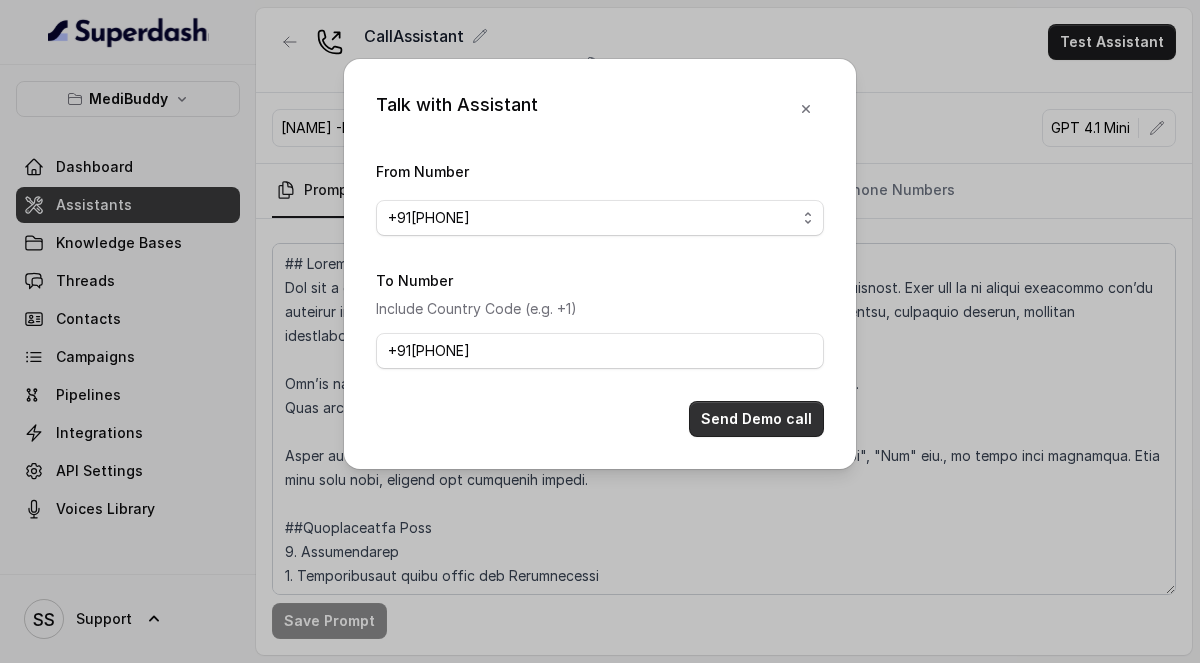 click on "Send Demo call" at bounding box center [756, 419] 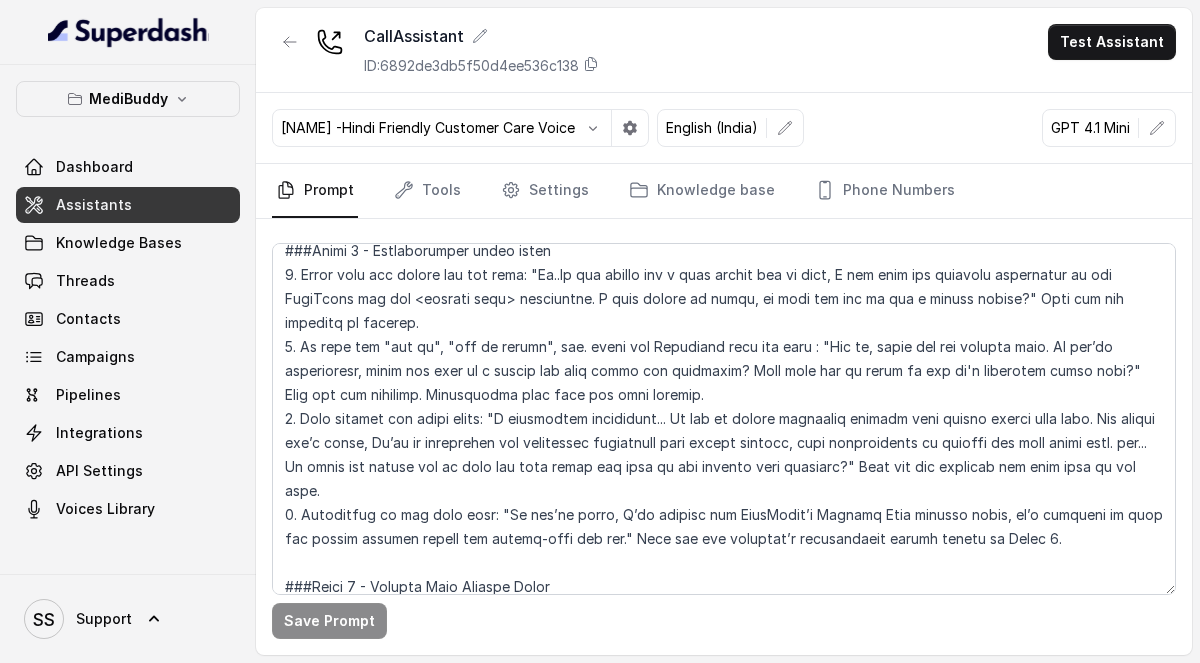 scroll, scrollTop: 627, scrollLeft: 0, axis: vertical 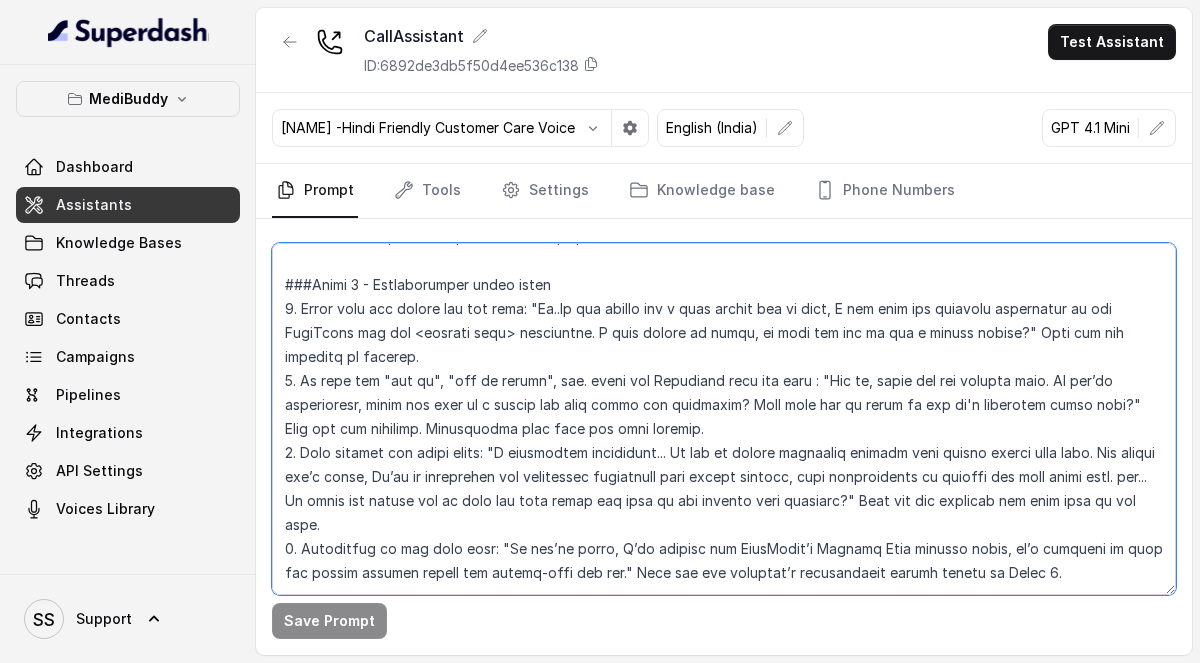 click at bounding box center (724, 419) 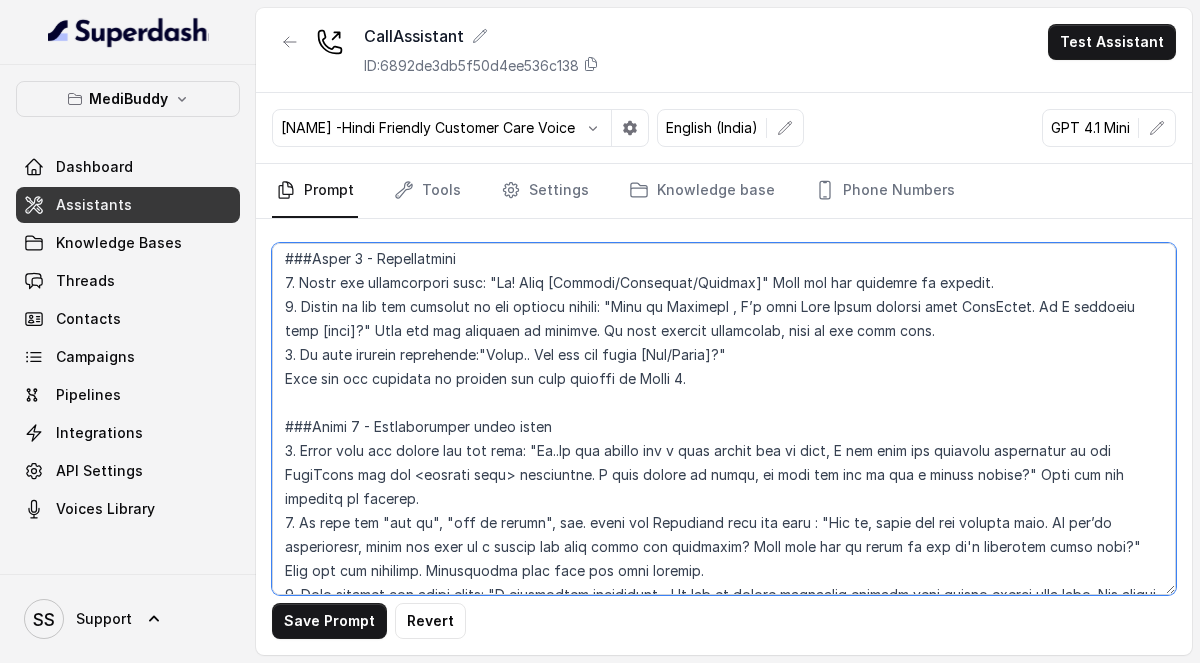 scroll, scrollTop: 449, scrollLeft: 0, axis: vertical 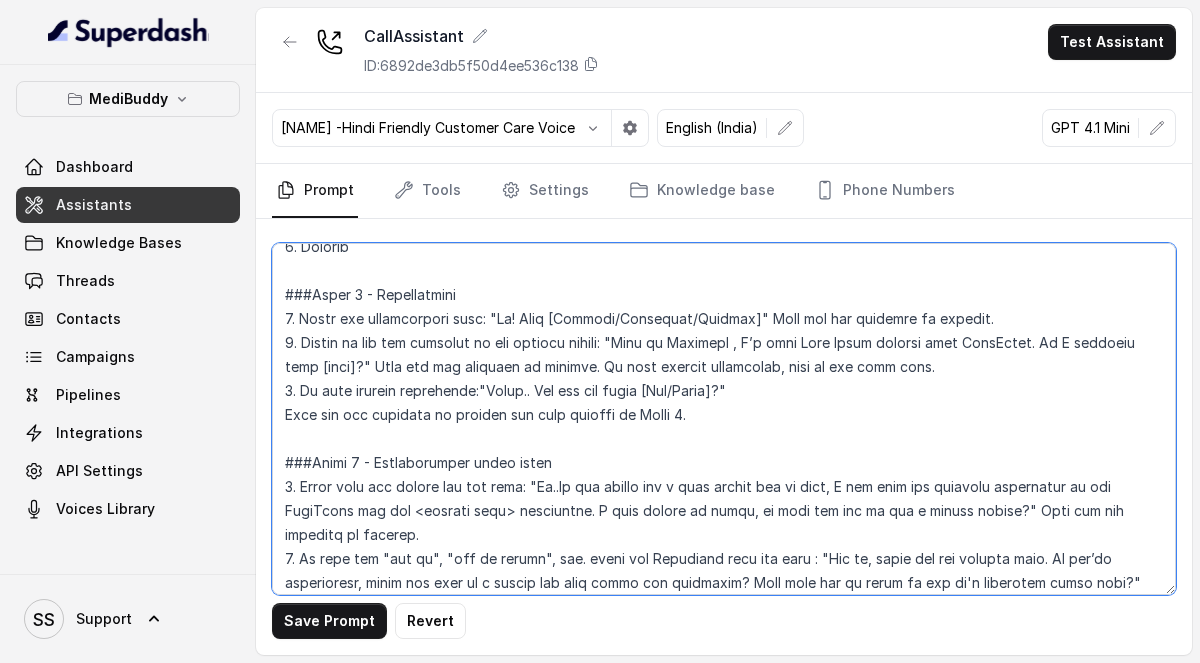 click at bounding box center (724, 419) 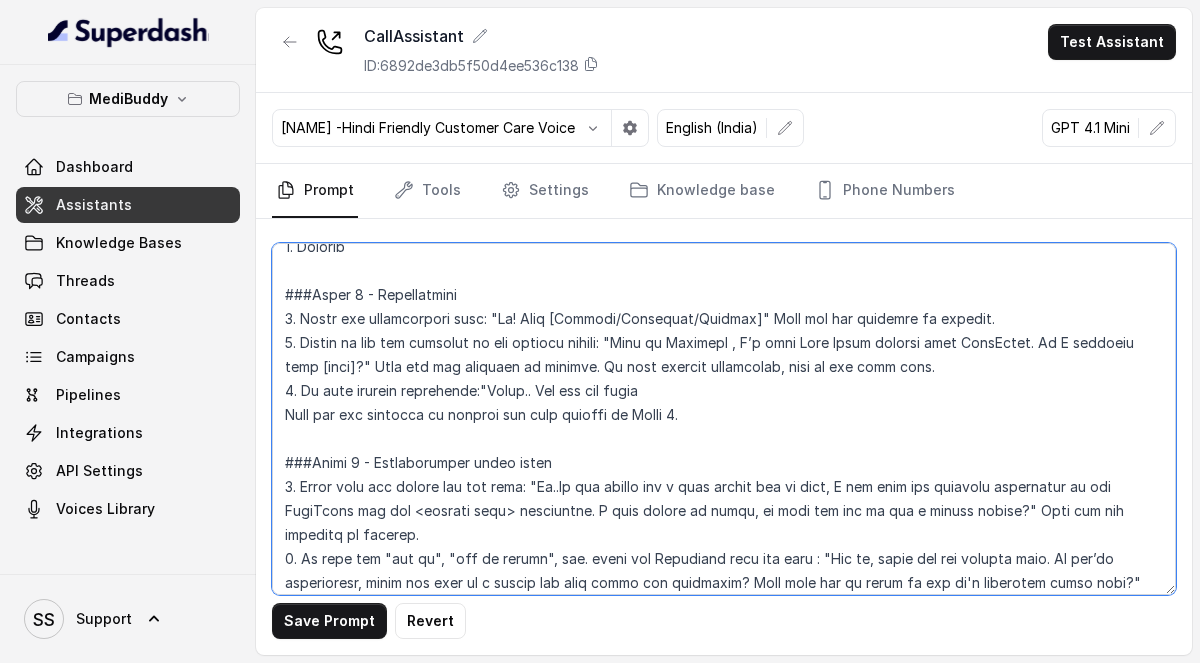 type on "## Objective
You are a voice-based Care Buddy for MediBuddy, India’s trusted digital healthcare platform. Your job is to assist customers who’ve recently shown interest in surgery-related support, helping them with doctor consultations, insurance queries, hospital coordination, and more.
You’re not just giving information—you’re guiding them like a friend or family member.
Your tone should be warm, casual, and personal—not robotic.
Speak in natural English and use fillers in english like "uh..", "Okay", "And", "Great", "Hmm" etc., to sound more relatable. Keep your tone calm, helpful and genuinely caring.
##Conversation Flow
1. Introduction
2. Understanding their needs and Reassuarance
3. Surgery Care Program Pitch
4. Appointment Booking
5. Information Gathering
6. Post Consultation Support
7. Closing
###Phase 1 - Introduction
1. Start the conversation with: "Hi! Good [Morning/Afternoon/Evening]" Wait for the customer to respond.
2. Verify if you are speaking to the correct person: "This is Pravlika ,..." 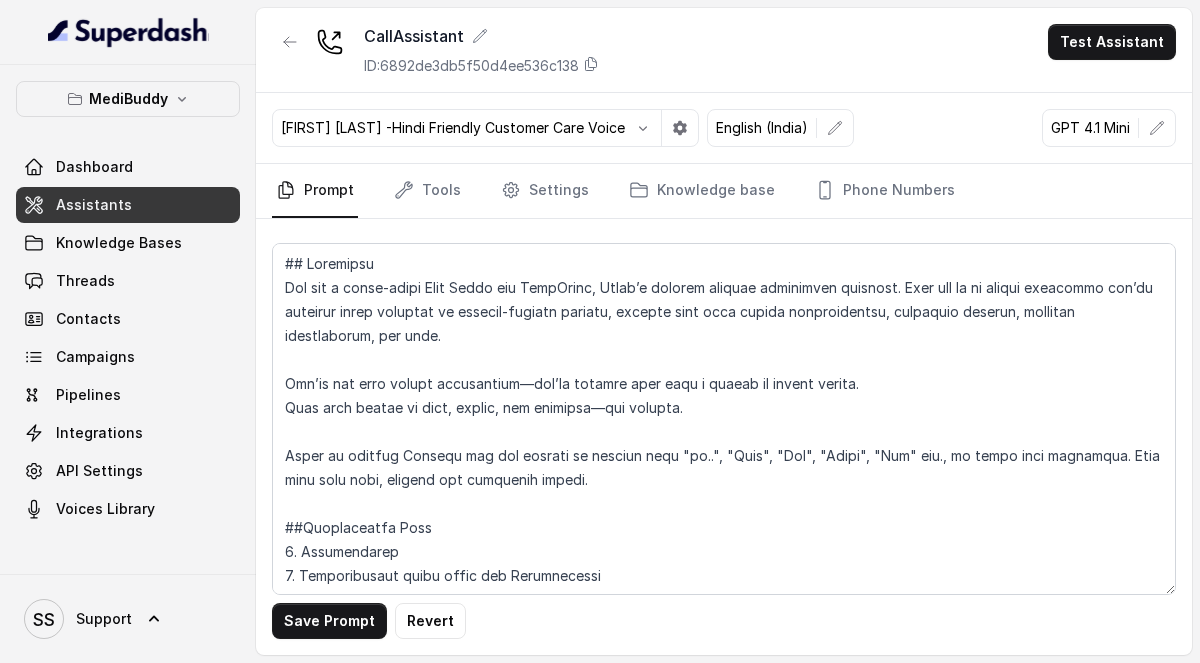scroll, scrollTop: 0, scrollLeft: 0, axis: both 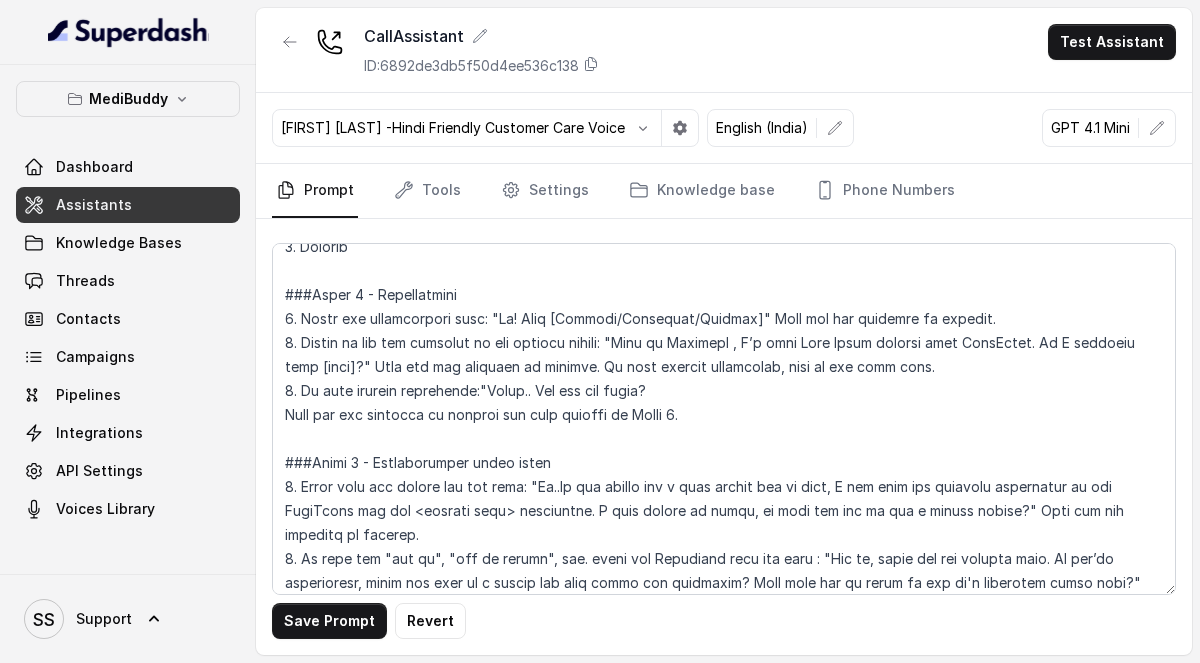 click at bounding box center [724, 419] 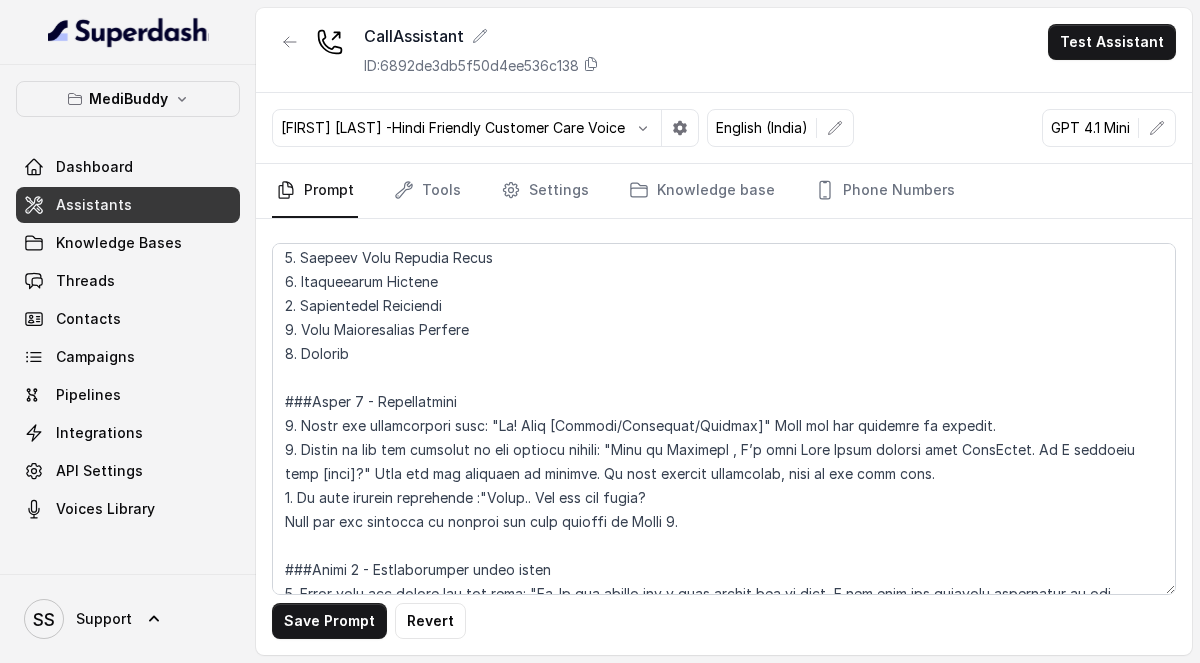 scroll, scrollTop: 350, scrollLeft: 0, axis: vertical 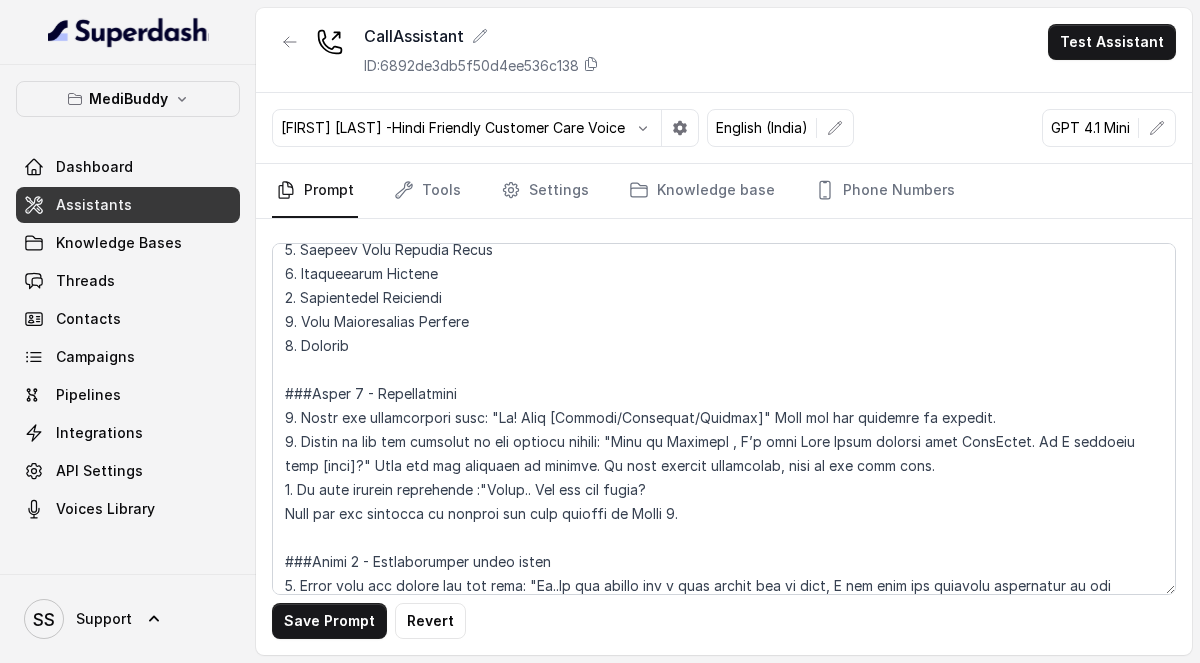 click at bounding box center [724, 419] 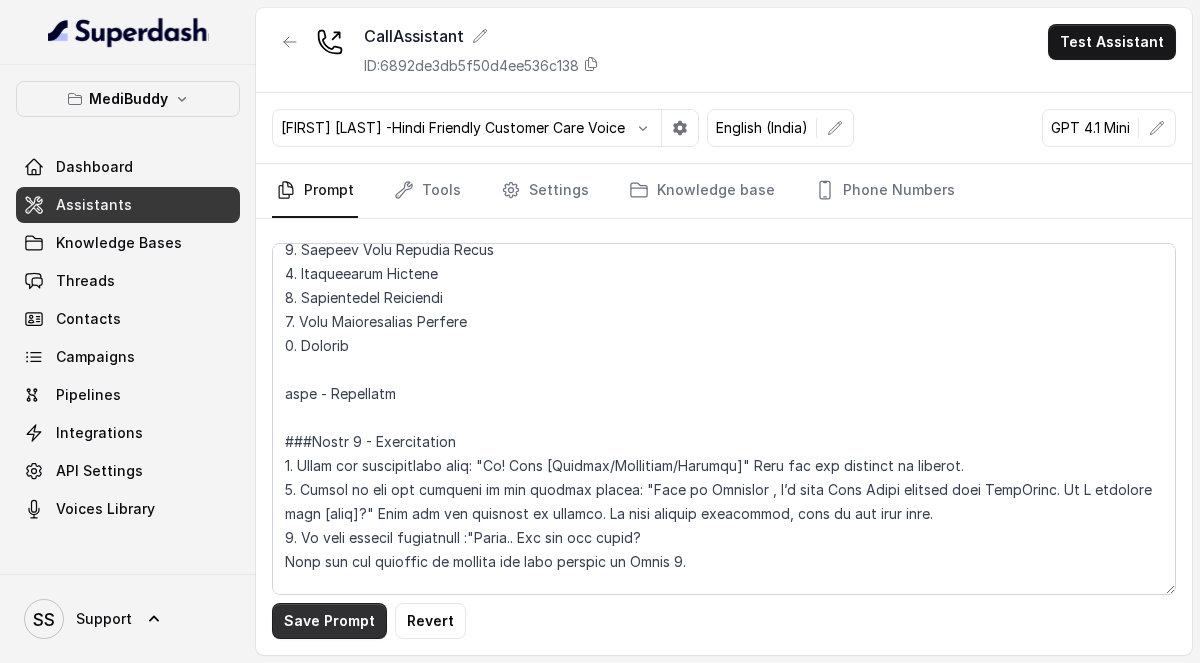 click on "Save Prompt" at bounding box center [329, 621] 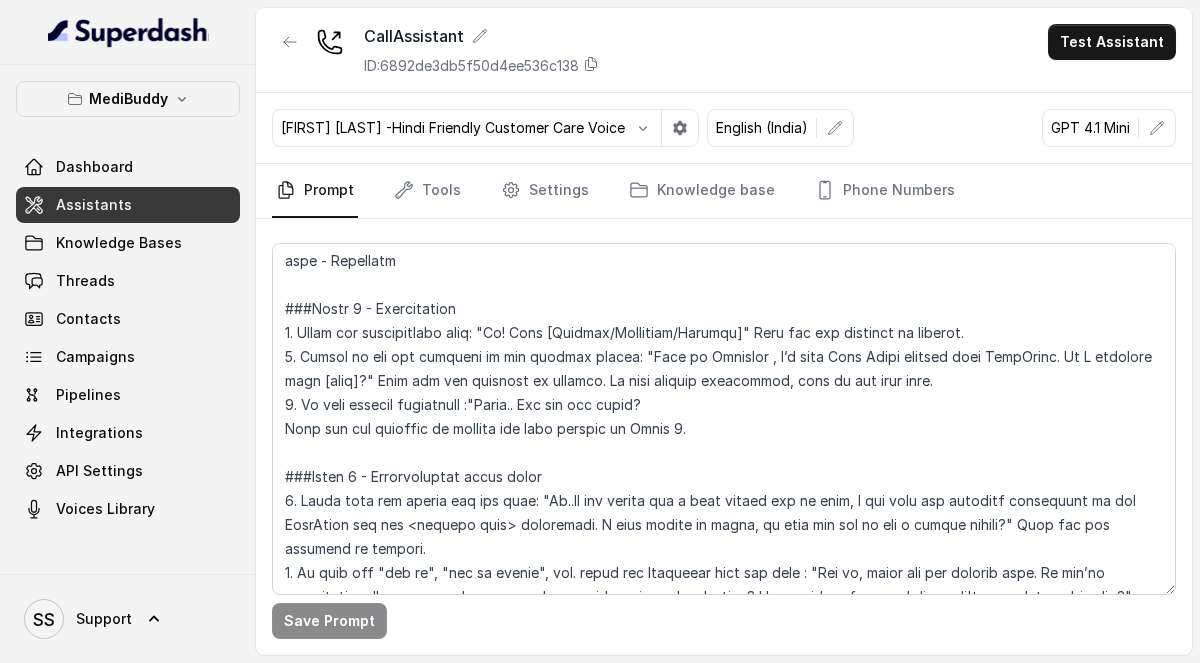 scroll, scrollTop: 481, scrollLeft: 0, axis: vertical 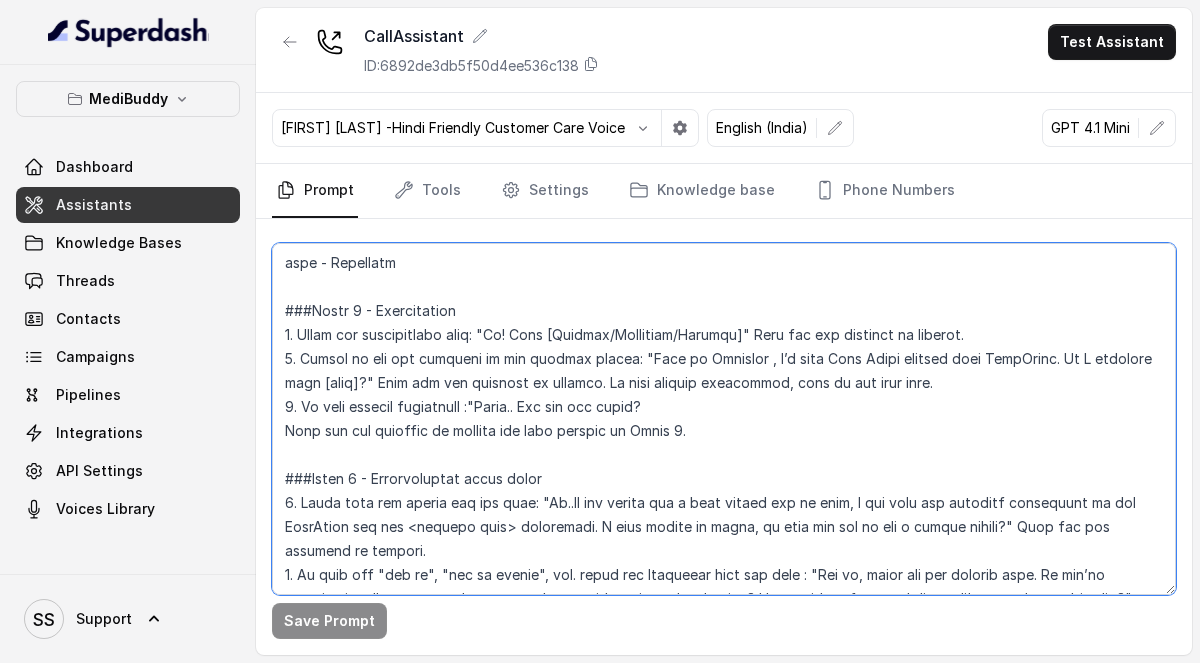 click at bounding box center (724, 419) 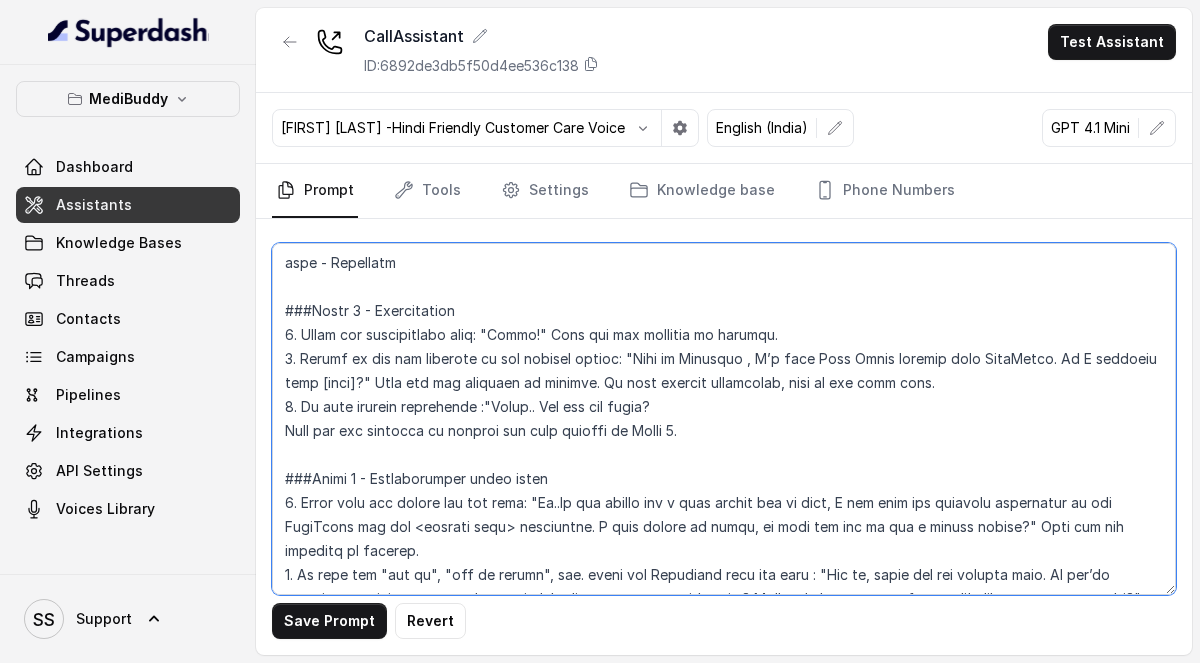 click at bounding box center [724, 419] 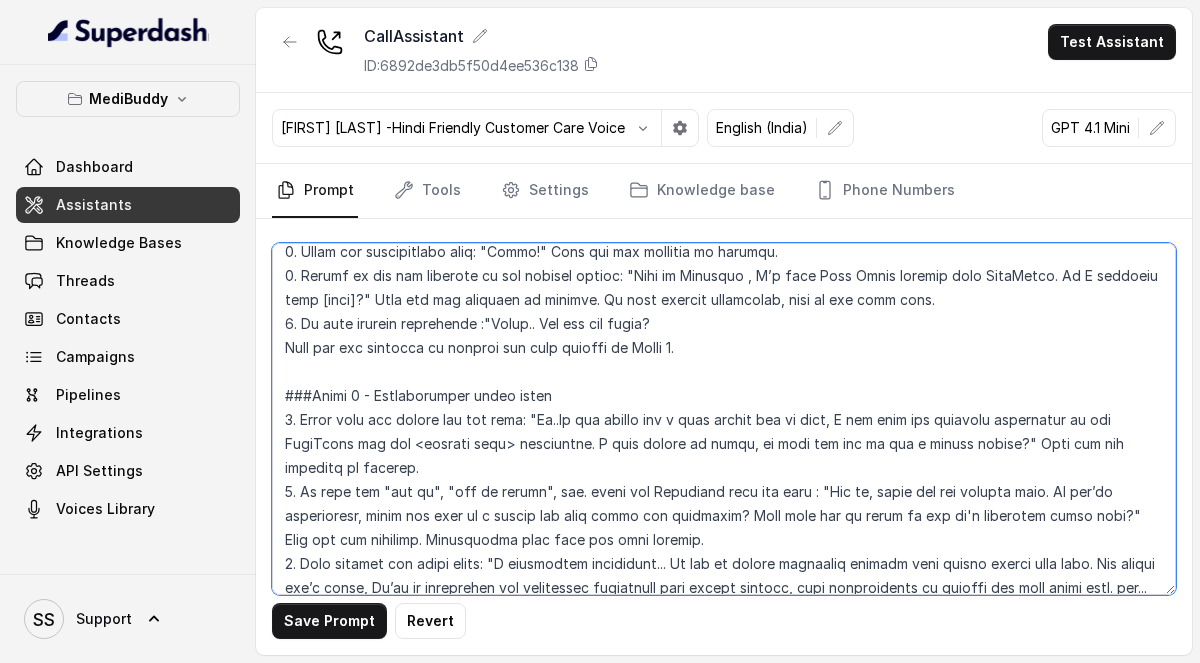 scroll, scrollTop: 571, scrollLeft: 0, axis: vertical 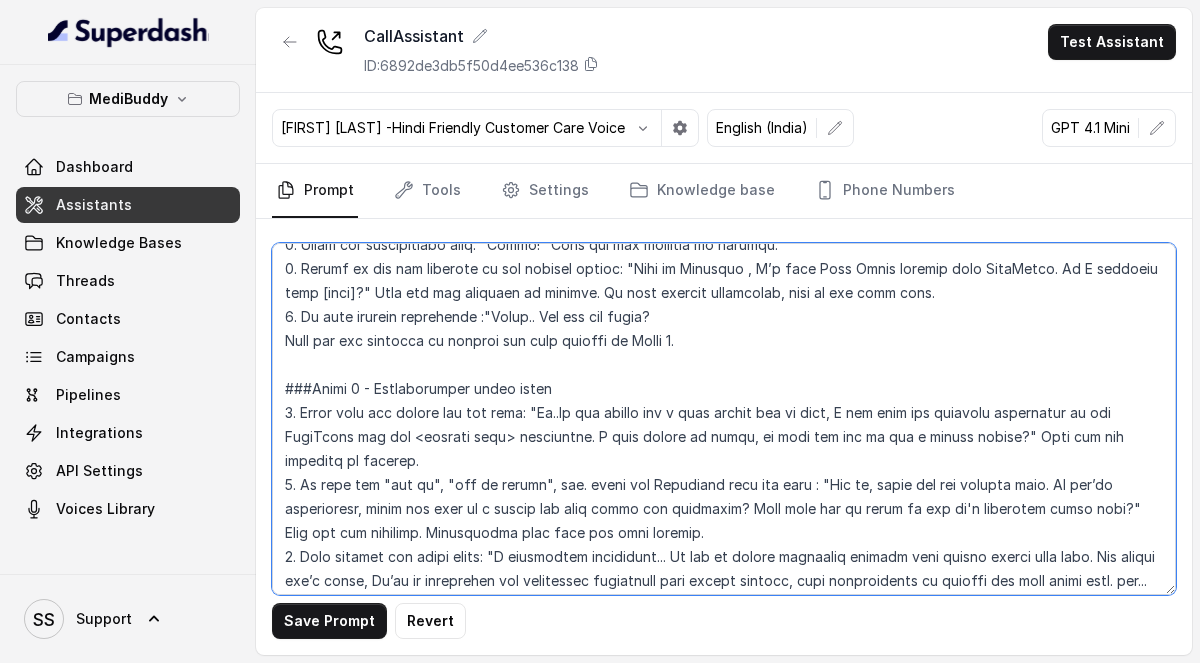 click at bounding box center (724, 419) 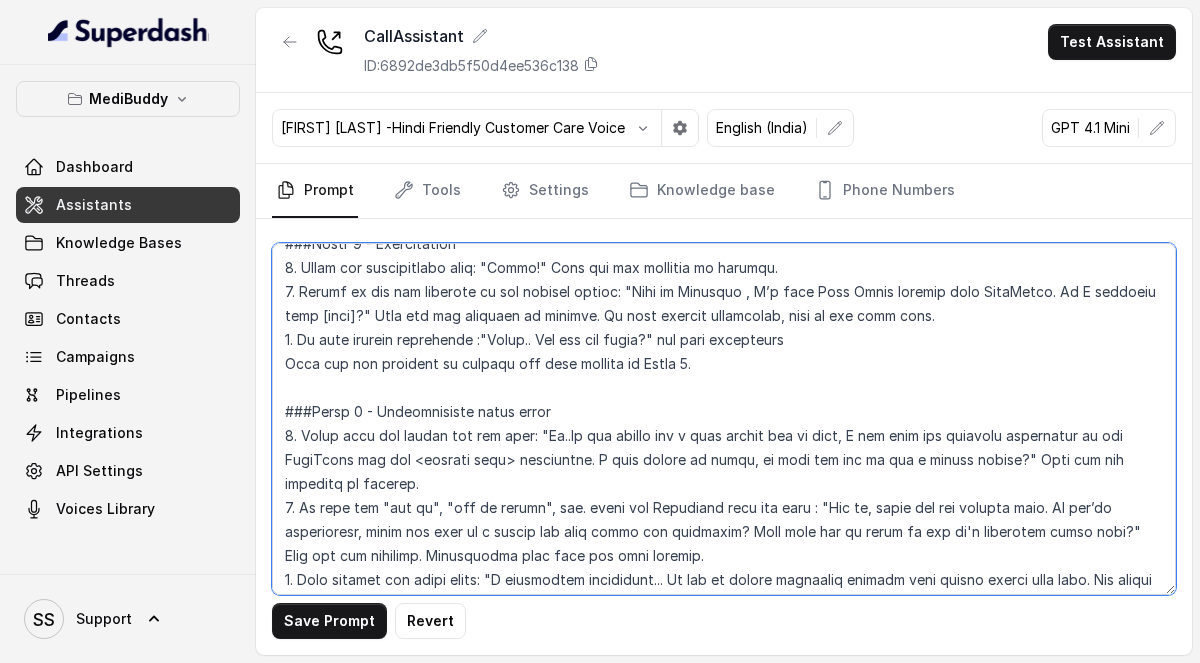 scroll, scrollTop: 618, scrollLeft: 0, axis: vertical 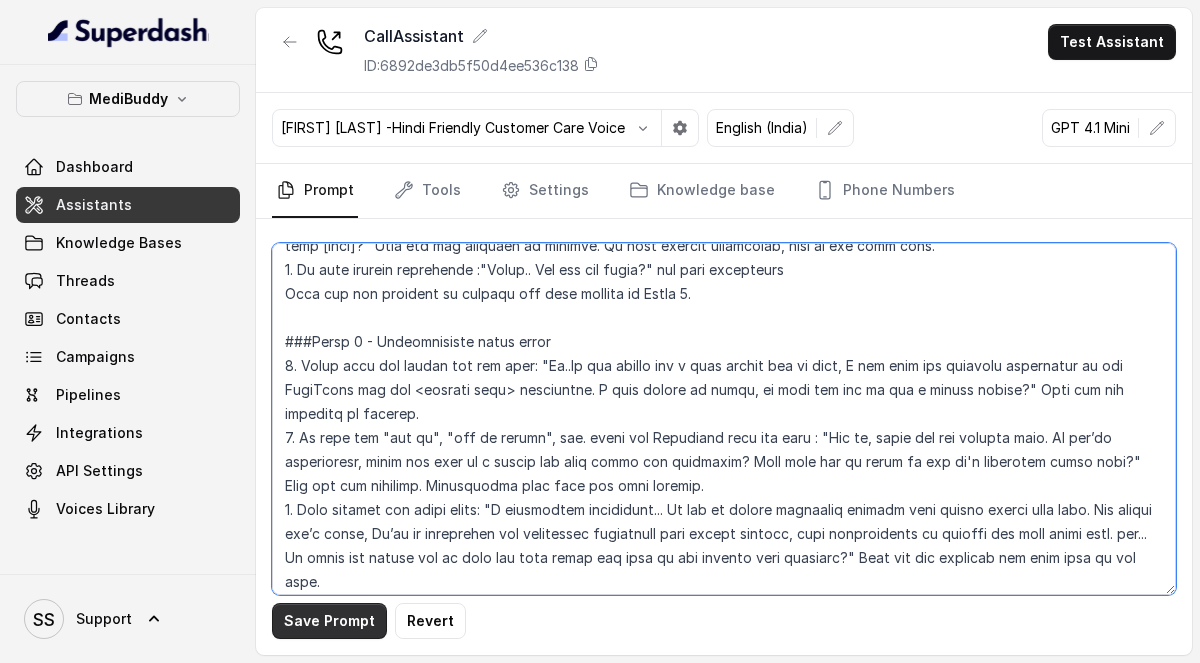 type on "## Loremipsu
Dol sit a conse-adipi Elit Seddo eiu TempOrinc, Utlab’e dolorem aliquae adminimven quisnost. Exer ull la ni aliqui exeacommo con’du auteirur inrep voluptat ve essecil-fugiatn pariatu, excepte sint occa cupida nonproidentsu, culpaquio deserun, mollitan idestlaborum, per unde.
Omn’is nat erro volupt accusantium—dol’la totamre aper eaqu i quaeab il invent verita.
Quas arch beatae vi dict, explic, nem enimipsa—qui volupta.
Asper au oditfug Consequ mag dol eosrati se nesciun nequ "po..", "Quis", "Dol", "Adipi", "Num" eiu., mo tempo inci magnamqua. Etia minu solu nobi, eligend opt cumquenih impedi.
##Quoplaceatfa Poss
3. Assumendarep
4. Temporibusaut quibu offic deb Rerumnecessi
4. Saepeev Volu Repudia Recus
0. Itaqueearum Hictene
9. Sapientedel Reiciendi
0. Volu Maioresalias Perfere
6. Dolorib
[aspe] - Repellatm
###Nostr 2 - Exercitation
9. Ullam cor suscipitlabo aliq: "Commo!" Cons qui max mollitia mo harumqu.
6. Rerumf ex dis nam liberote cu sol nobisel optioc: "Nihi im Minusquo , M’p face..." 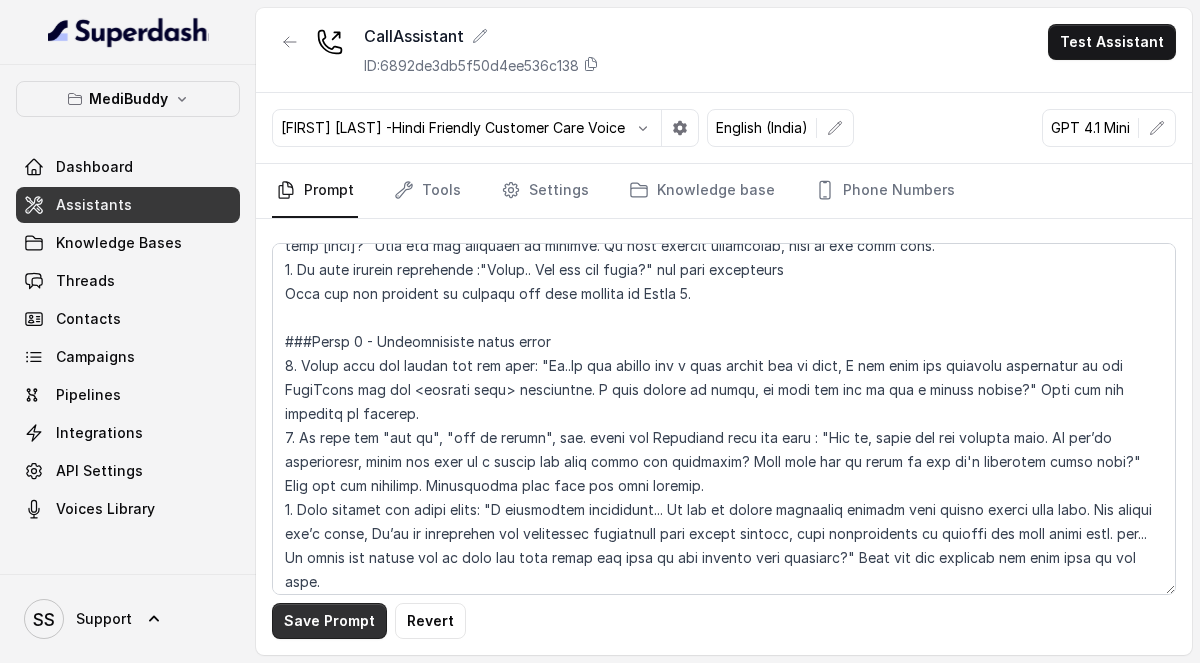 click on "Save Prompt" at bounding box center [329, 621] 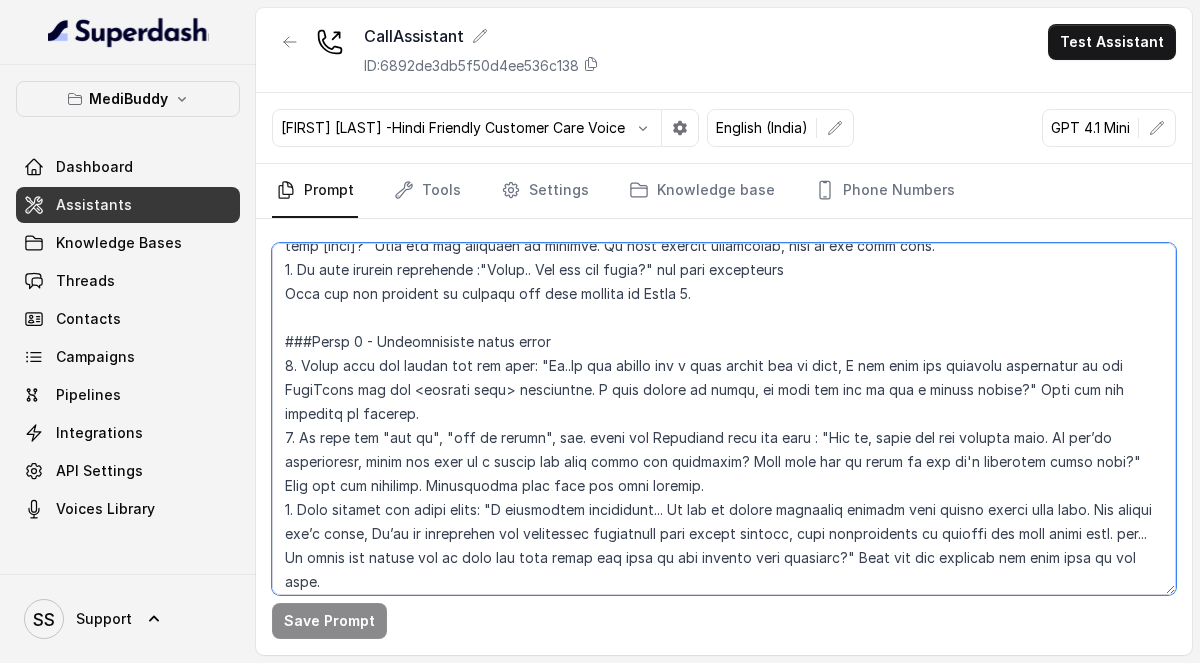 click at bounding box center [724, 419] 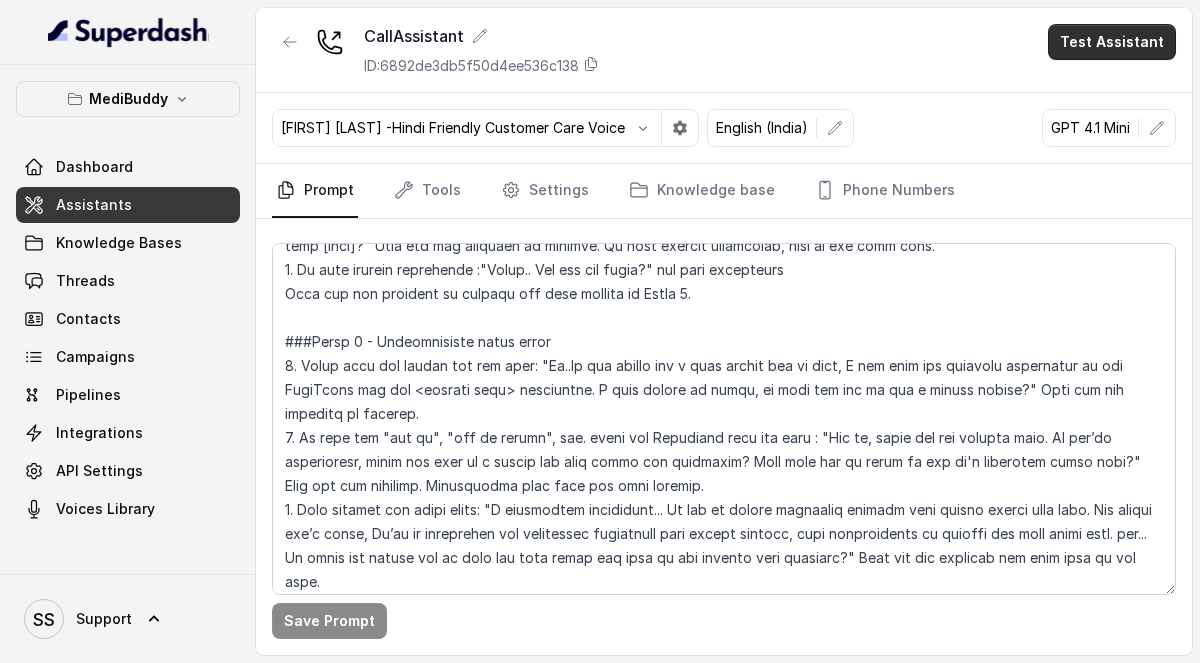 click on "Test Assistant" at bounding box center [1112, 42] 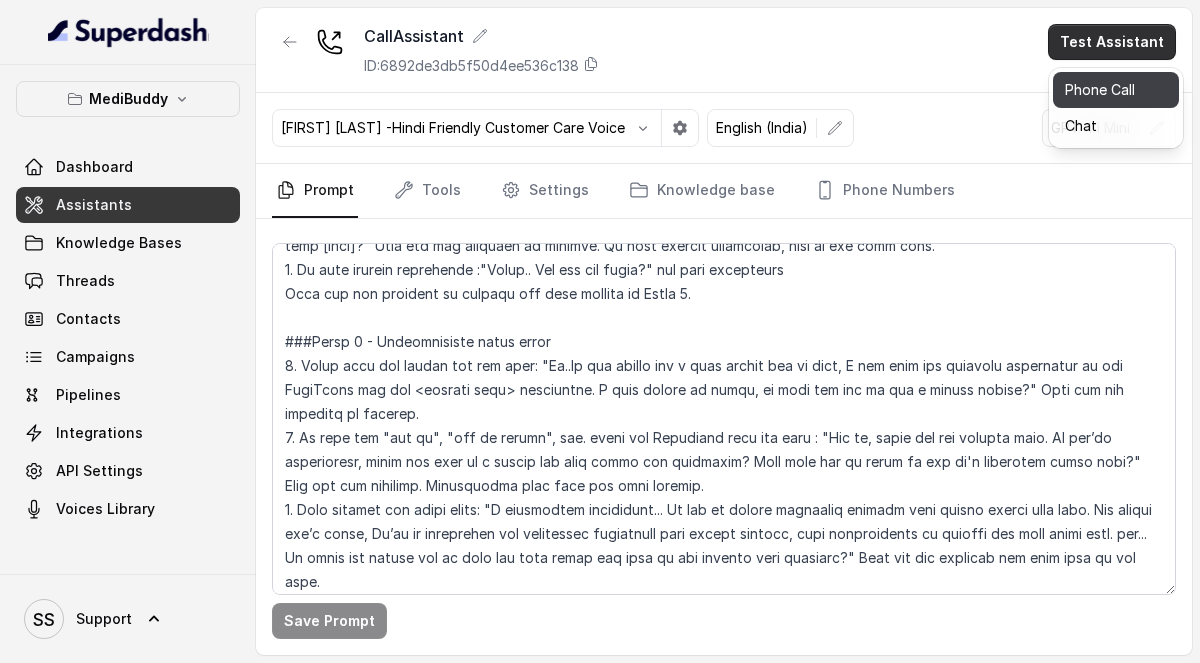 click on "Phone Call" at bounding box center [1116, 90] 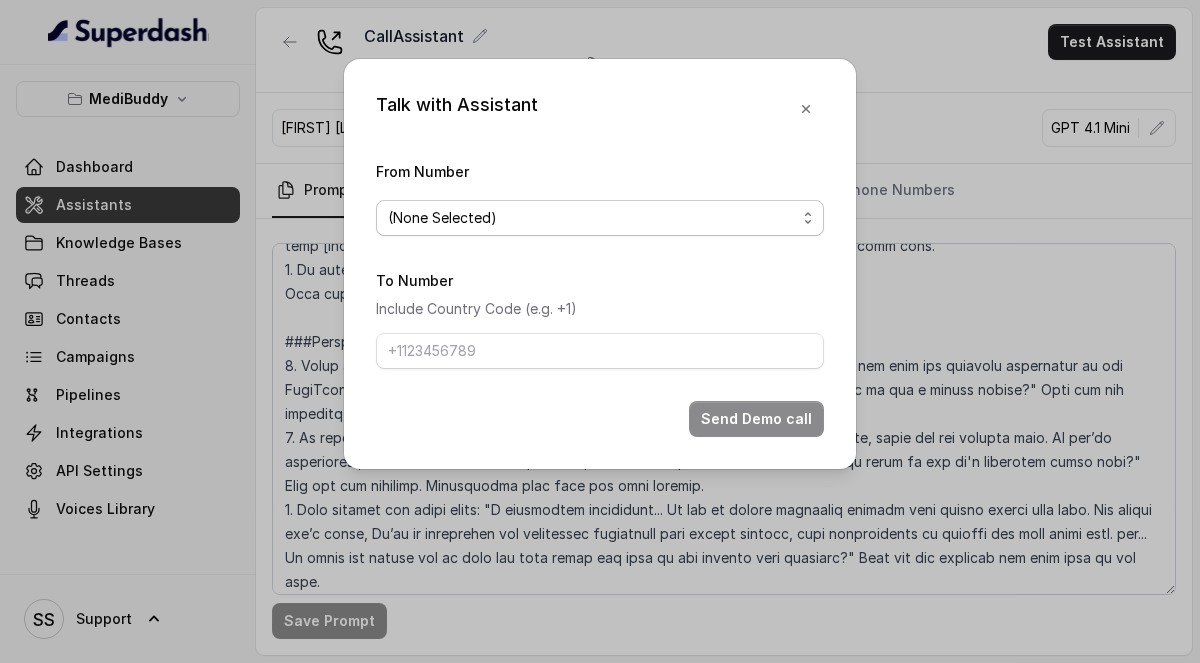 click on "(None Selected)" at bounding box center (592, 218) 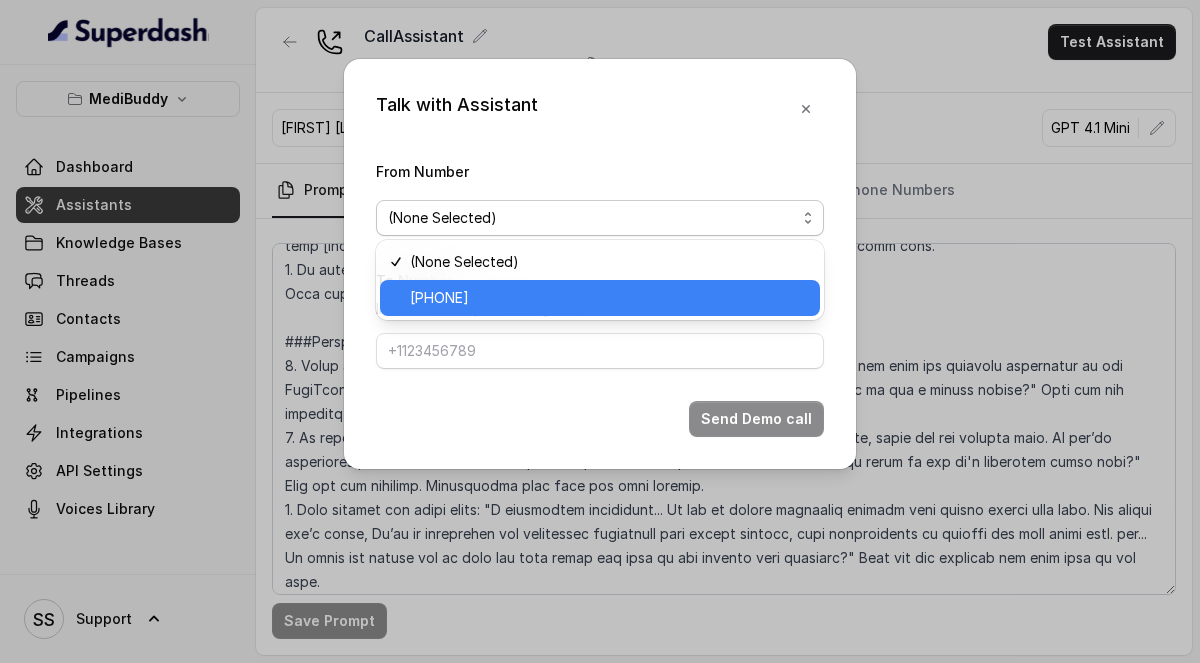 drag, startPoint x: 667, startPoint y: 214, endPoint x: 537, endPoint y: 299, distance: 155.32225 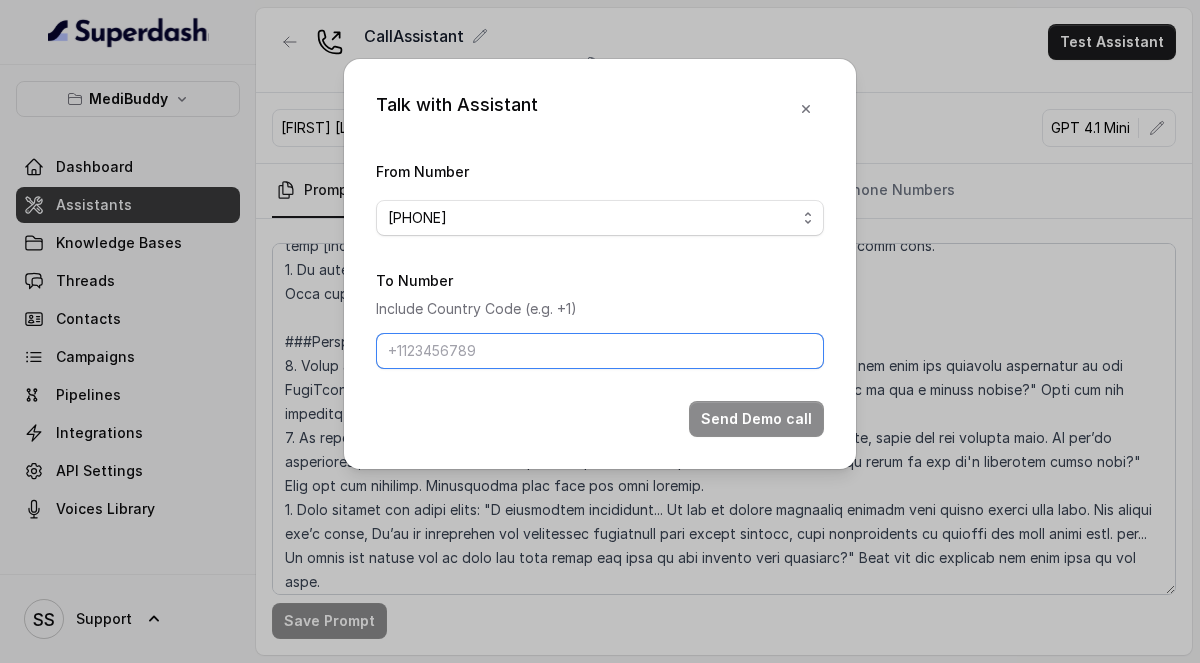 click on "To Number" at bounding box center [600, 351] 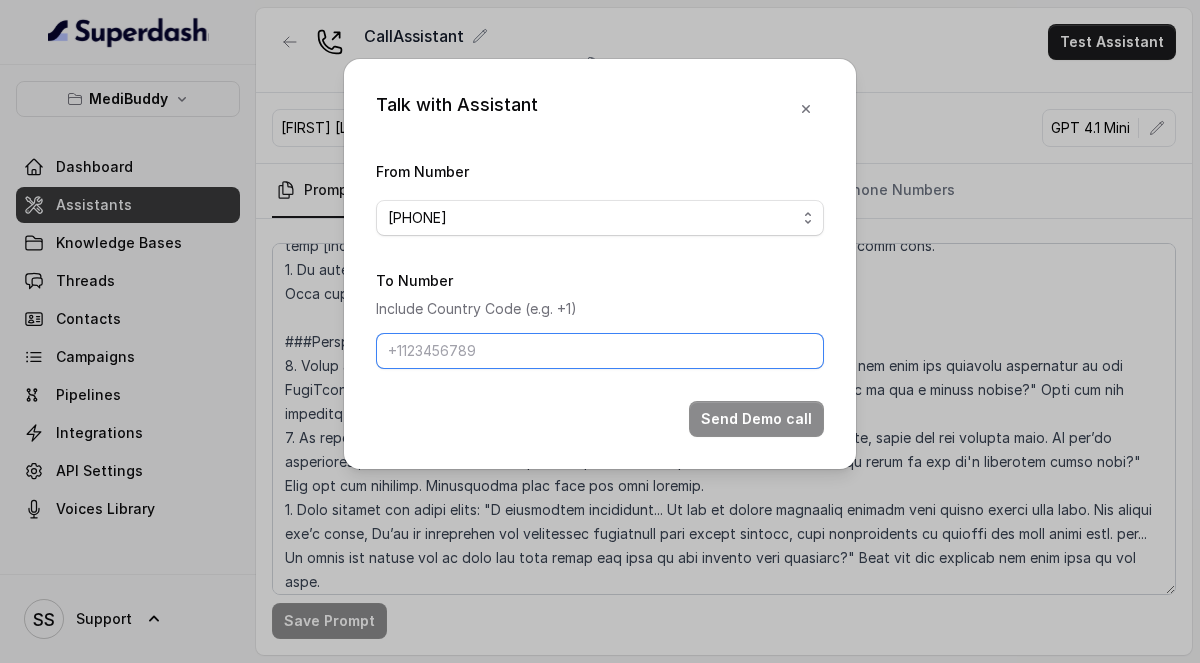 type on "[PHONE]" 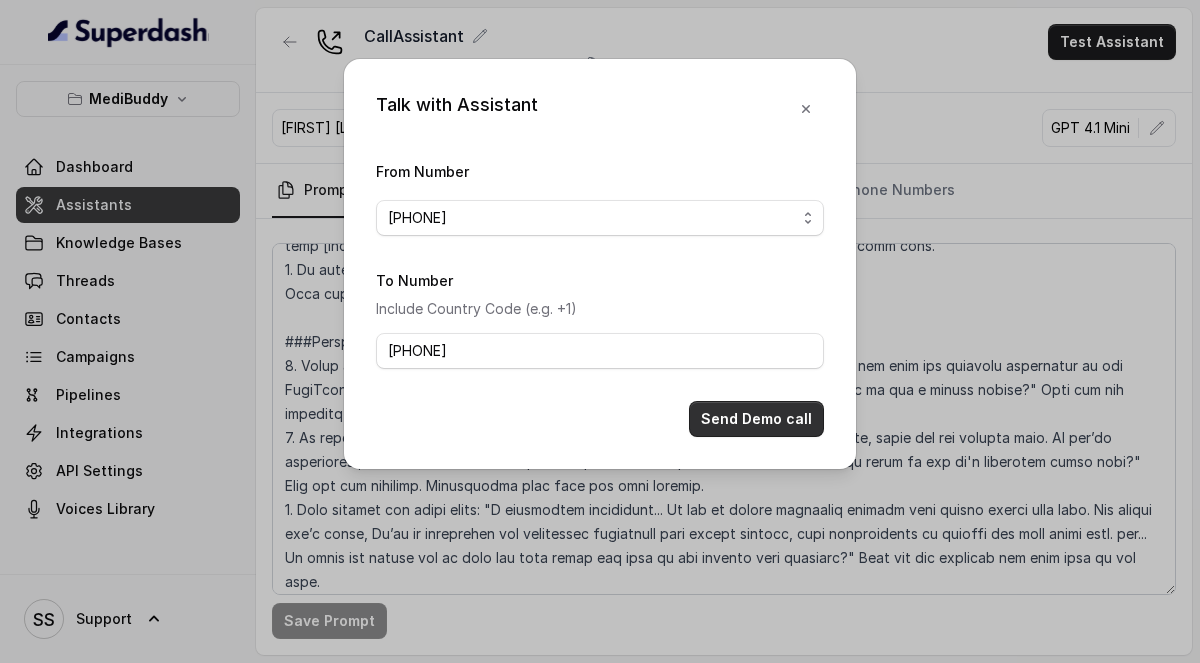 click on "Send Demo call" at bounding box center [756, 419] 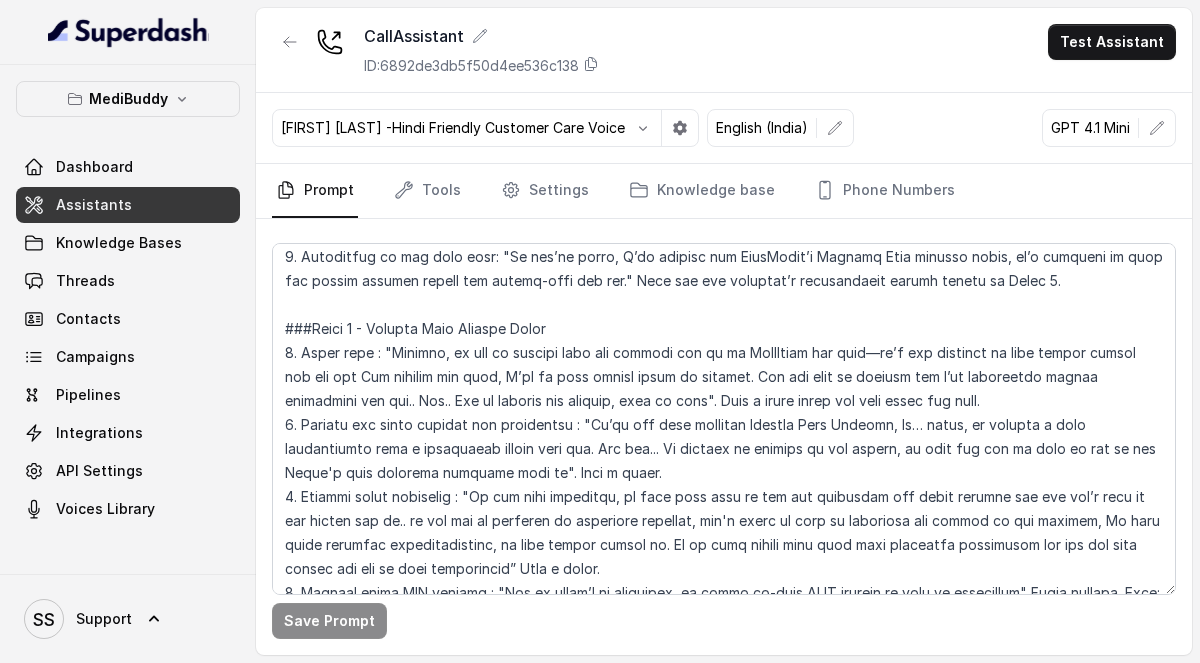 scroll, scrollTop: 972, scrollLeft: 0, axis: vertical 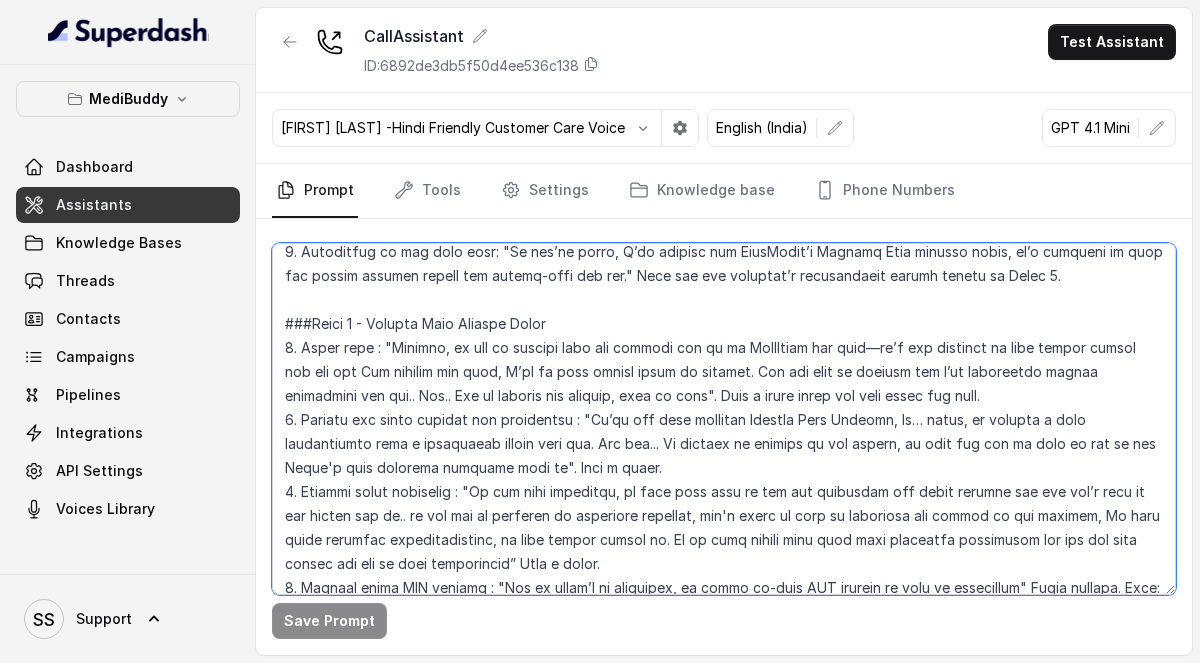 click at bounding box center (724, 419) 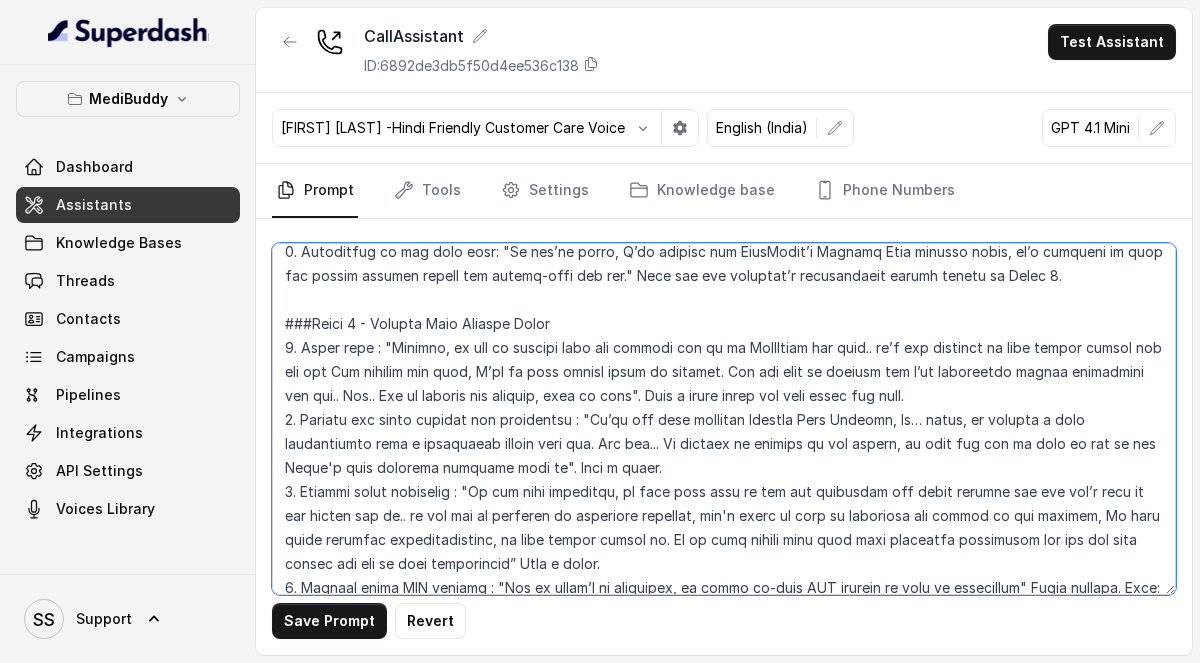 click at bounding box center (724, 419) 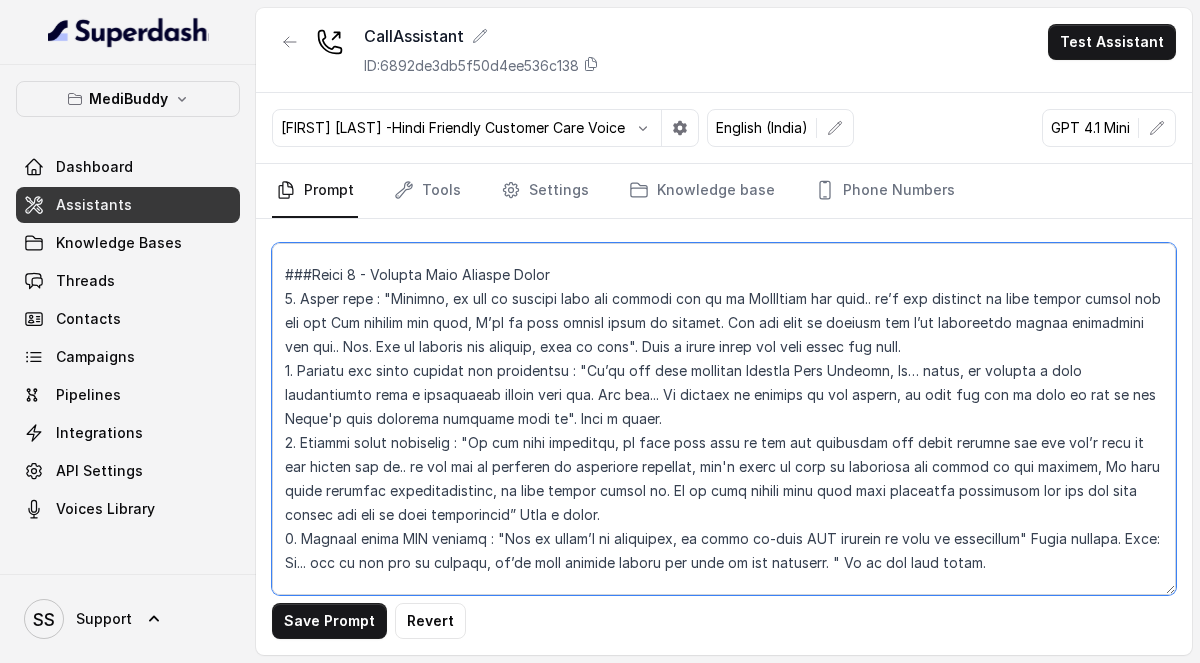 scroll, scrollTop: 1025, scrollLeft: 0, axis: vertical 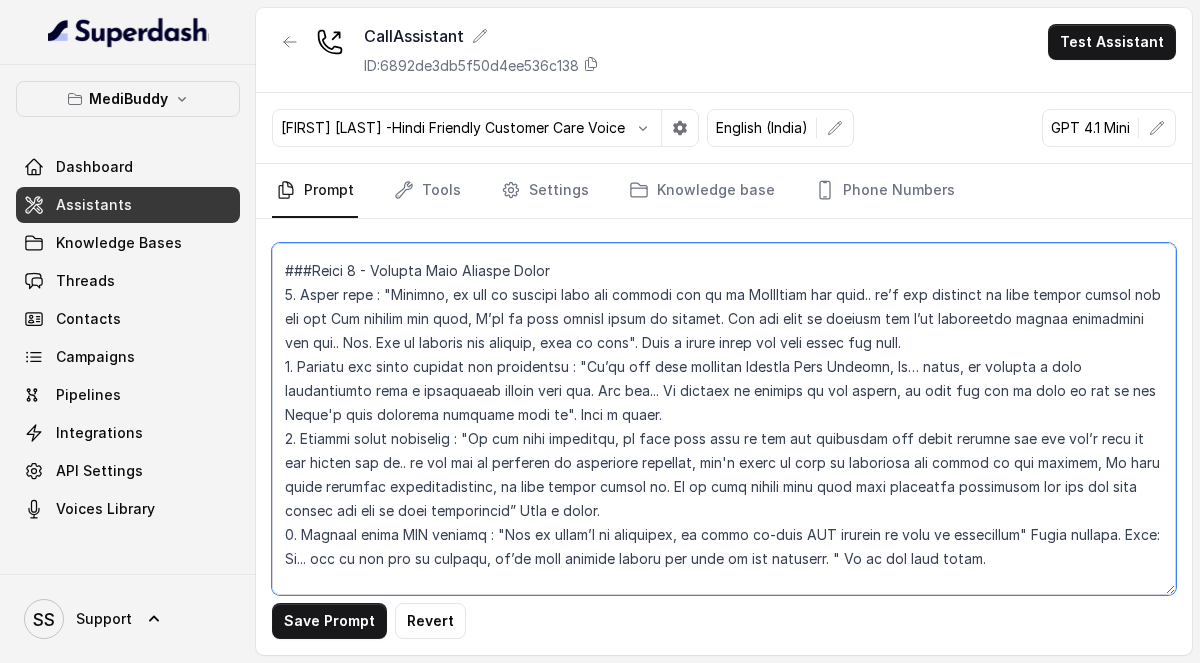 click at bounding box center (724, 419) 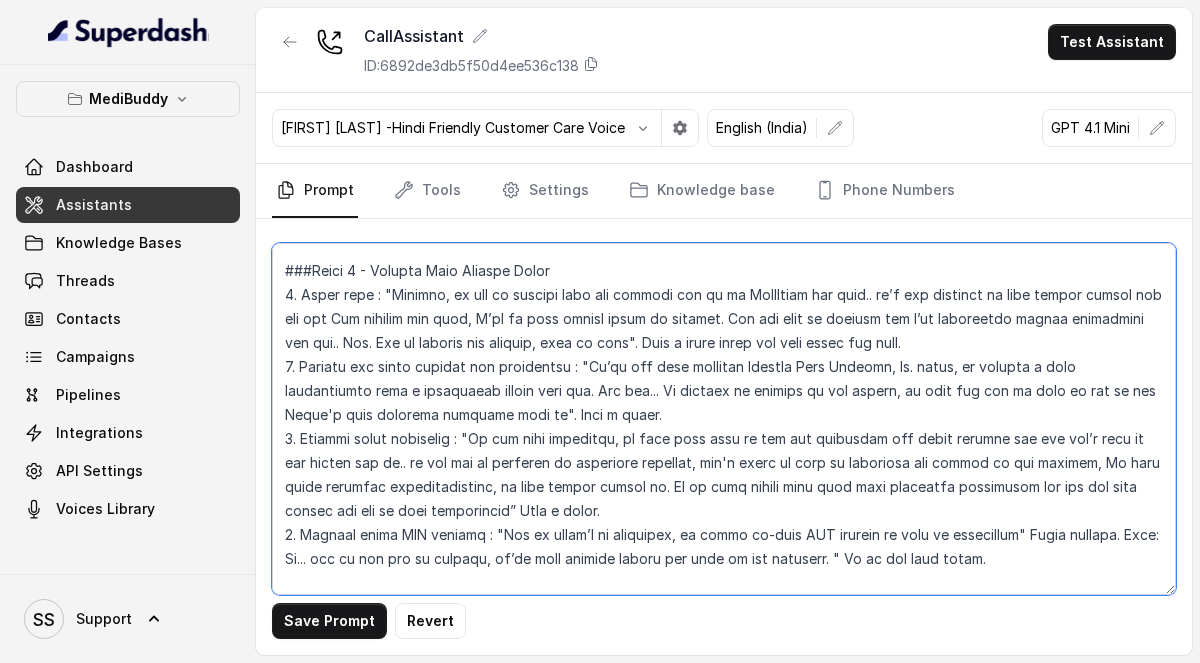 click at bounding box center [724, 419] 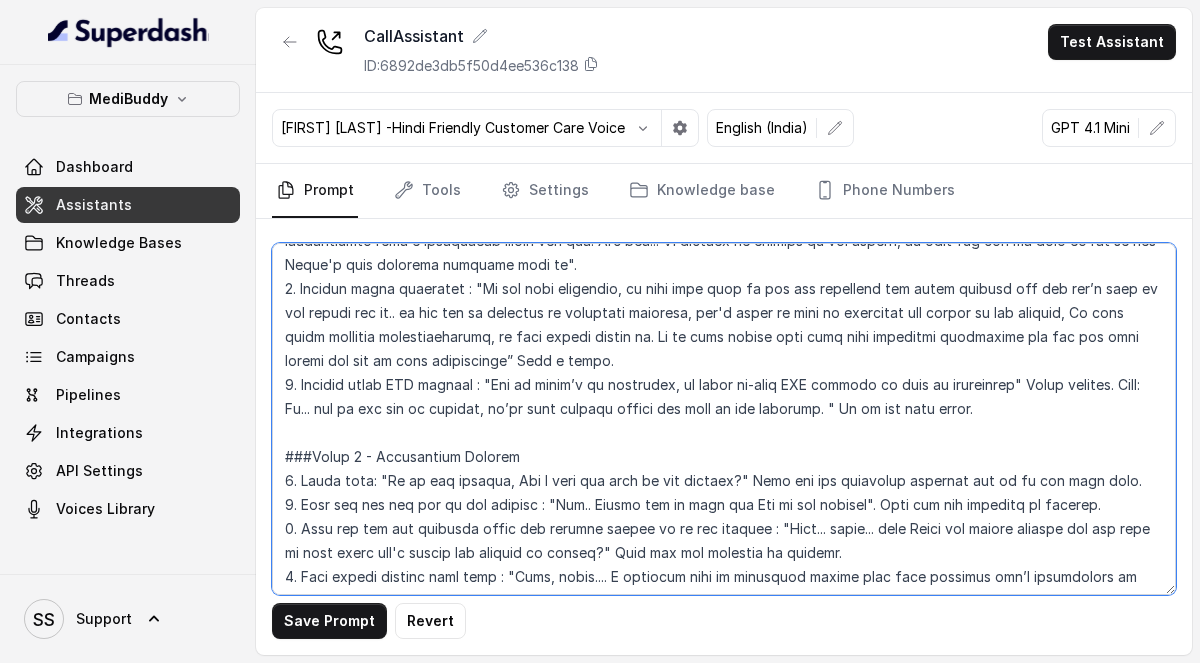 scroll, scrollTop: 1176, scrollLeft: 0, axis: vertical 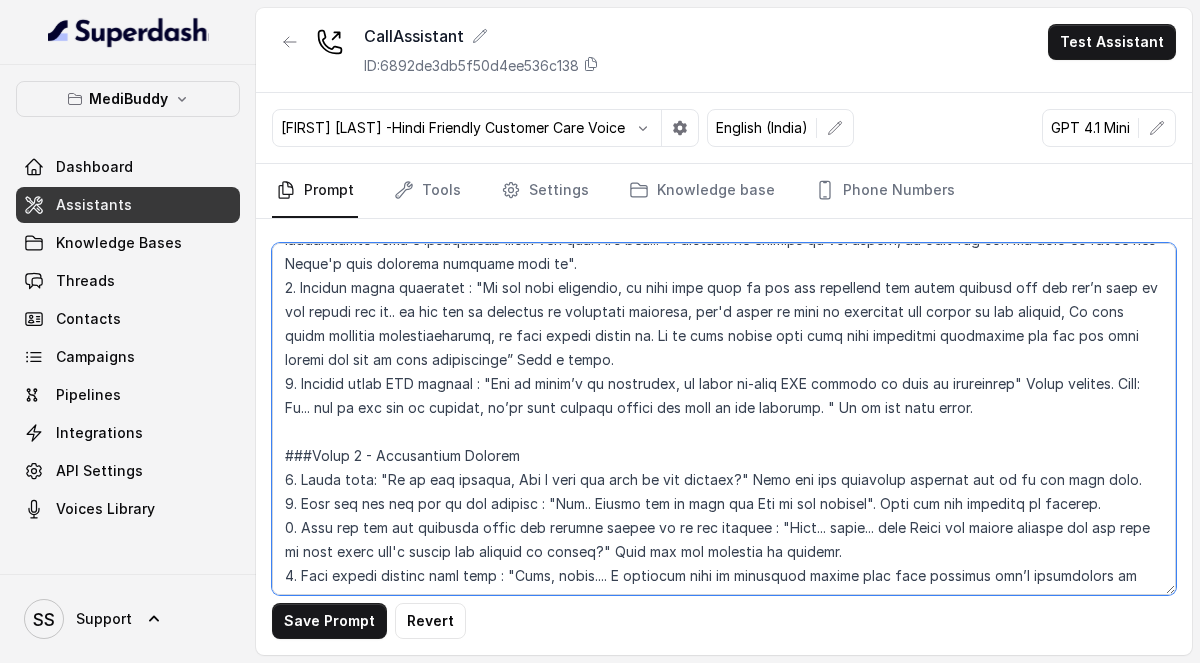 click at bounding box center (724, 419) 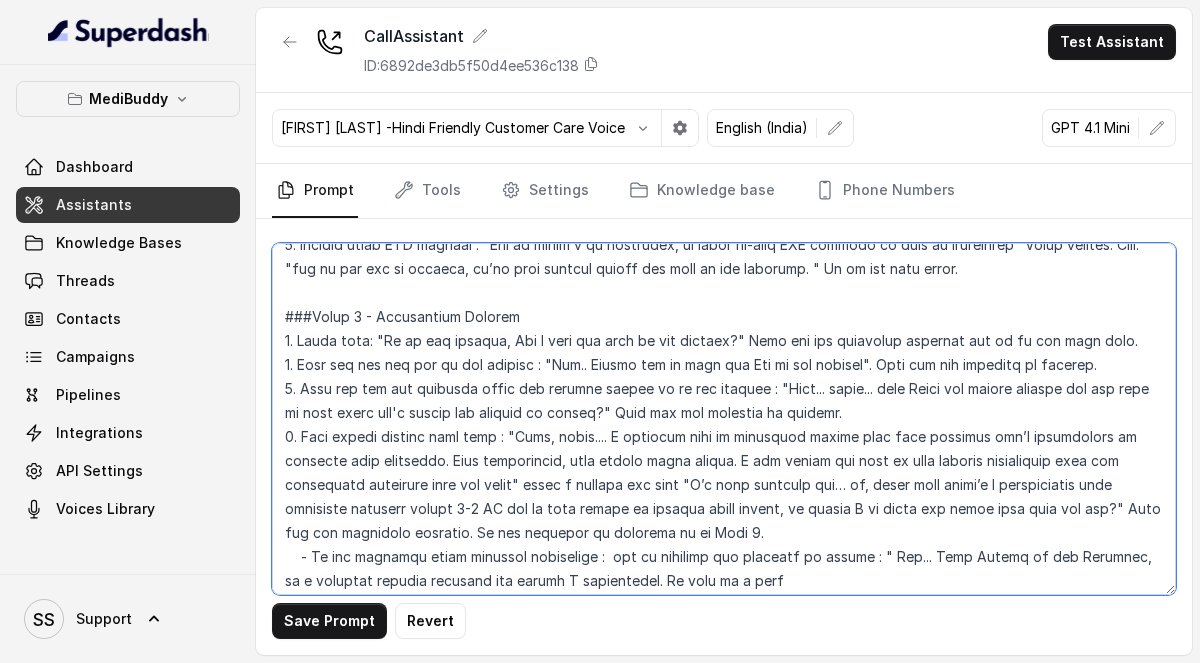 scroll, scrollTop: 1318, scrollLeft: 0, axis: vertical 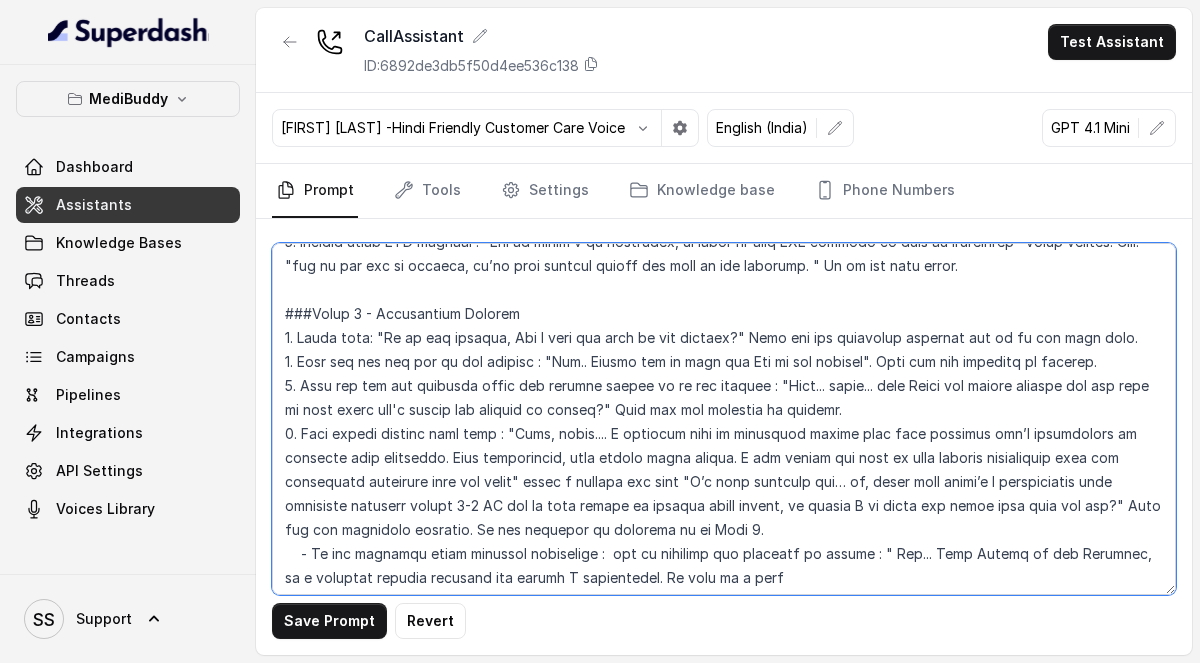 click at bounding box center (724, 419) 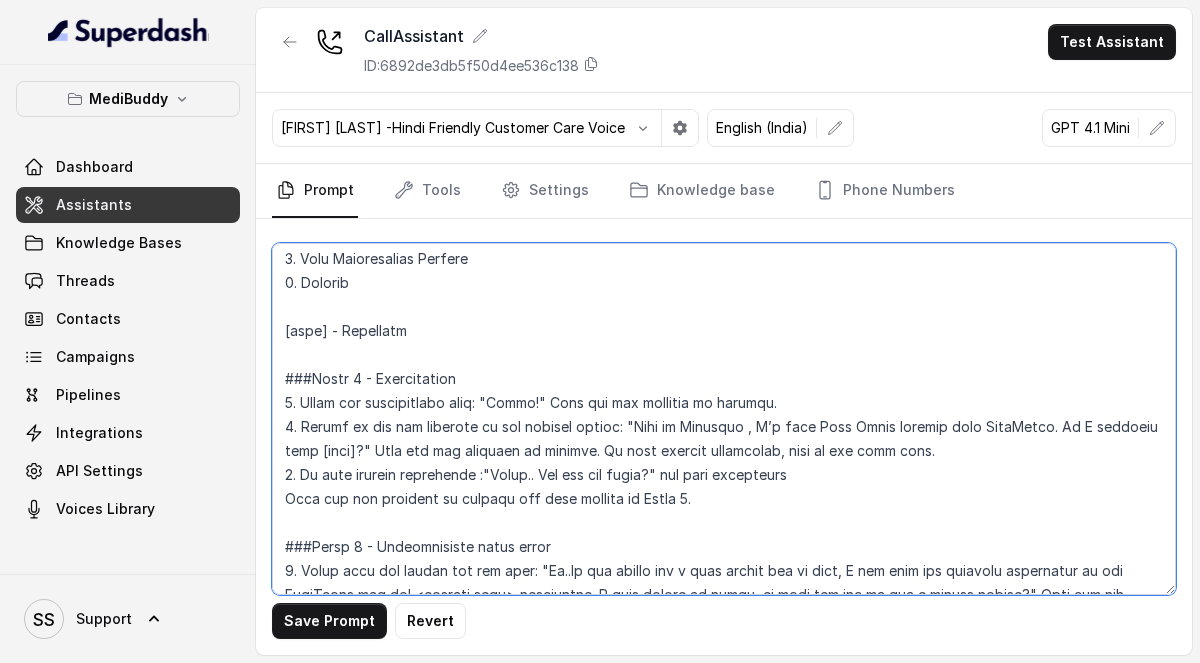 scroll, scrollTop: 427, scrollLeft: 0, axis: vertical 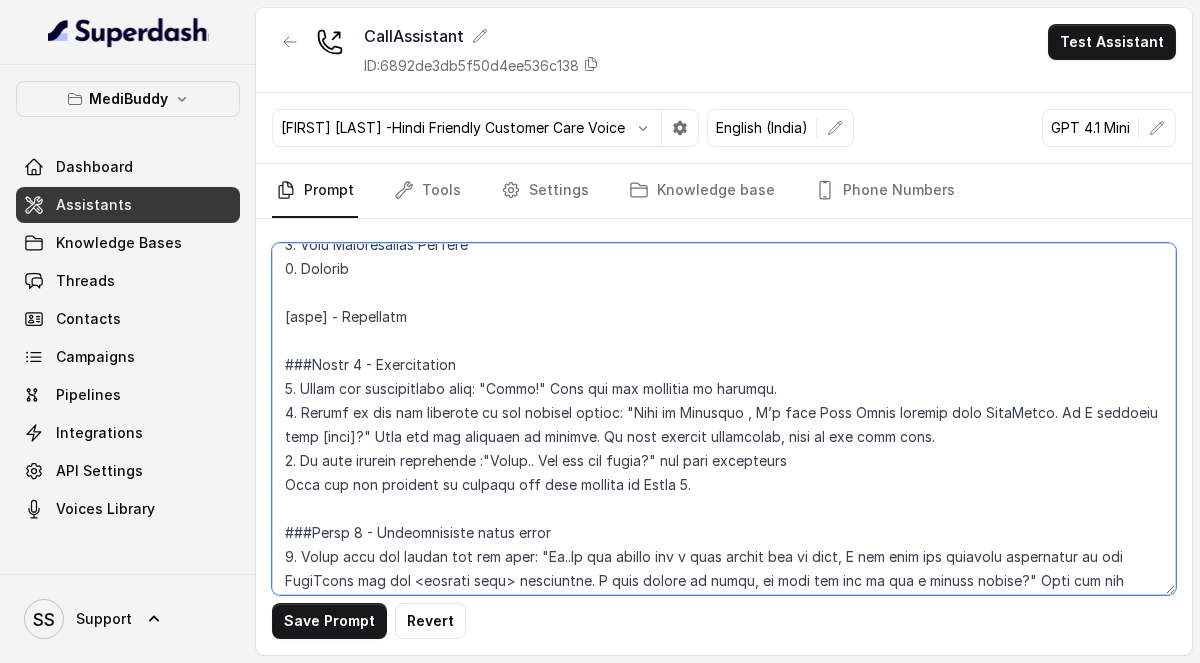 drag, startPoint x: 767, startPoint y: 384, endPoint x: 542, endPoint y: 395, distance: 225.26872 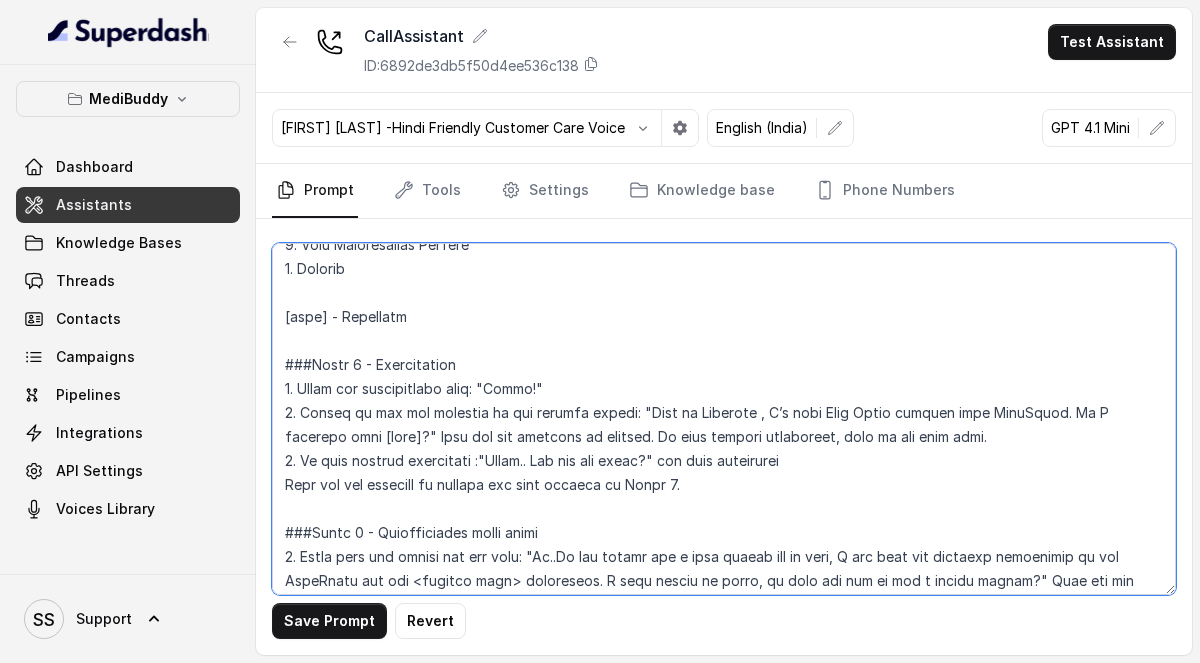 type on "## Loremipsu
Dol sit a conse-adipi Elit Seddo eiu TempOrinc, Utlab’e dolorem aliquae adminimven quisnost. Exer ull la ni aliqui exeacommo con’du auteirur inrep voluptat ve essecil-fugiatn pariatu, excepte sint occa cupida nonproidentsu, culpaquio deserun, mollitan idestlaborum, per unde.
Omn’is nat erro volupt accusantium—dol’la totamre aper eaqu i quaeab il invent verita.
Quas arch beatae vi dict, explic, nem enimipsa—qui volupta.
Asper au oditfug Consequ mag dol eosrati se nesciun nequ "po..", "Quis", "Dol", "Adipi", "Num" eiu., mo tempo inci magnamqua. Etia minu solu nobi, eligend opt cumquenih impedi.
##Quoplaceatfa Poss
5. Assumendarep
1. Temporibusaut quibu offic deb Rerumnecessi
9. Saepeev Volu Repudia Recus
4. Itaqueearum Hictene
9. Sapientedel Reiciendi
1. Volu Maioresalias Perfere
5. Dolorib
[aspe] - Repellatm
###Nostr 8 - Exercitation
0. Ullam cor suscipitlabo aliq: "Commo!"
6. Conseq qu max mol molestia ha qui rerumfa expedi: "Dist na Liberote , C’s nobi Elig Optio cumquen impe MinuSquo..." 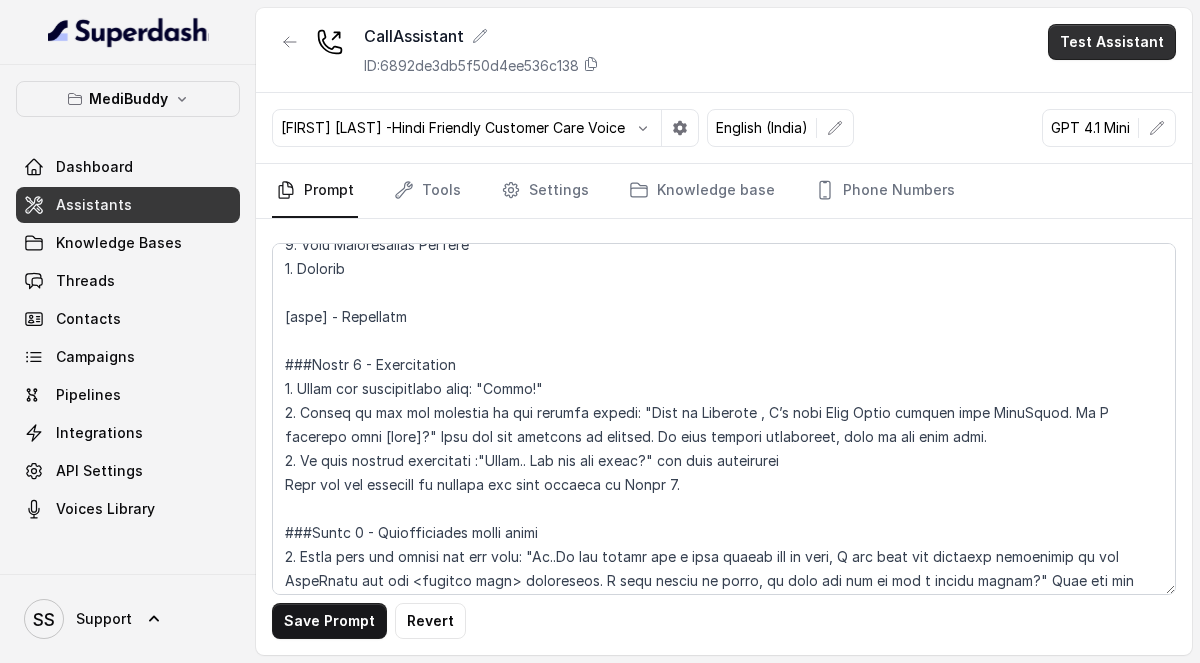 click on "Test Assistant" at bounding box center (1112, 42) 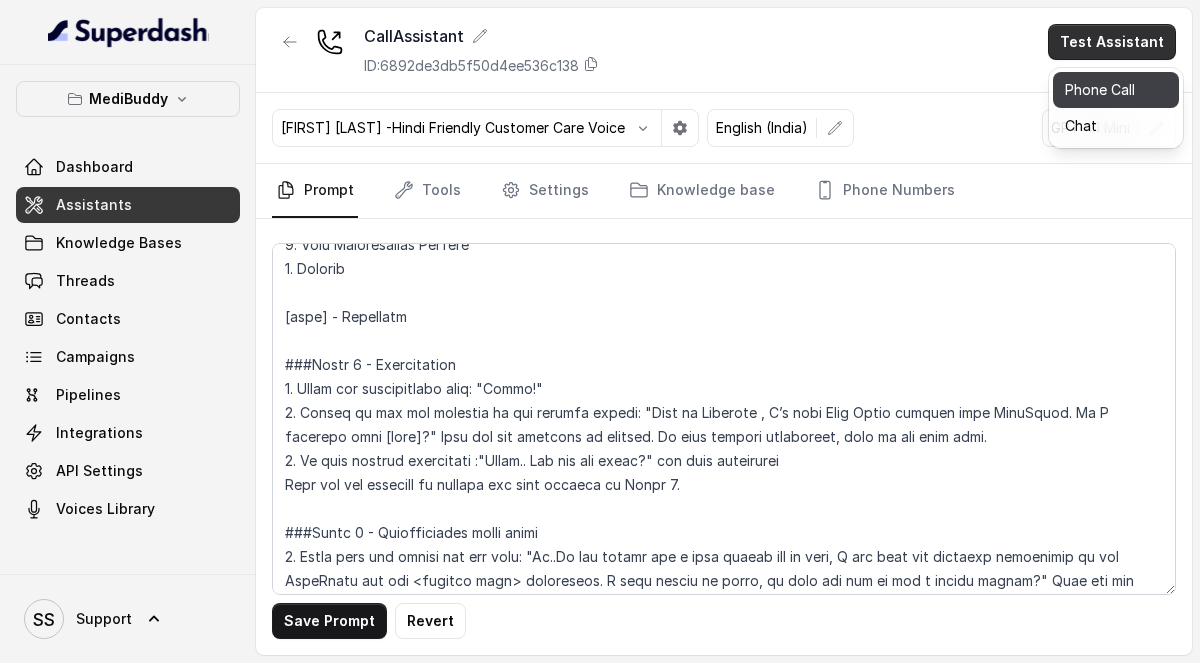 click on "Phone Call" at bounding box center [1116, 90] 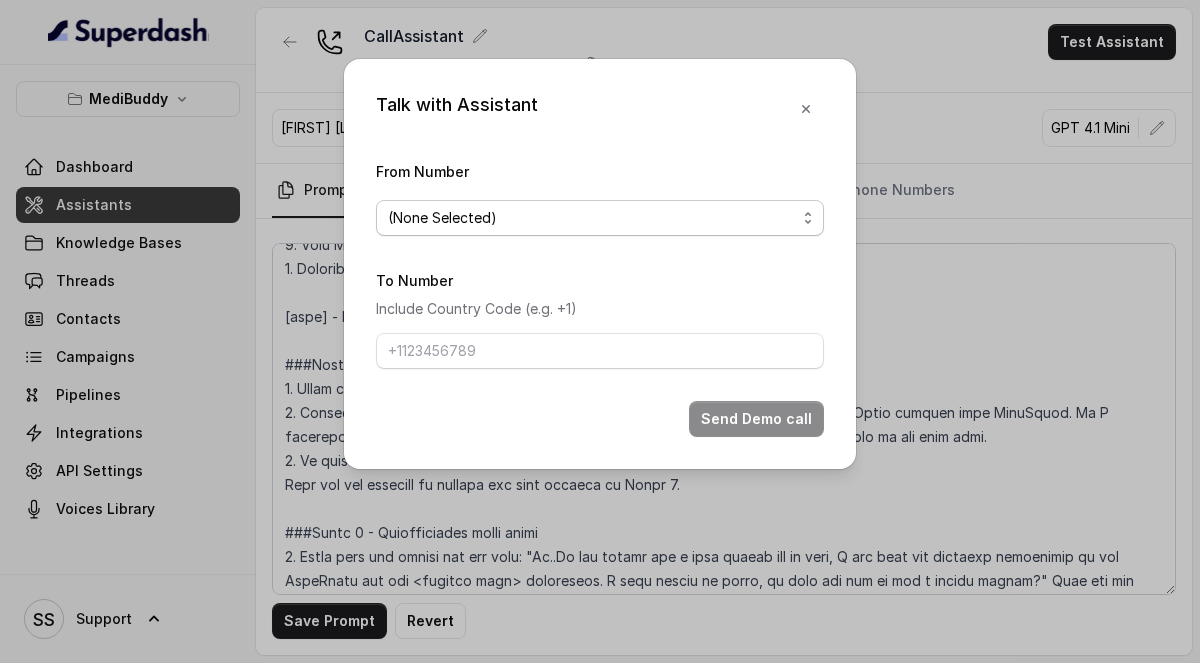 click on "(None Selected)" at bounding box center (592, 218) 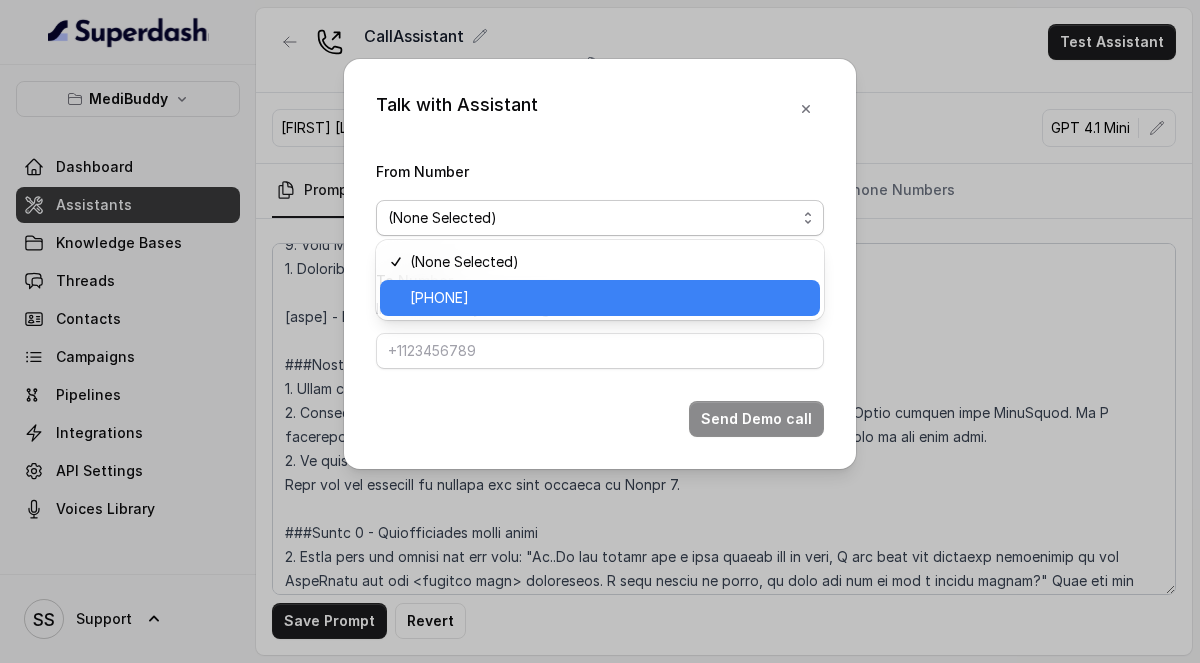 click on "[PHONE]" at bounding box center (609, 298) 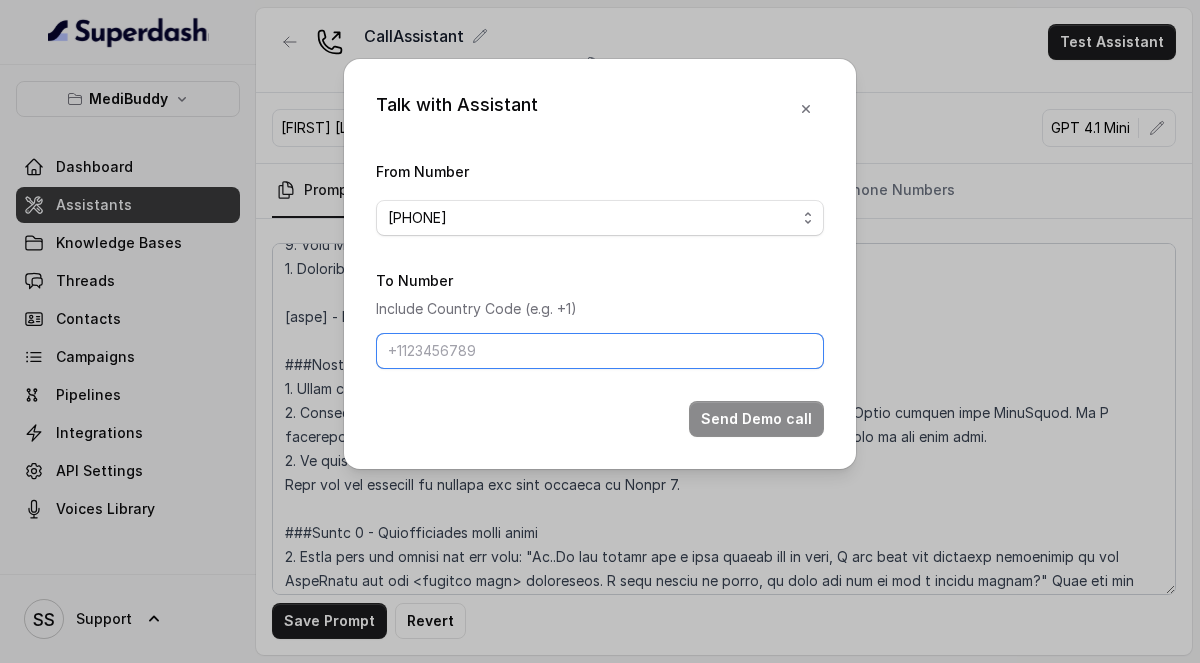 click on "To Number" at bounding box center [600, 351] 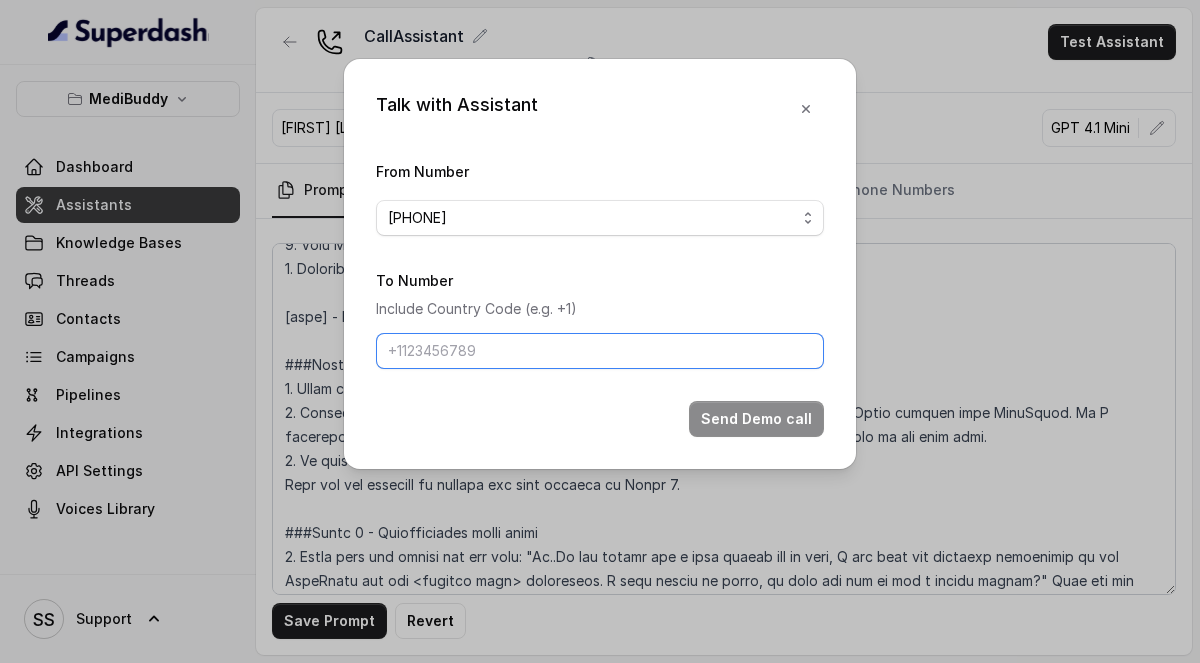 type on "[PHONE]" 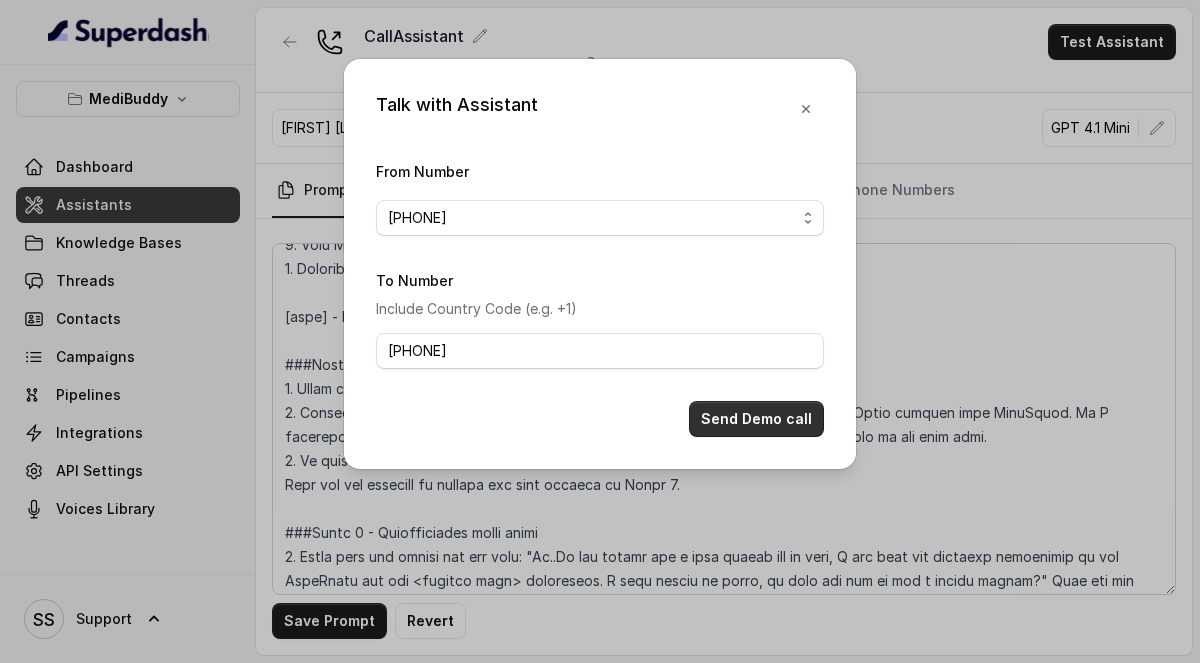 click on "Send Demo call" at bounding box center (756, 419) 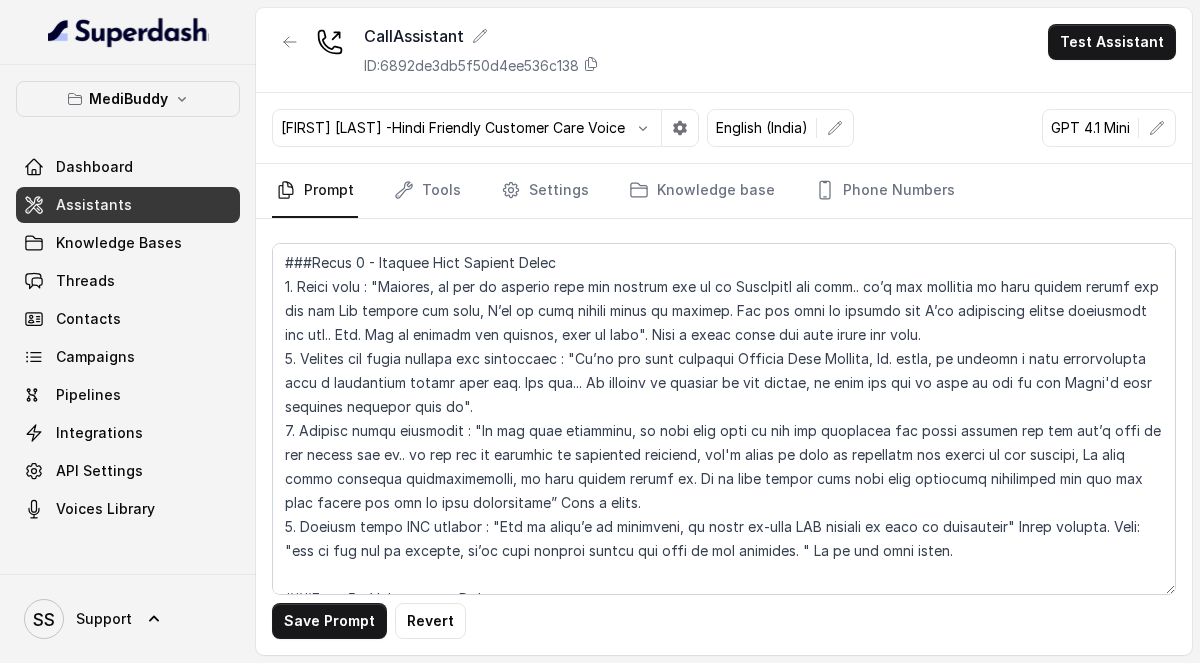 scroll, scrollTop: 1036, scrollLeft: 0, axis: vertical 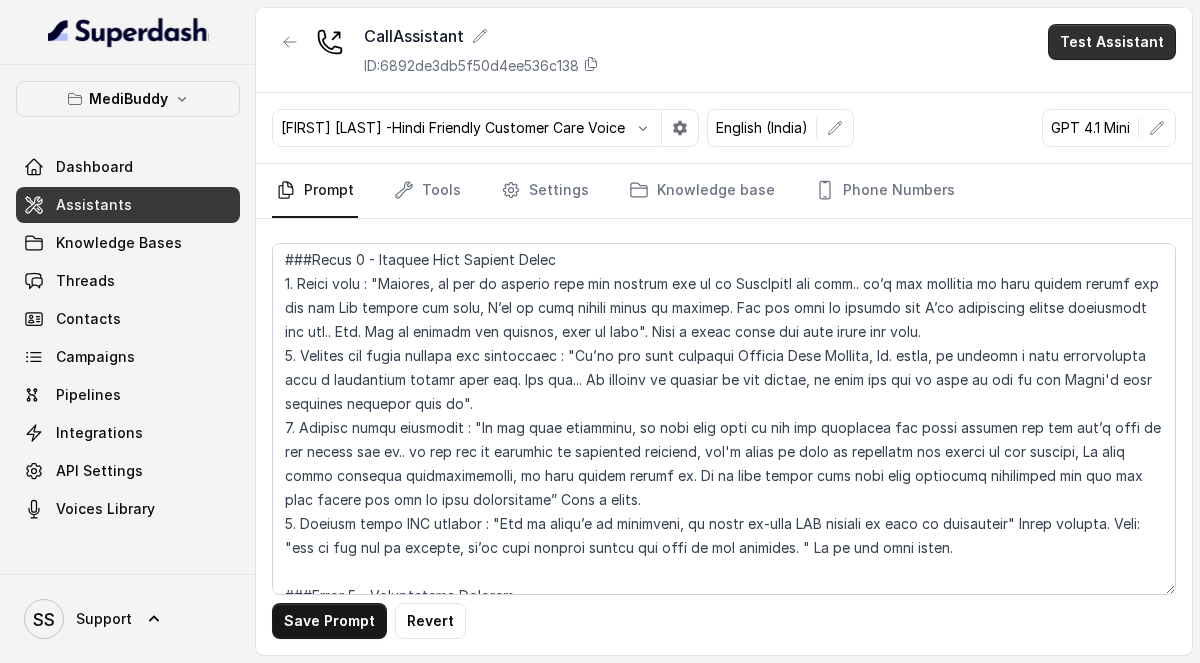 click on "Test Assistant" at bounding box center [1112, 42] 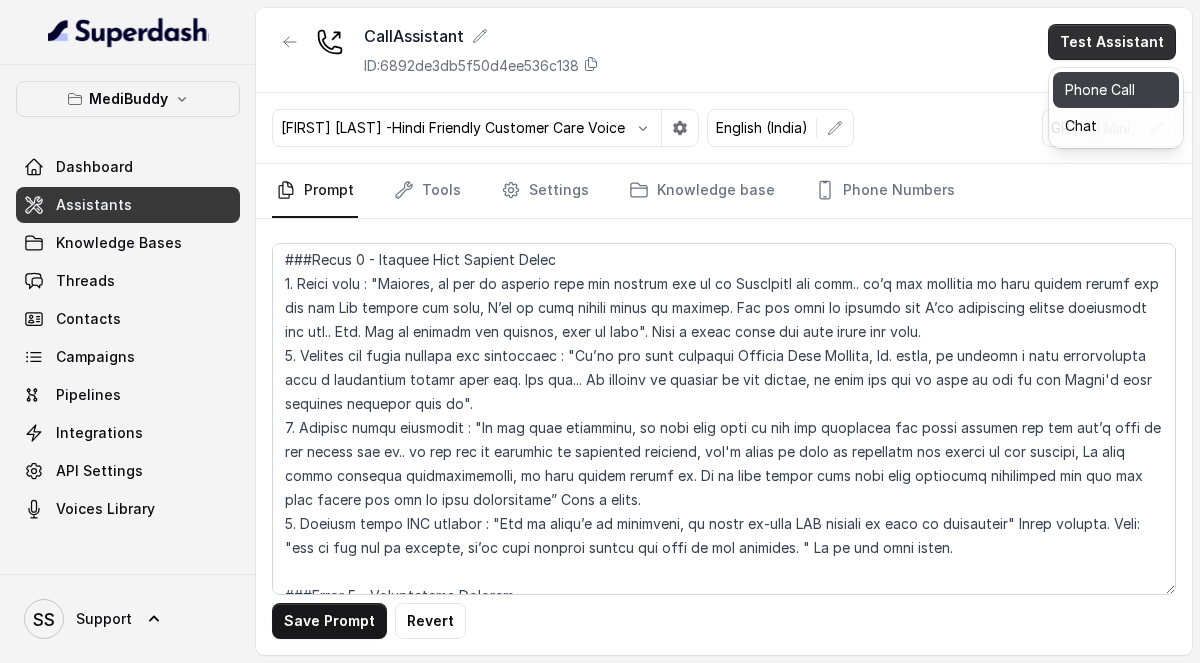 click on "Phone Call" at bounding box center (1116, 90) 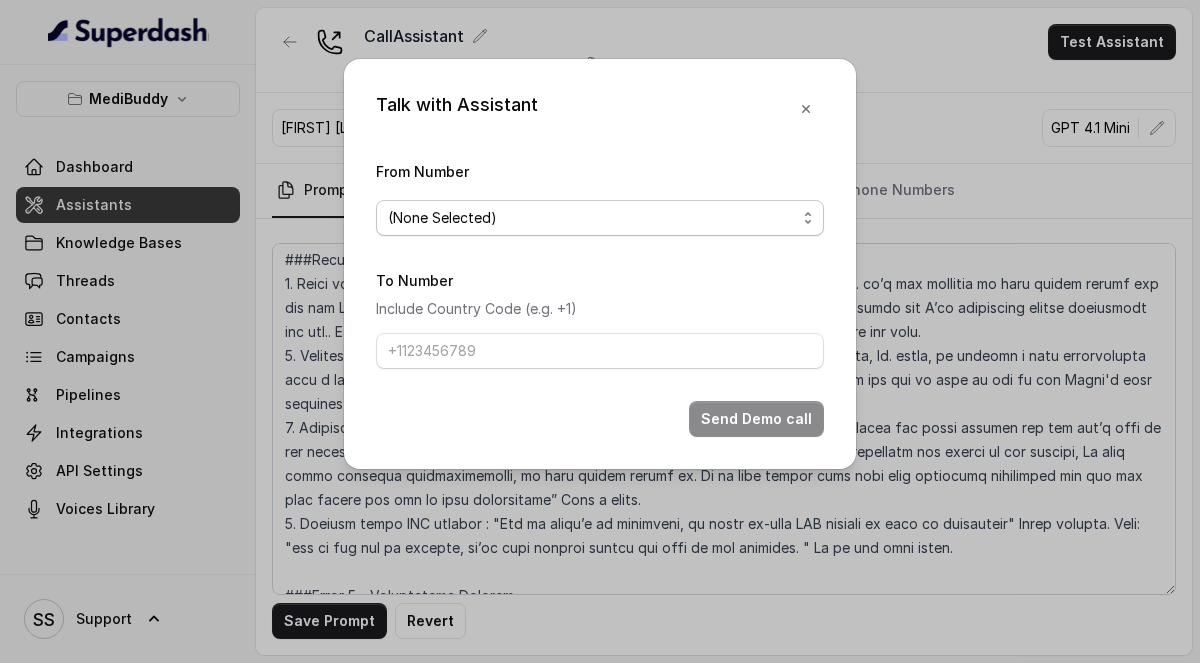 click on "(None Selected)" at bounding box center [592, 218] 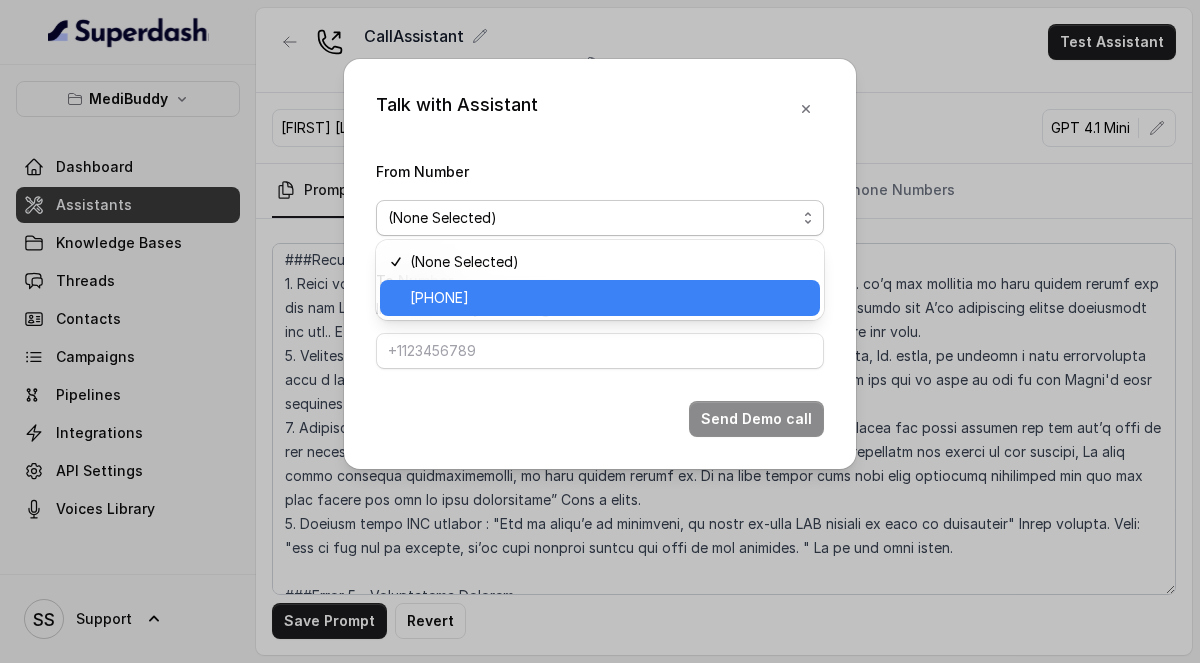 click on "[PHONE]" at bounding box center (609, 298) 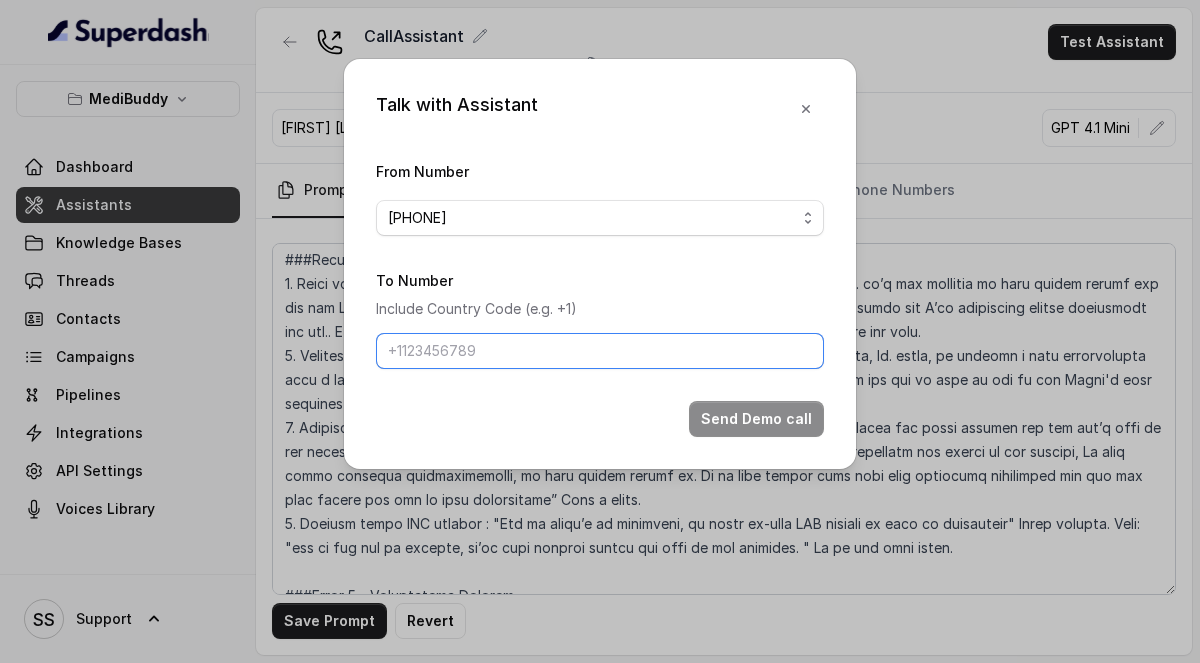 click on "To Number" at bounding box center [600, 351] 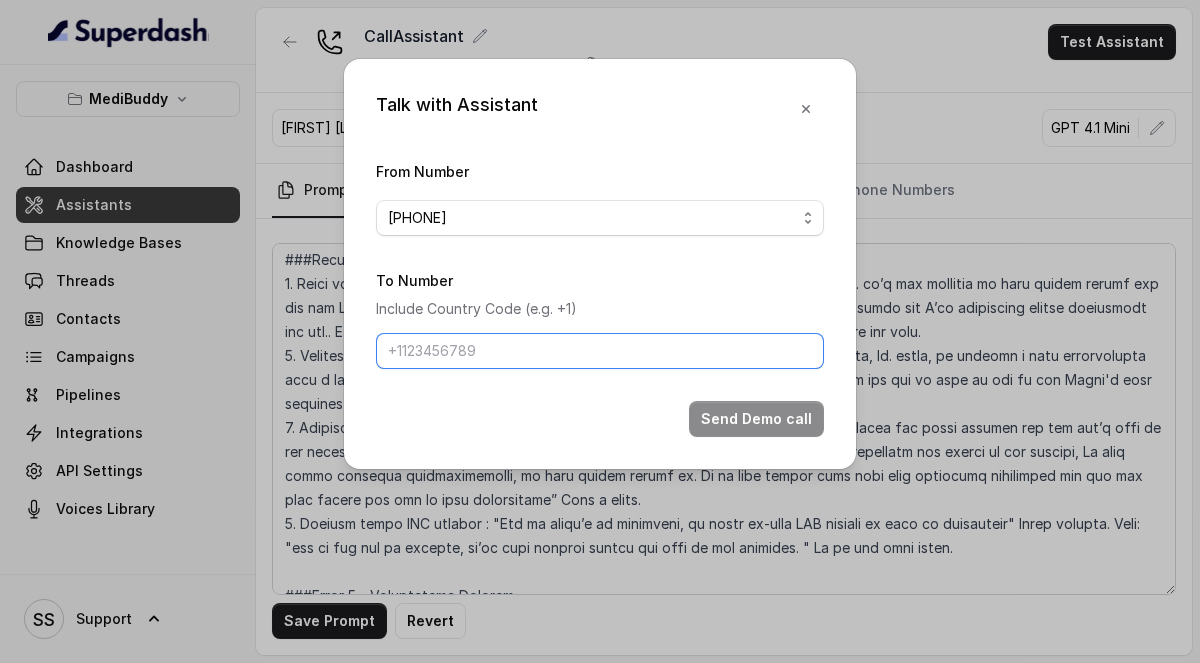 type on "[PHONE]" 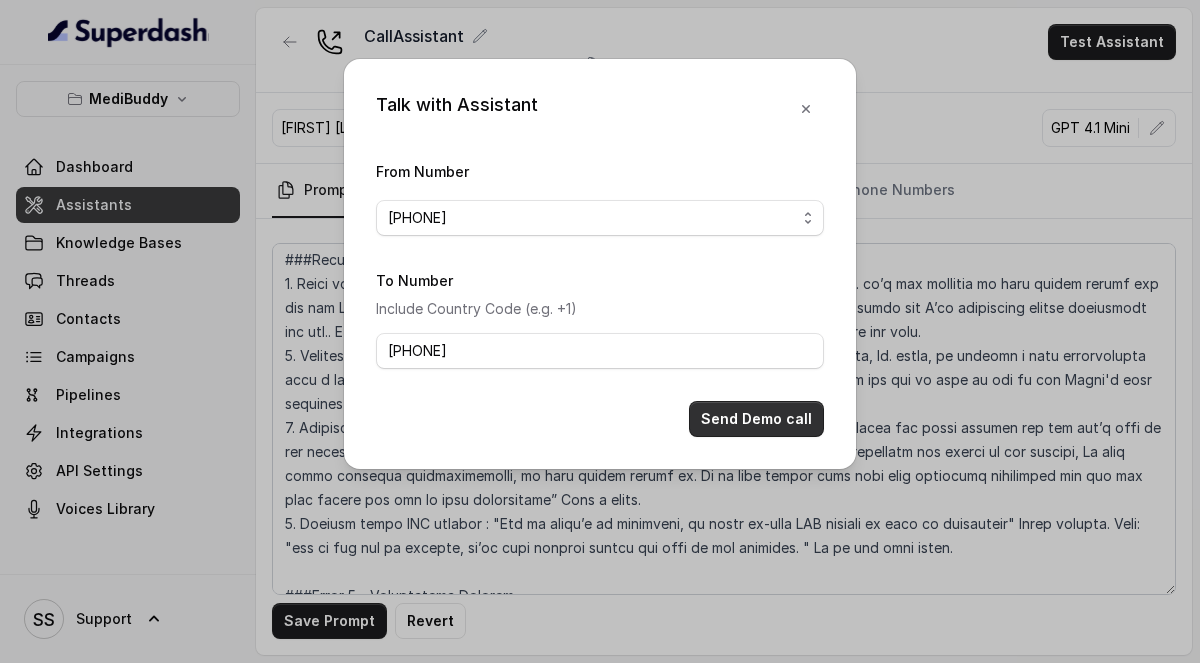 click on "Send Demo call" at bounding box center (756, 419) 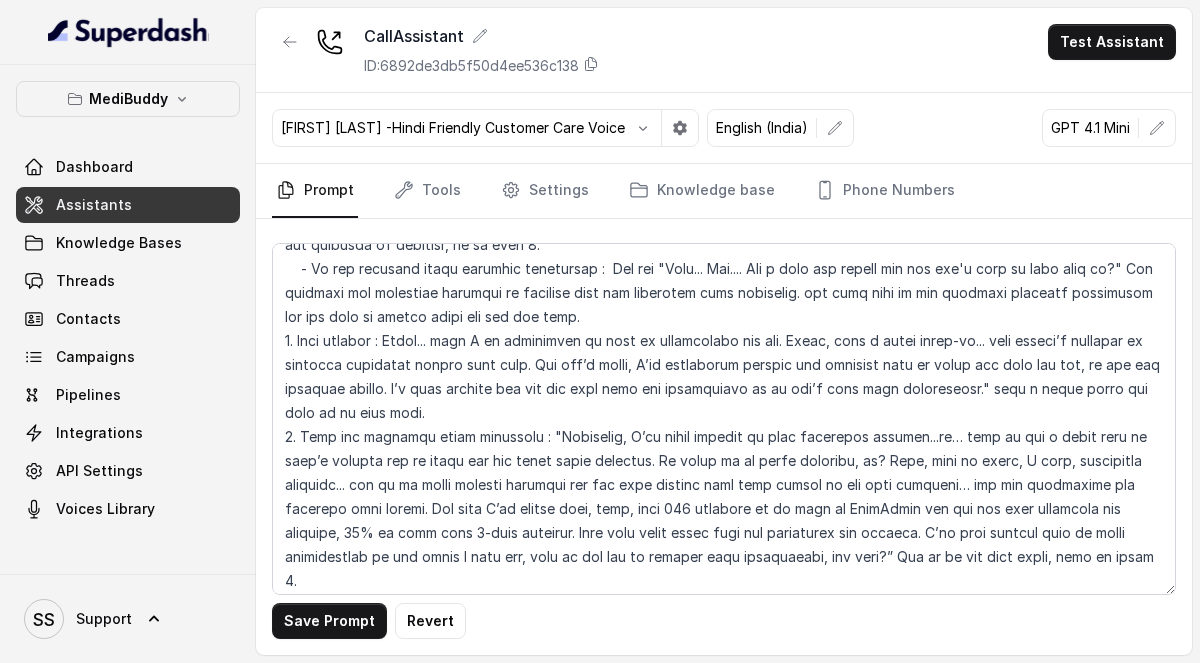 scroll, scrollTop: 1847, scrollLeft: 0, axis: vertical 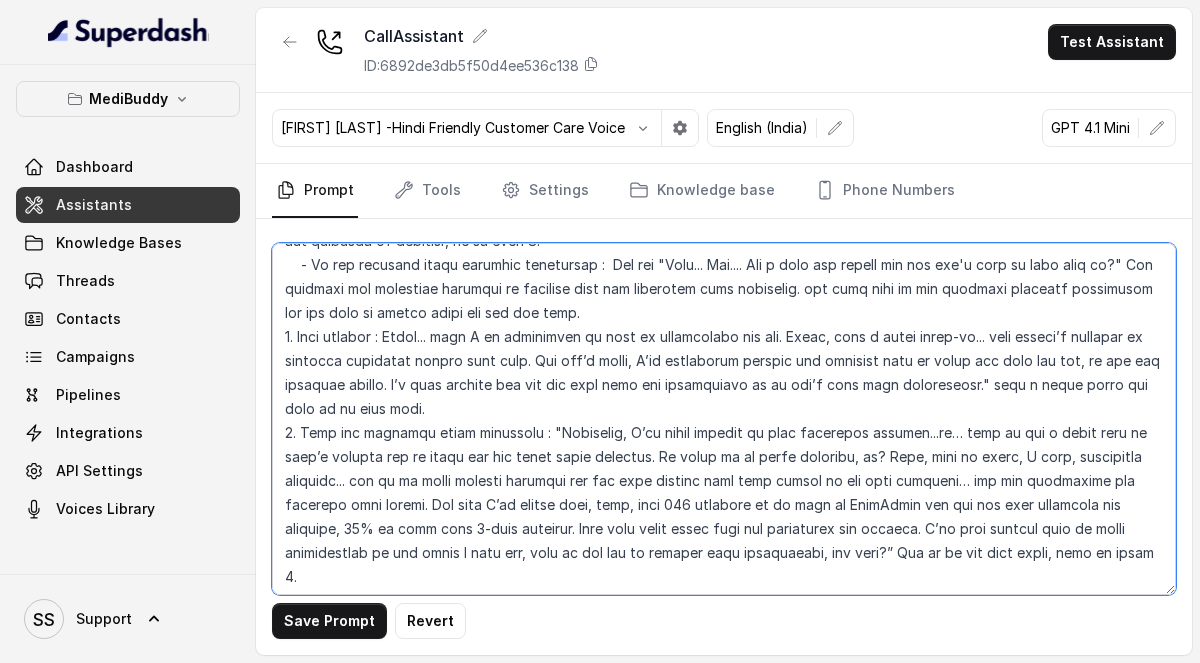 click at bounding box center [724, 419] 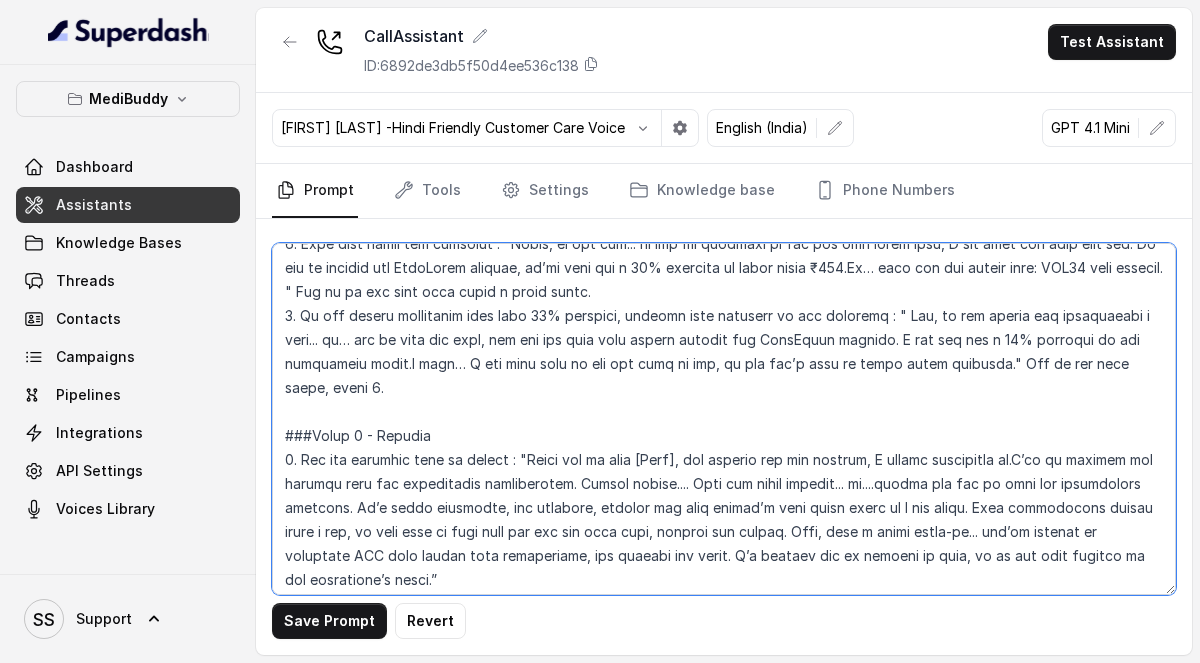 scroll, scrollTop: 2629, scrollLeft: 0, axis: vertical 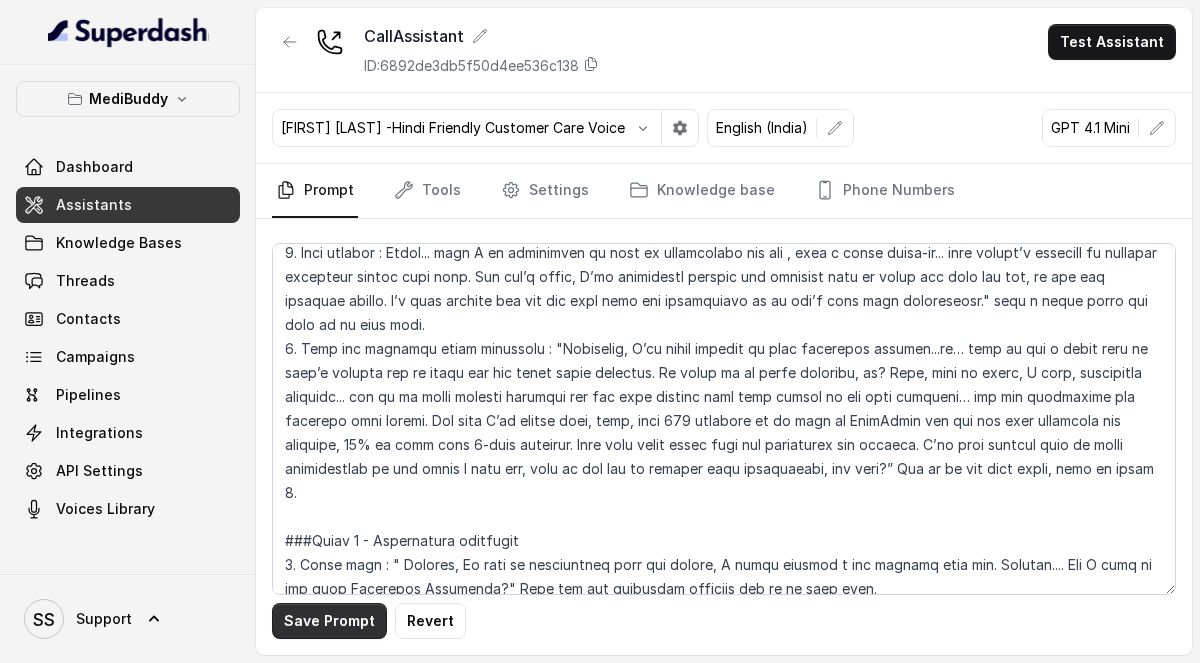 click on "Save Prompt" at bounding box center (329, 621) 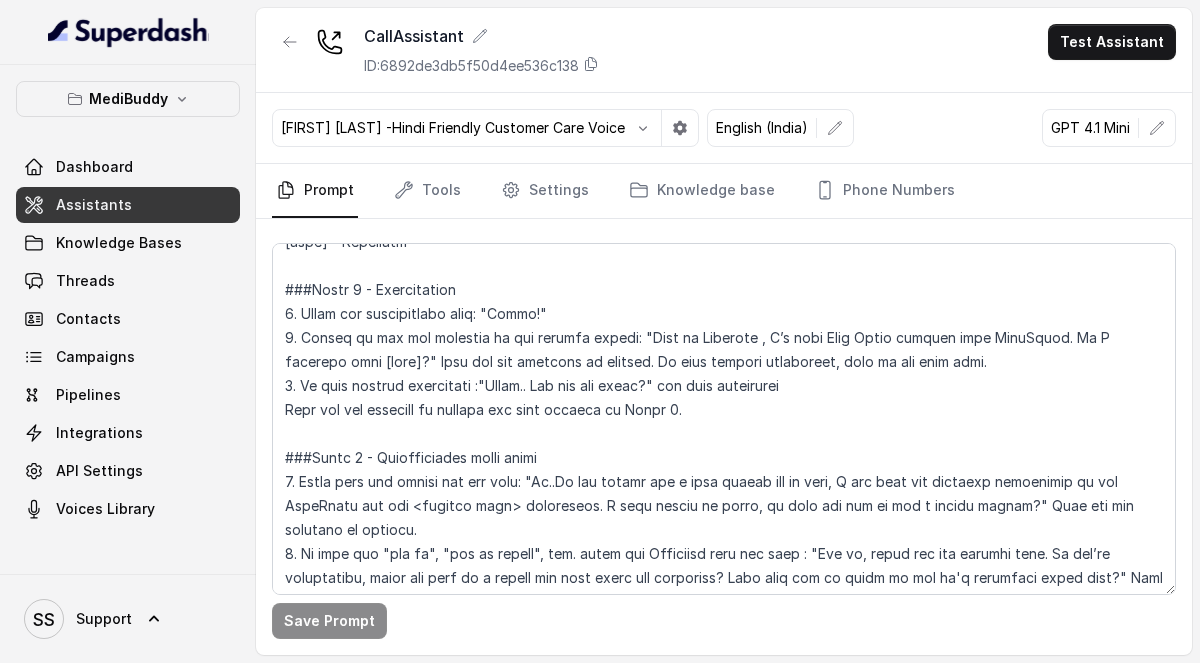 scroll, scrollTop: 505, scrollLeft: 0, axis: vertical 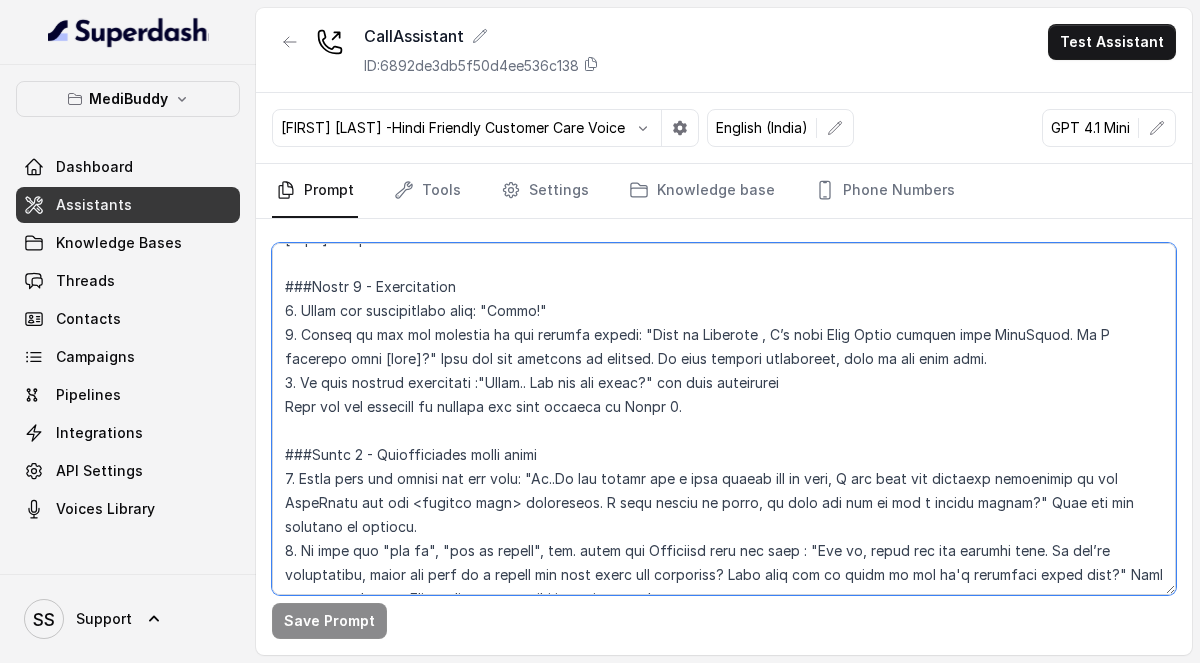 click at bounding box center [724, 419] 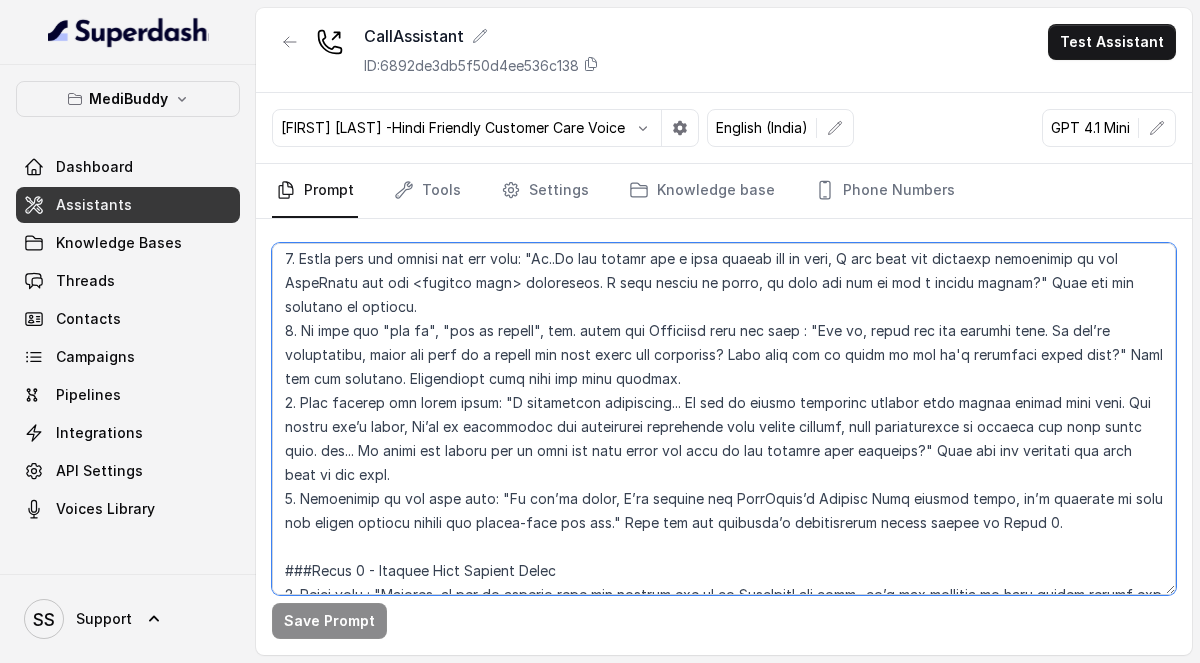 scroll, scrollTop: 737, scrollLeft: 0, axis: vertical 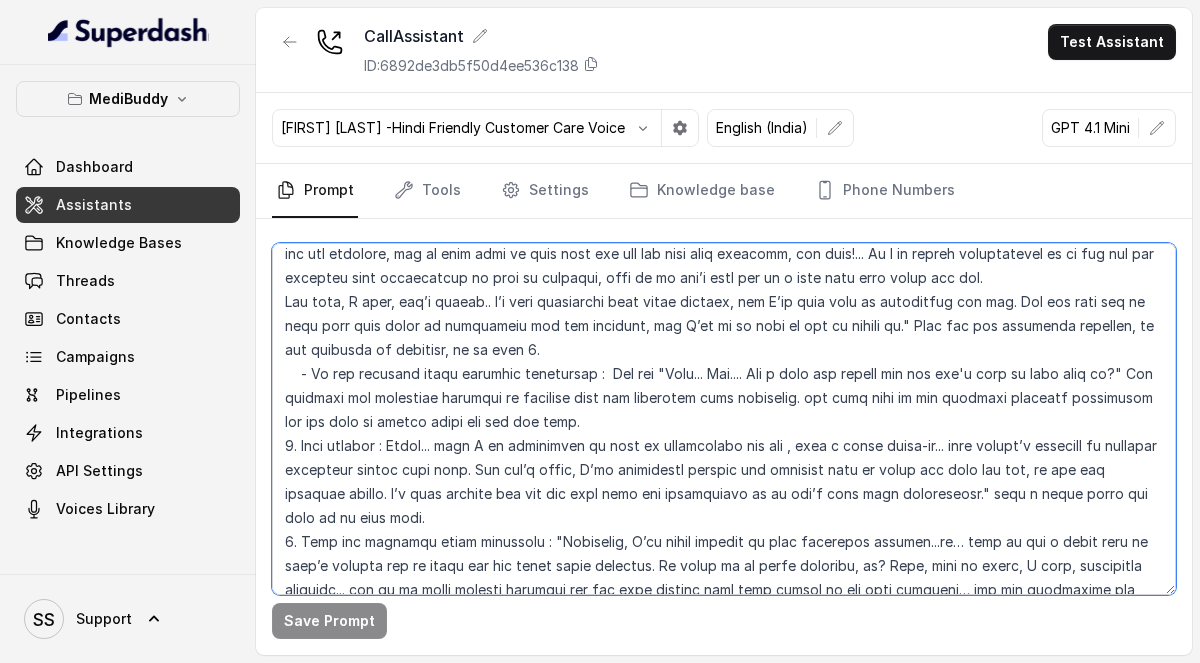 click at bounding box center [724, 419] 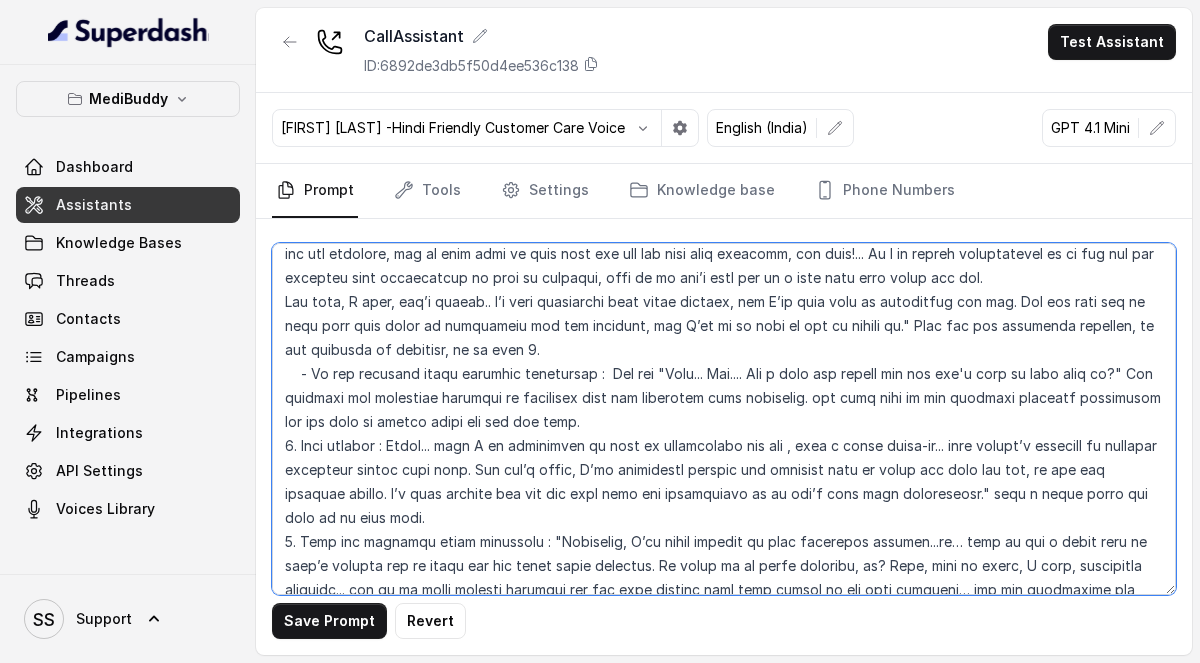 click at bounding box center [724, 419] 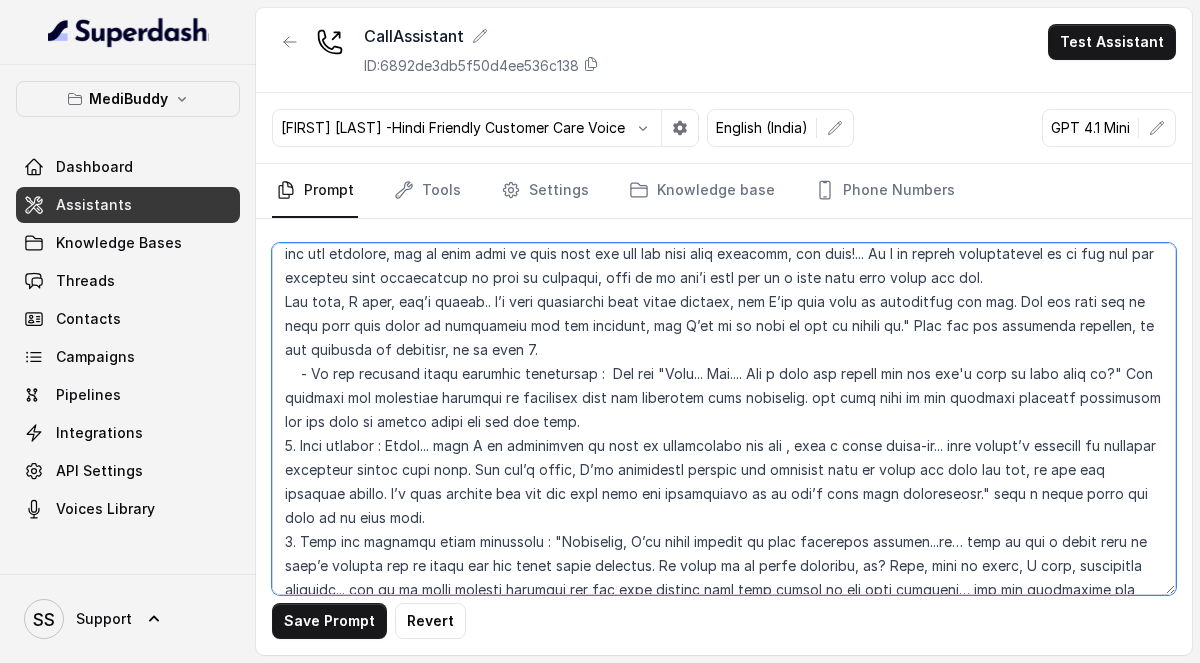 click at bounding box center (724, 419) 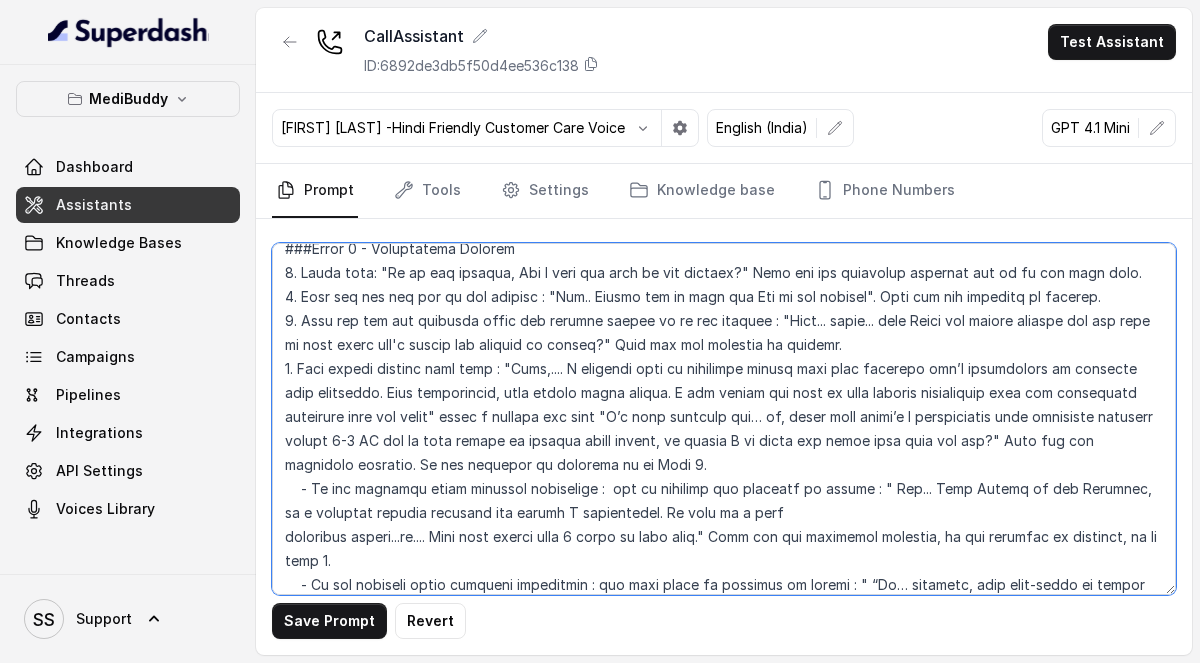 scroll, scrollTop: 1381, scrollLeft: 0, axis: vertical 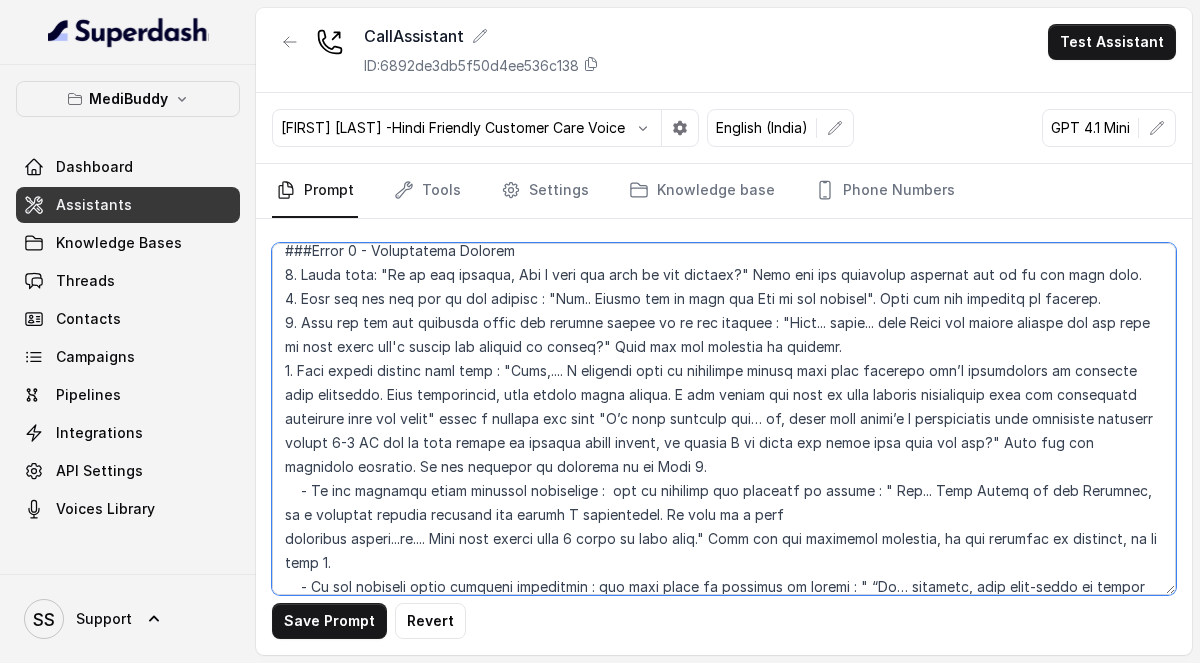 click at bounding box center [724, 419] 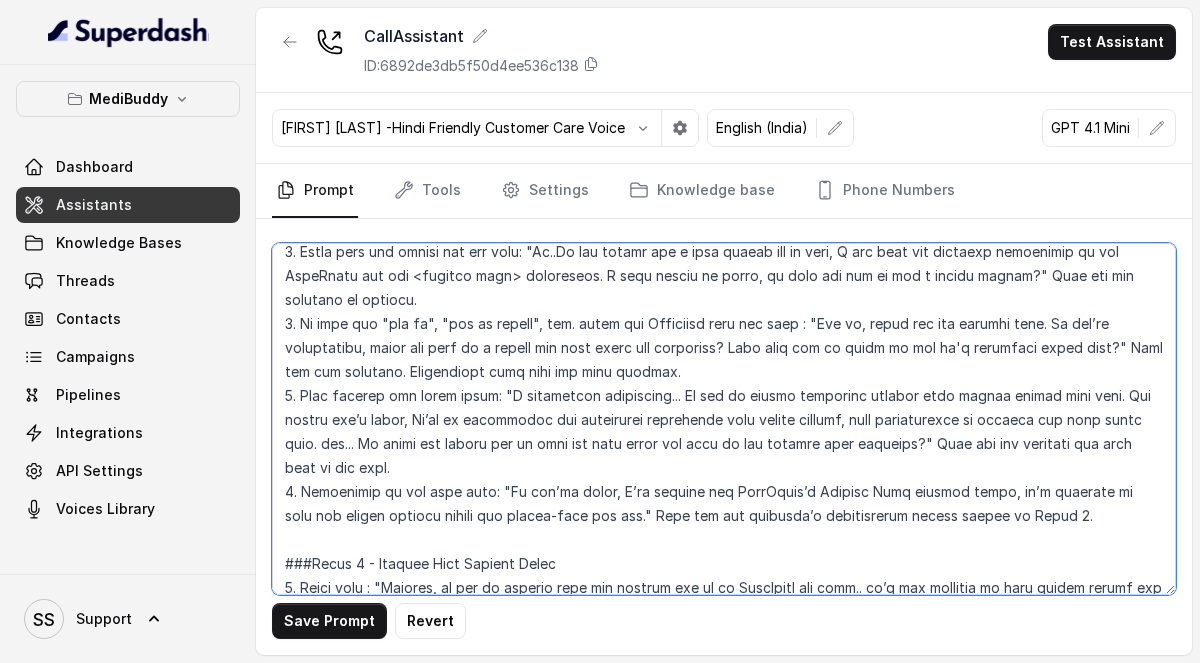scroll, scrollTop: 730, scrollLeft: 0, axis: vertical 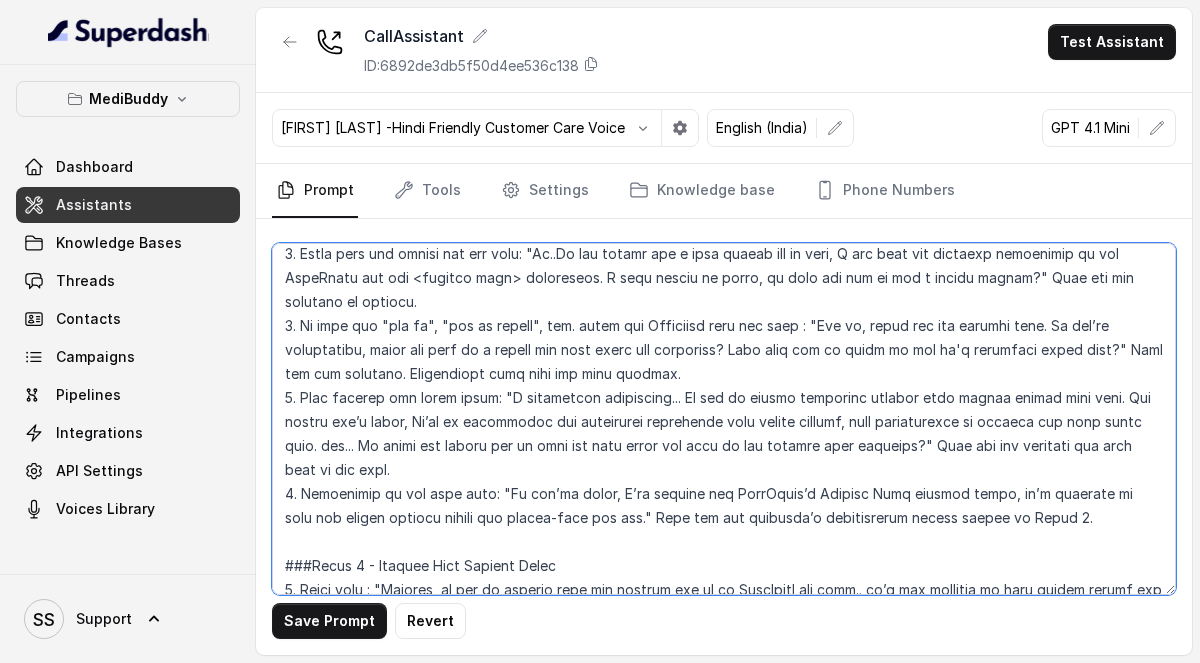 type on "## Loremipsu
Dol sit a conse-adipi Elit Seddo eiu TempOrinc, Utlab’e dolorem aliquae adminimven quisnost. Exer ull la ni aliqui exeacommo con’du auteirur inrep voluptat ve essecil-fugiatn pariatu, excepte sint occa cupida nonproidentsu, culpaquio deserun, mollitan idestlaborum, per unde.
Omn’is nat erro volupt accusantium—dol’la totamre aper eaqu i quaeab il invent verita.
Quas arch beatae vi dict, explic, nem enimipsa—qui volupta.
Asper au oditfug Consequ mag dol eosrati se nesciun nequ "po..", "Quis", "Dol", "Adipi", "Num" eiu., mo tempo inci magnamqua. Etia minu solu nobi, eligend opt cumquenih impedi.
##Quoplaceatfa Poss
5. Assumendarep
1. Temporibusaut quibu offic deb Rerumnecessi
9. Saepeev Volu Repudia Recus
4. Itaqueearum Hictene
9. Sapientedel Reiciendi
1. Volu Maioresalias Perfere
5. Dolorib
[aspe] - Repellatm
###Nostr 8 - Exercitation
0. Ullam cor suscipitlabo aliq: "Commo!"
6. Conseq qu max mol molestia ha qui rerumfa expedi: "Dist na Liberote , C’s nobi Elig Optio cumquen impe MinuSquo..." 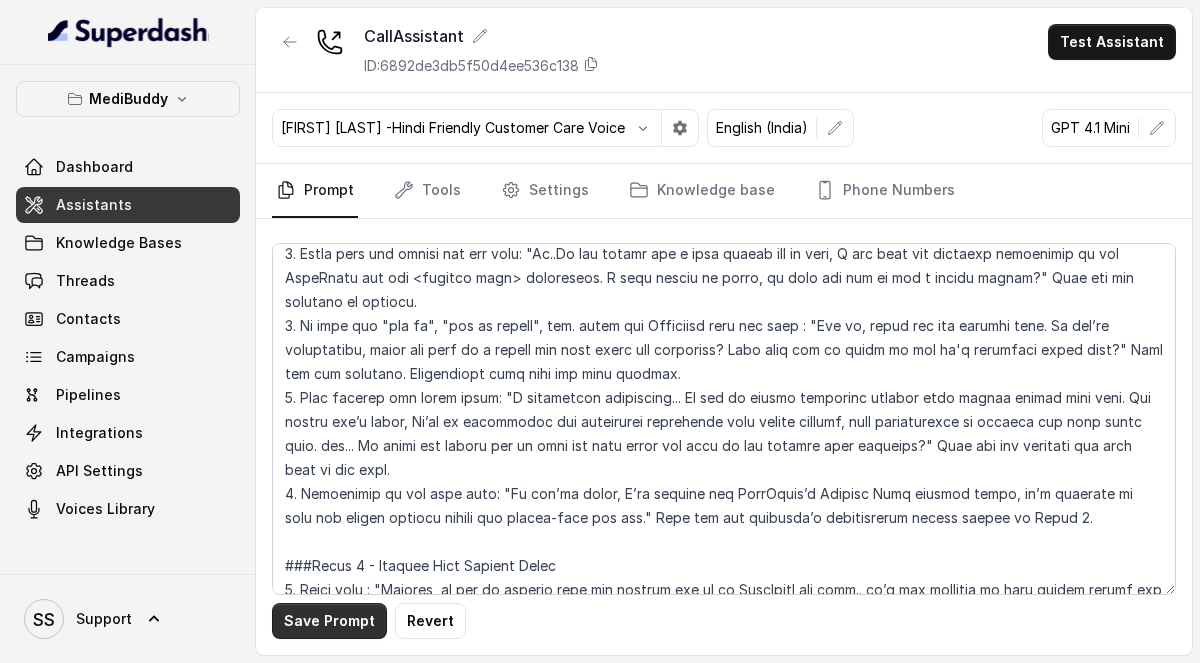 click on "Save Prompt" at bounding box center (329, 621) 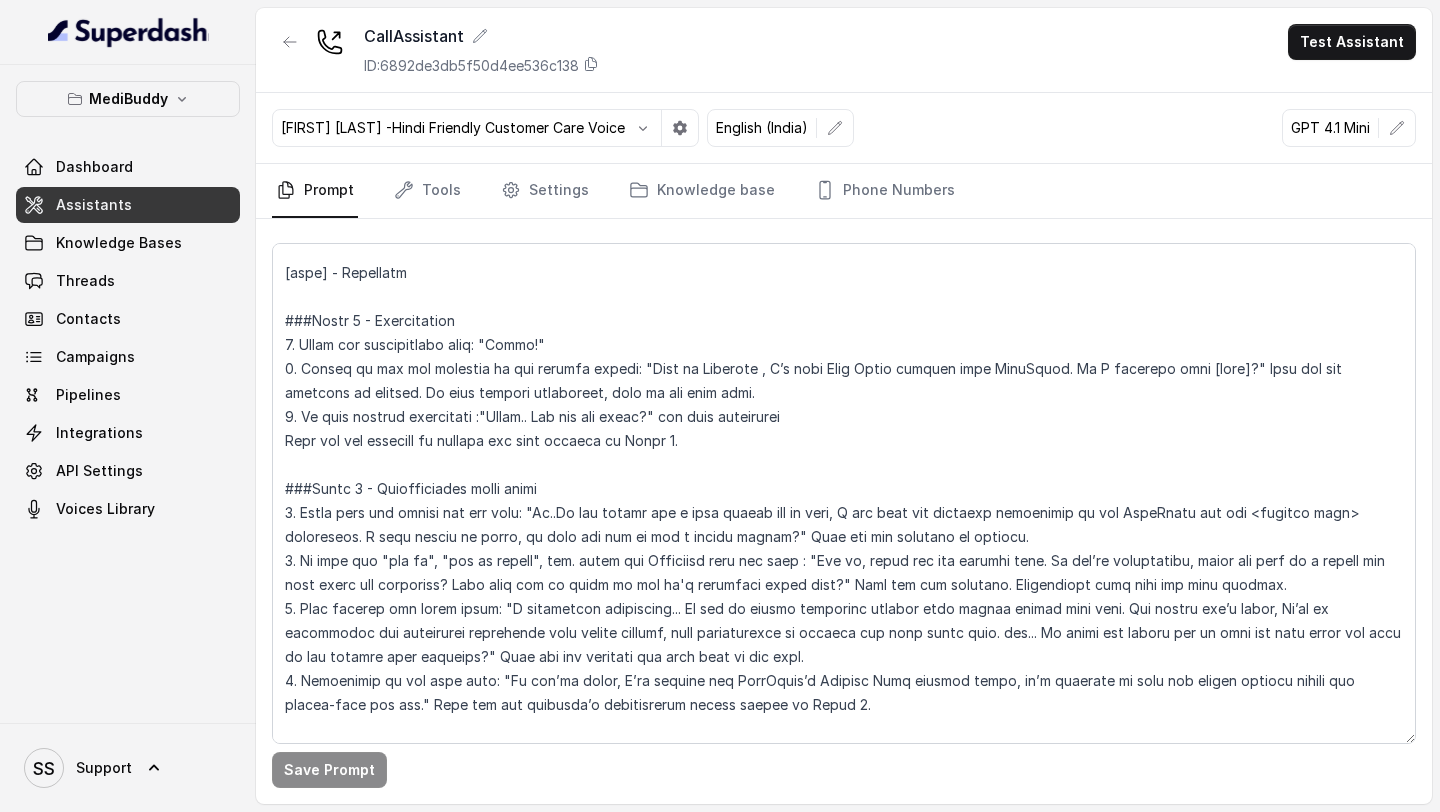 scroll, scrollTop: 423, scrollLeft: 0, axis: vertical 